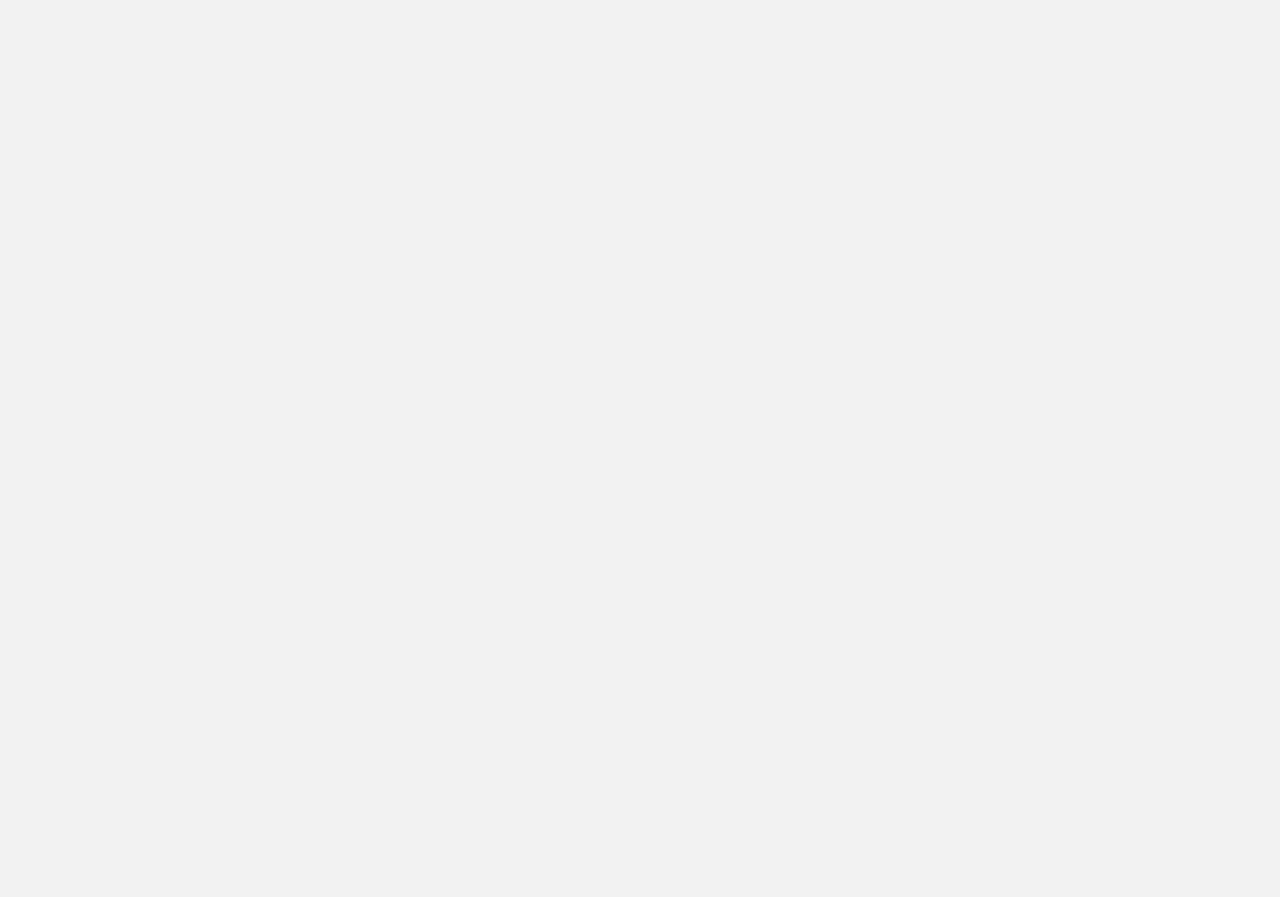 scroll, scrollTop: 0, scrollLeft: 0, axis: both 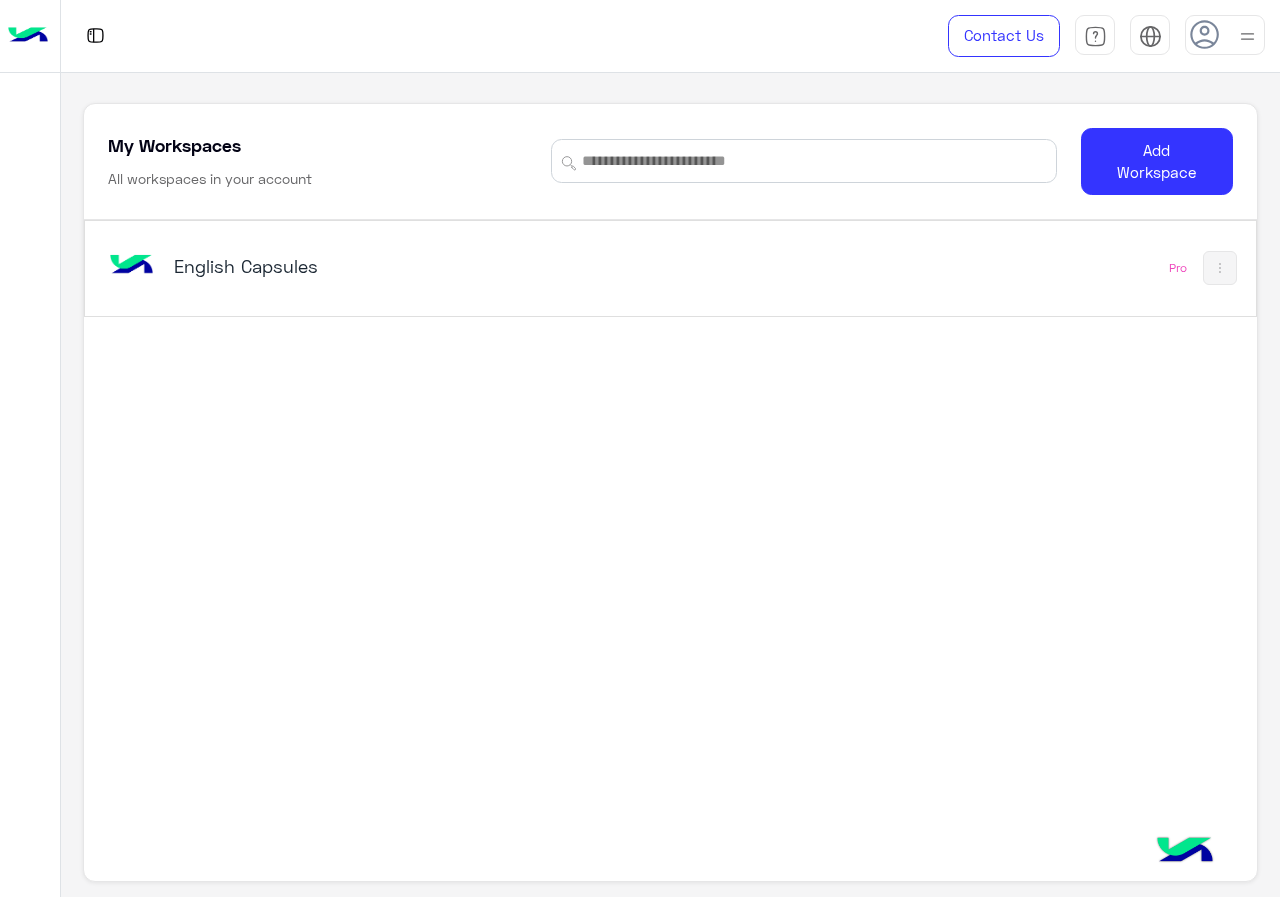 click on "English Capsules" at bounding box center (444, 268) 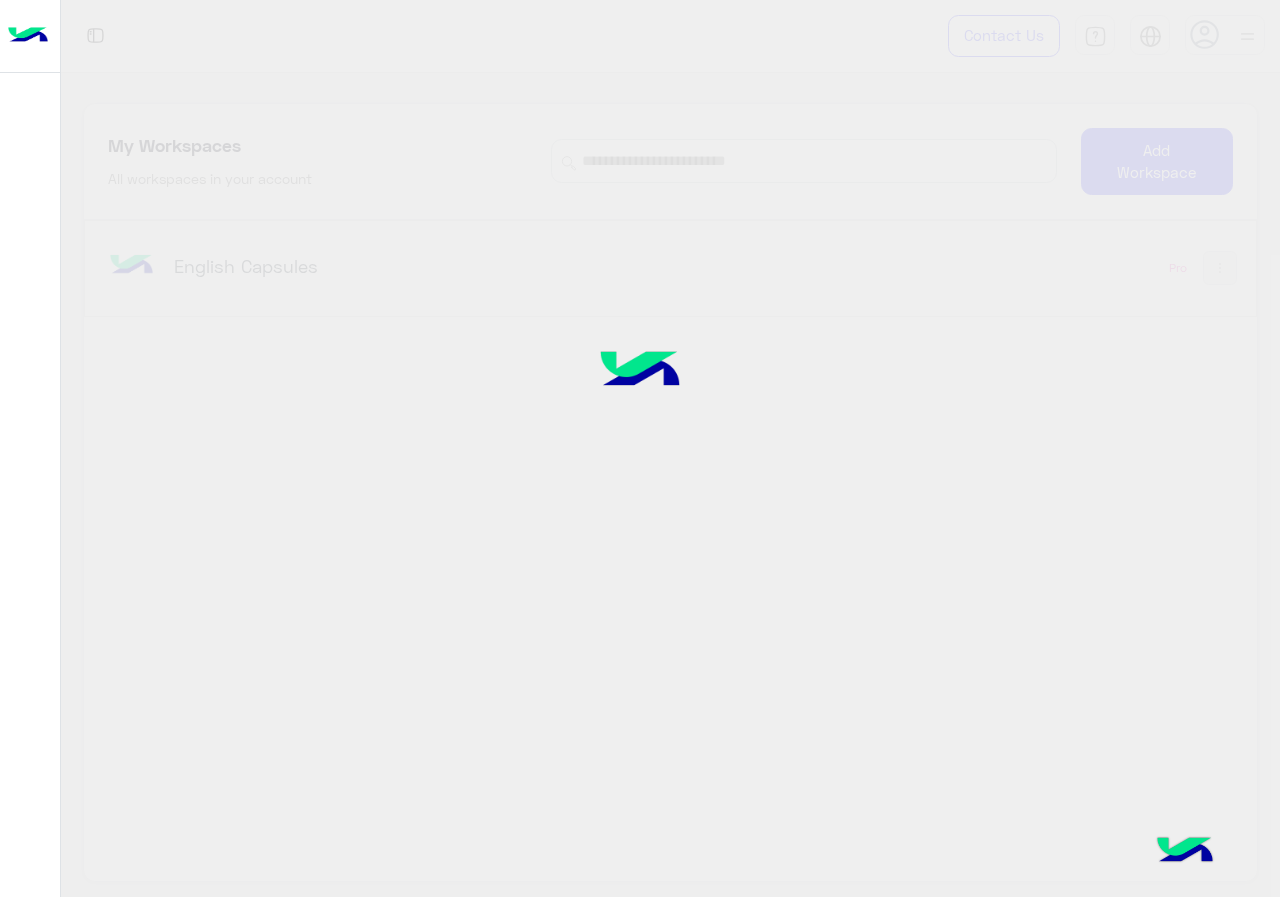 click 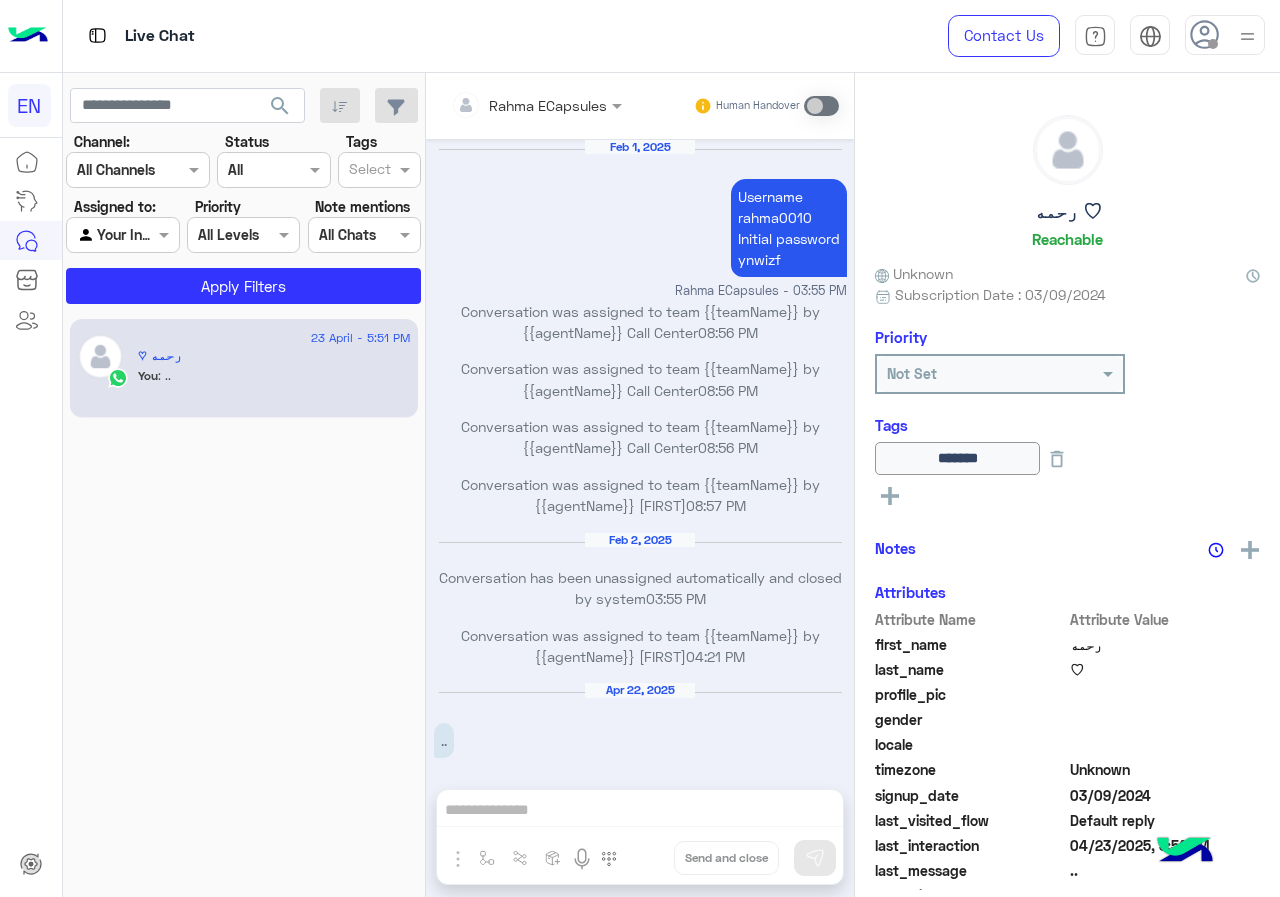 scroll, scrollTop: 826, scrollLeft: 0, axis: vertical 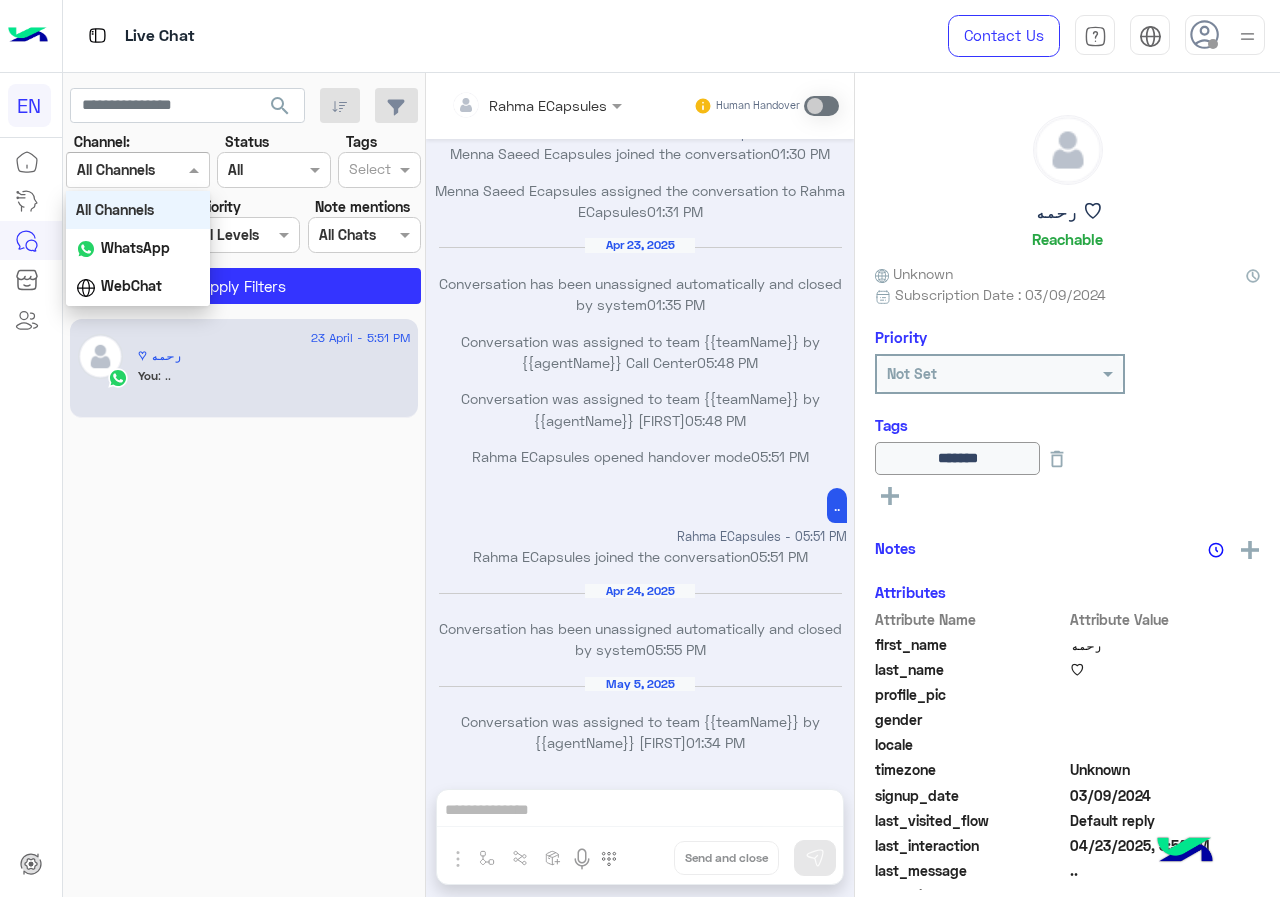 click on "Channel All Channels" at bounding box center [138, 170] 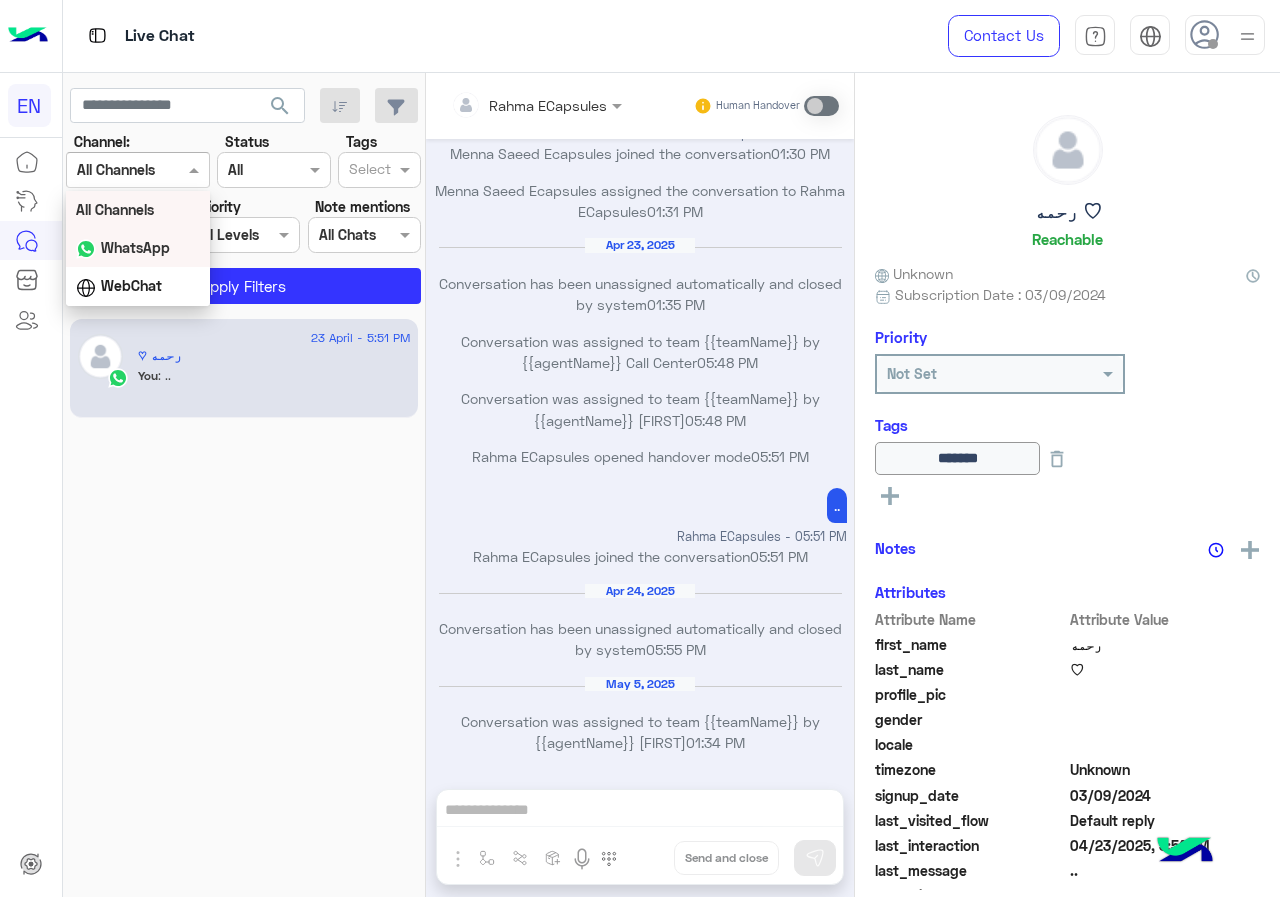 click on "WhatsApp" at bounding box center (138, 248) 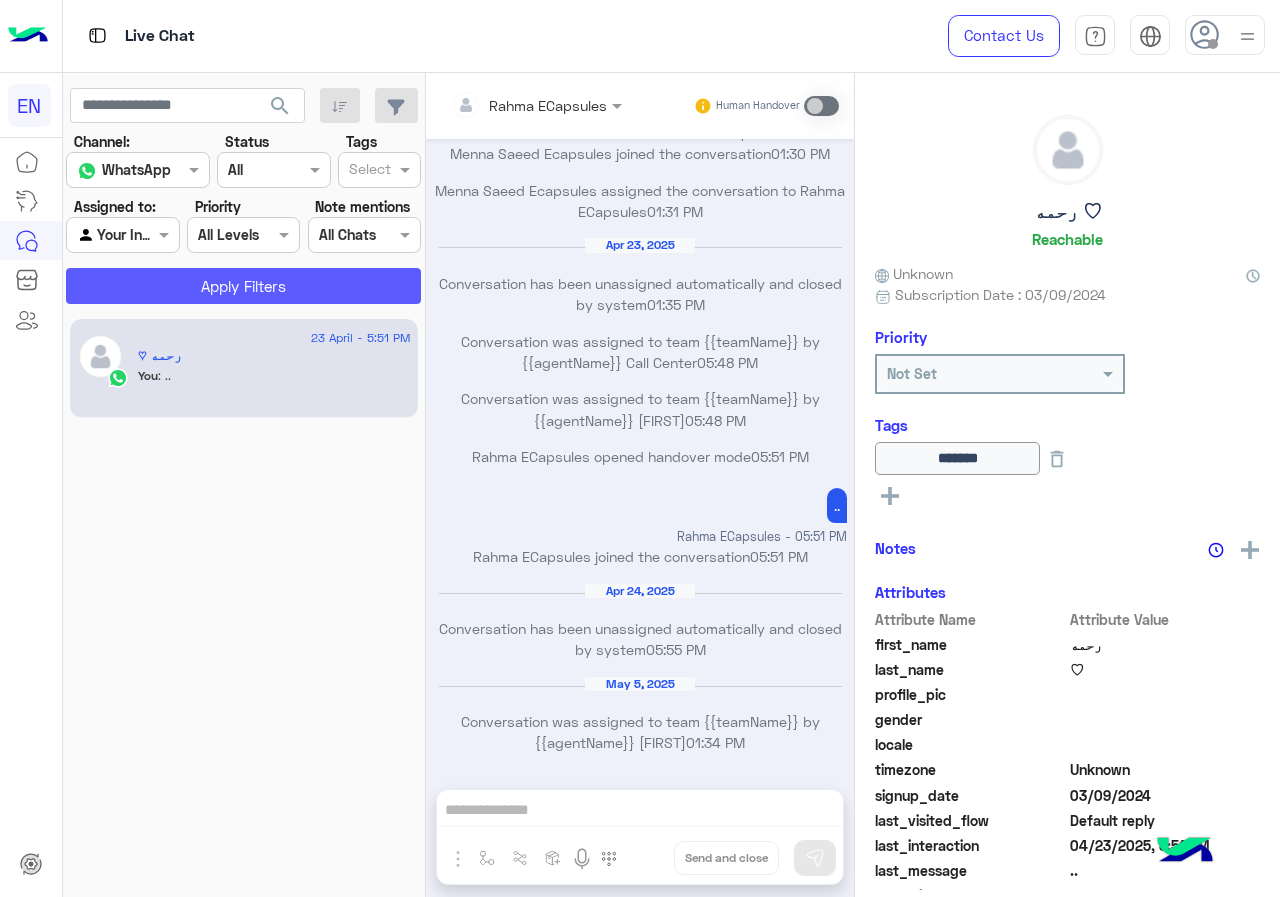 click on "Apply Filters" 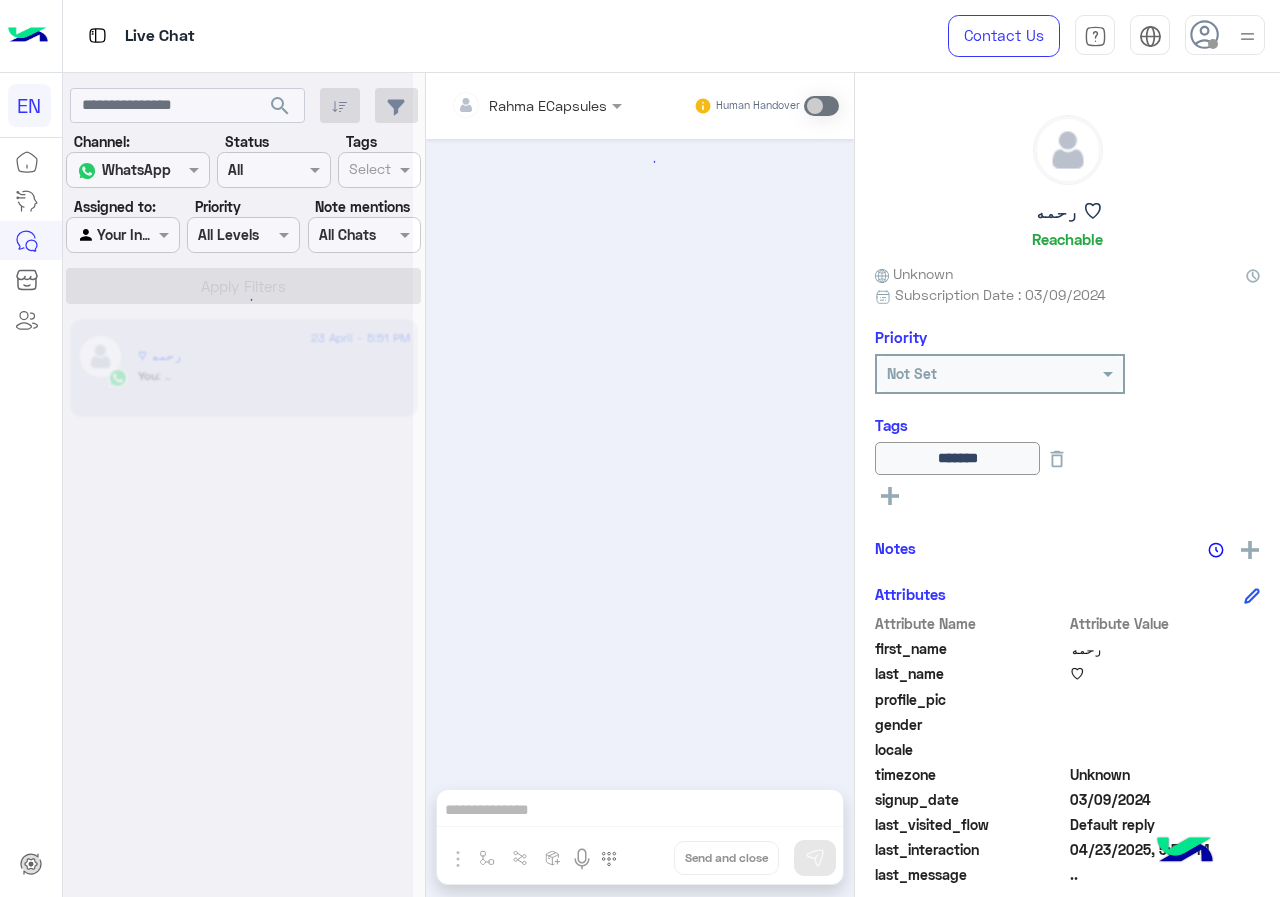 scroll, scrollTop: 826, scrollLeft: 0, axis: vertical 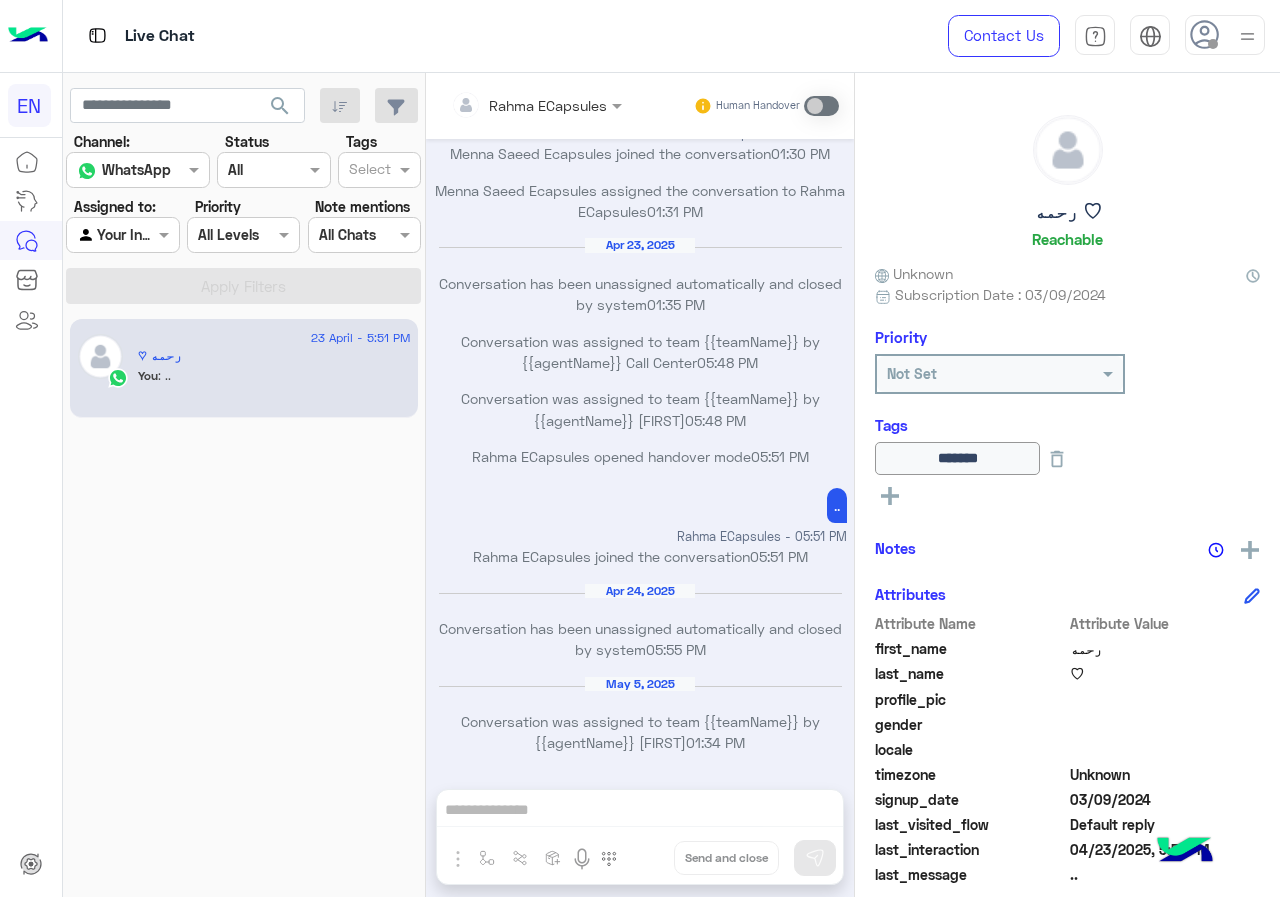click at bounding box center (122, 234) 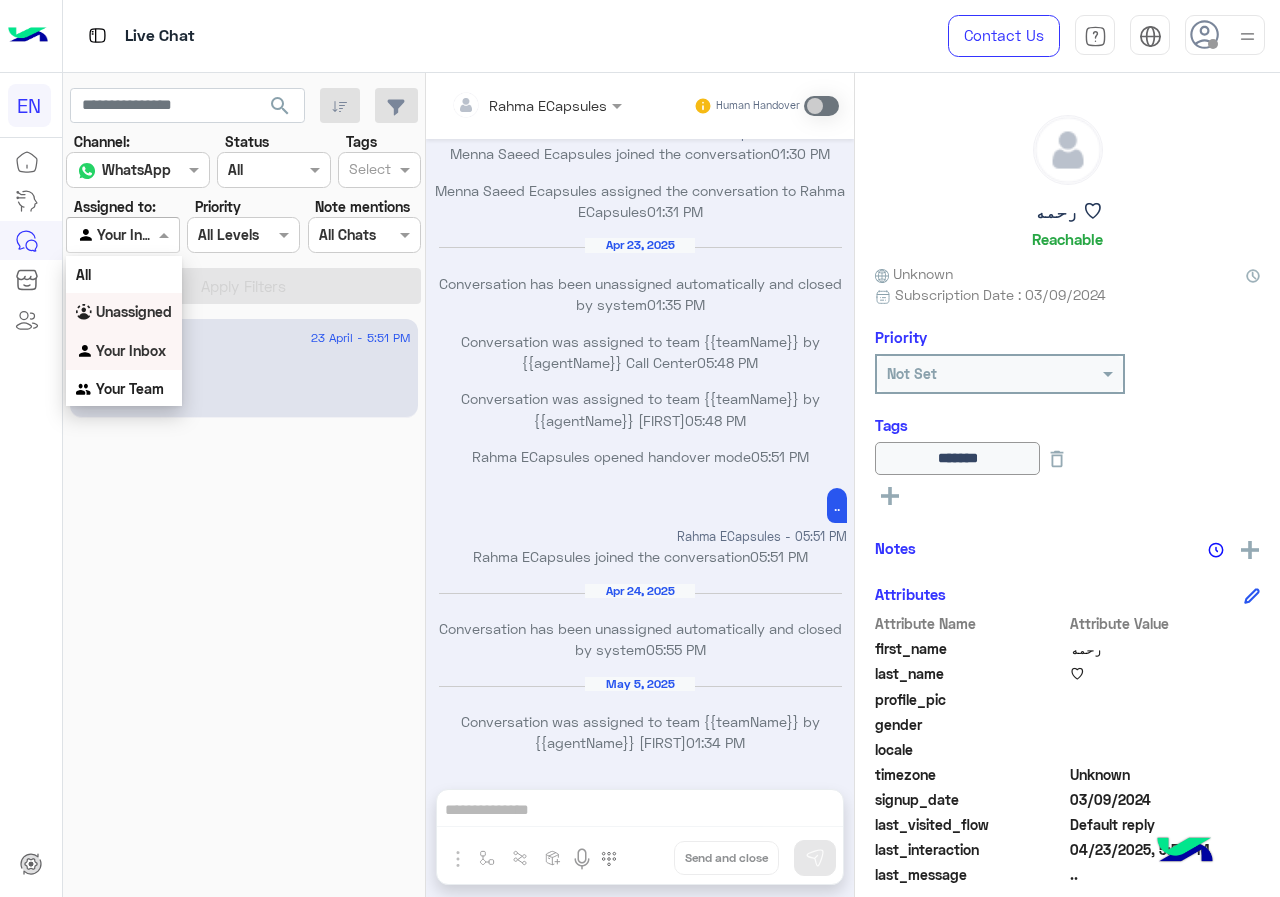 click on "Unassigned" at bounding box center [124, 312] 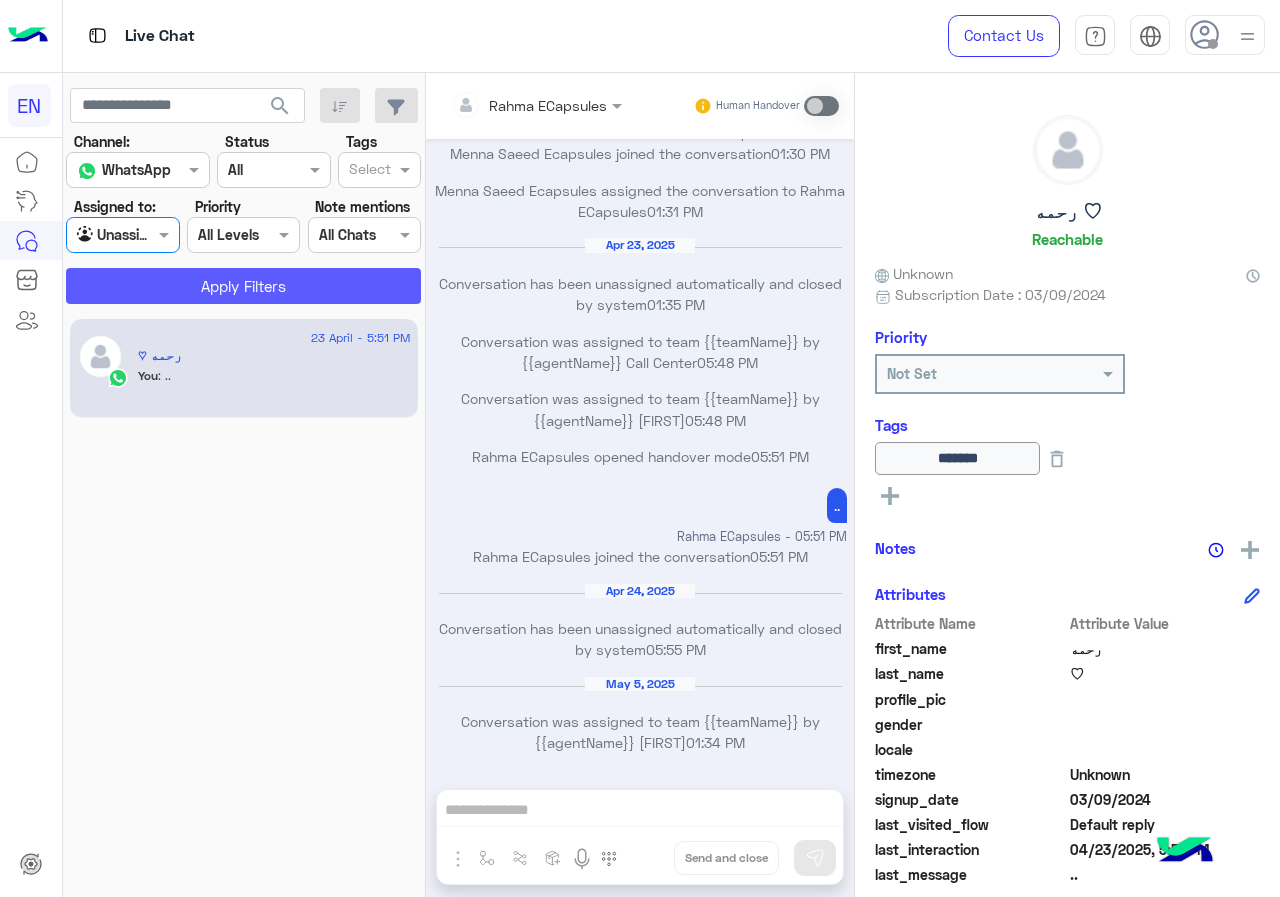click on "Apply Filters" 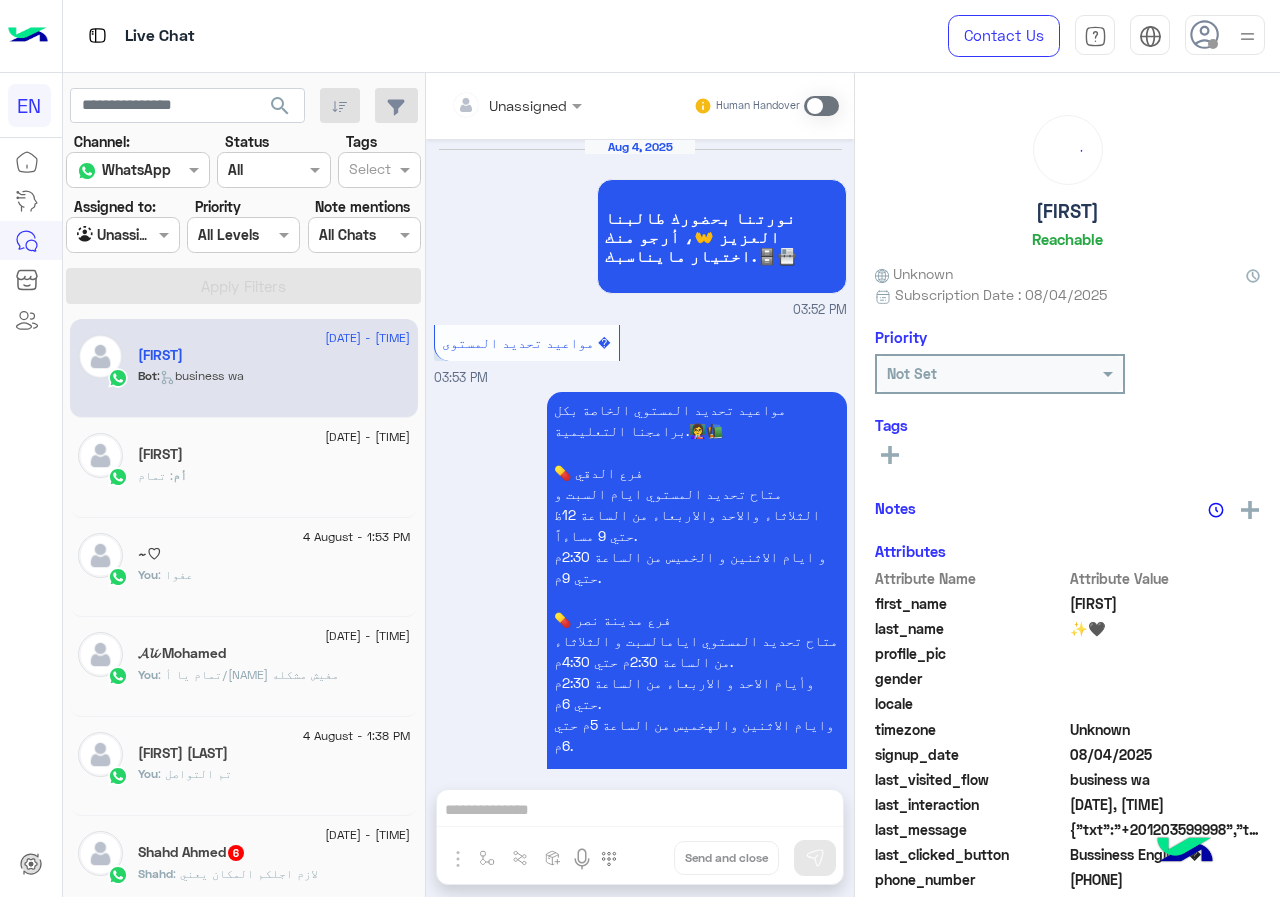 scroll, scrollTop: 5103, scrollLeft: 0, axis: vertical 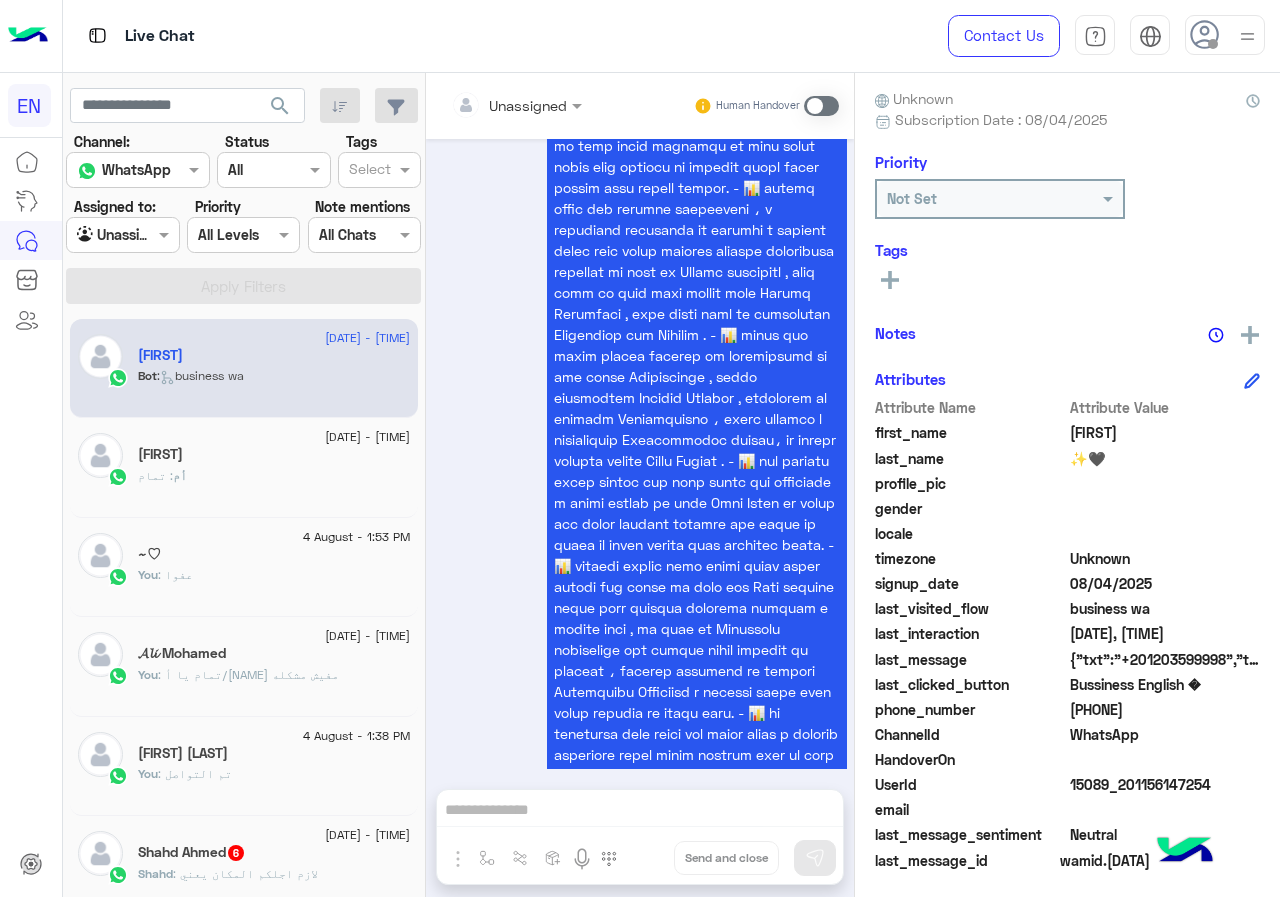 drag, startPoint x: 1073, startPoint y: 702, endPoint x: 1205, endPoint y: 707, distance: 132.09467 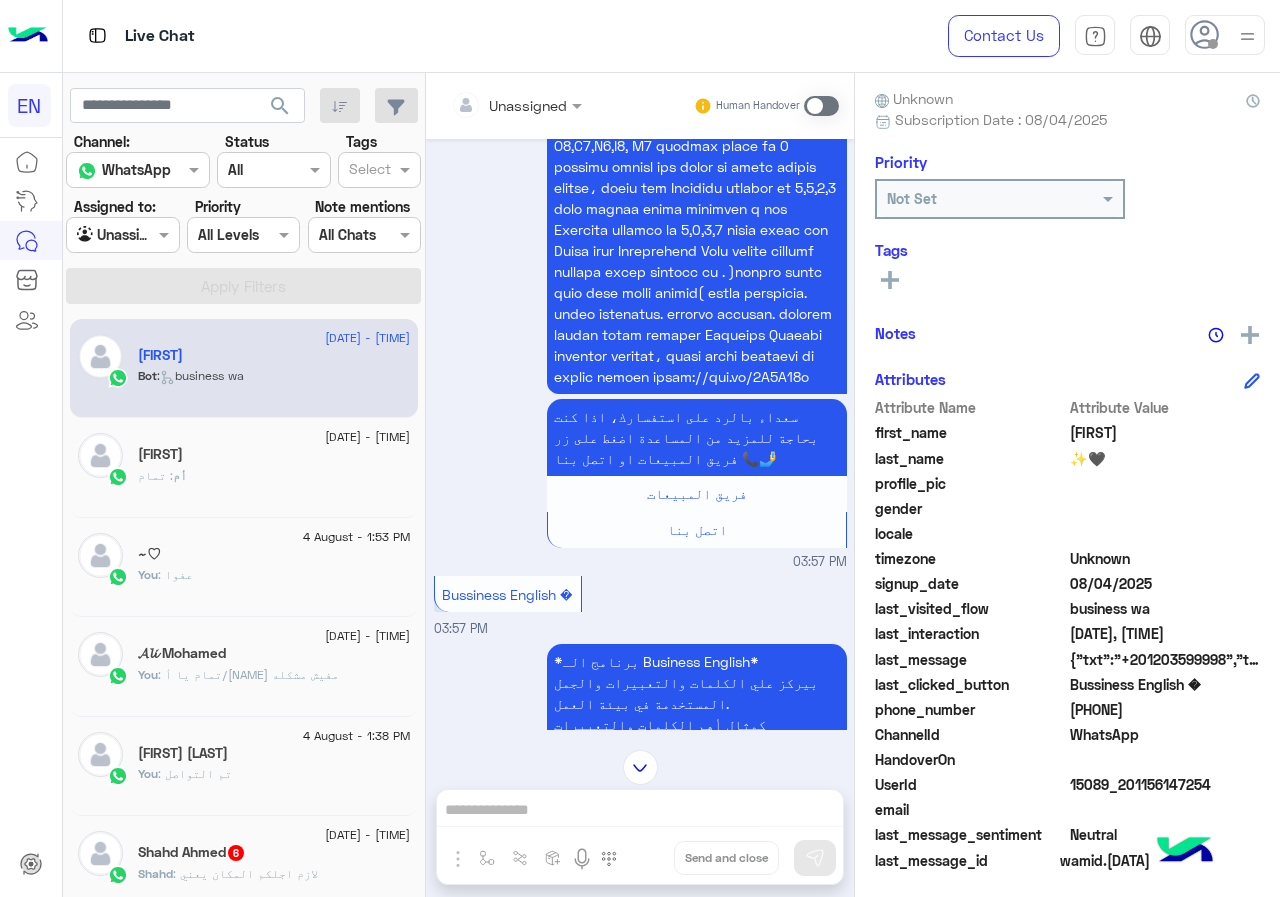 scroll, scrollTop: 3803, scrollLeft: 0, axis: vertical 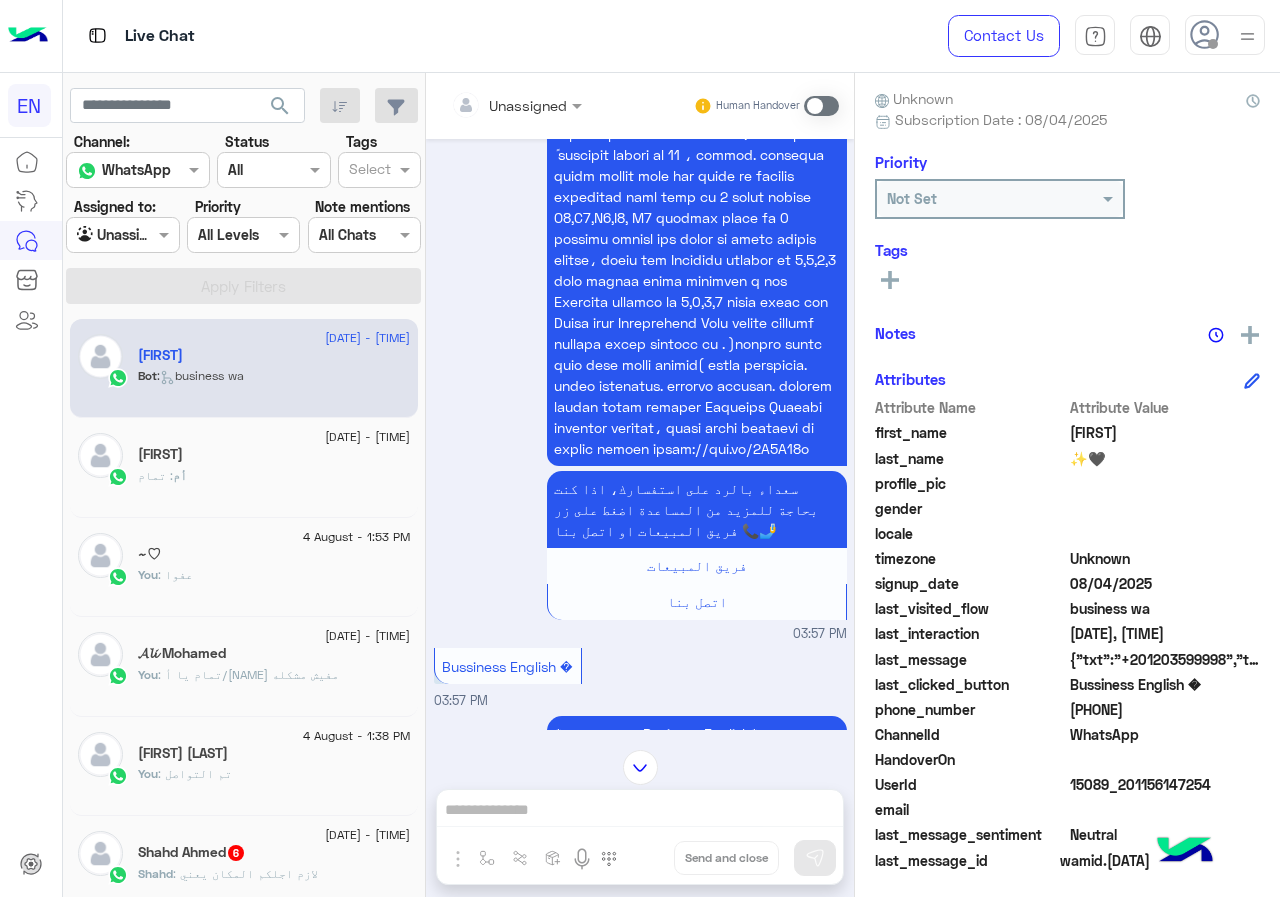 click at bounding box center (516, 104) 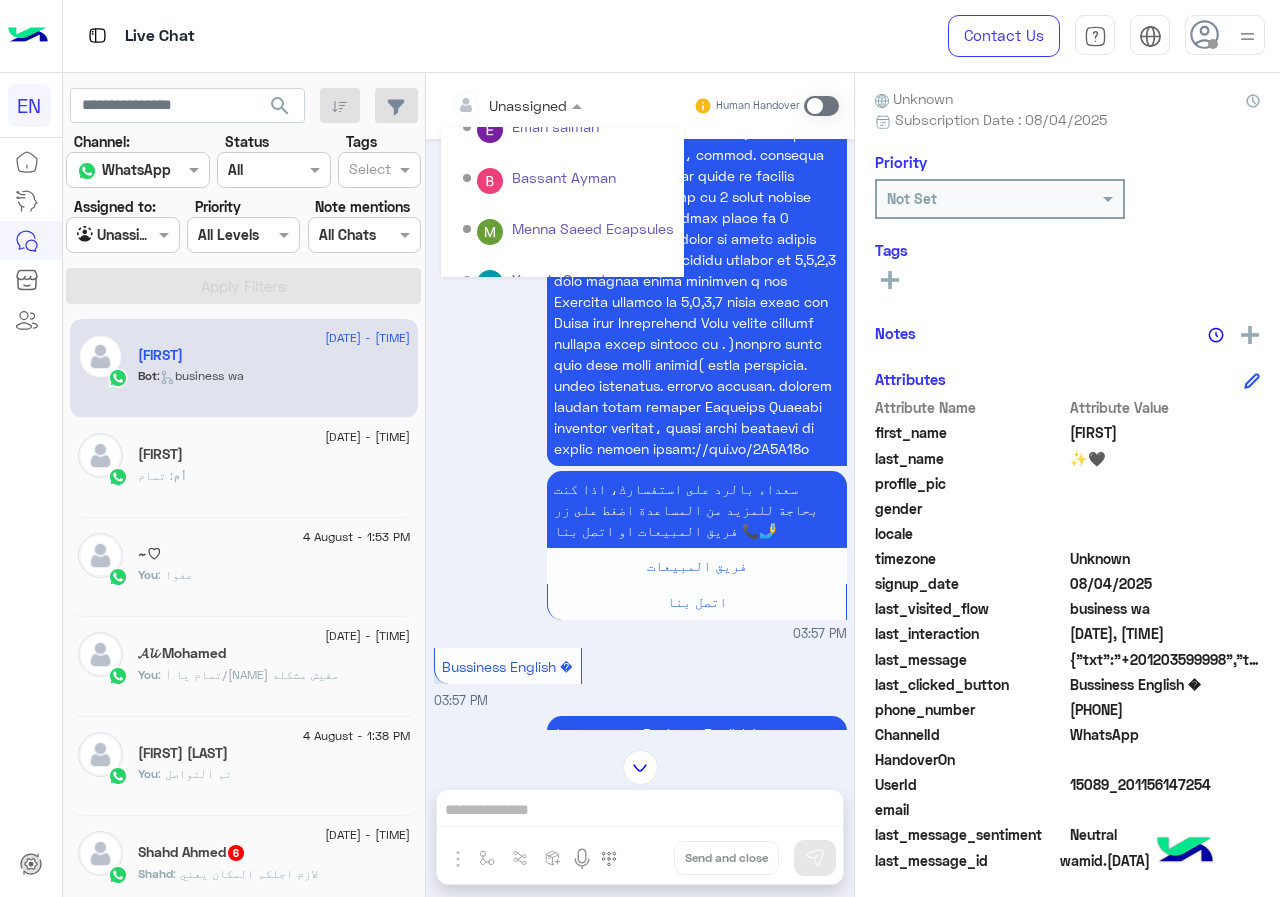 scroll, scrollTop: 332, scrollLeft: 0, axis: vertical 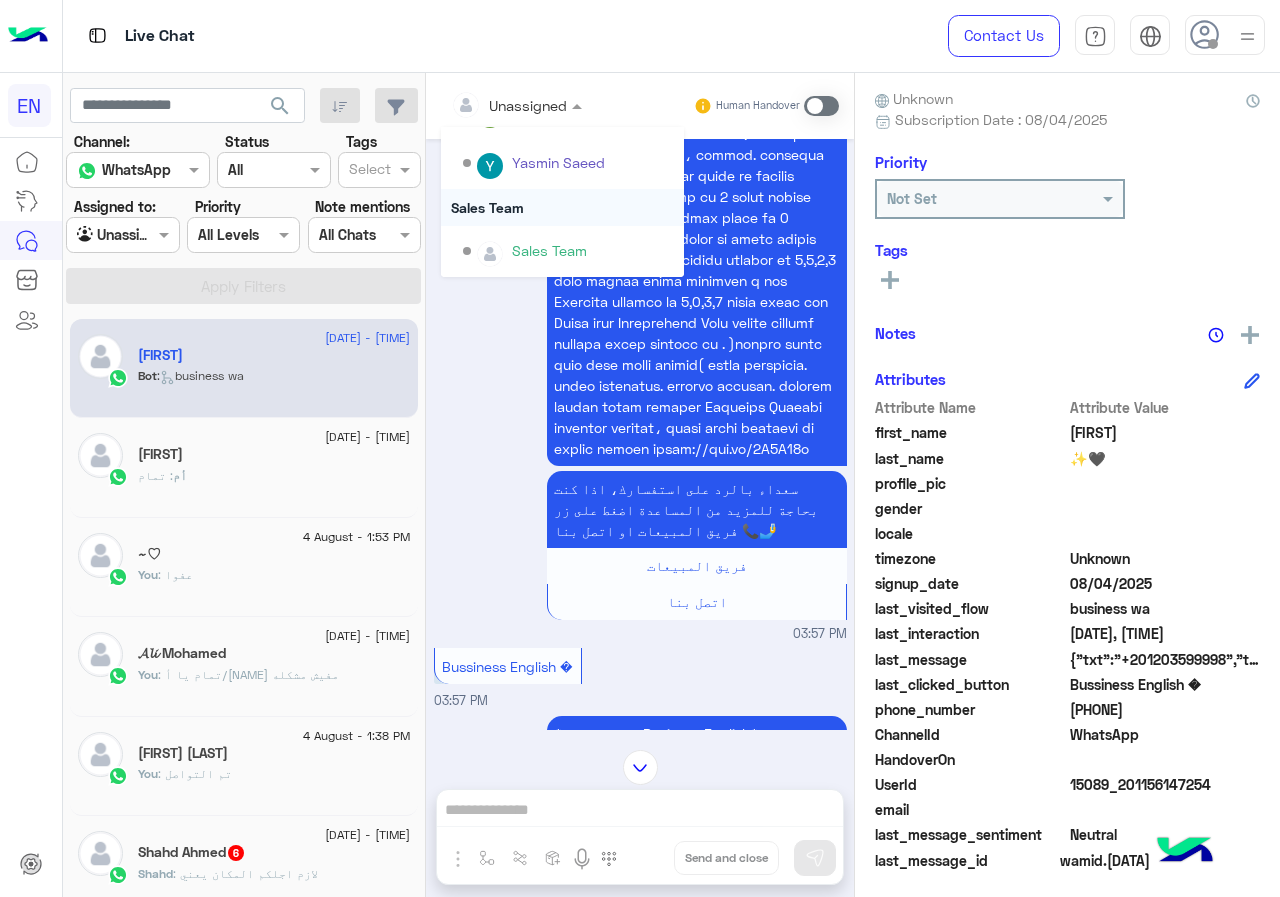 click on "Sales Team" at bounding box center (562, 207) 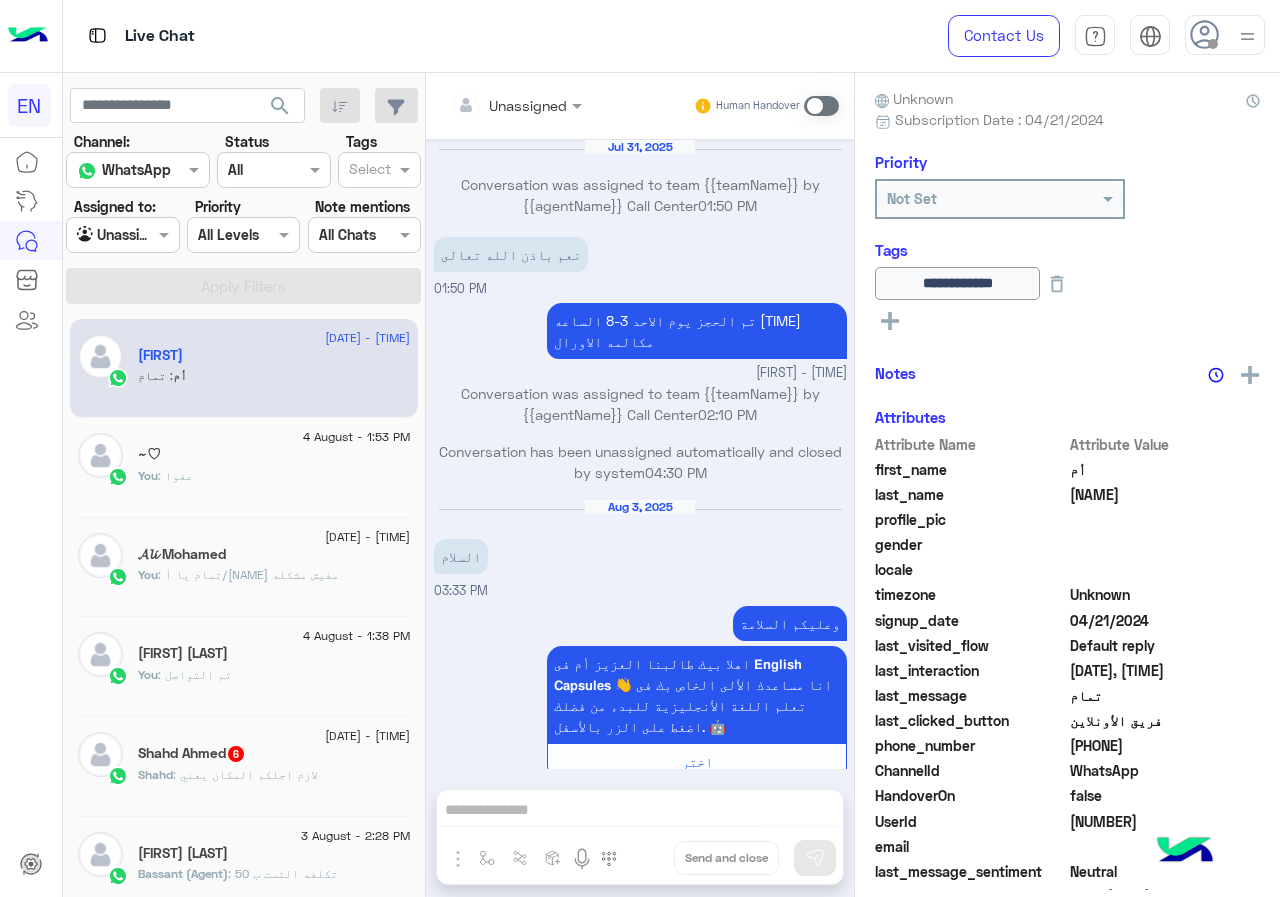 scroll, scrollTop: 1461, scrollLeft: 0, axis: vertical 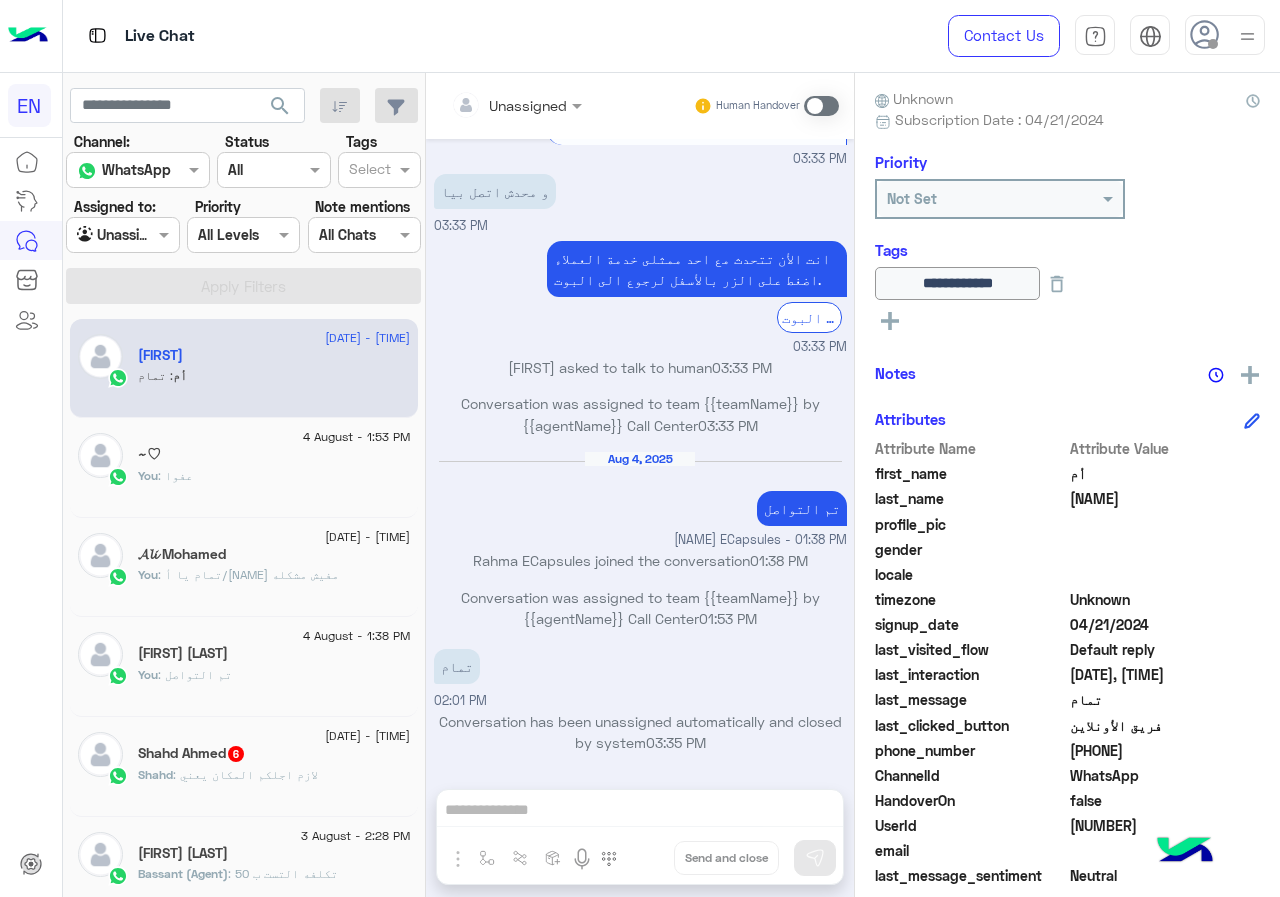 click at bounding box center [491, 105] 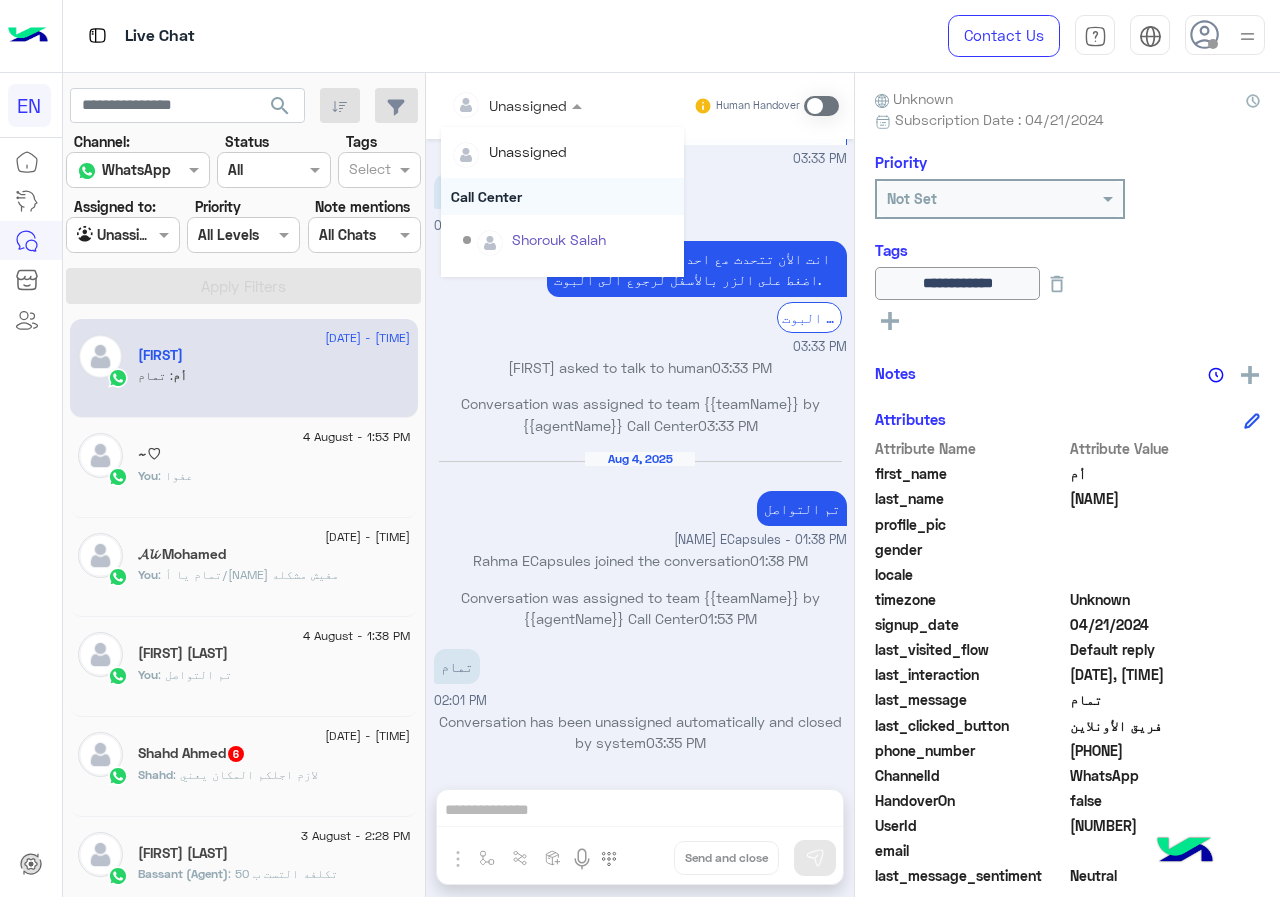 click on "Call Center" at bounding box center (562, 196) 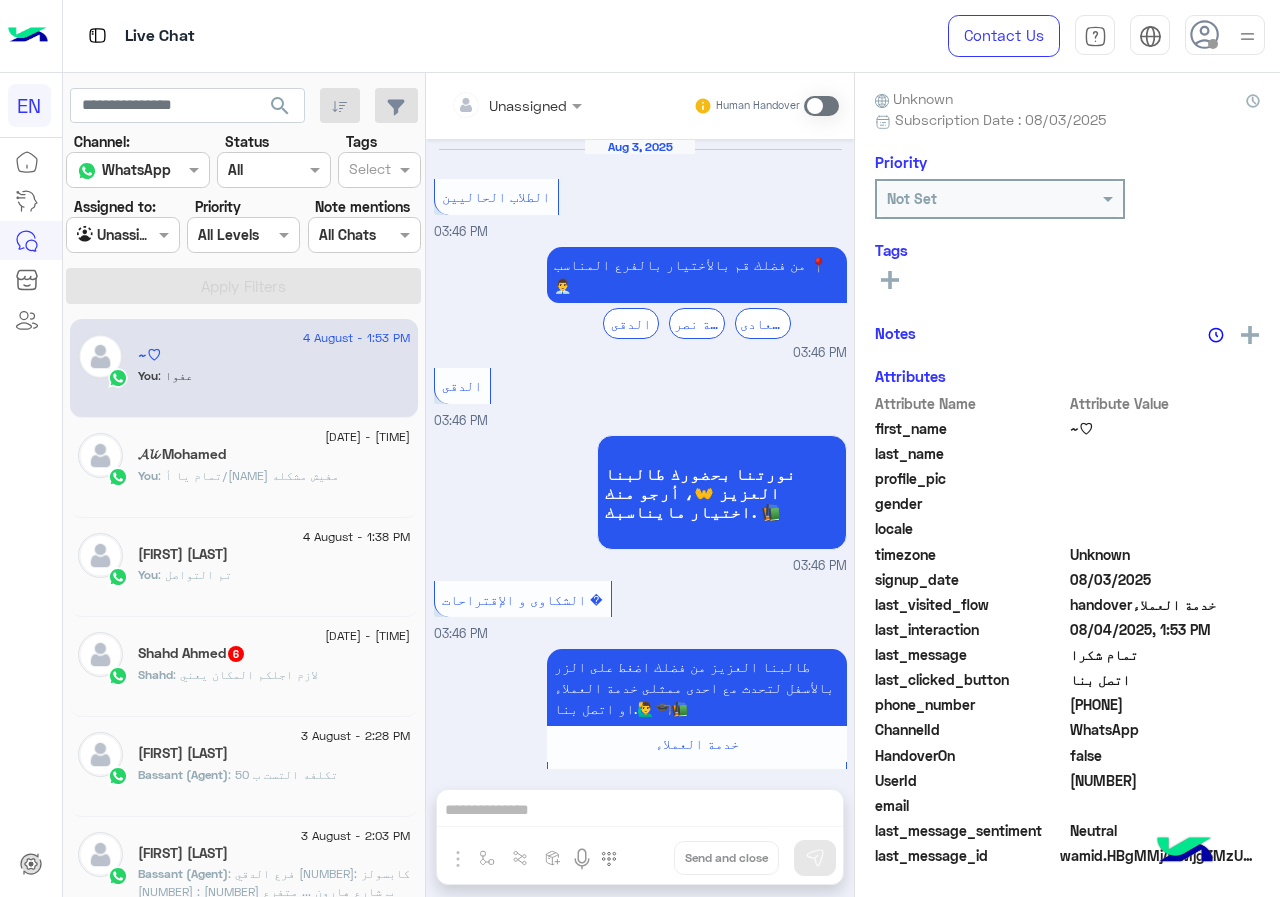 scroll, scrollTop: 1145, scrollLeft: 0, axis: vertical 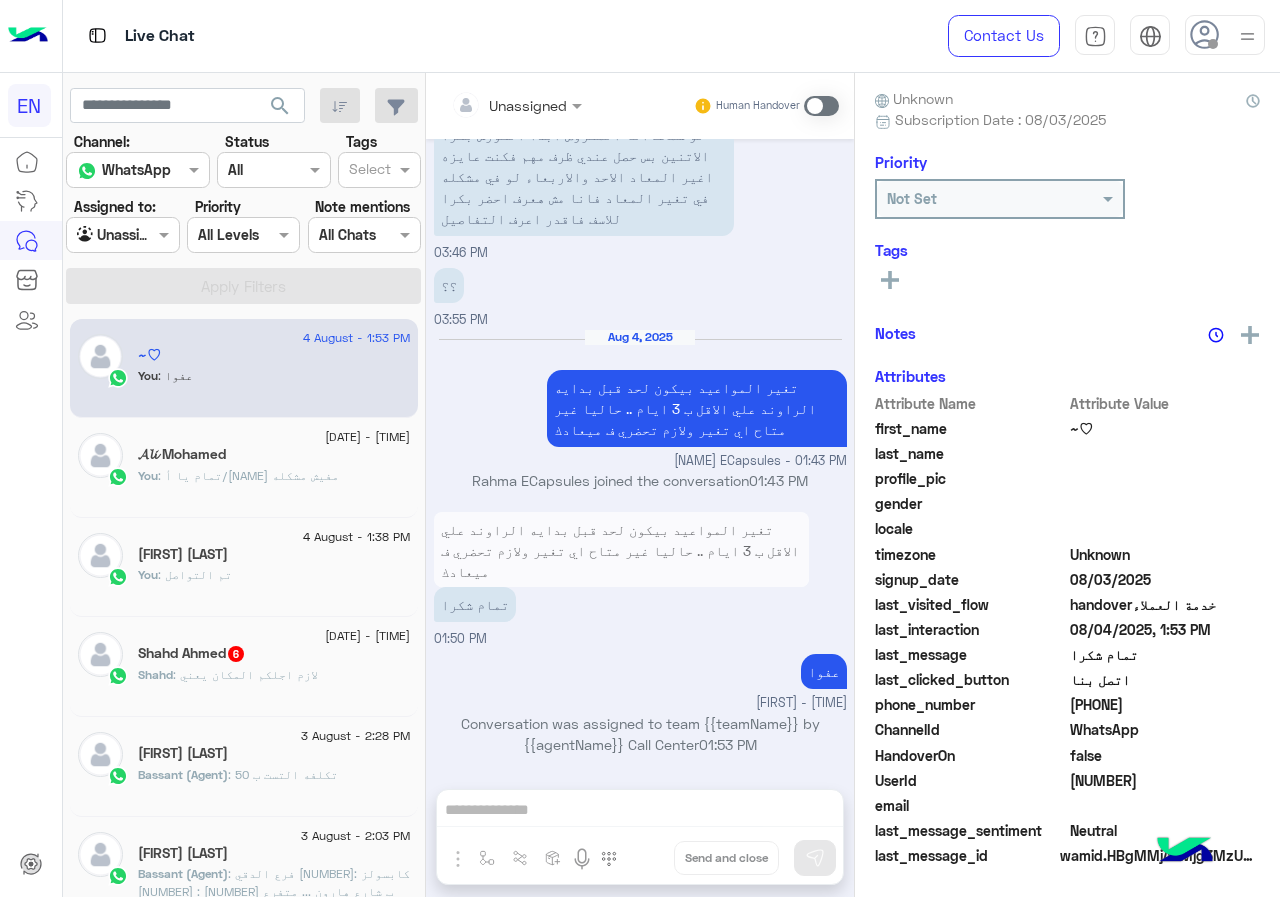 click on "Shahd : لازم اجلكم المكان يعني" 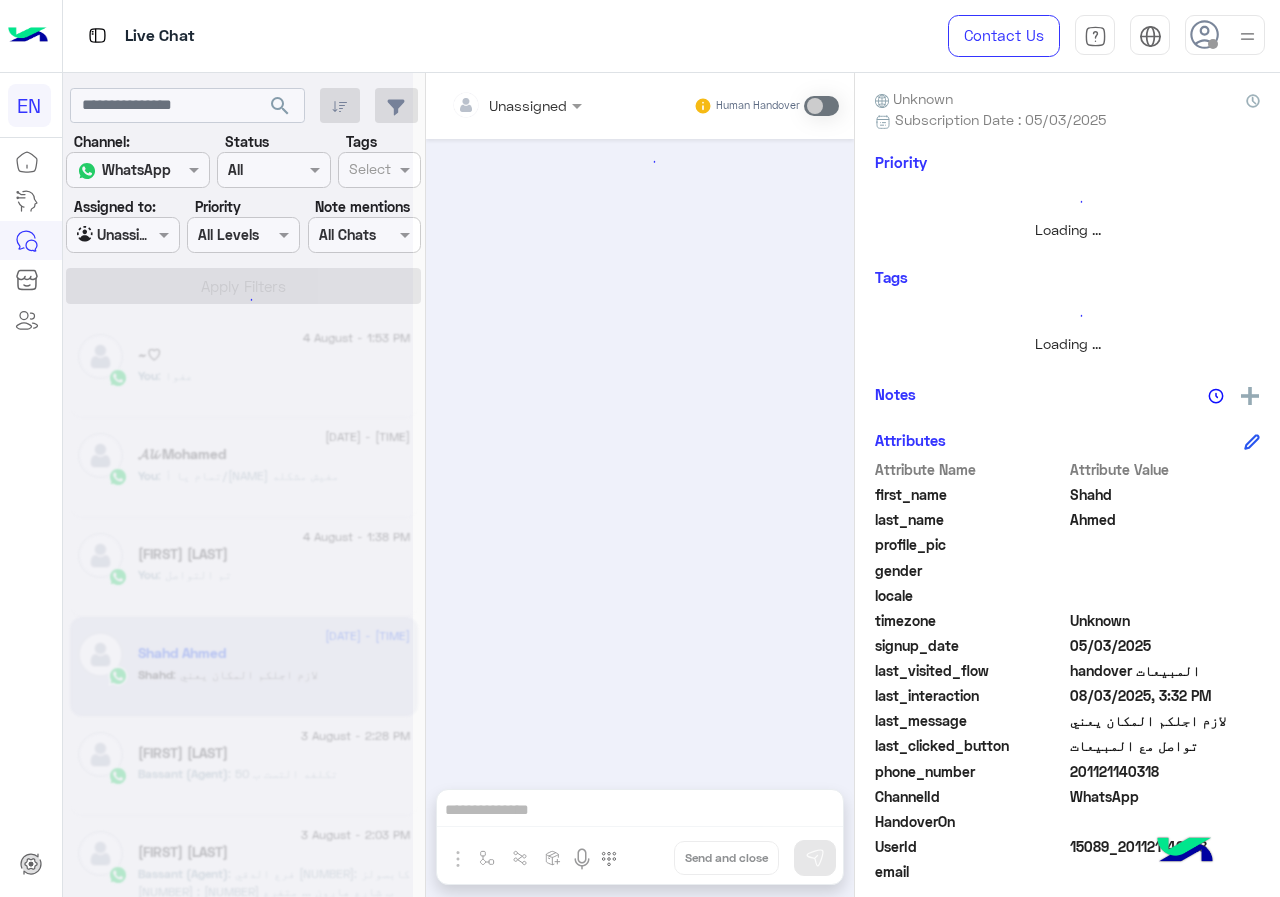 scroll, scrollTop: 1126, scrollLeft: 0, axis: vertical 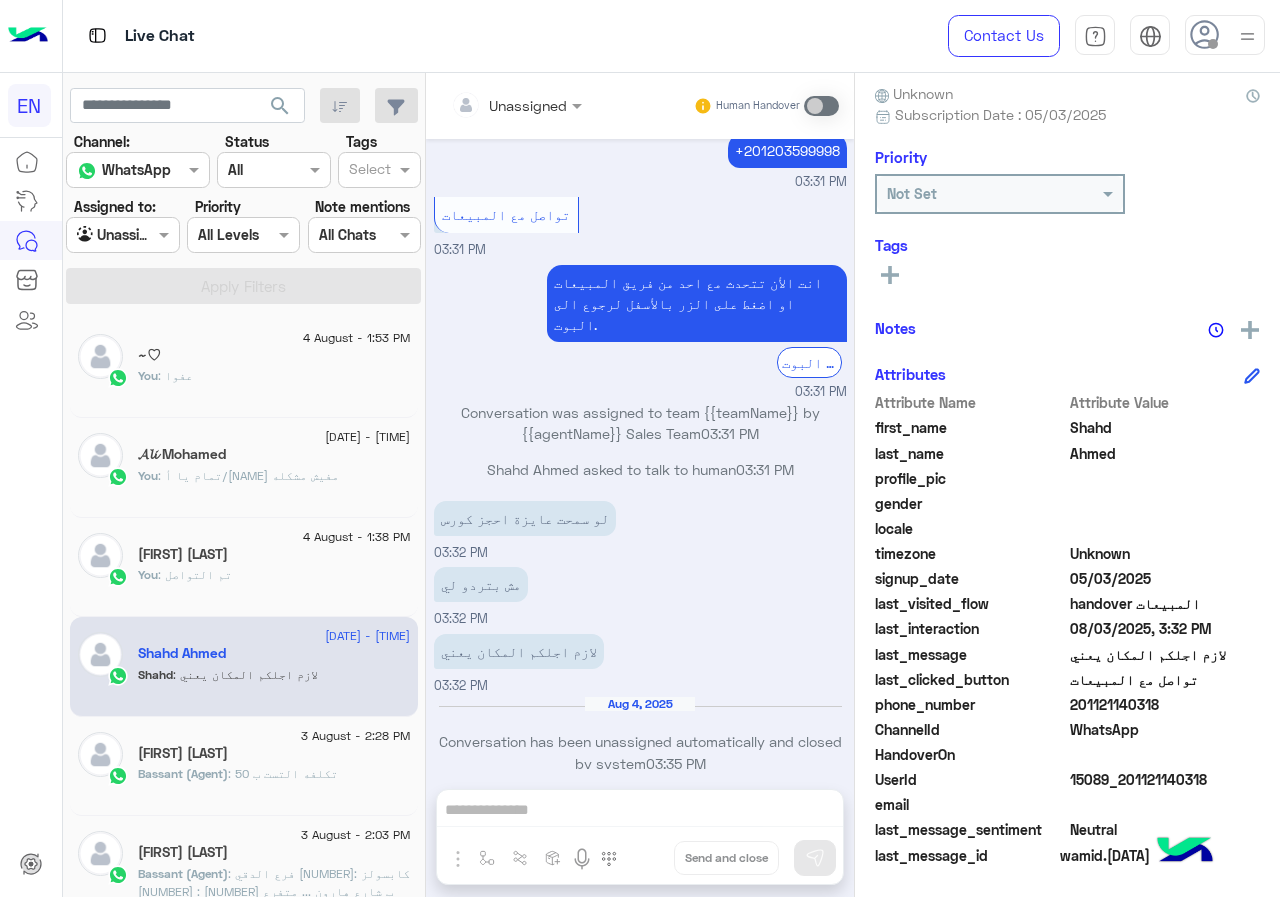 drag, startPoint x: 1074, startPoint y: 702, endPoint x: 1195, endPoint y: 702, distance: 121 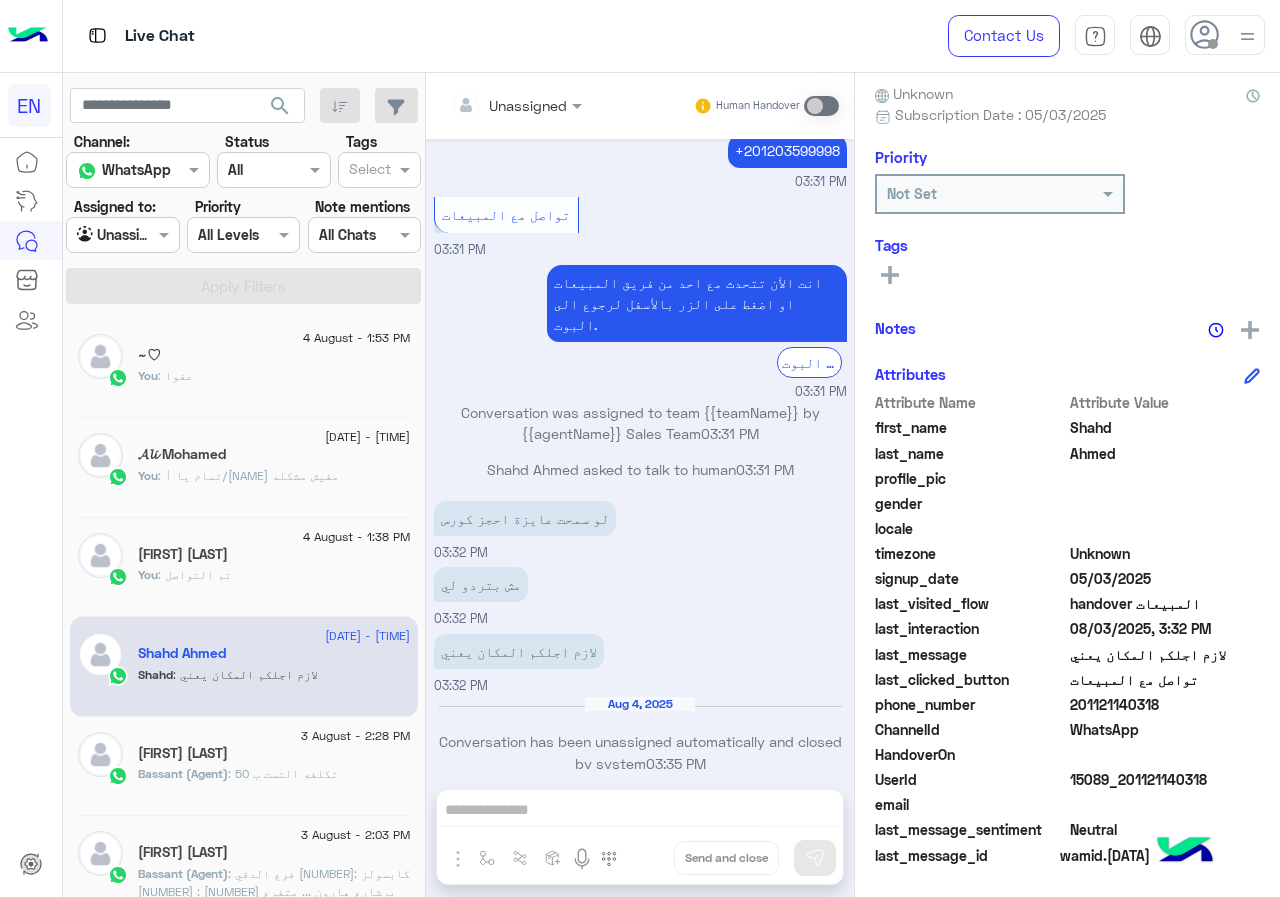 click at bounding box center (516, 104) 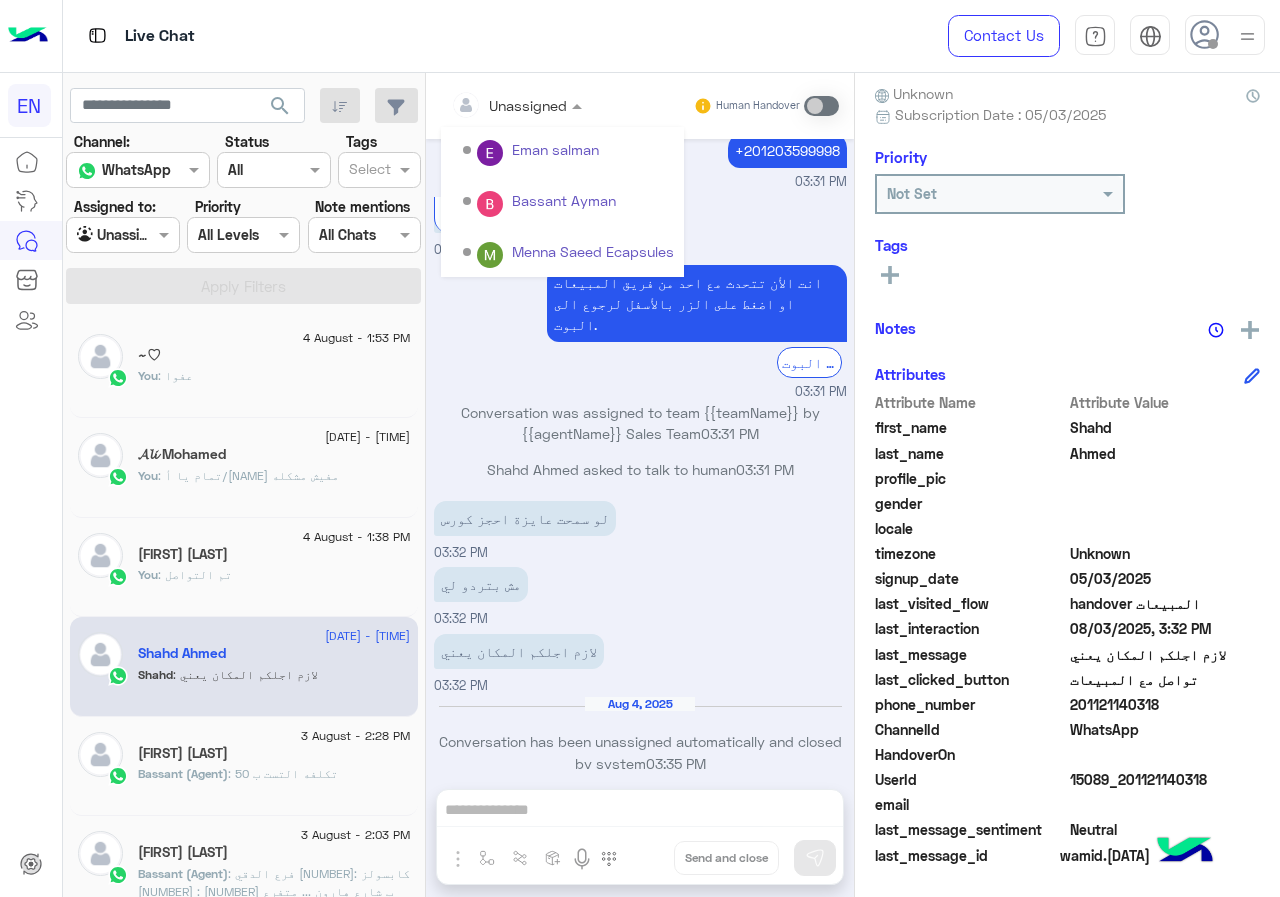 scroll, scrollTop: 332, scrollLeft: 0, axis: vertical 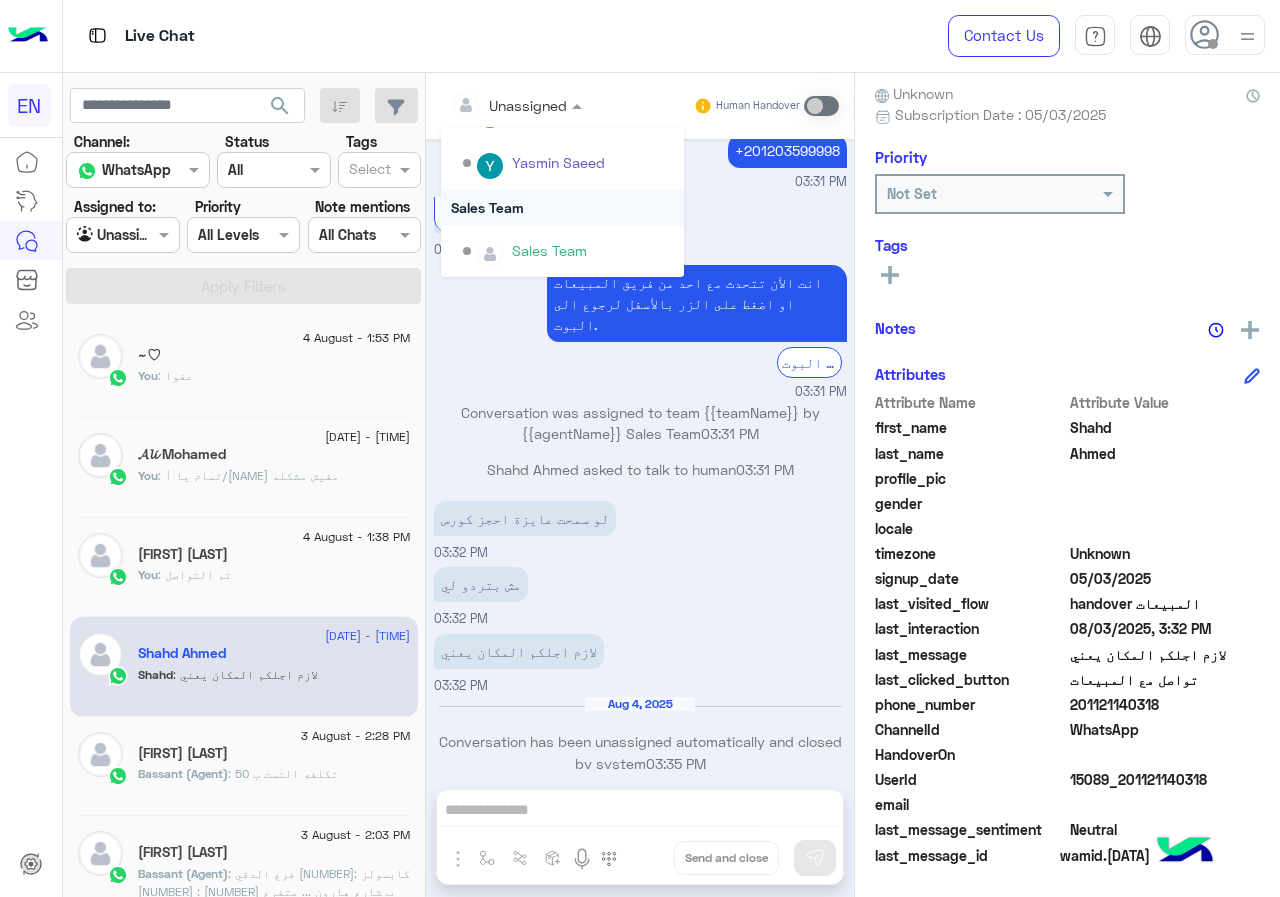 click on "Sales Team" at bounding box center (562, 207) 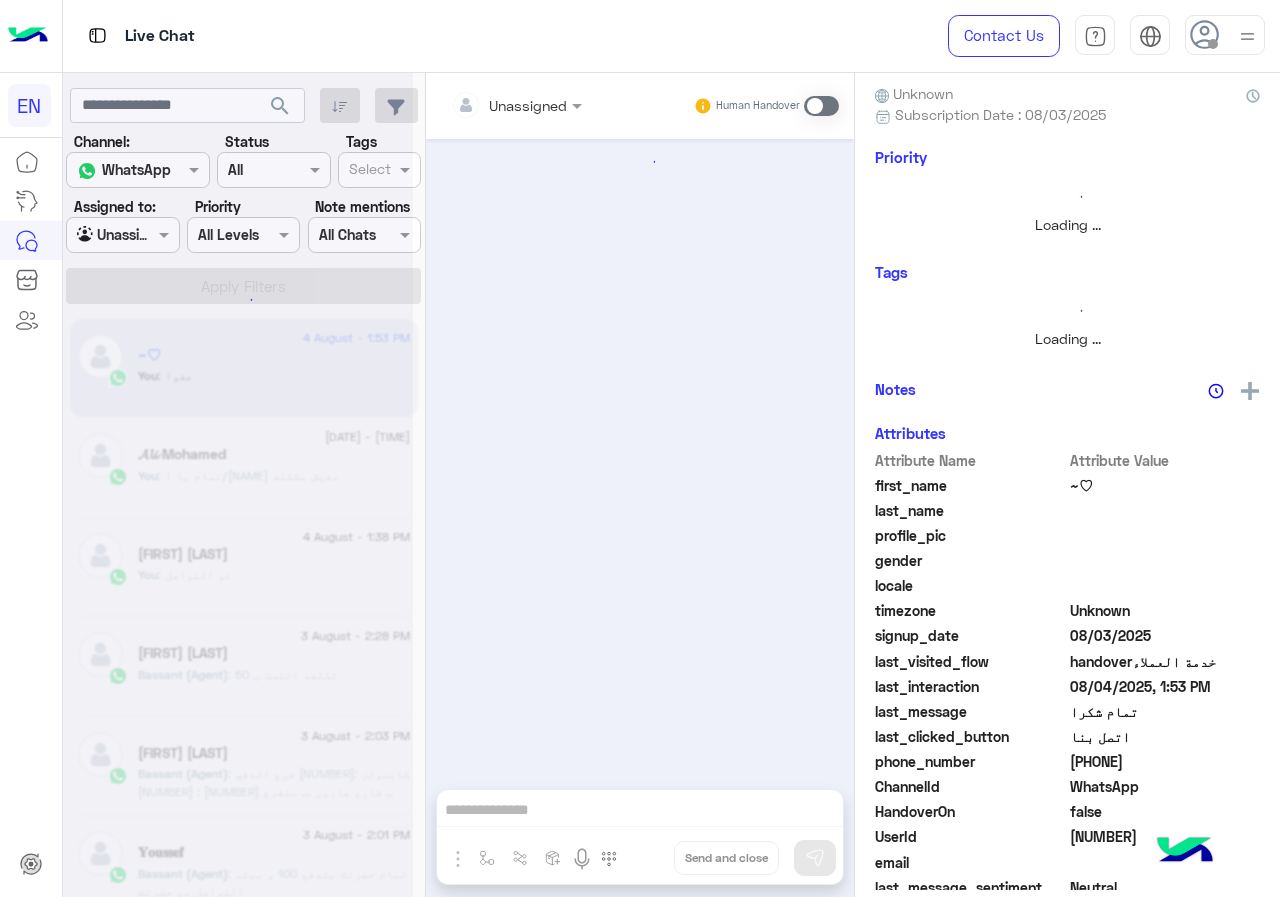 scroll, scrollTop: 0, scrollLeft: 0, axis: both 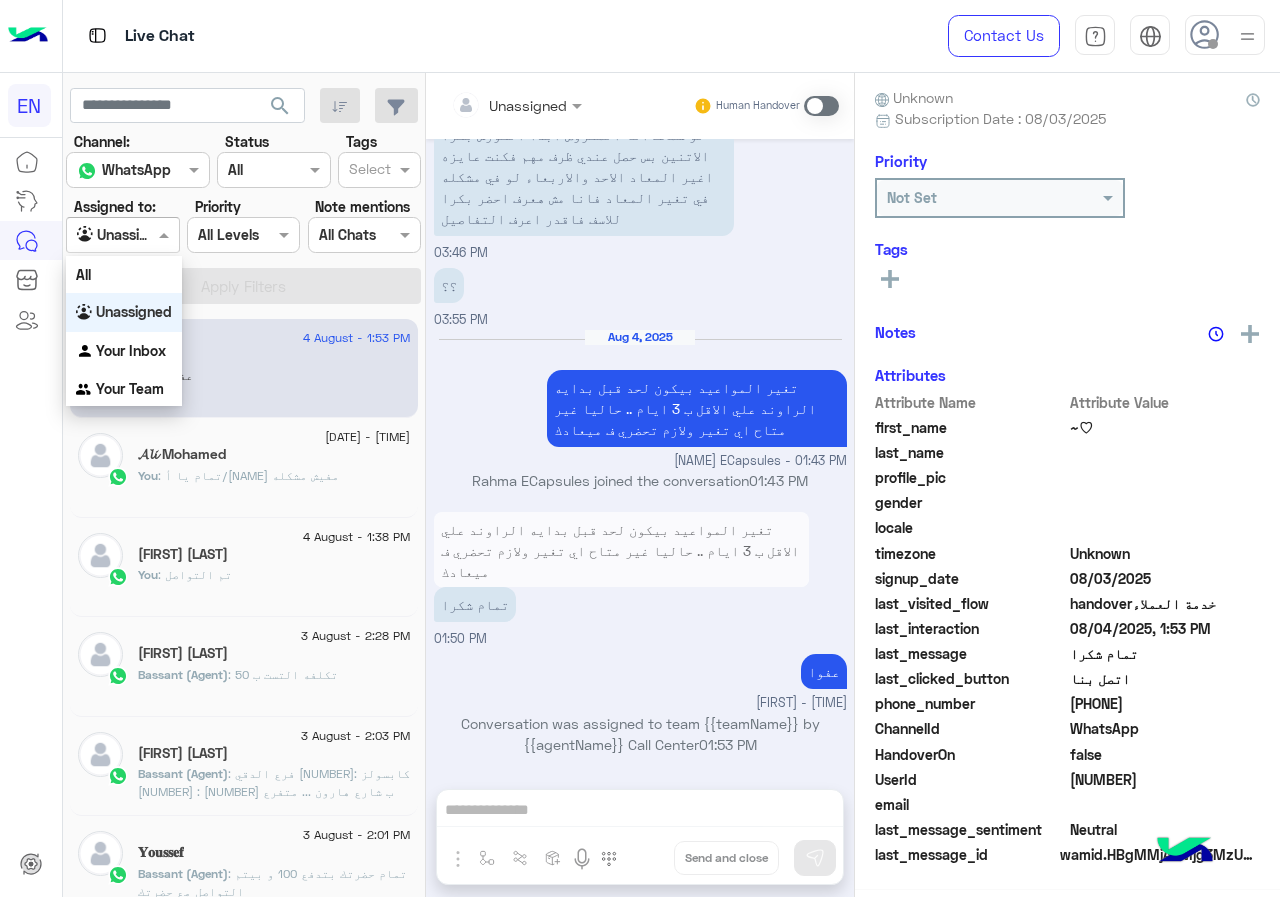 click at bounding box center [100, 235] 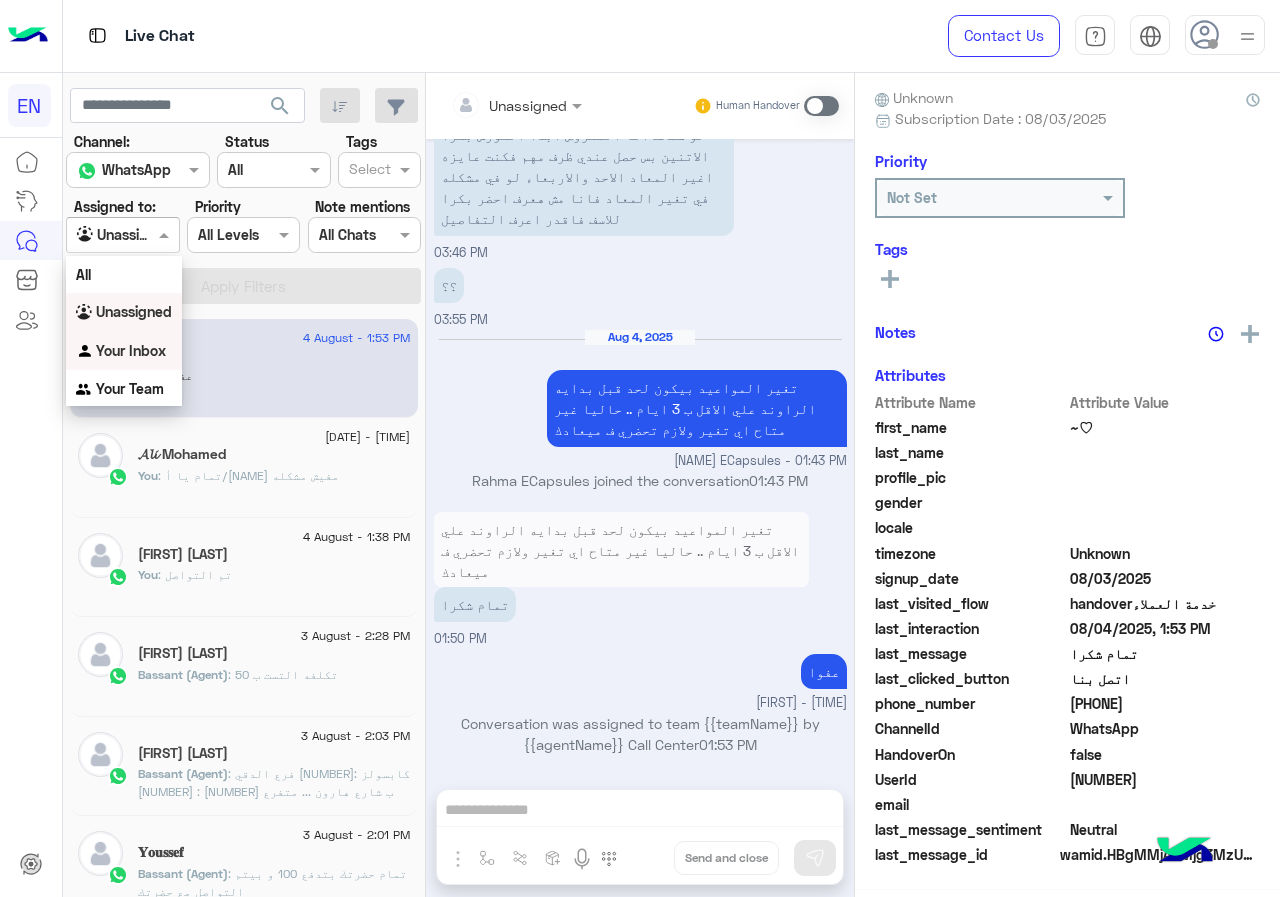 click on "Your Inbox" at bounding box center (131, 350) 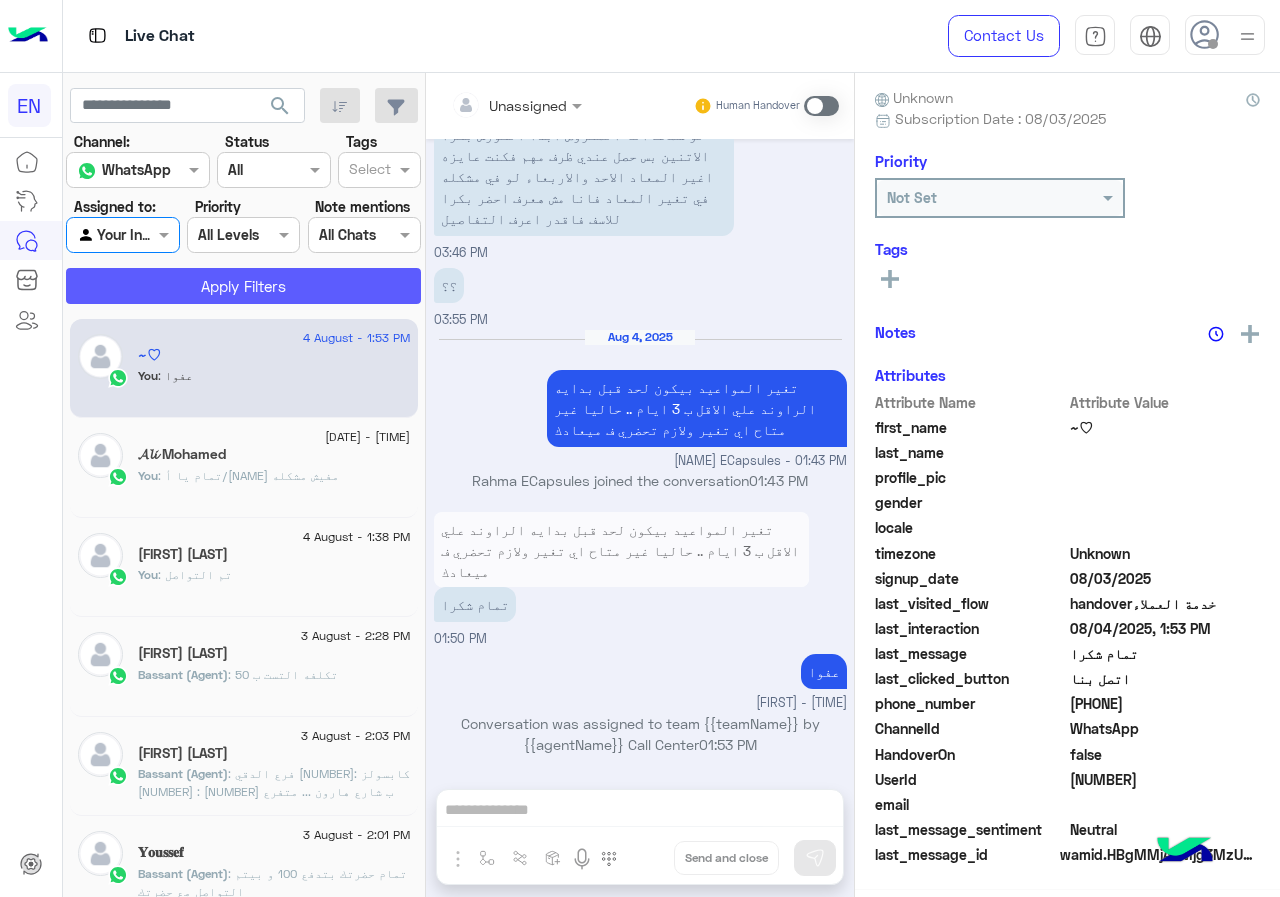 click on "Apply Filters" 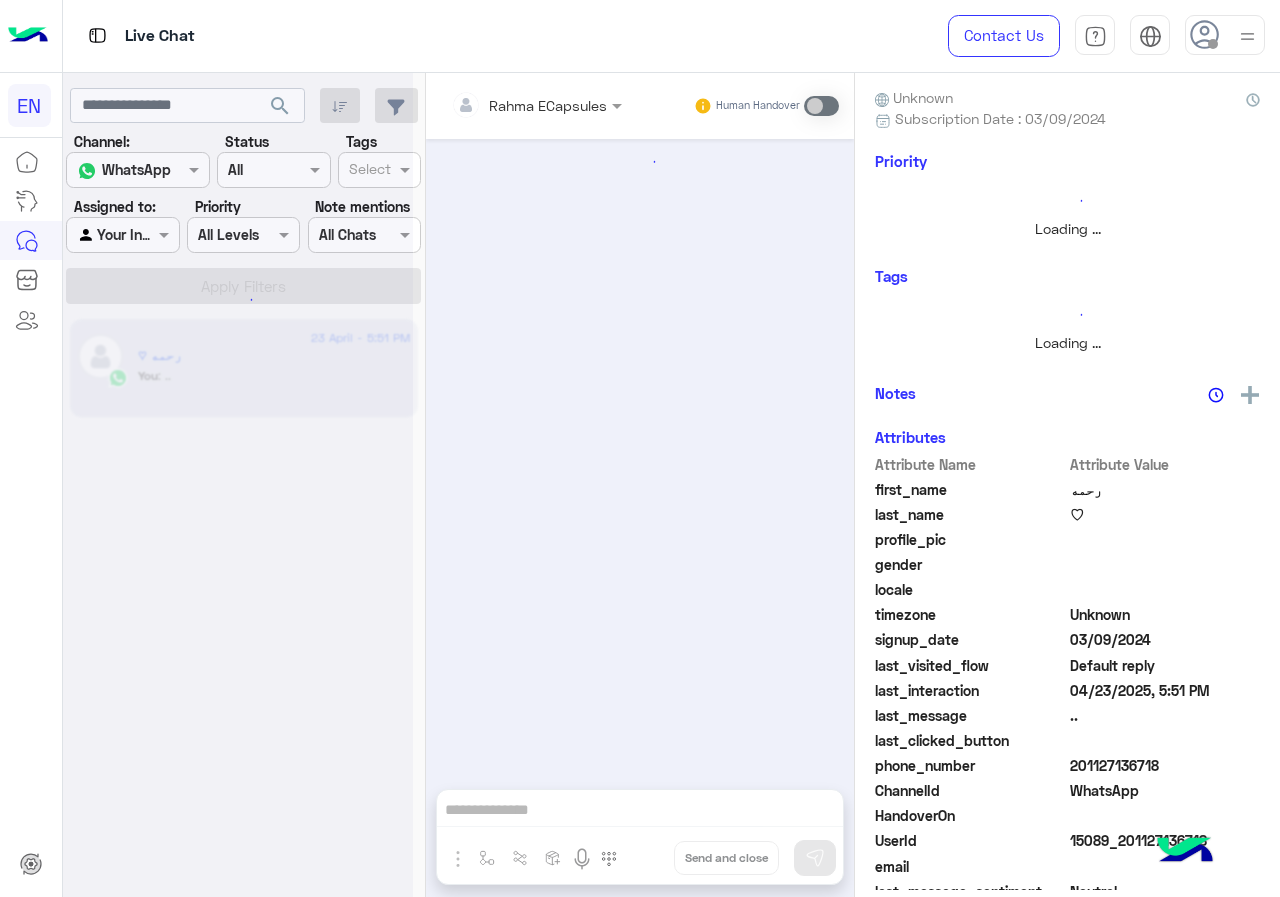 scroll, scrollTop: 180, scrollLeft: 0, axis: vertical 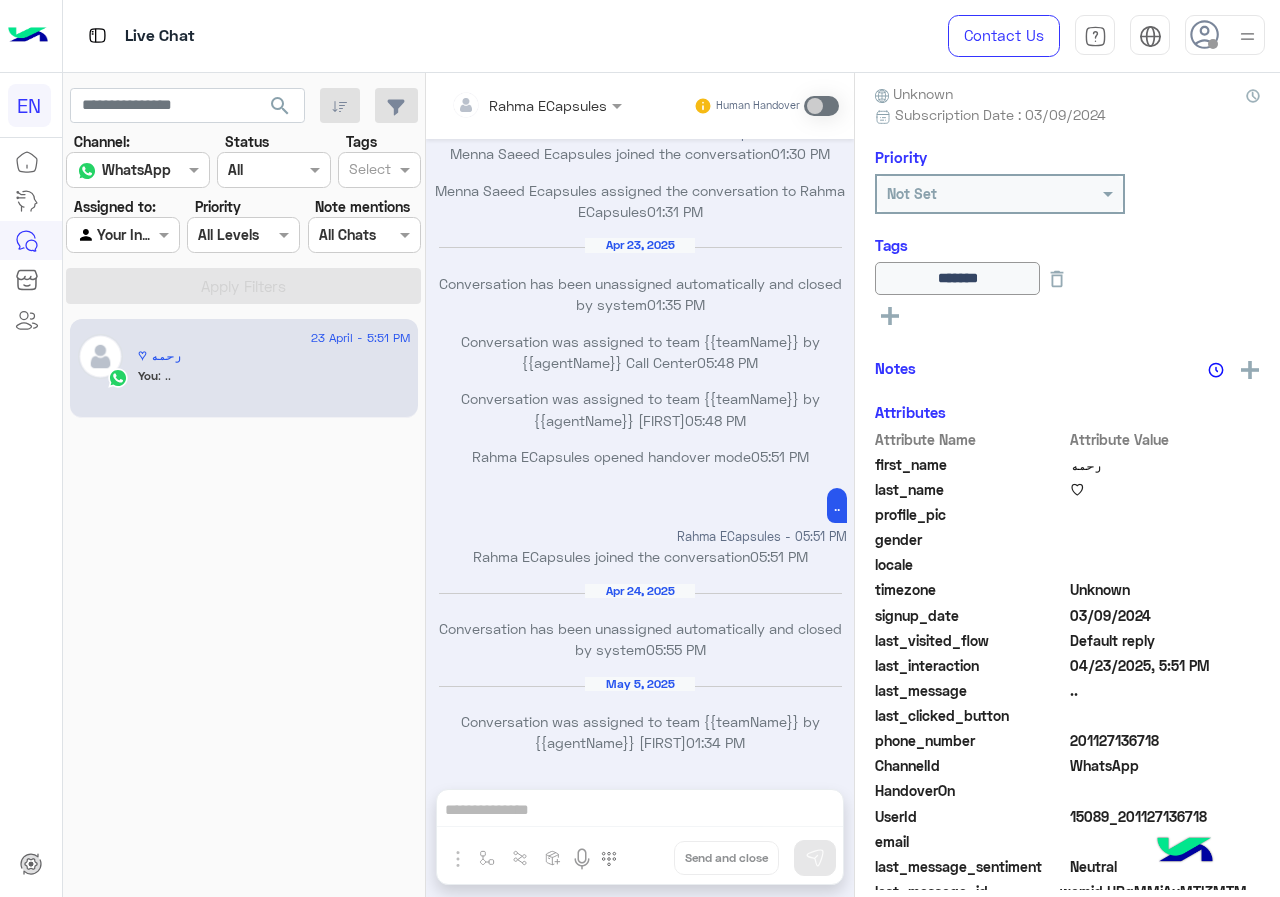 click at bounding box center (122, 234) 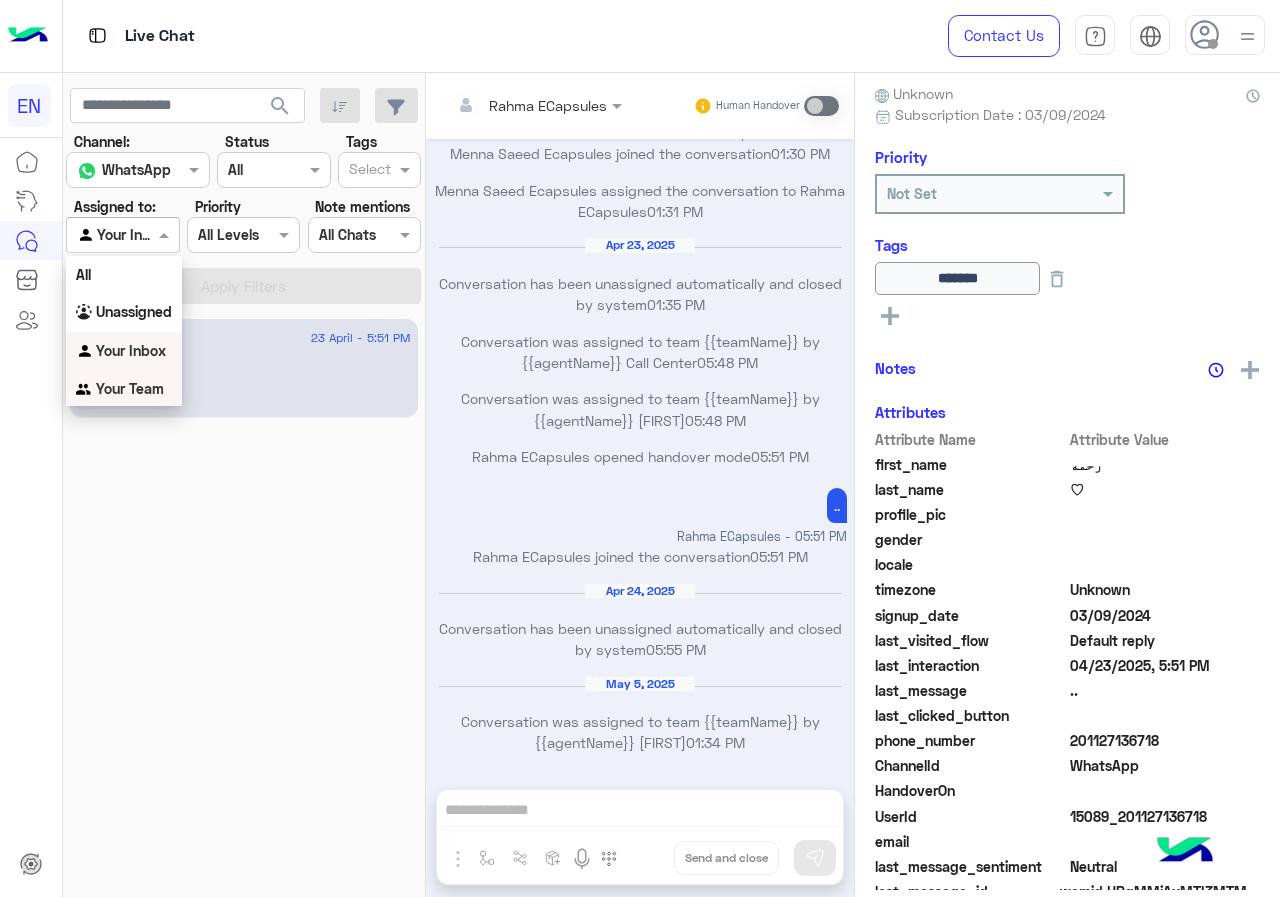 click on "Your Team" at bounding box center (130, 388) 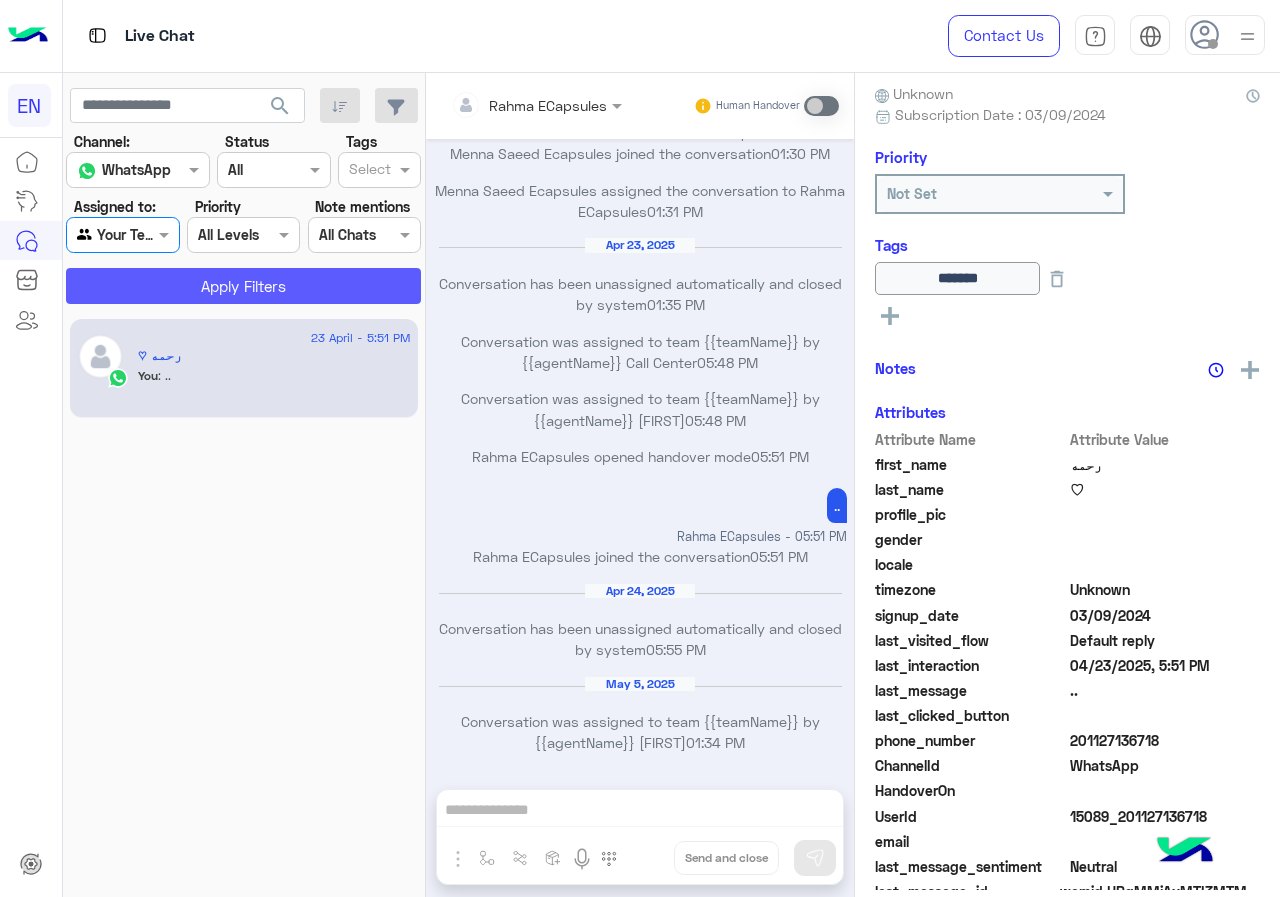 click on "Apply Filters" 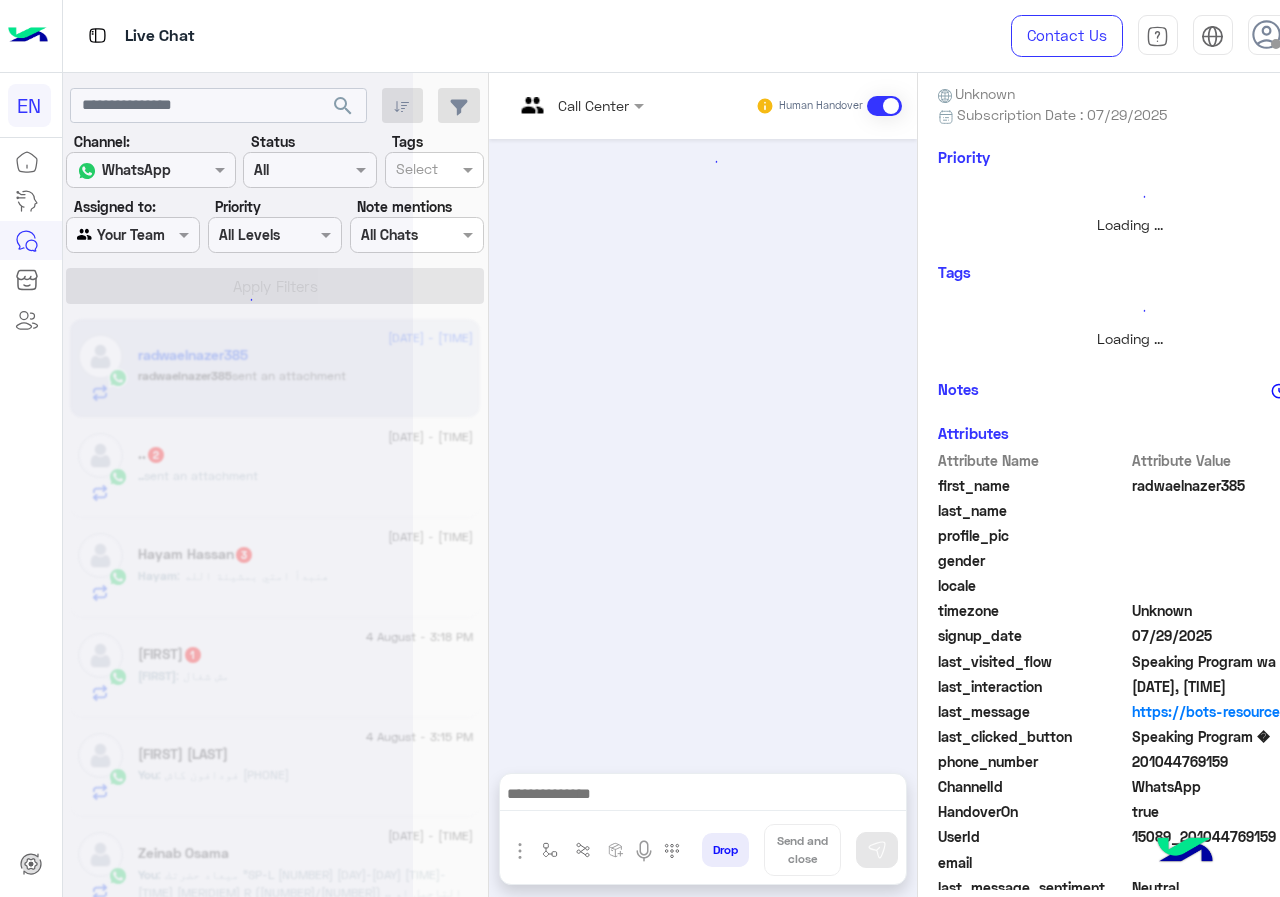 scroll, scrollTop: 0, scrollLeft: 0, axis: both 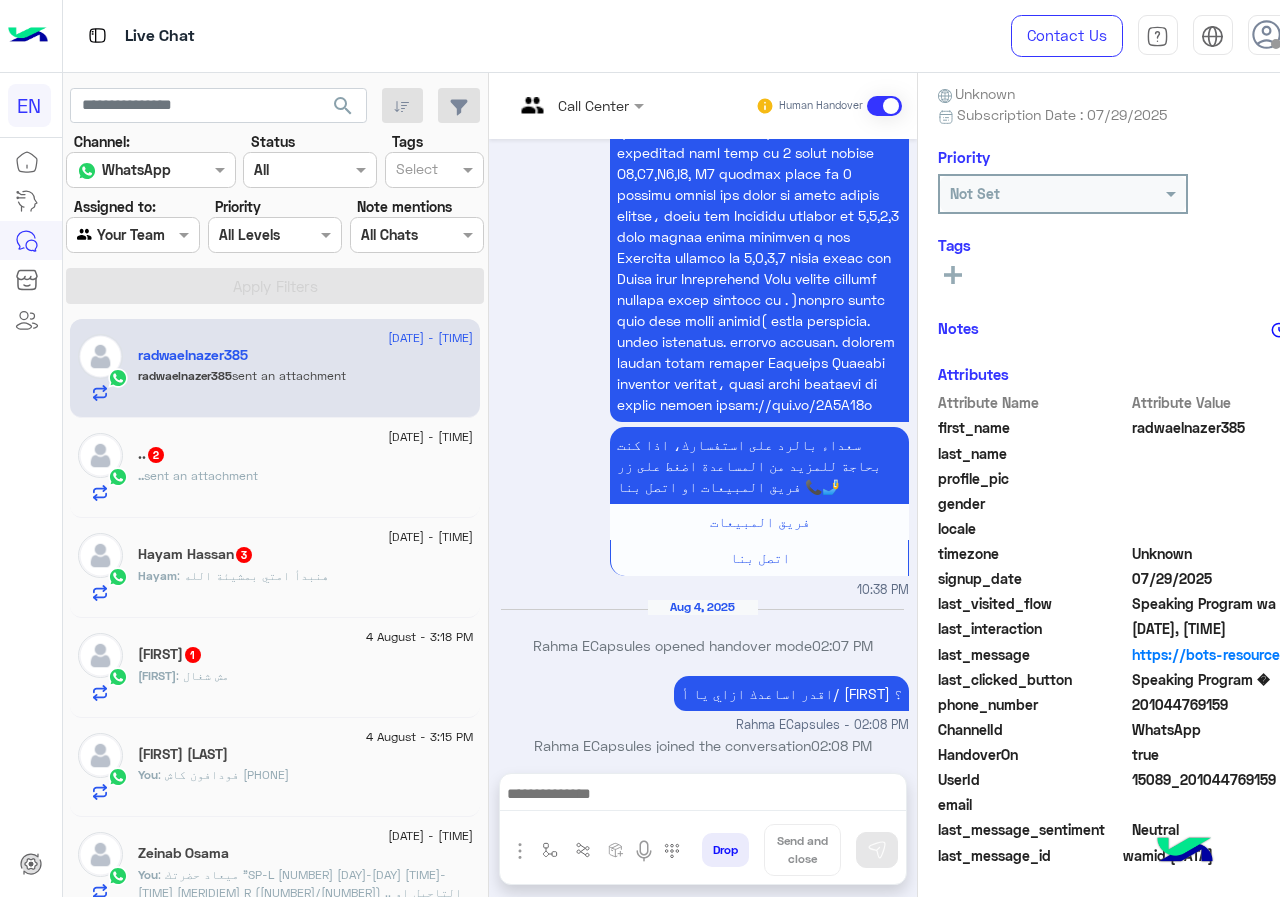 drag, startPoint x: 1142, startPoint y: 702, endPoint x: 1233, endPoint y: 711, distance: 91.44397 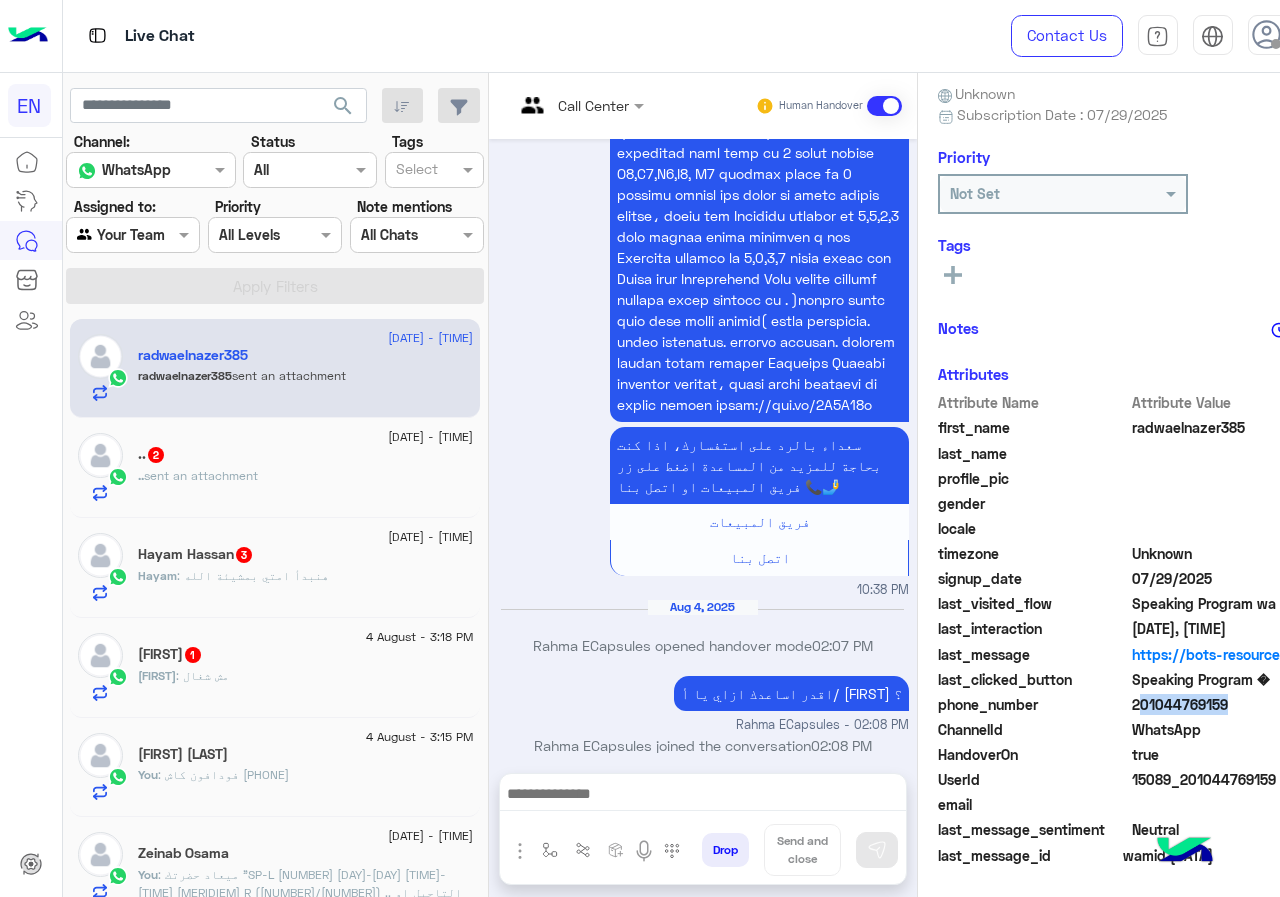 drag, startPoint x: 1136, startPoint y: 704, endPoint x: 1262, endPoint y: 704, distance: 126 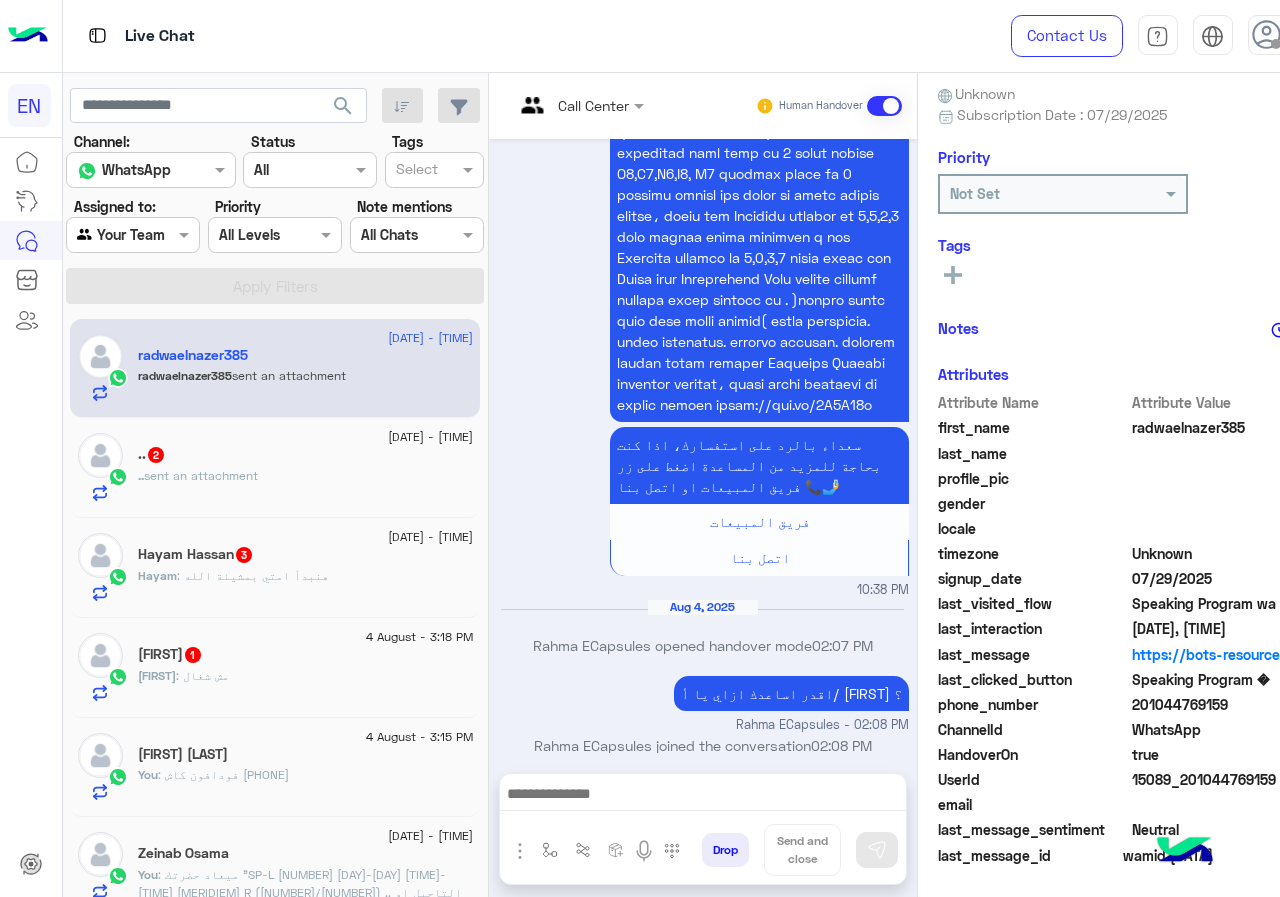 drag, startPoint x: 1140, startPoint y: 711, endPoint x: 1225, endPoint y: 707, distance: 85.09406 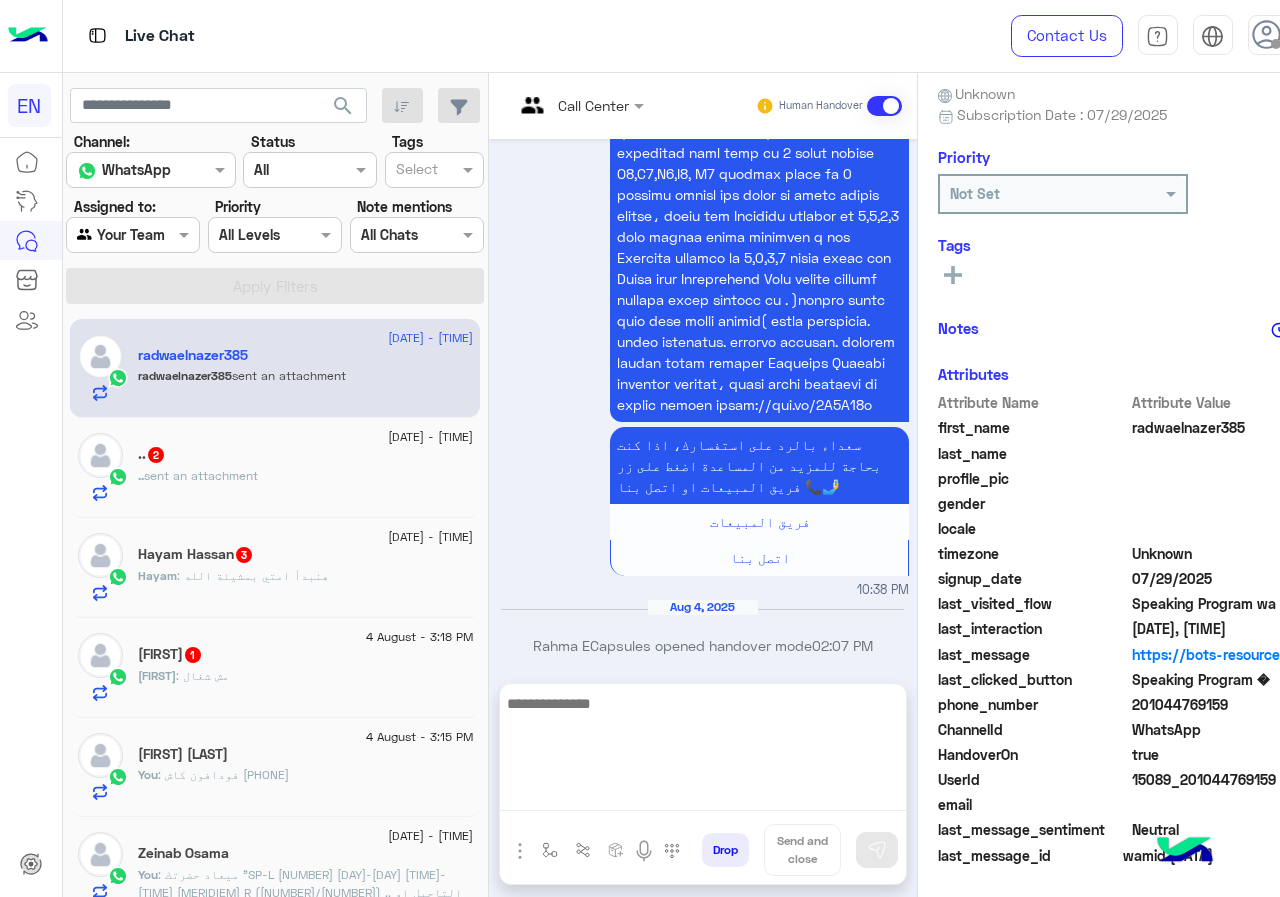 click at bounding box center (703, 751) 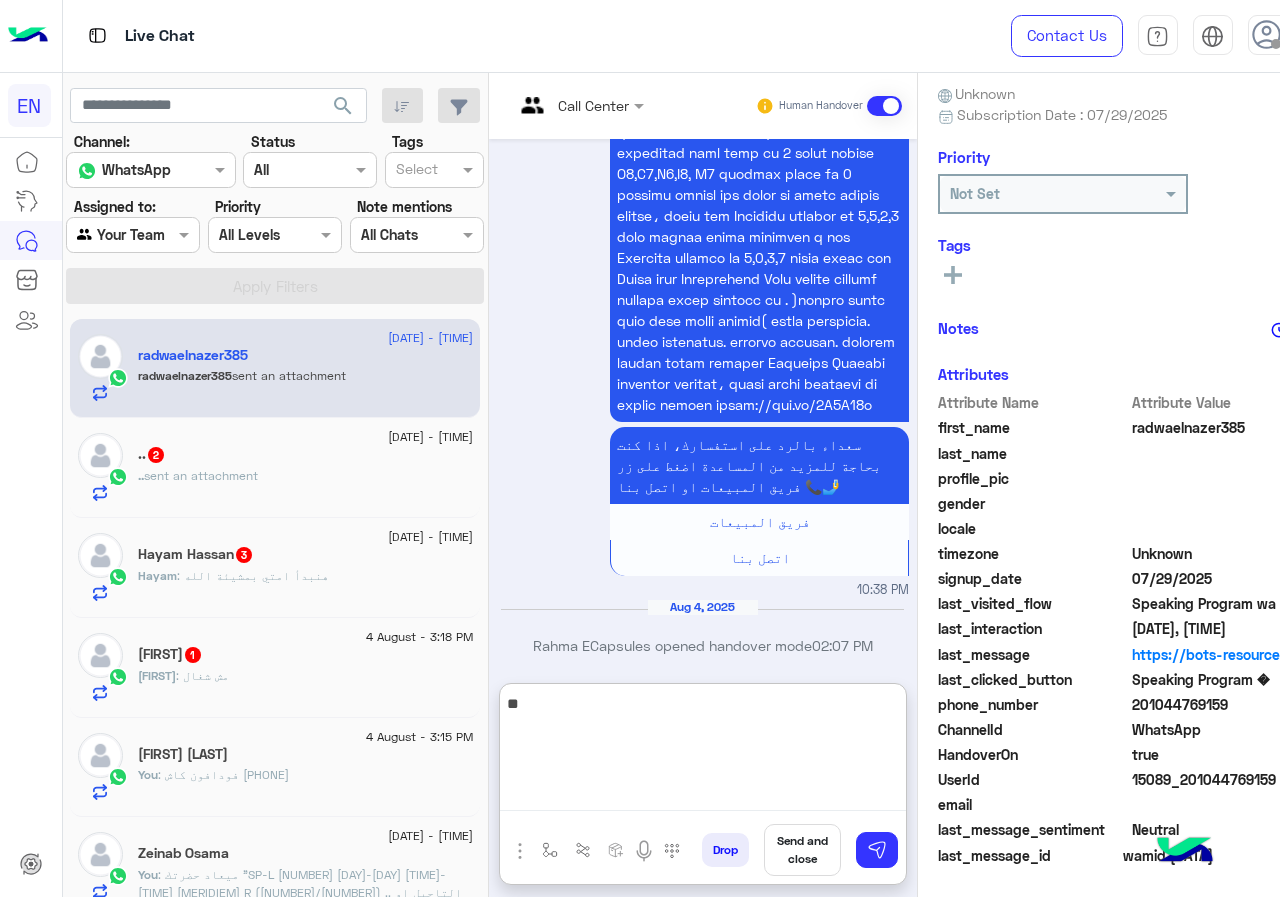 type on "*" 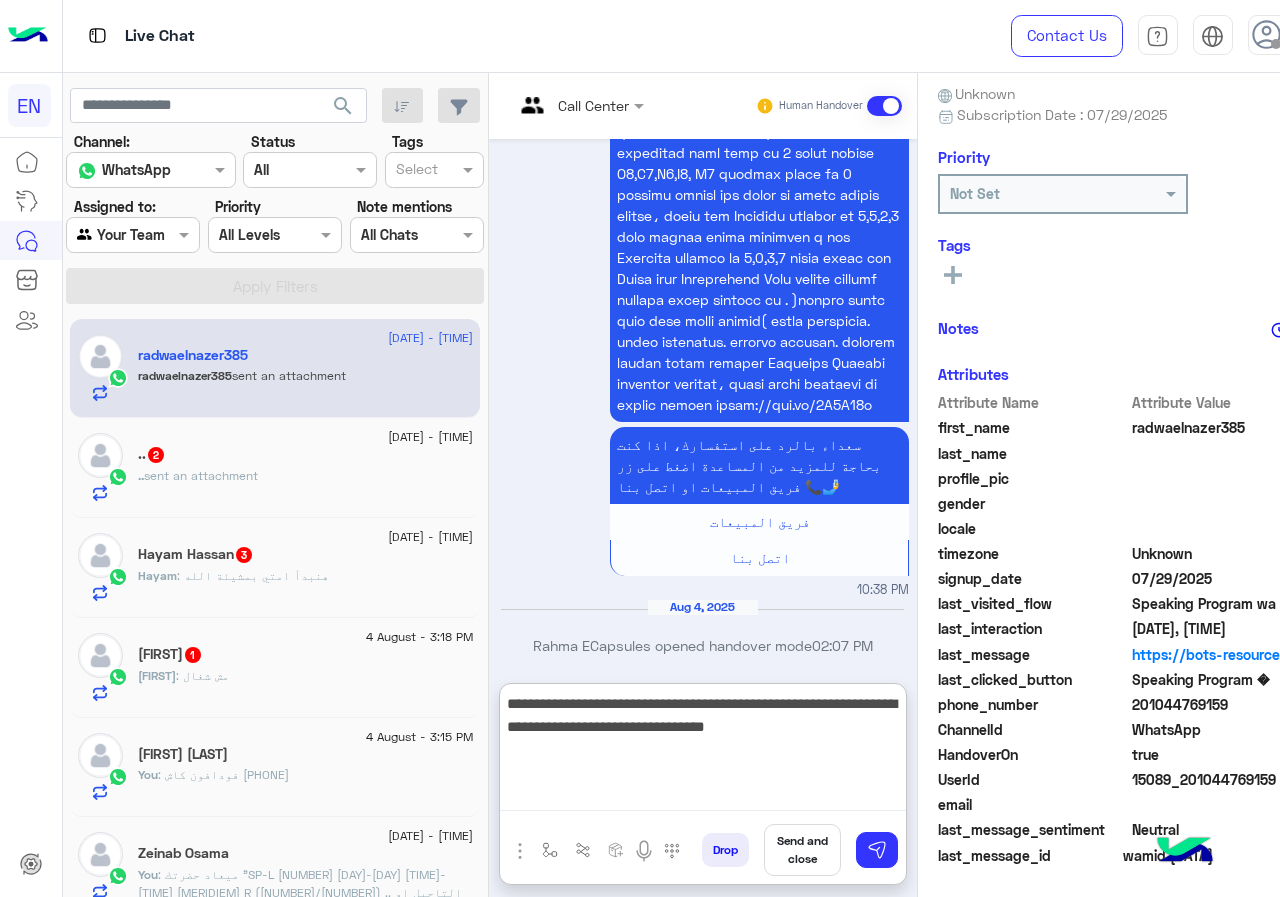 type on "**********" 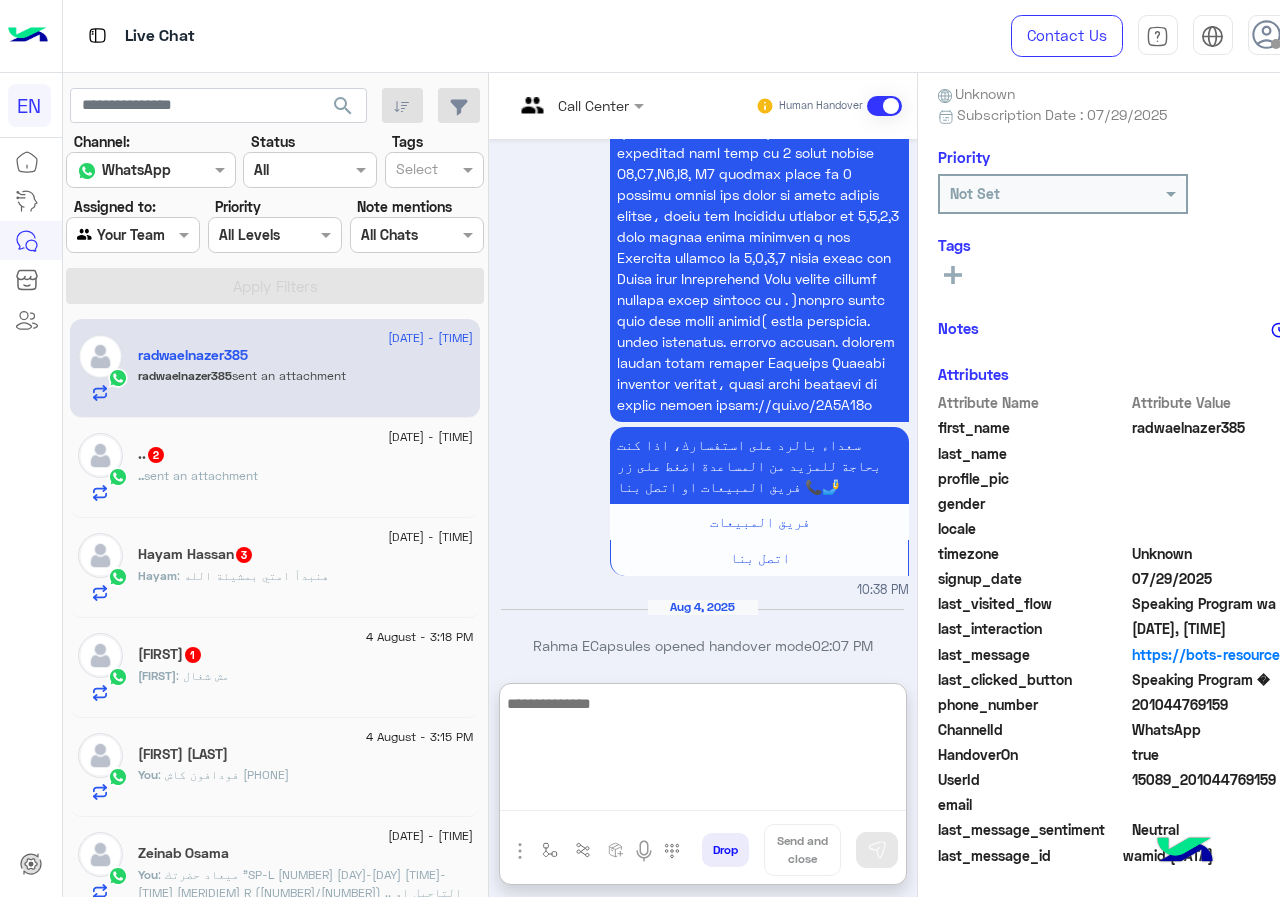 scroll, scrollTop: 3156, scrollLeft: 0, axis: vertical 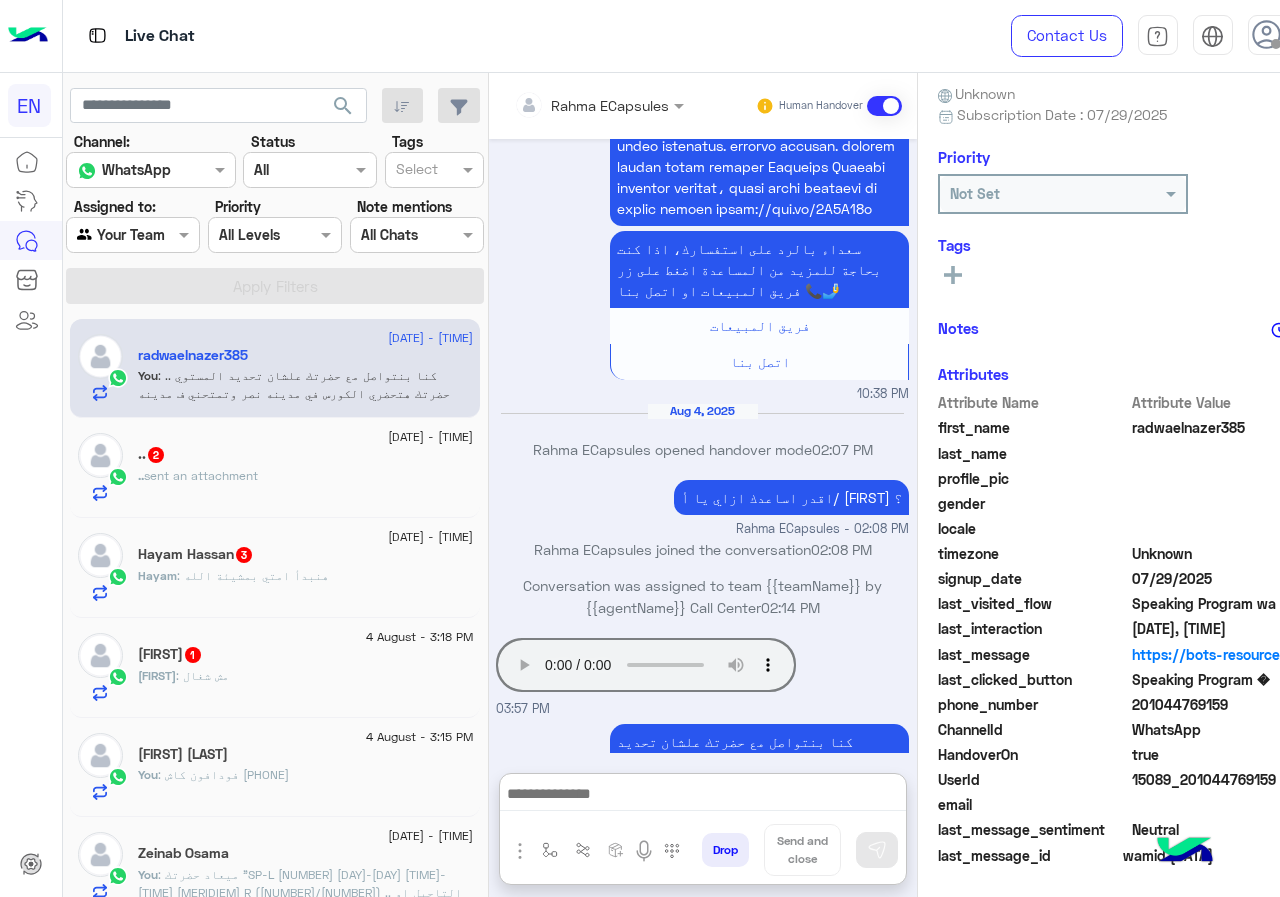 click on "..   2" 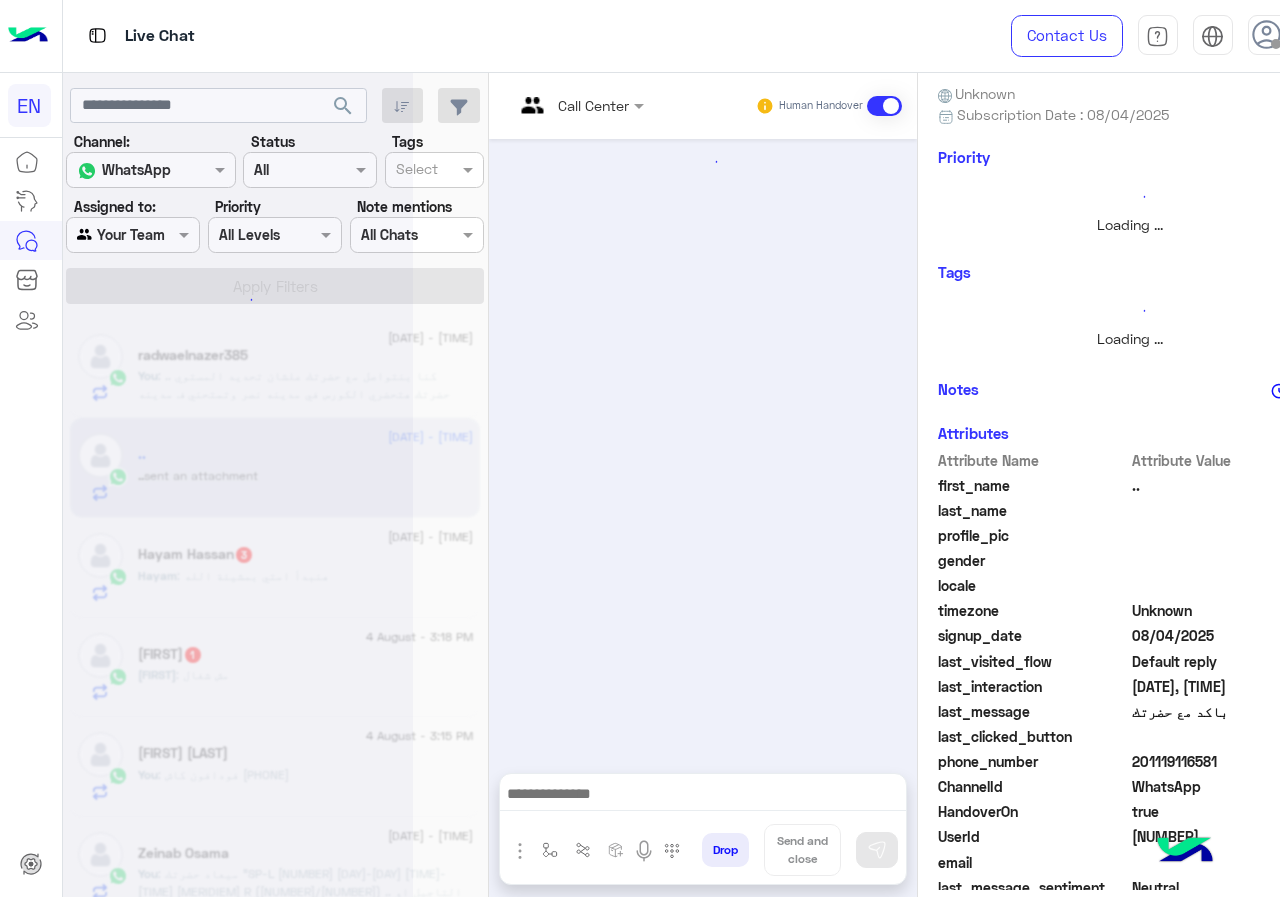 scroll, scrollTop: 0, scrollLeft: 0, axis: both 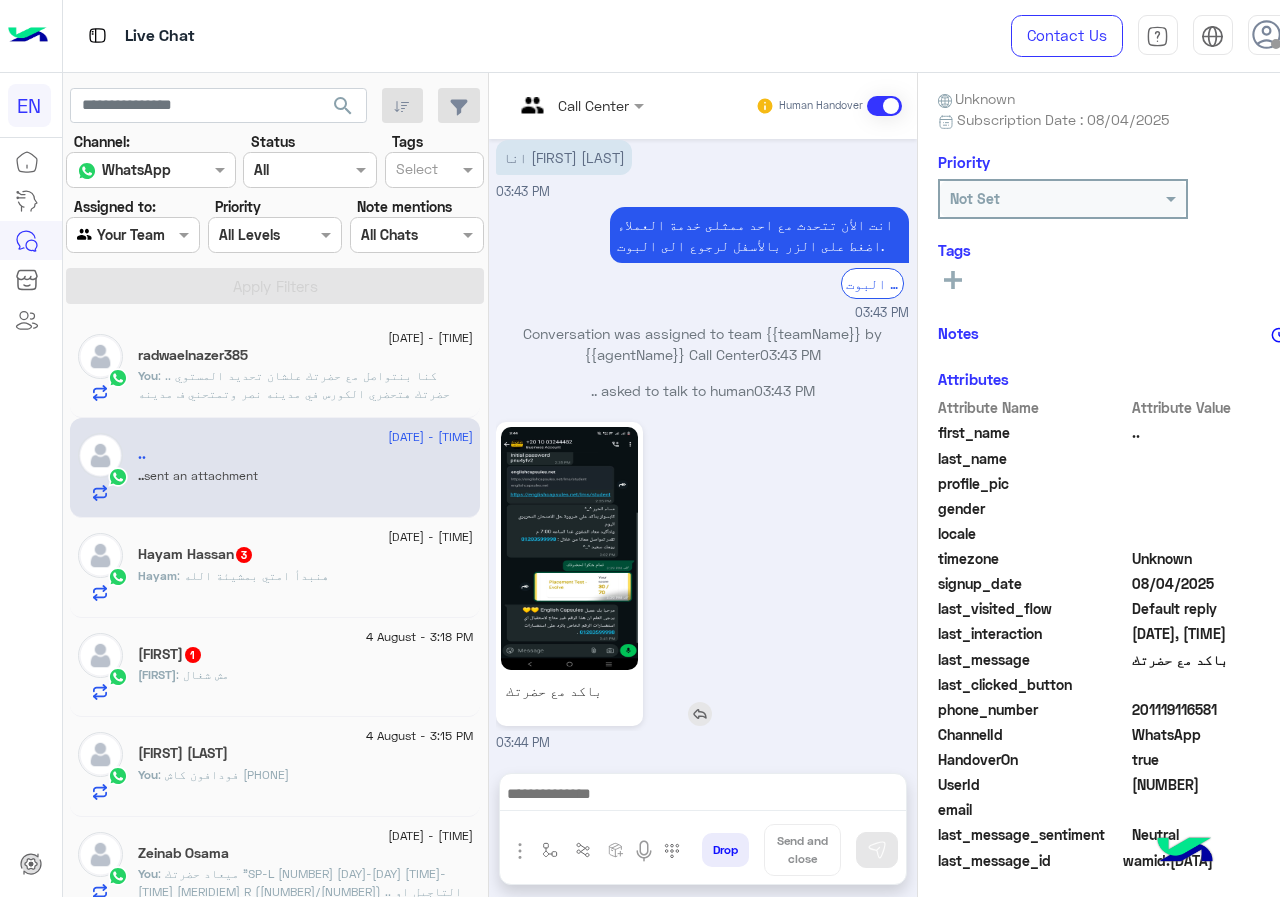 click 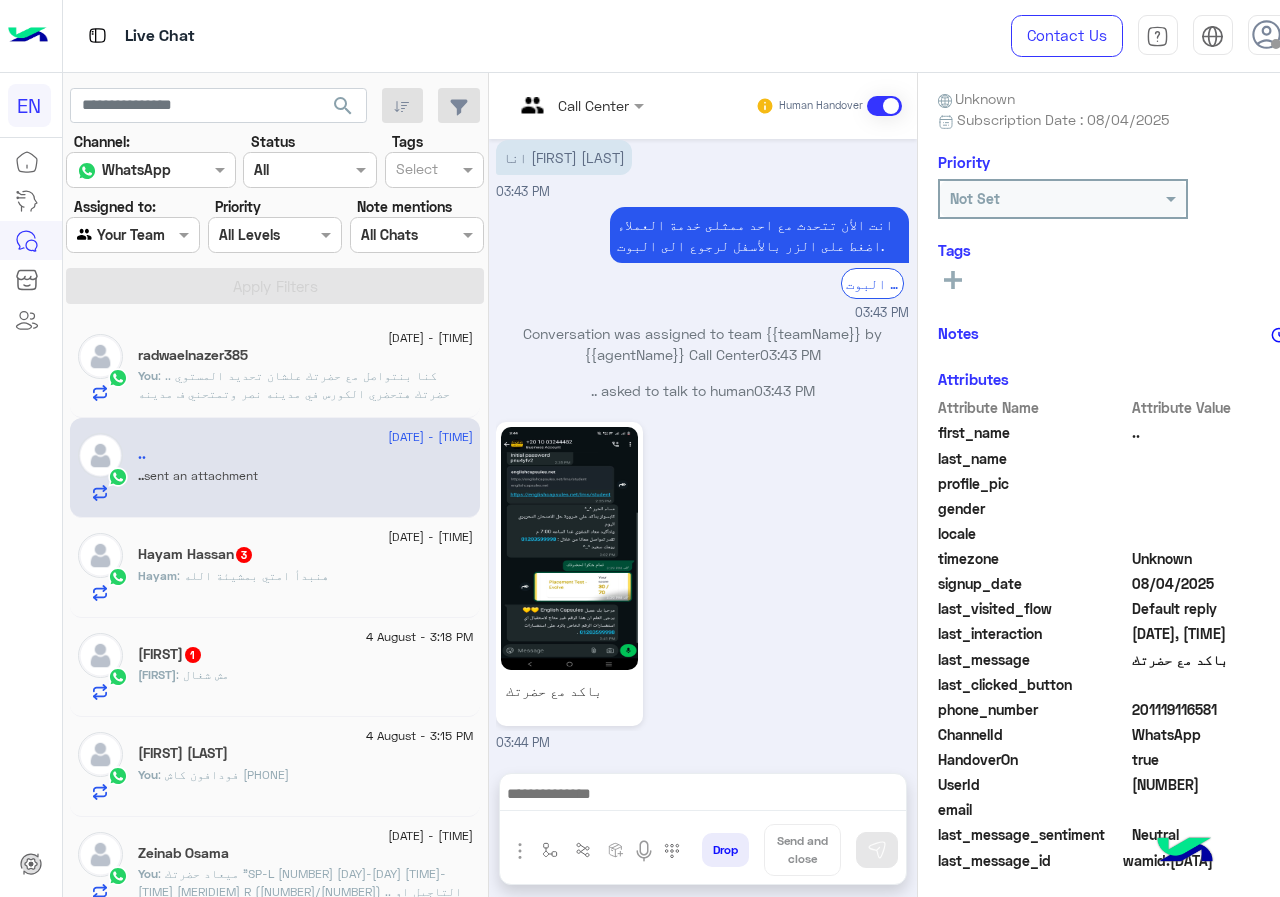drag, startPoint x: 1137, startPoint y: 706, endPoint x: 1232, endPoint y: 707, distance: 95.005264 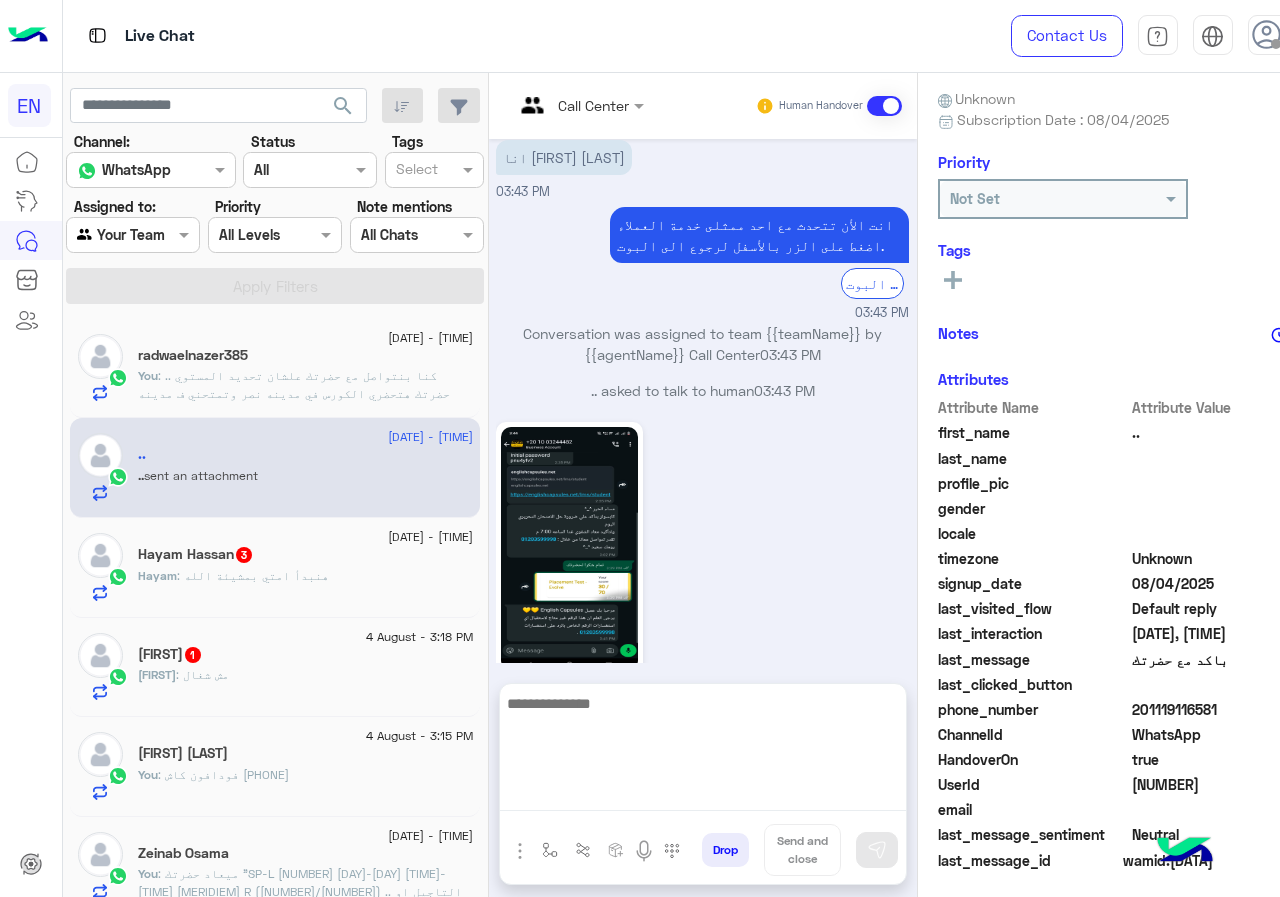 click at bounding box center (703, 751) 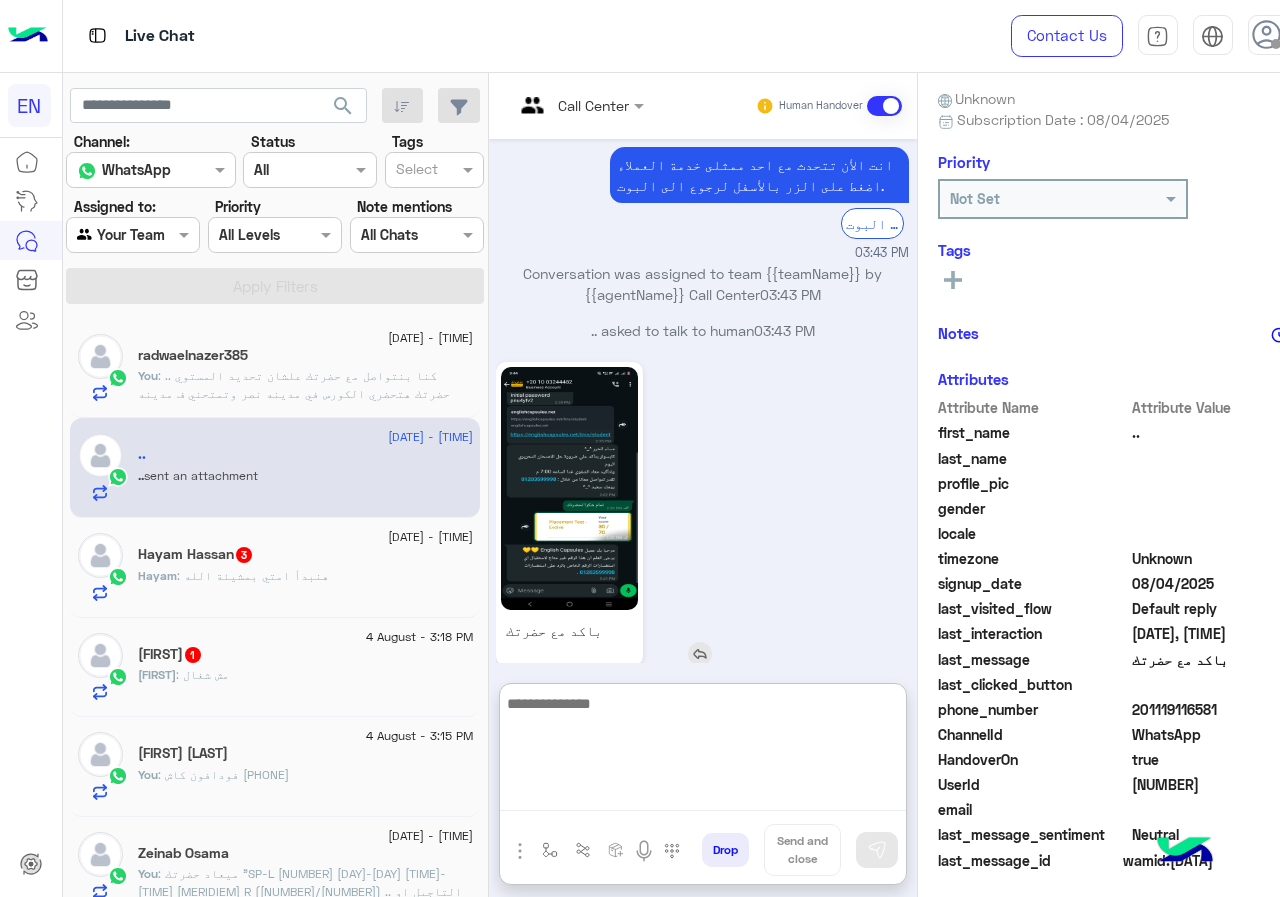 scroll, scrollTop: 129, scrollLeft: 0, axis: vertical 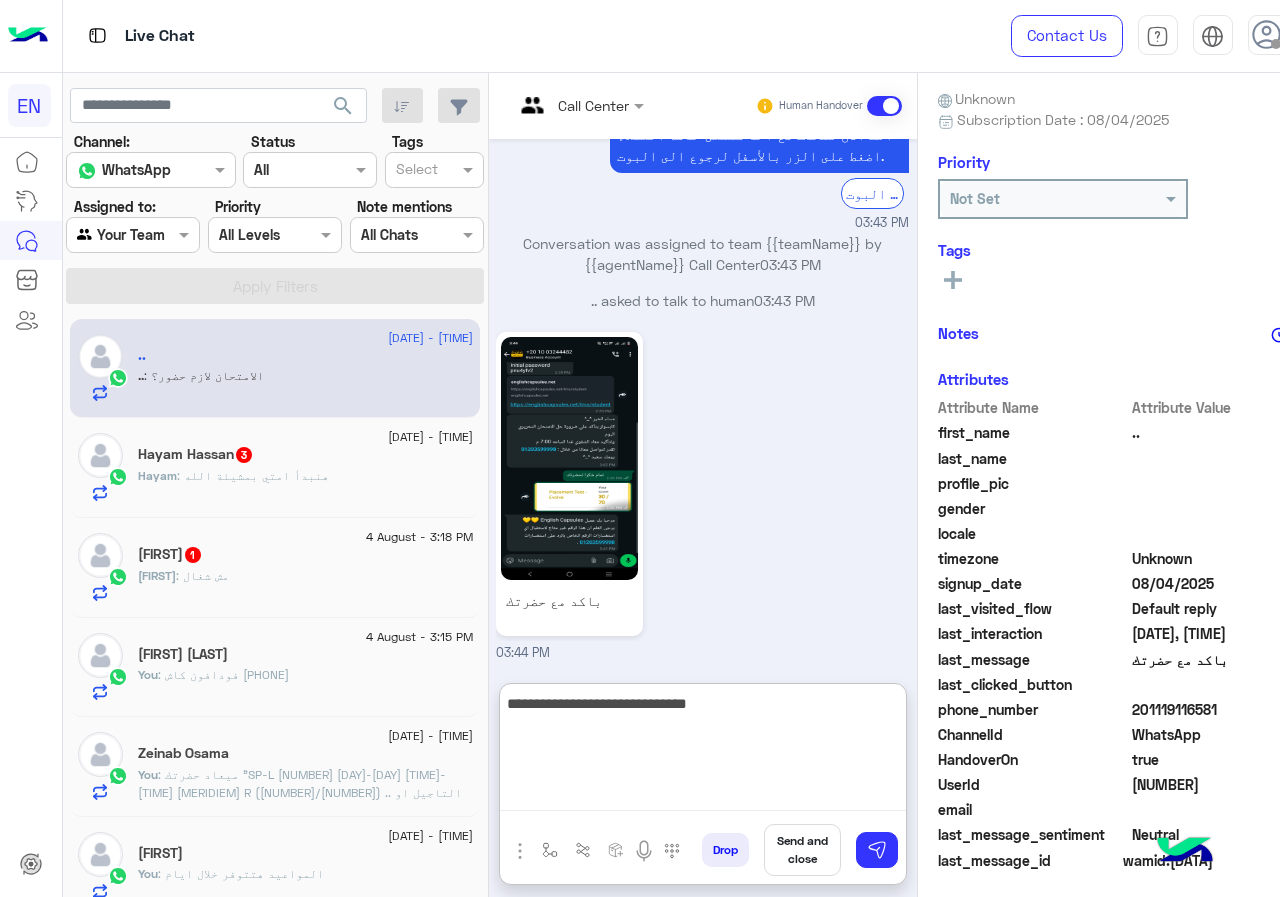 type on "**********" 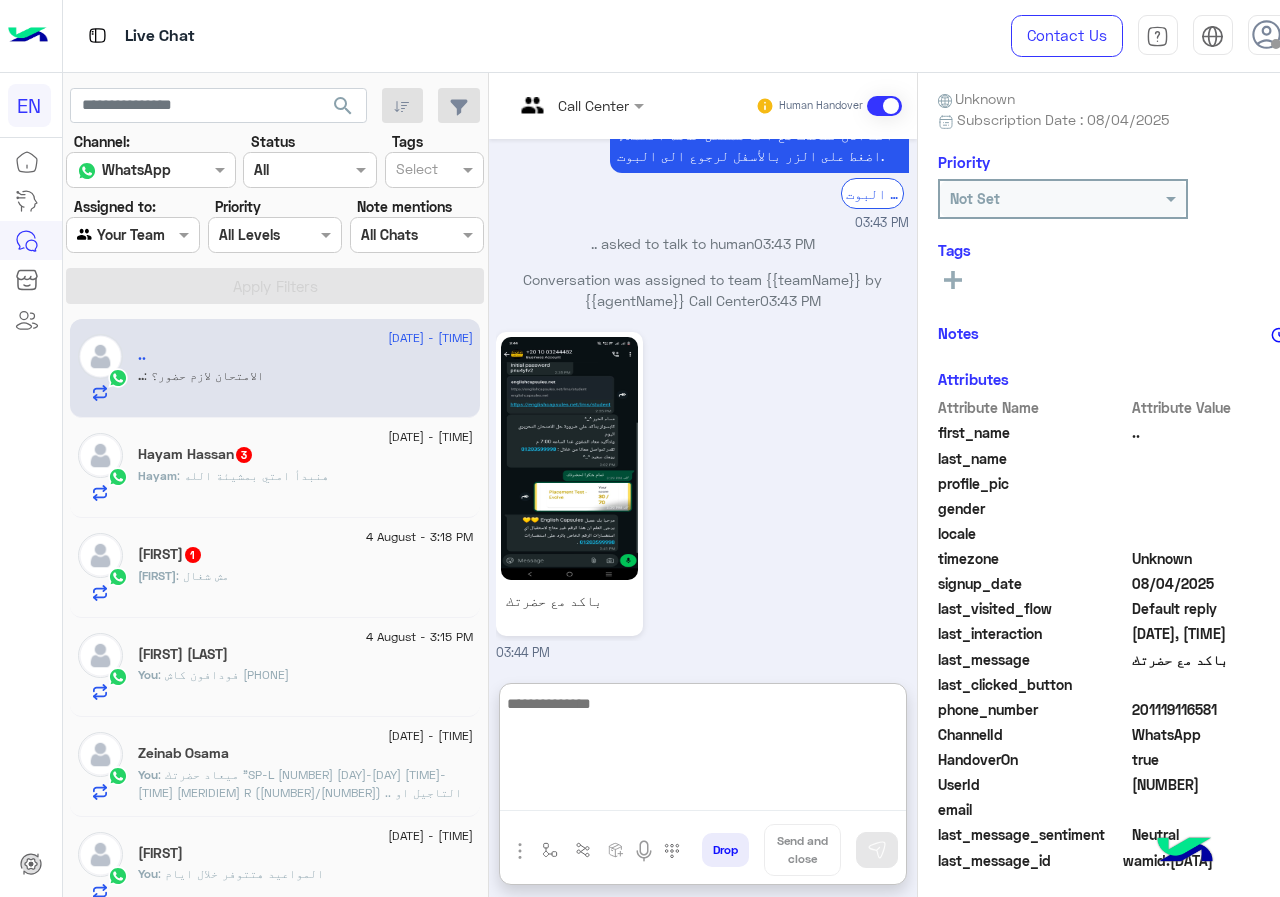 scroll, scrollTop: 193, scrollLeft: 0, axis: vertical 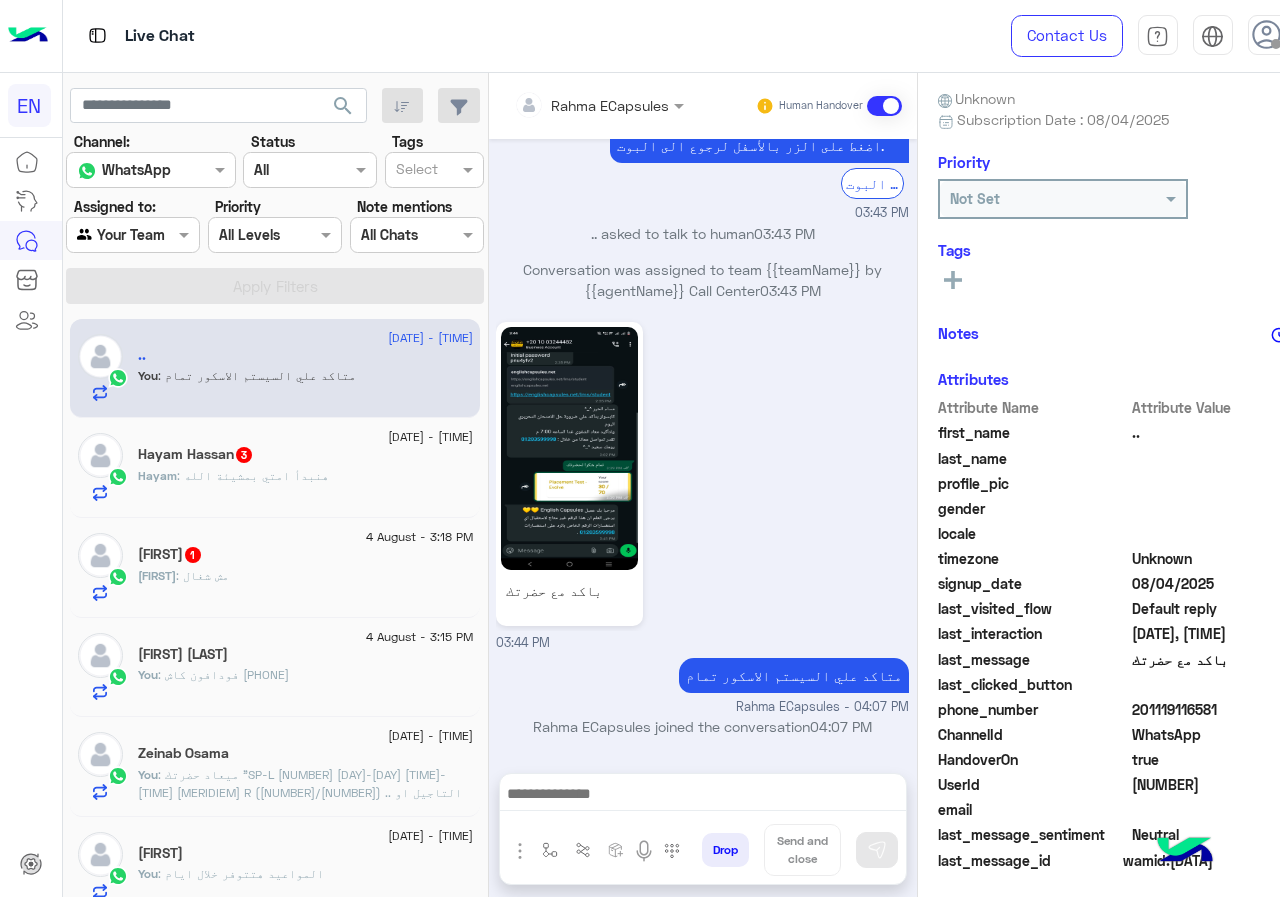 click on "Hayam : هنبدأ امتي بمشيئة الله" 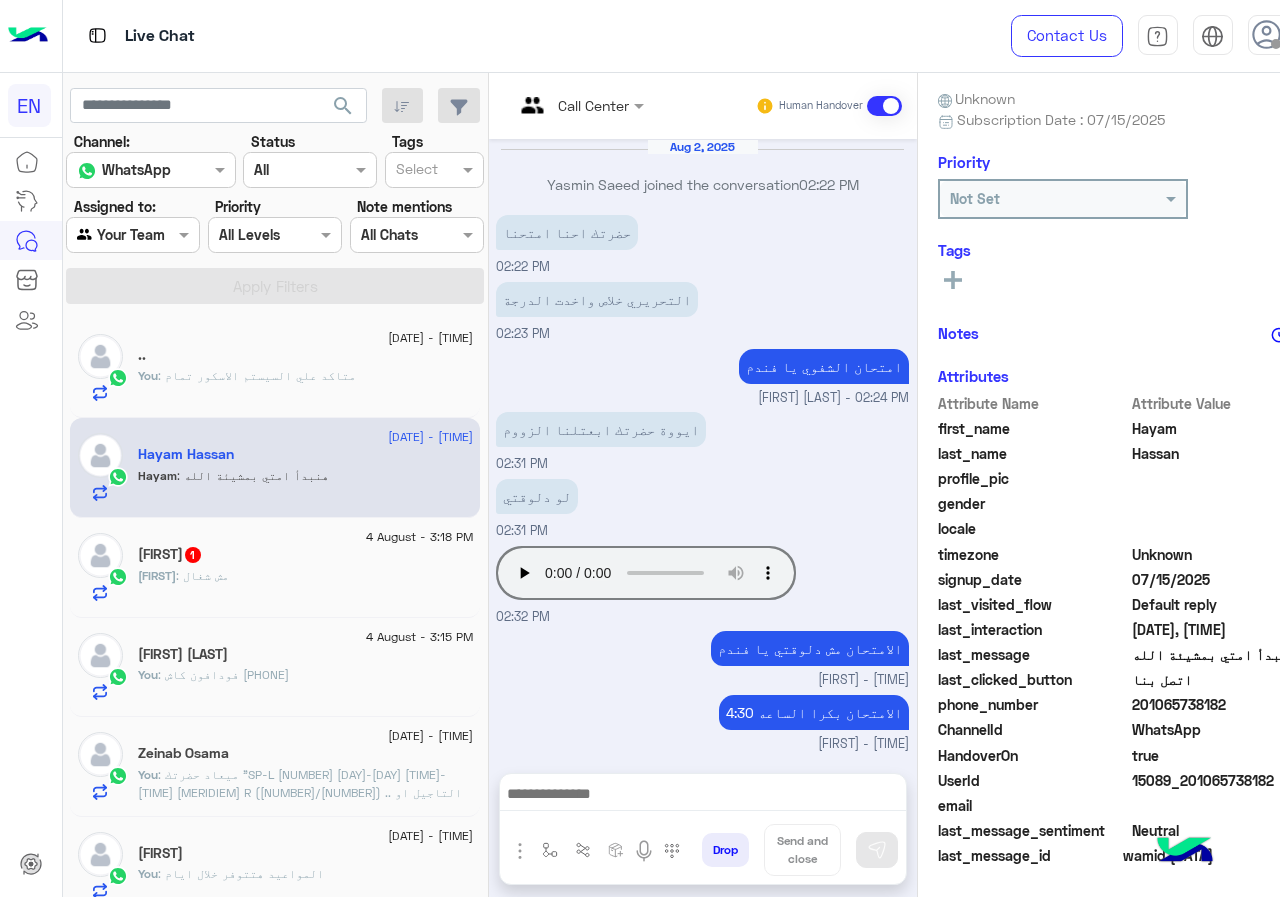 scroll, scrollTop: 175, scrollLeft: 0, axis: vertical 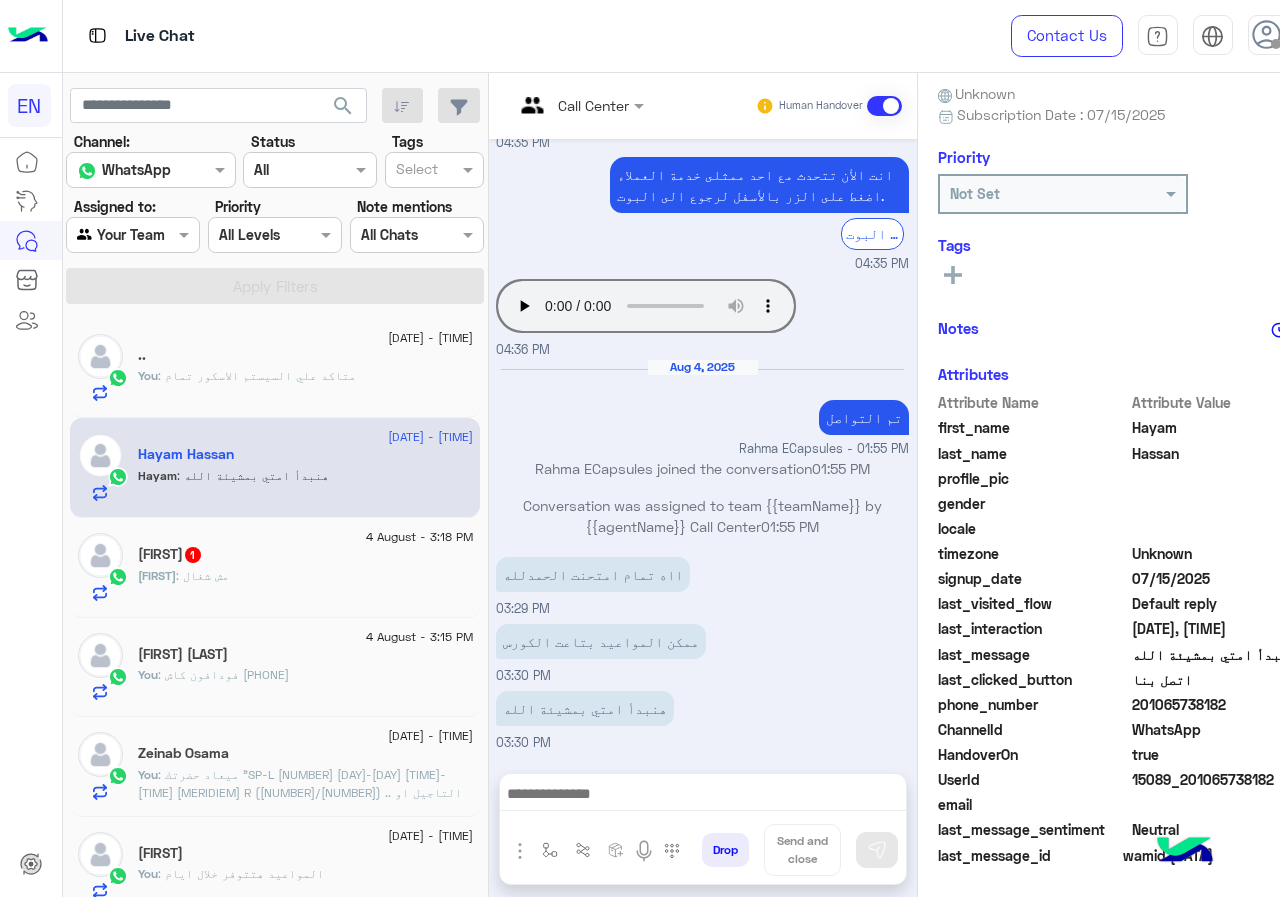 drag, startPoint x: 1133, startPoint y: 706, endPoint x: 1264, endPoint y: 705, distance: 131.00381 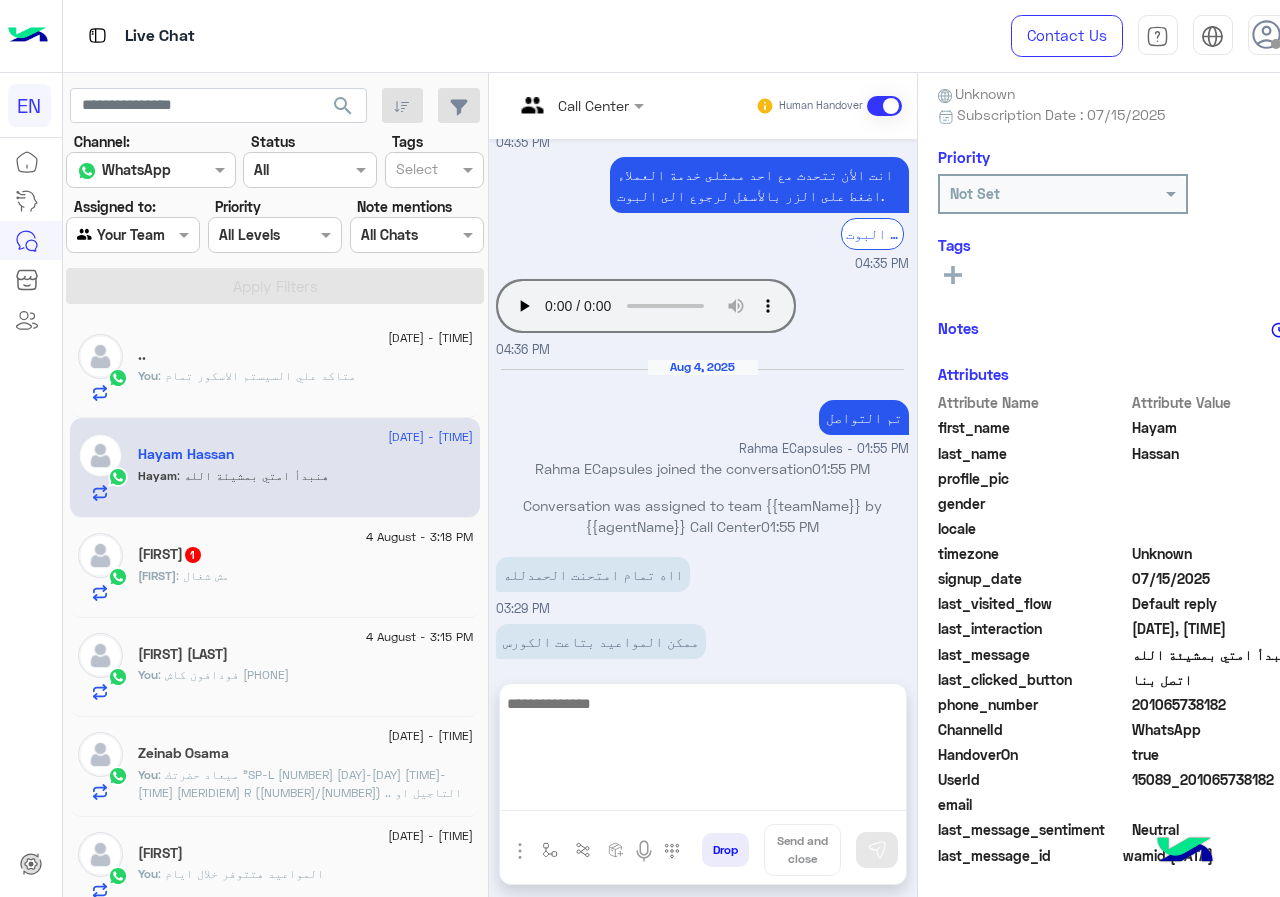 click at bounding box center (703, 751) 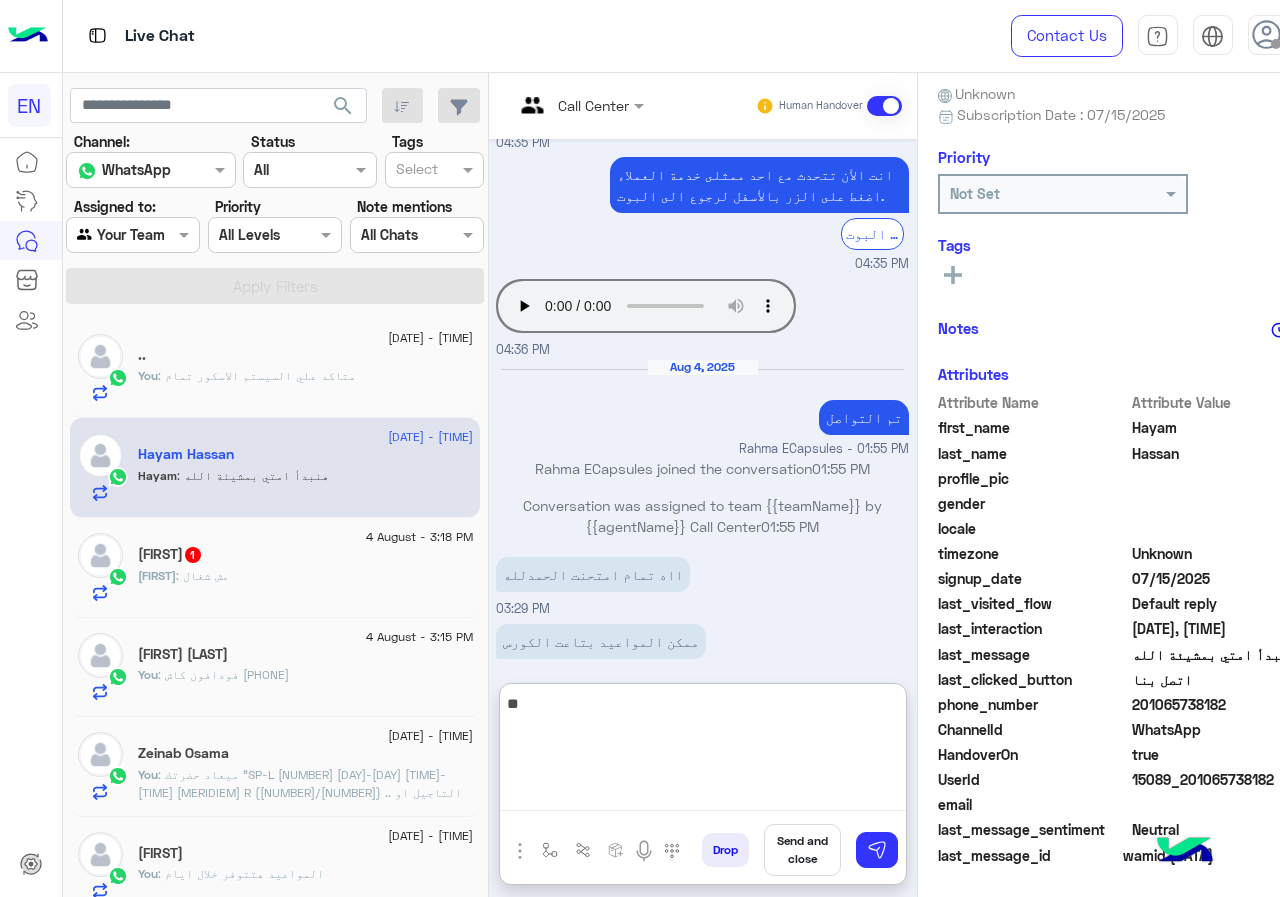 type on "*" 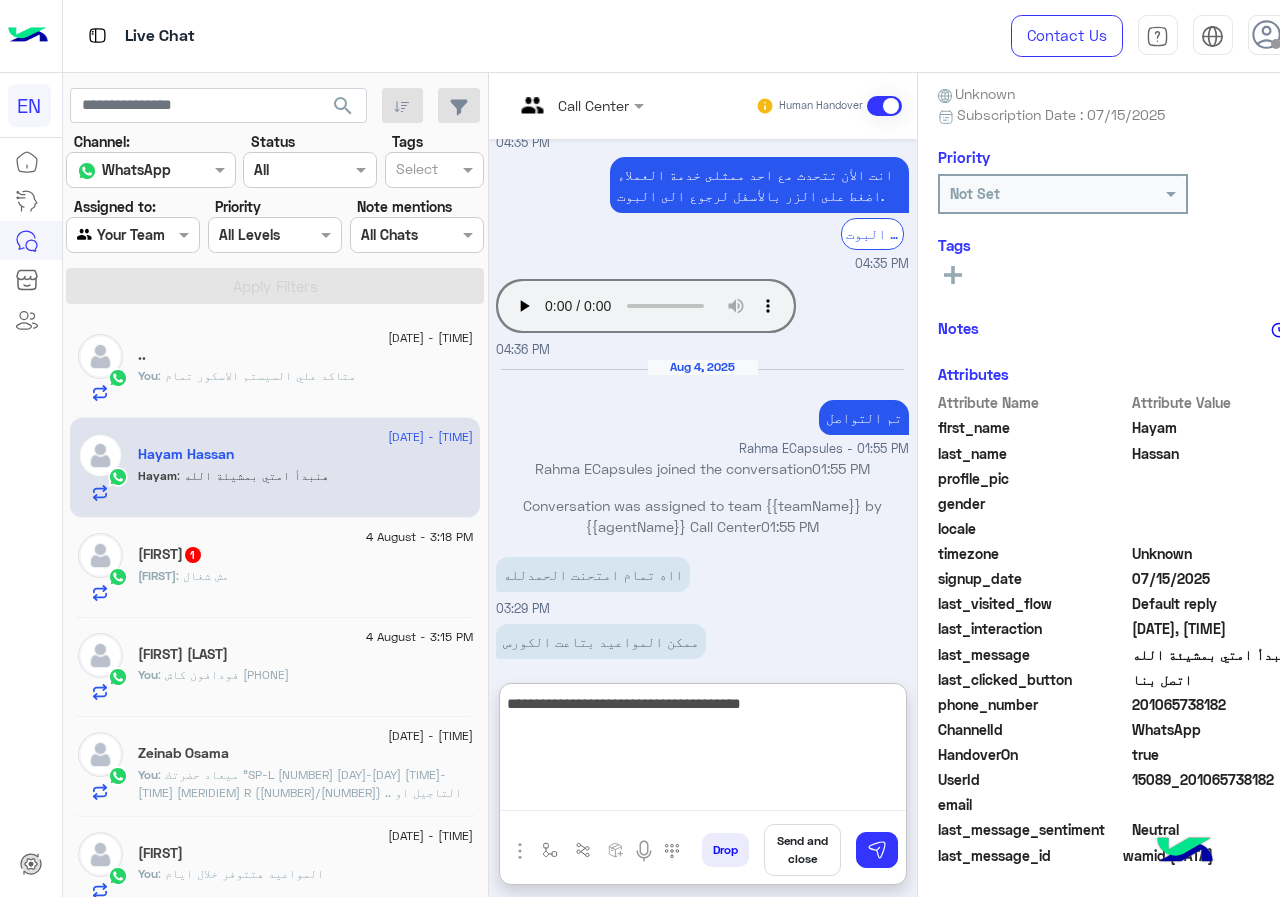 type on "**********" 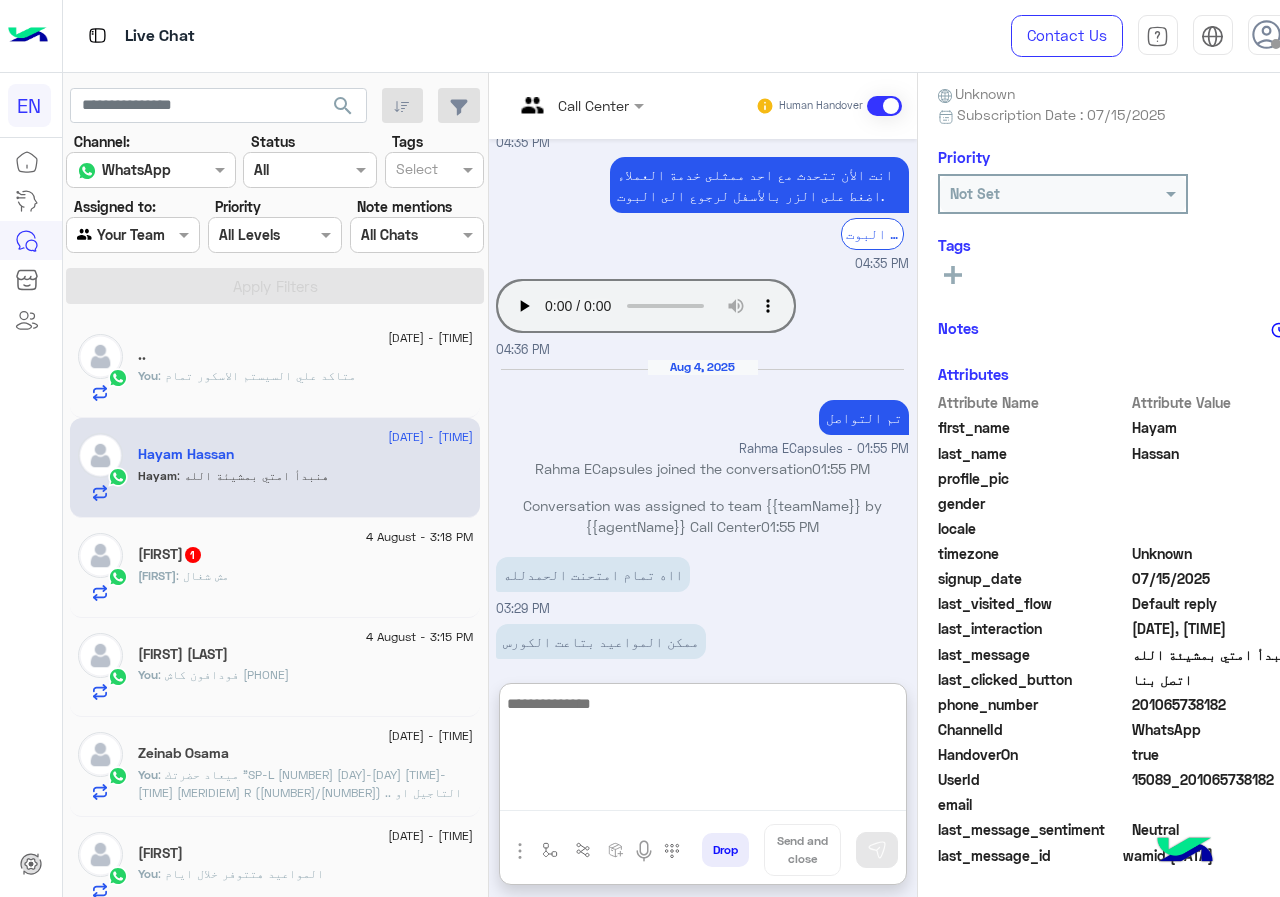 scroll, scrollTop: 1017, scrollLeft: 0, axis: vertical 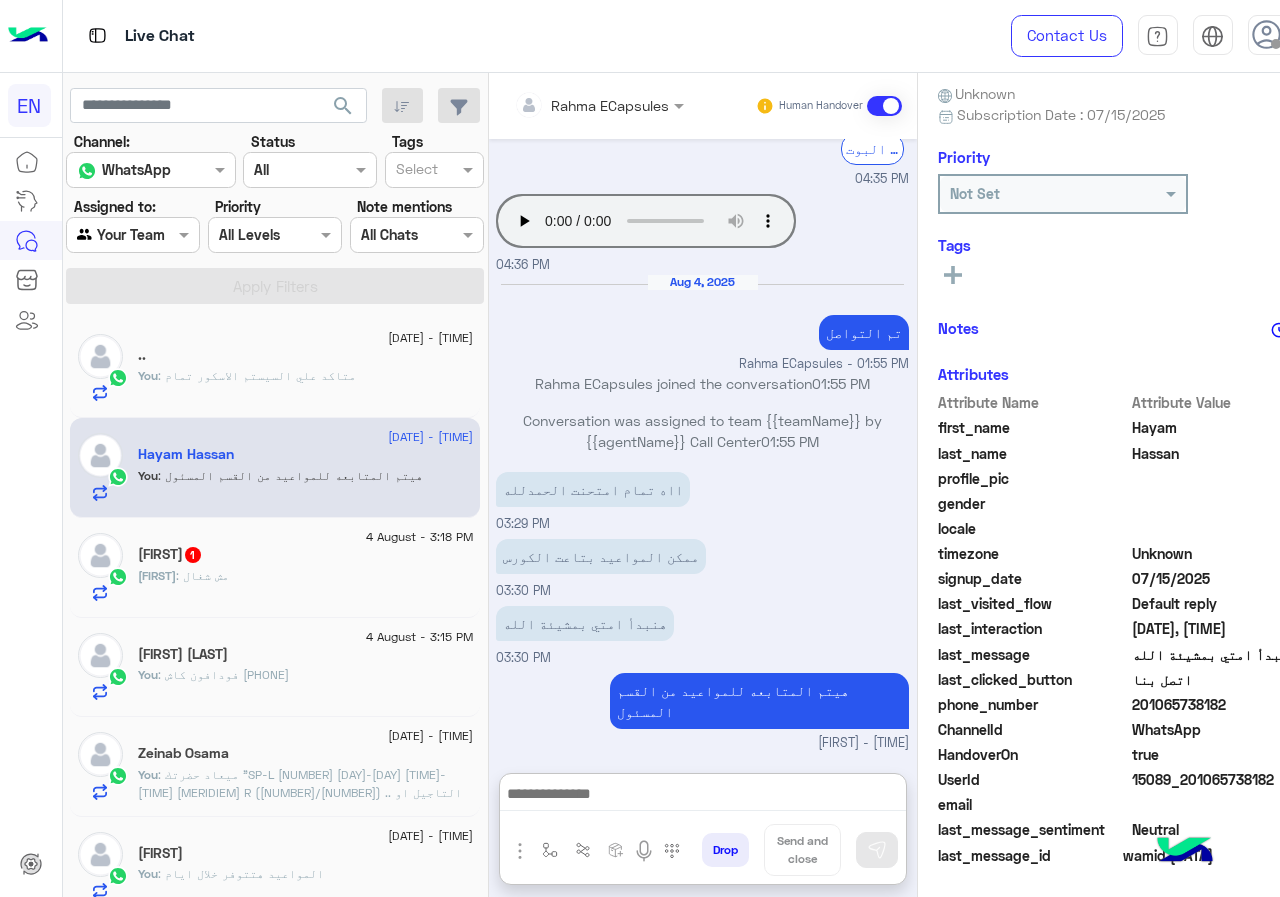 click on "✨𝒎𝒊𝒓𝒂 : مش شغال" 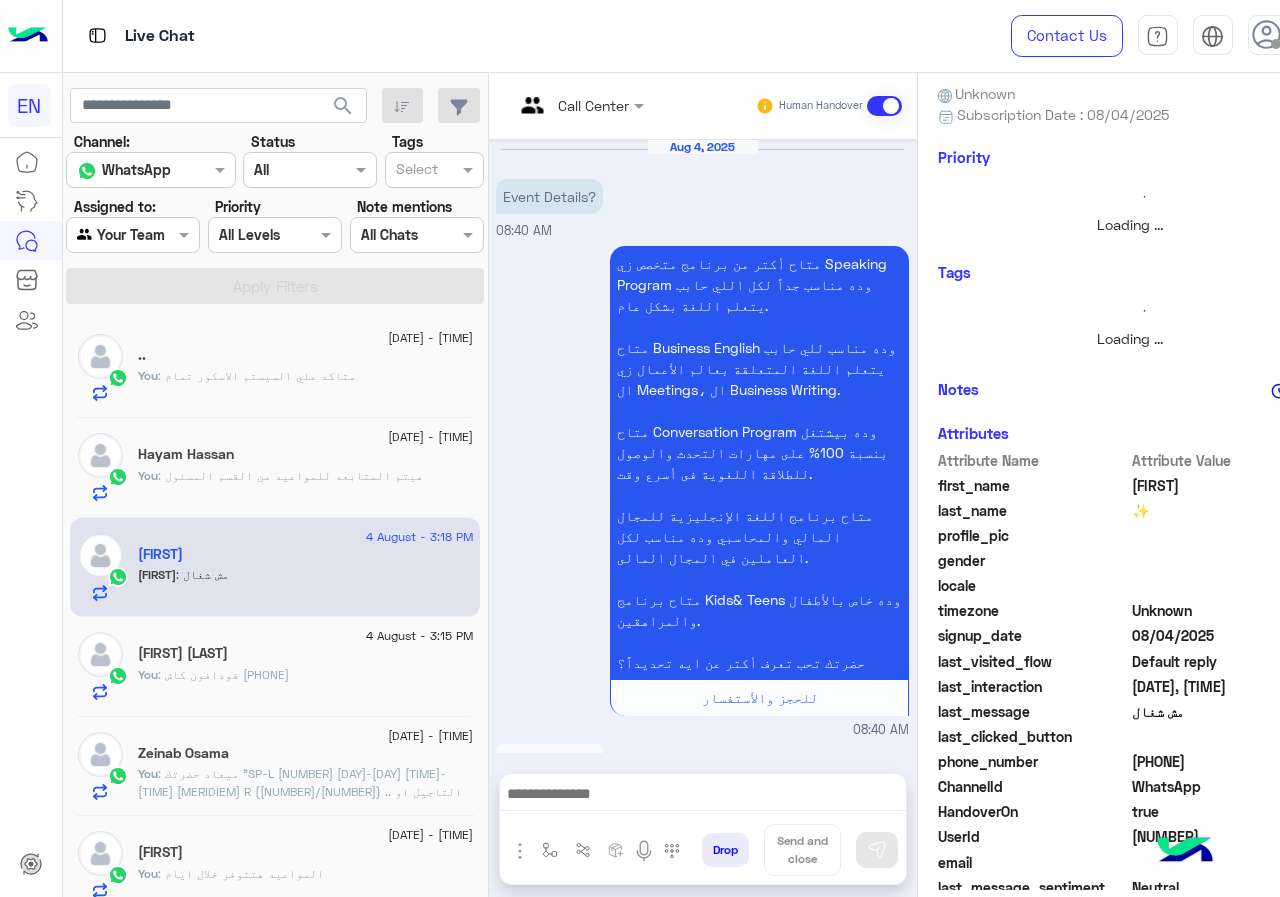 scroll, scrollTop: 1282, scrollLeft: 0, axis: vertical 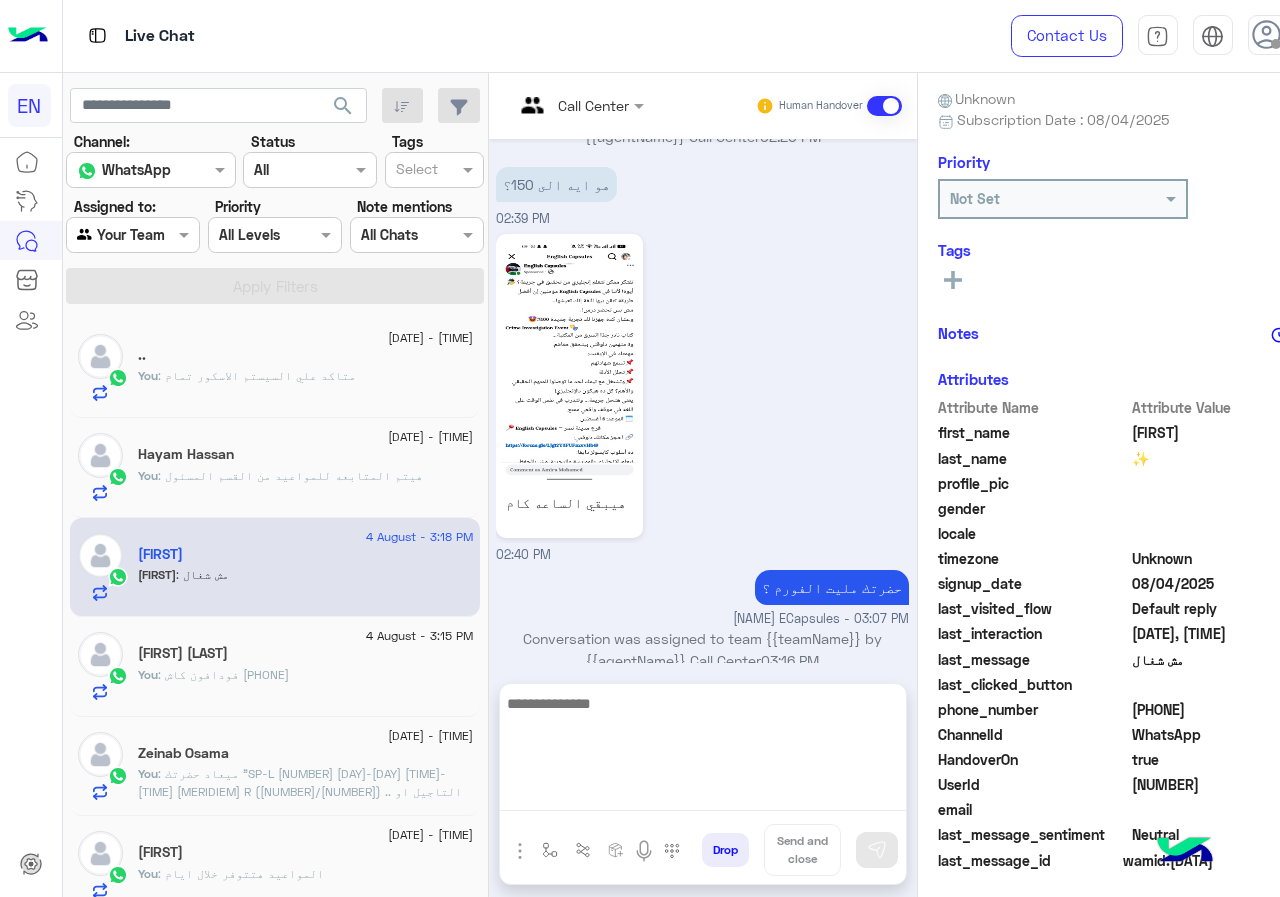 click at bounding box center [703, 751] 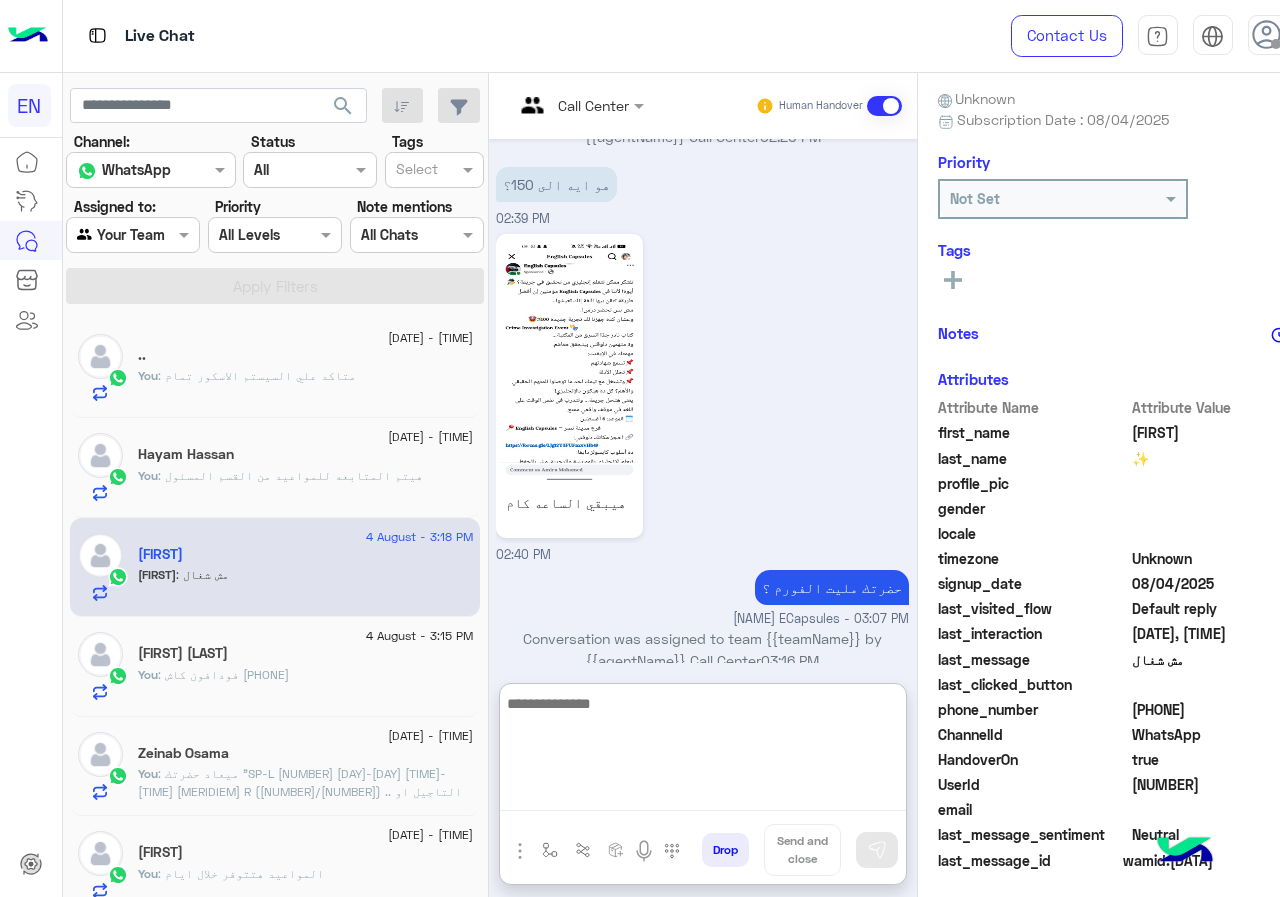 scroll, scrollTop: 1372, scrollLeft: 0, axis: vertical 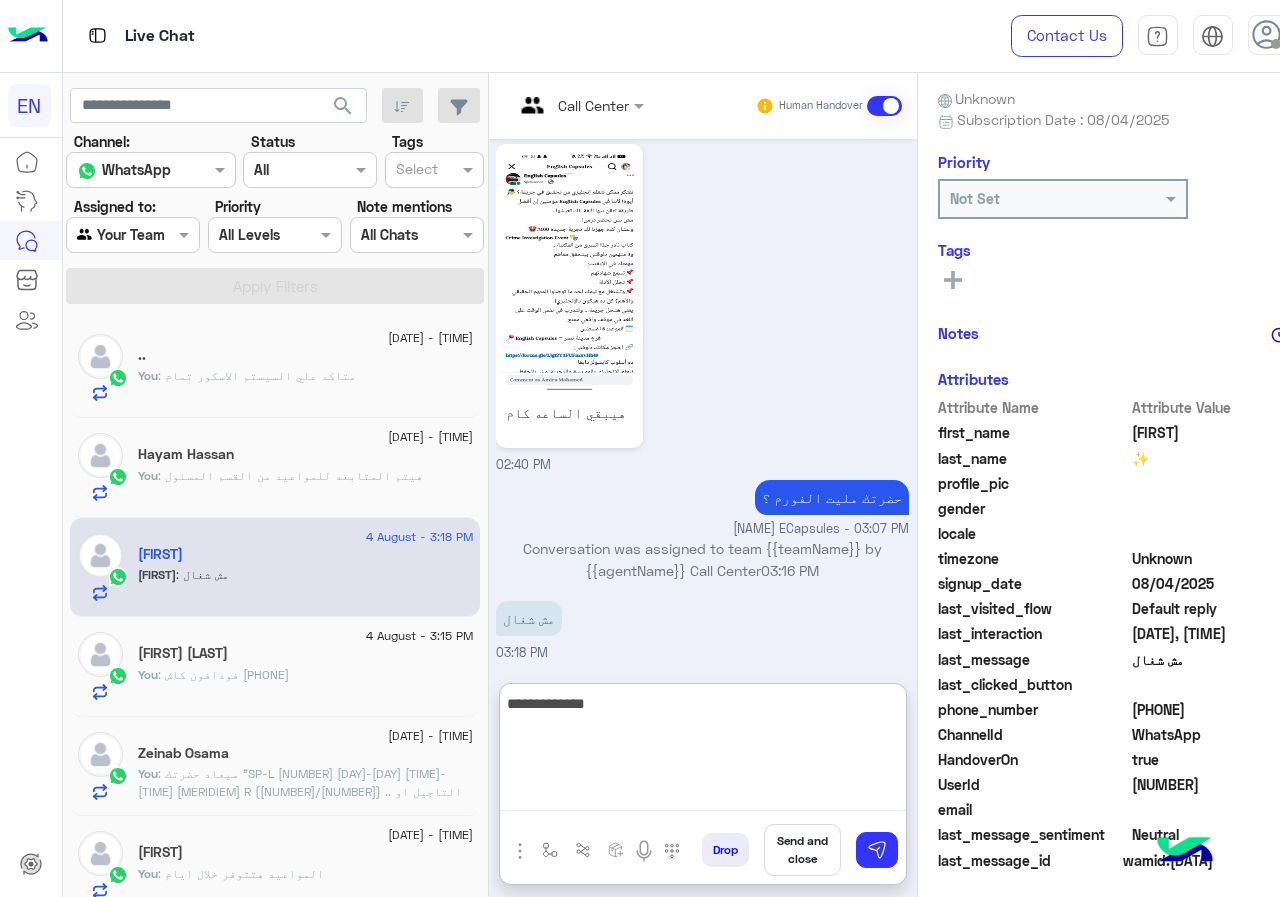 type on "**********" 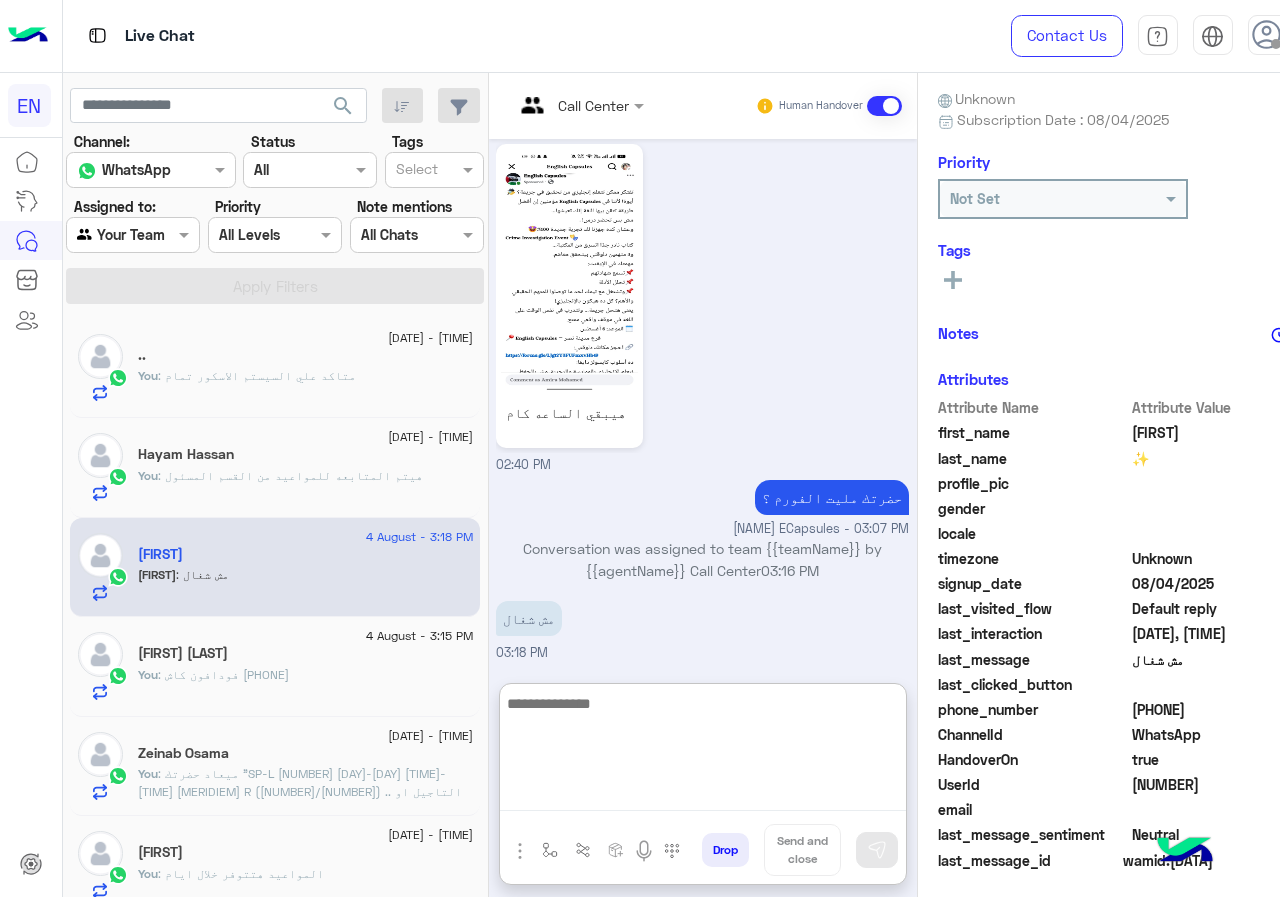 scroll, scrollTop: 1436, scrollLeft: 0, axis: vertical 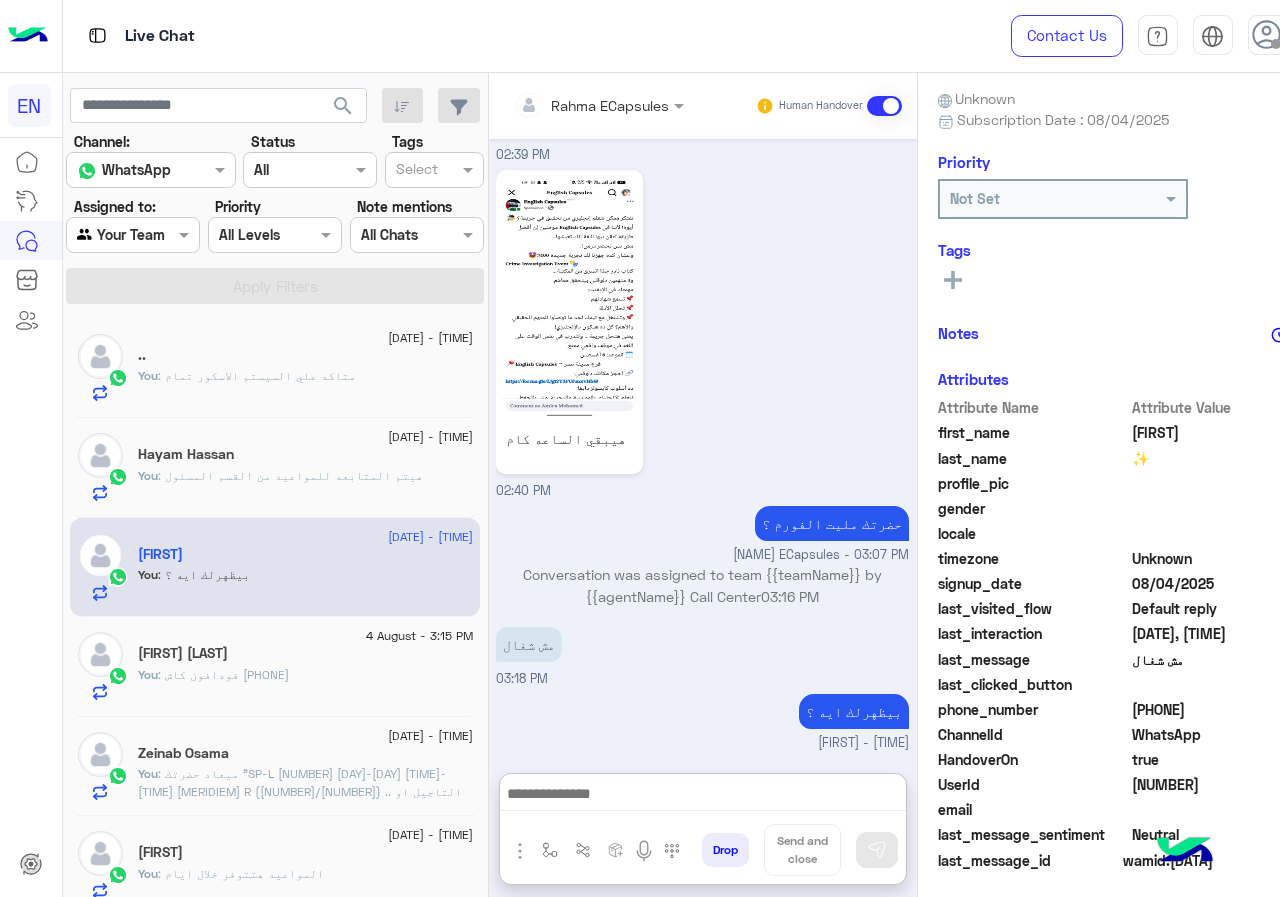 click at bounding box center (133, 234) 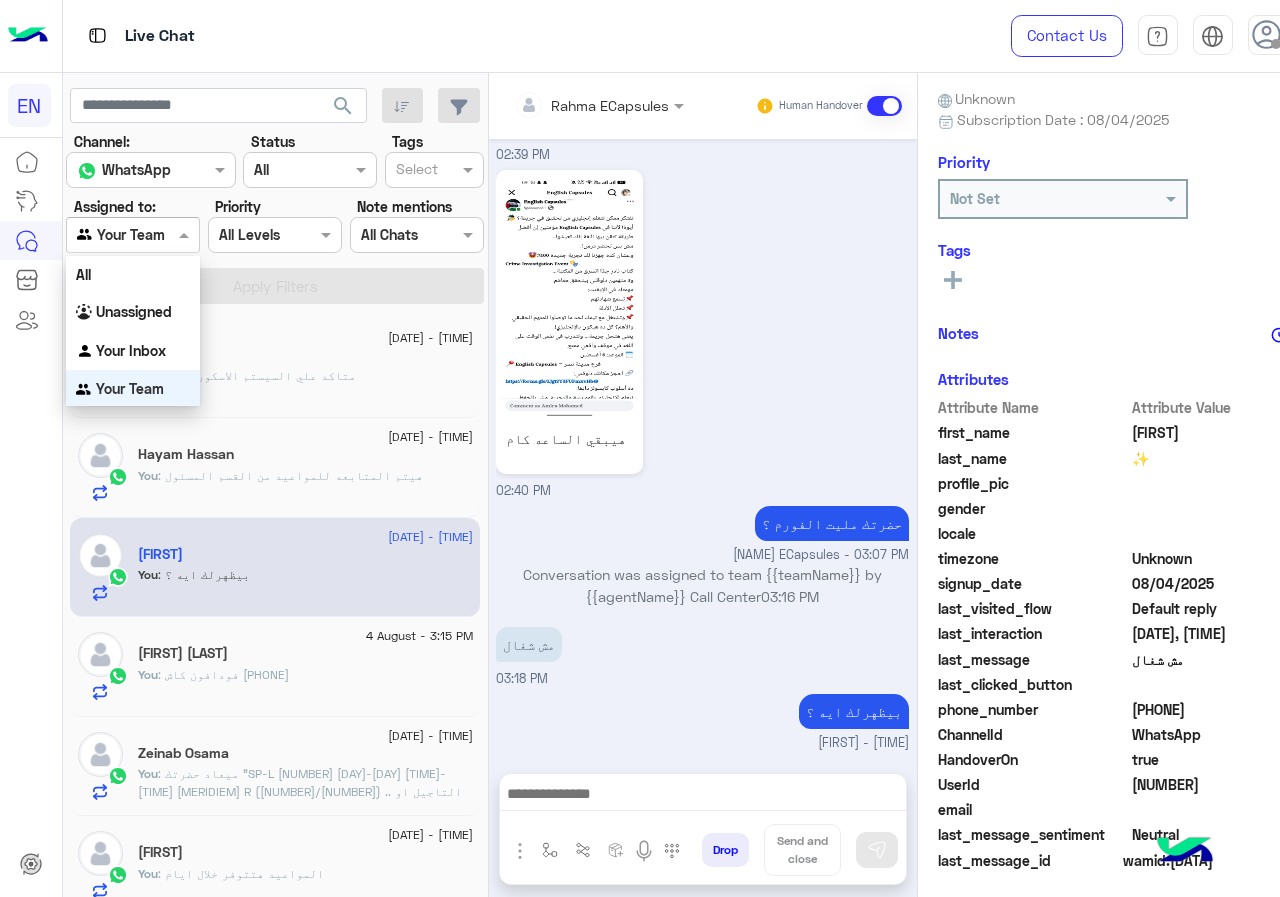 scroll, scrollTop: 1399, scrollLeft: 0, axis: vertical 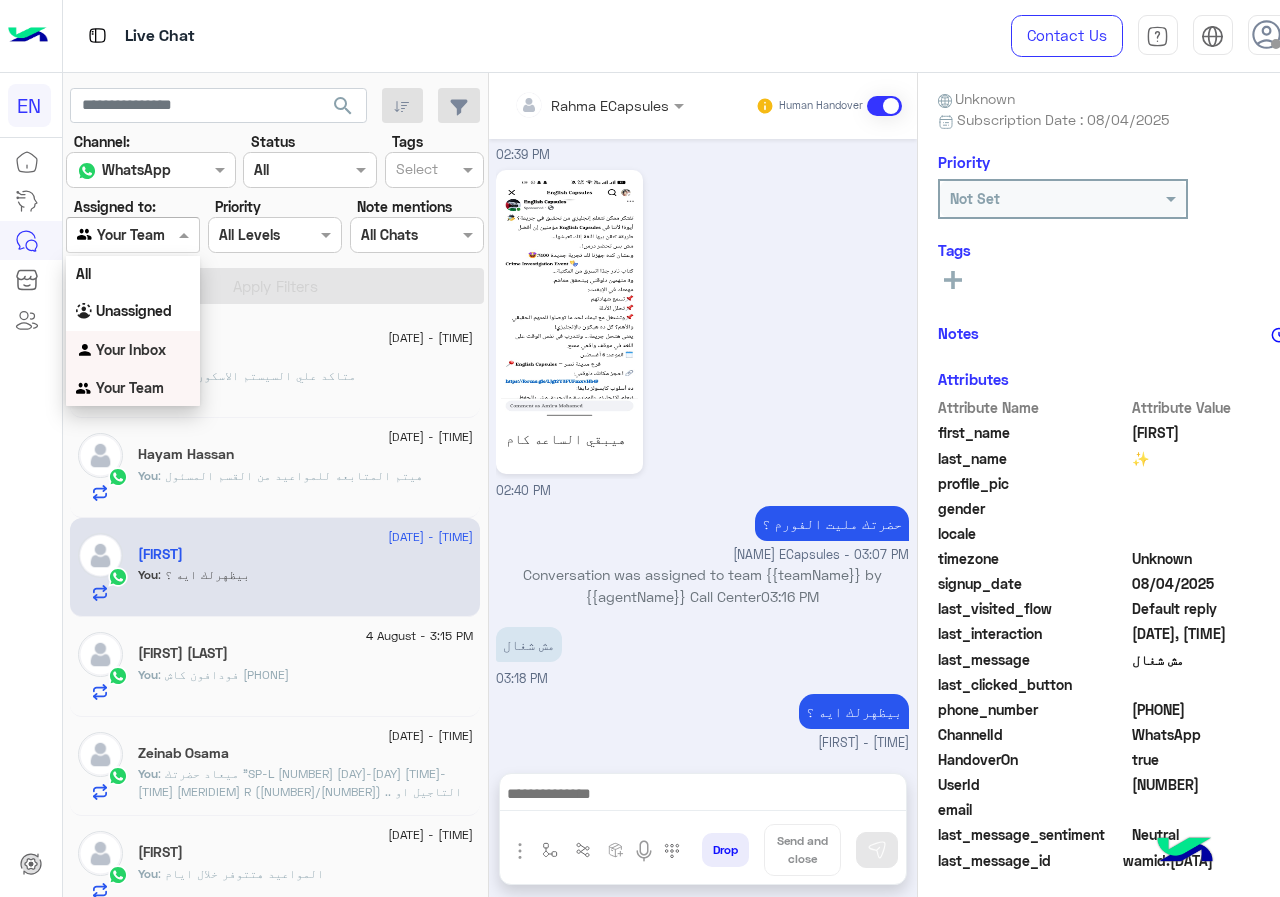 click on "Your Inbox" at bounding box center (131, 349) 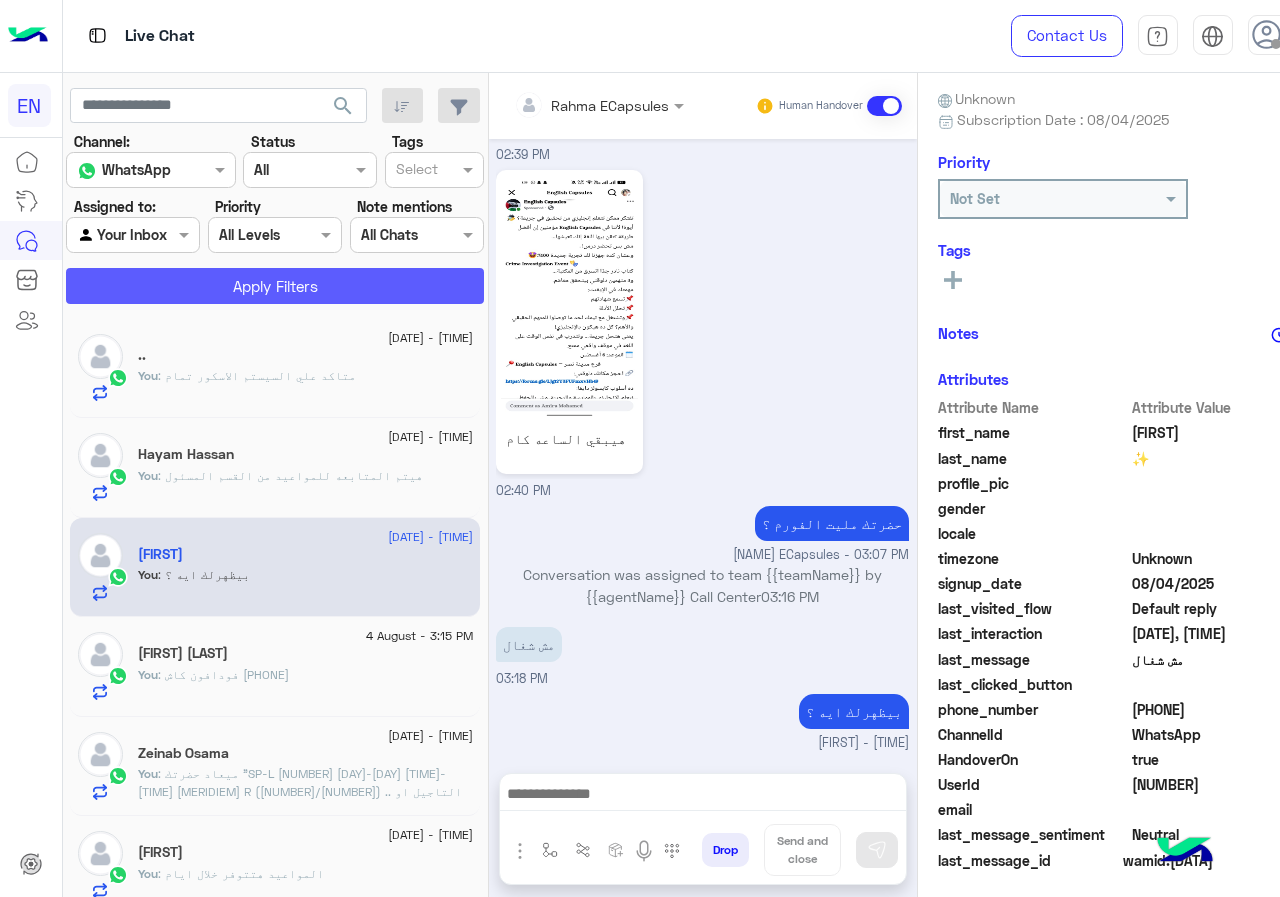 click on "Apply Filters" 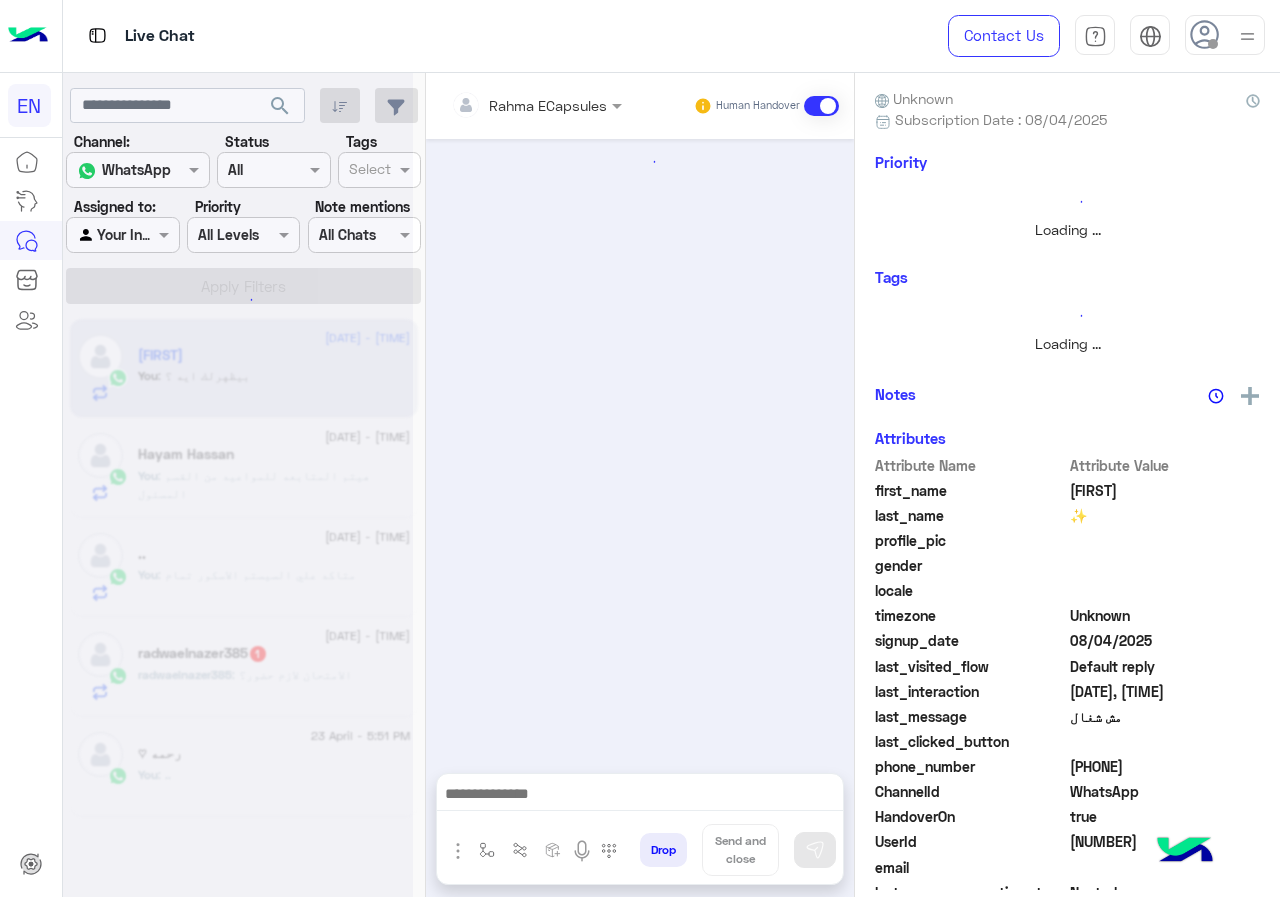 scroll, scrollTop: 0, scrollLeft: 0, axis: both 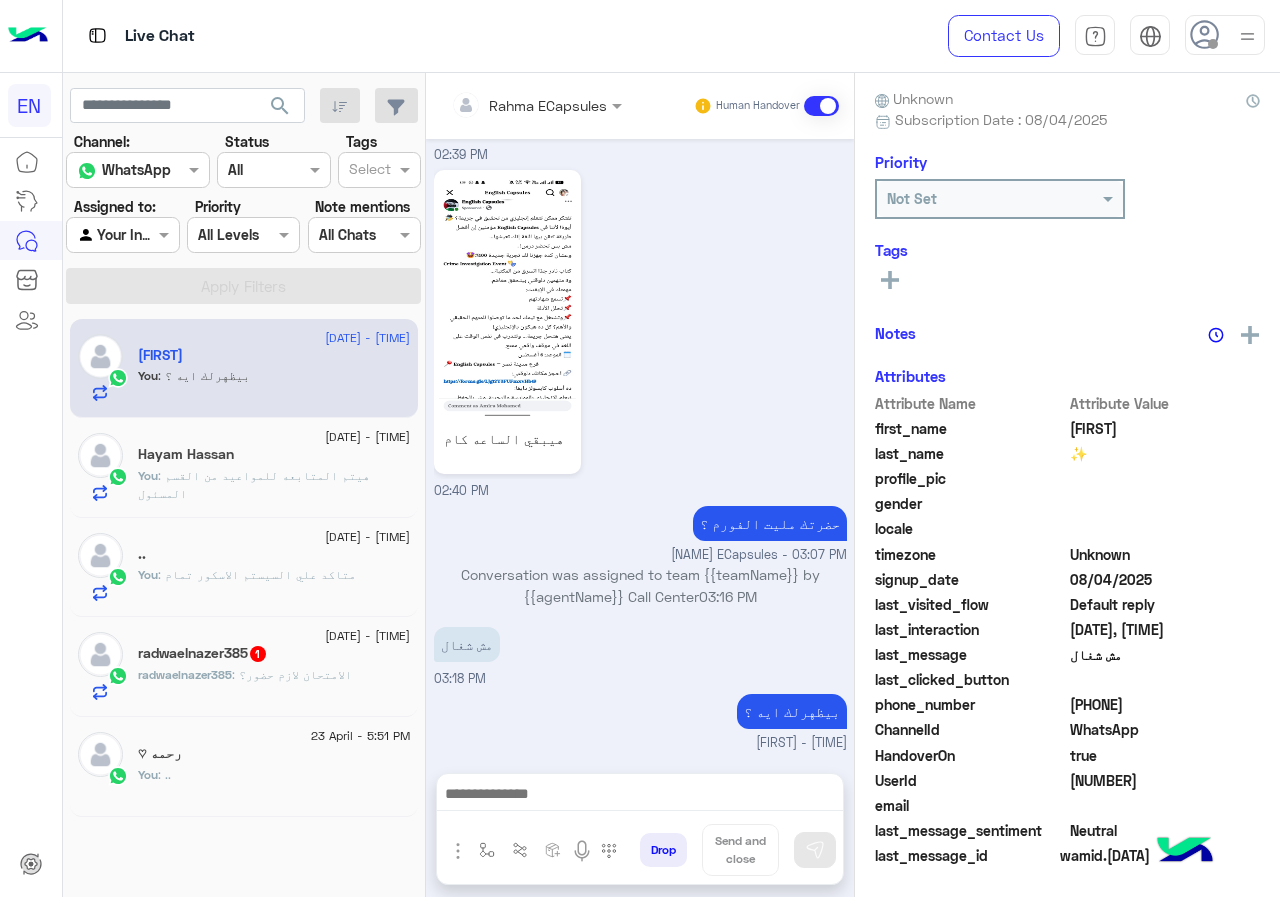 click at bounding box center [509, 105] 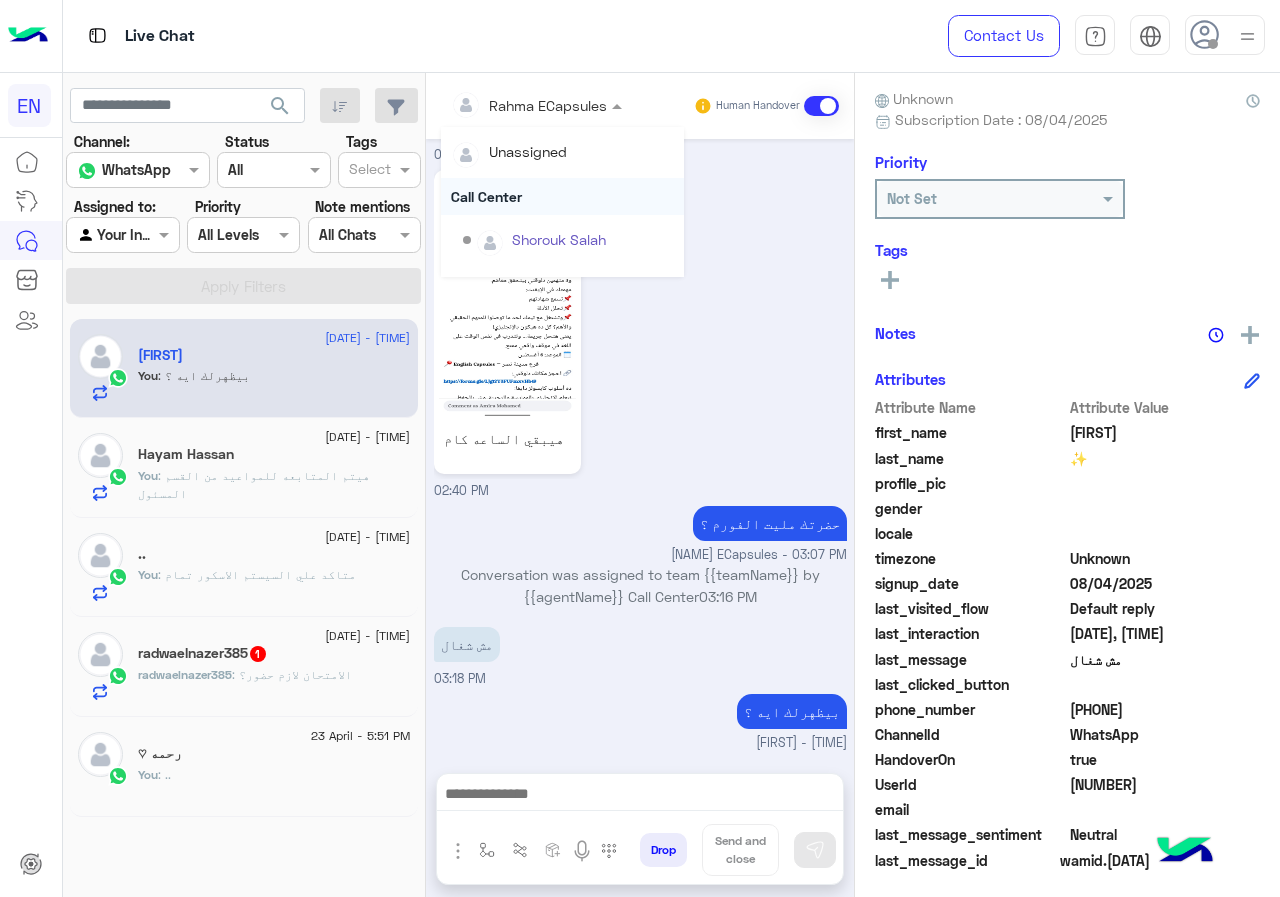 click on "Call Center" at bounding box center [562, 196] 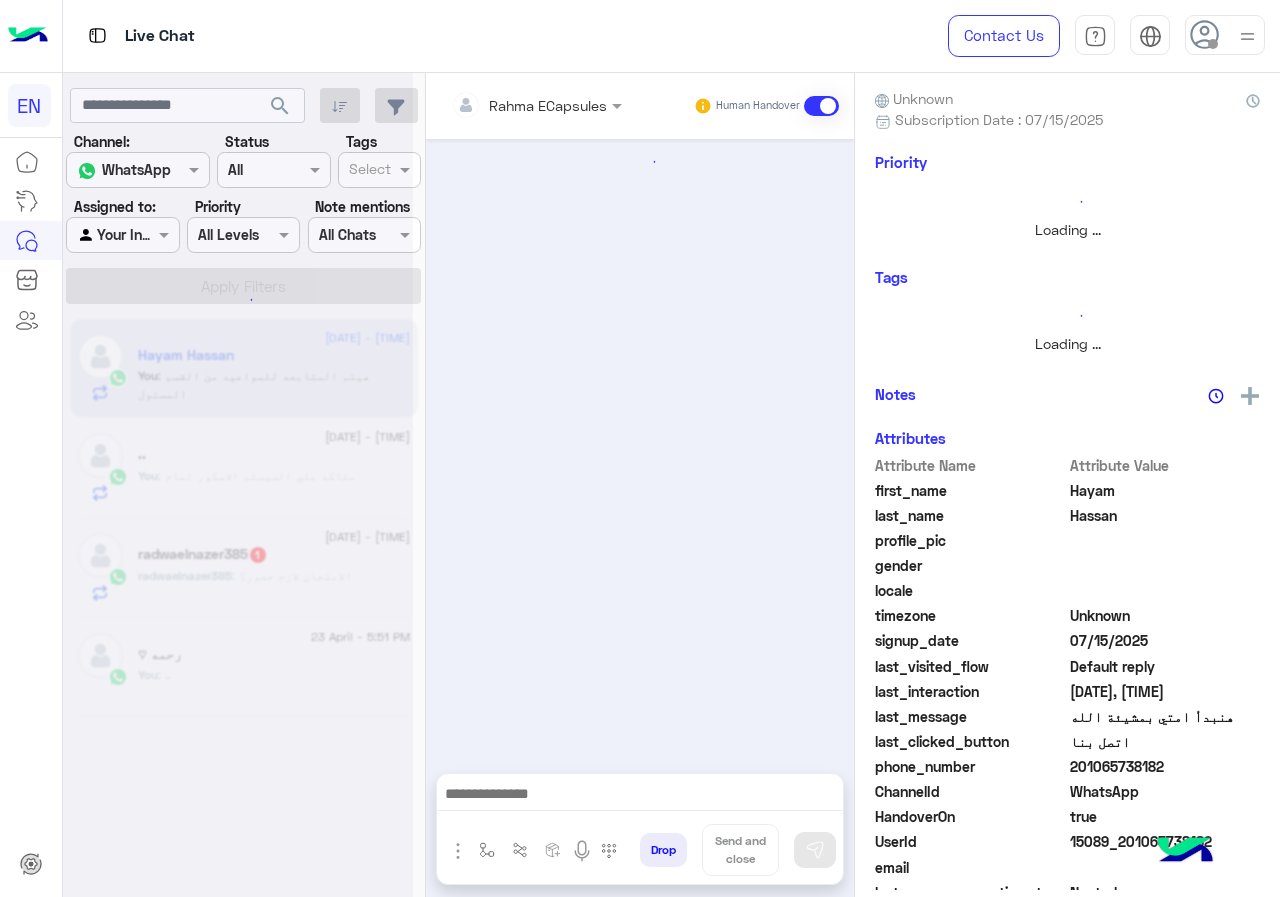 scroll, scrollTop: 0, scrollLeft: 0, axis: both 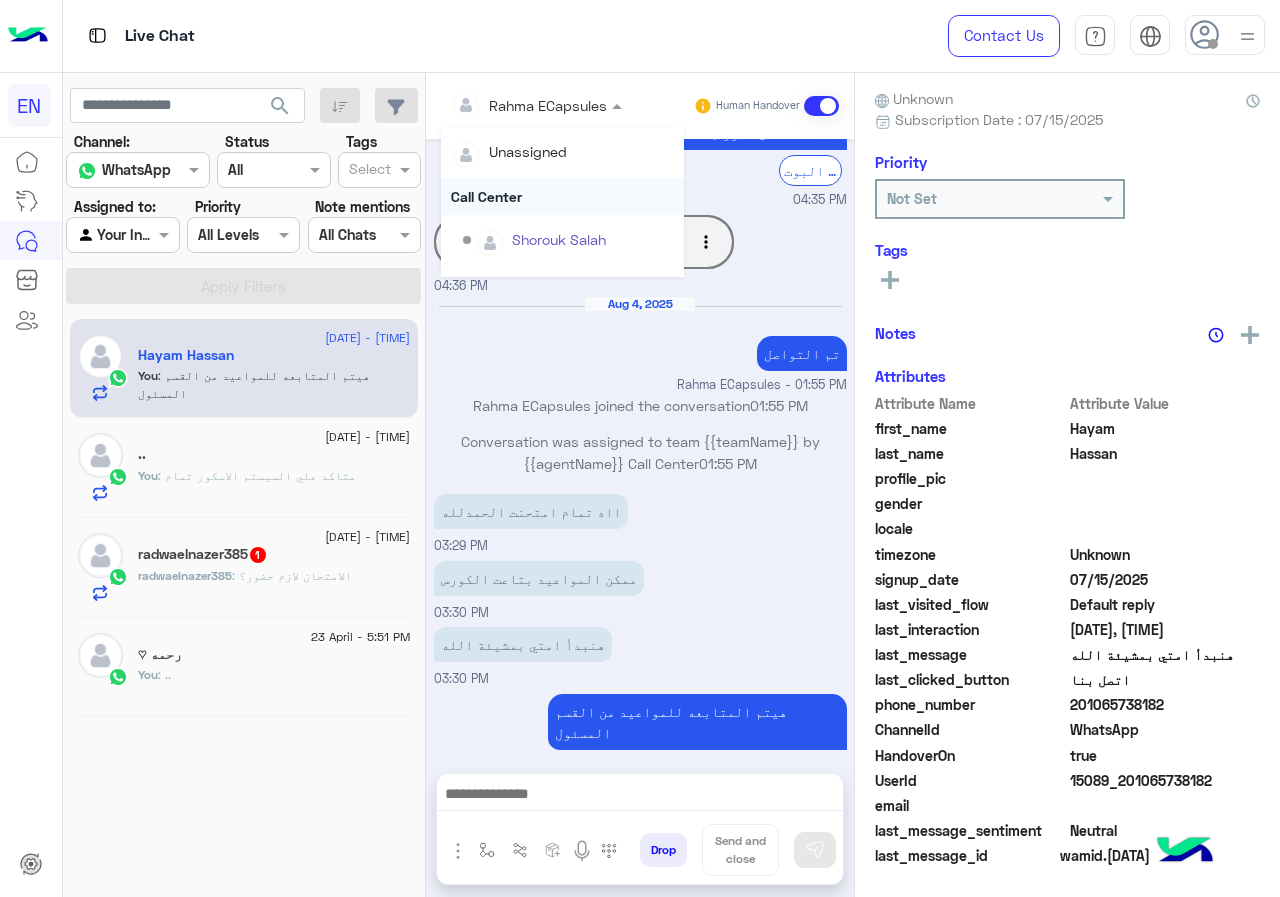 click on "Call Center" at bounding box center [562, 196] 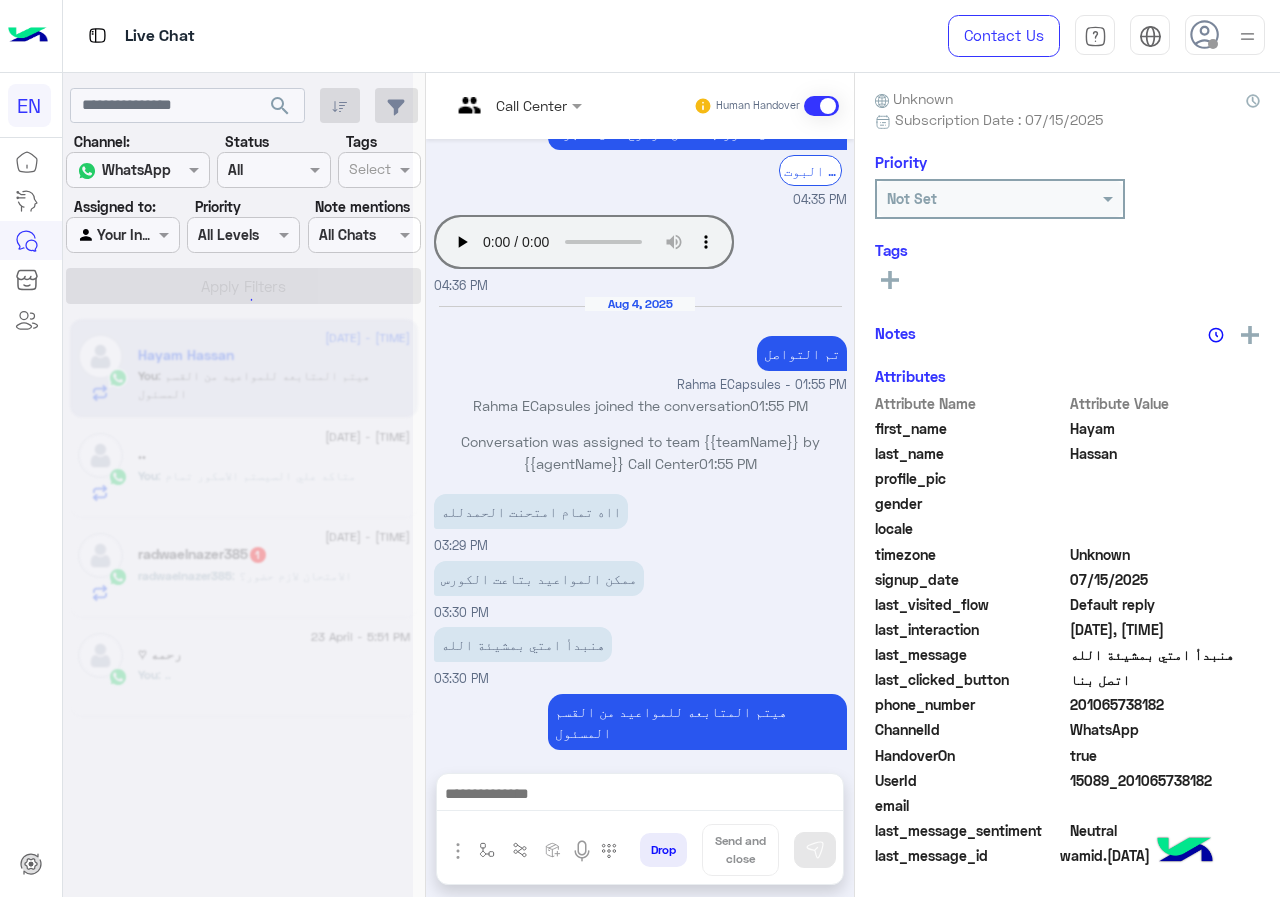 scroll, scrollTop: 0, scrollLeft: 0, axis: both 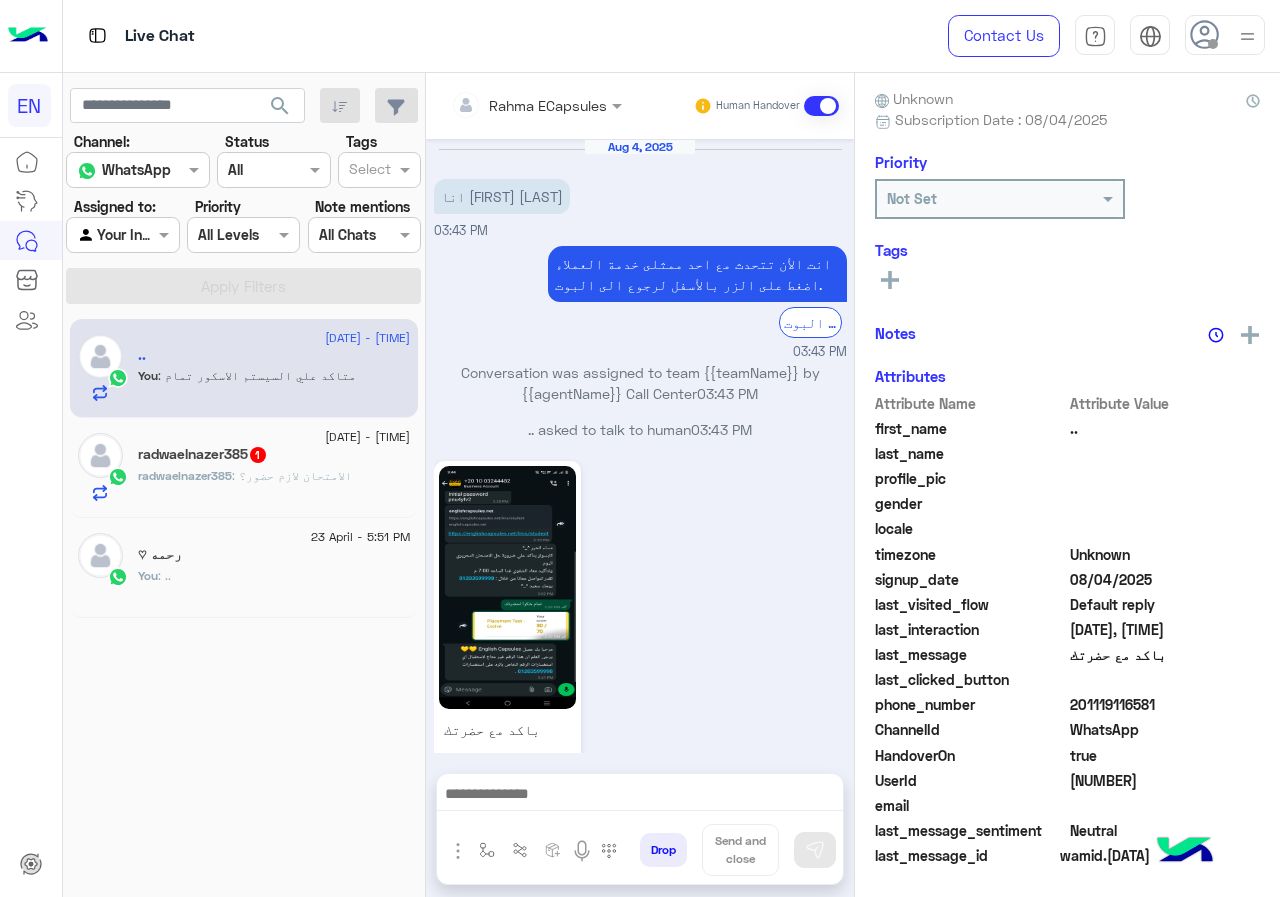 click at bounding box center [509, 105] 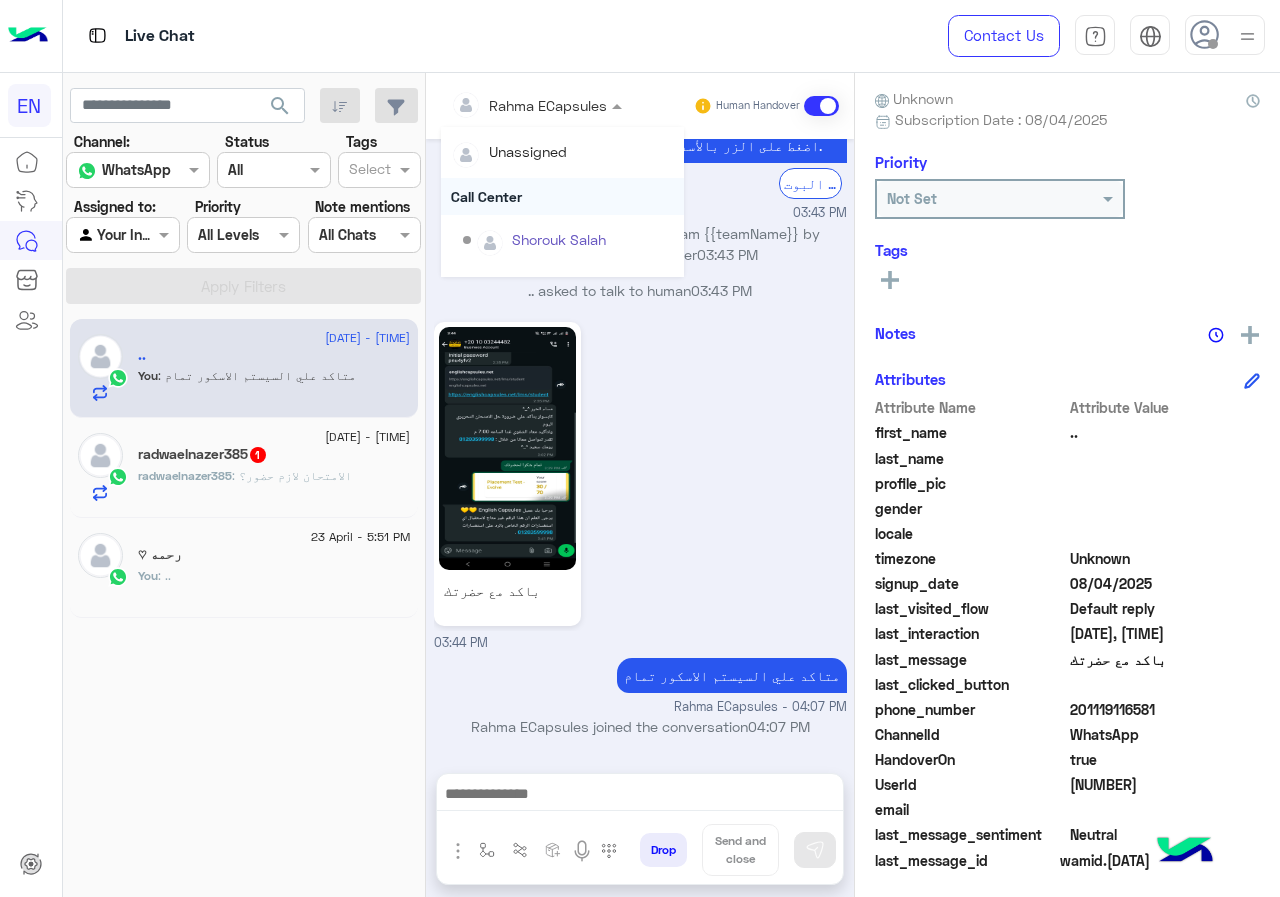 click on "Call Center" at bounding box center [562, 196] 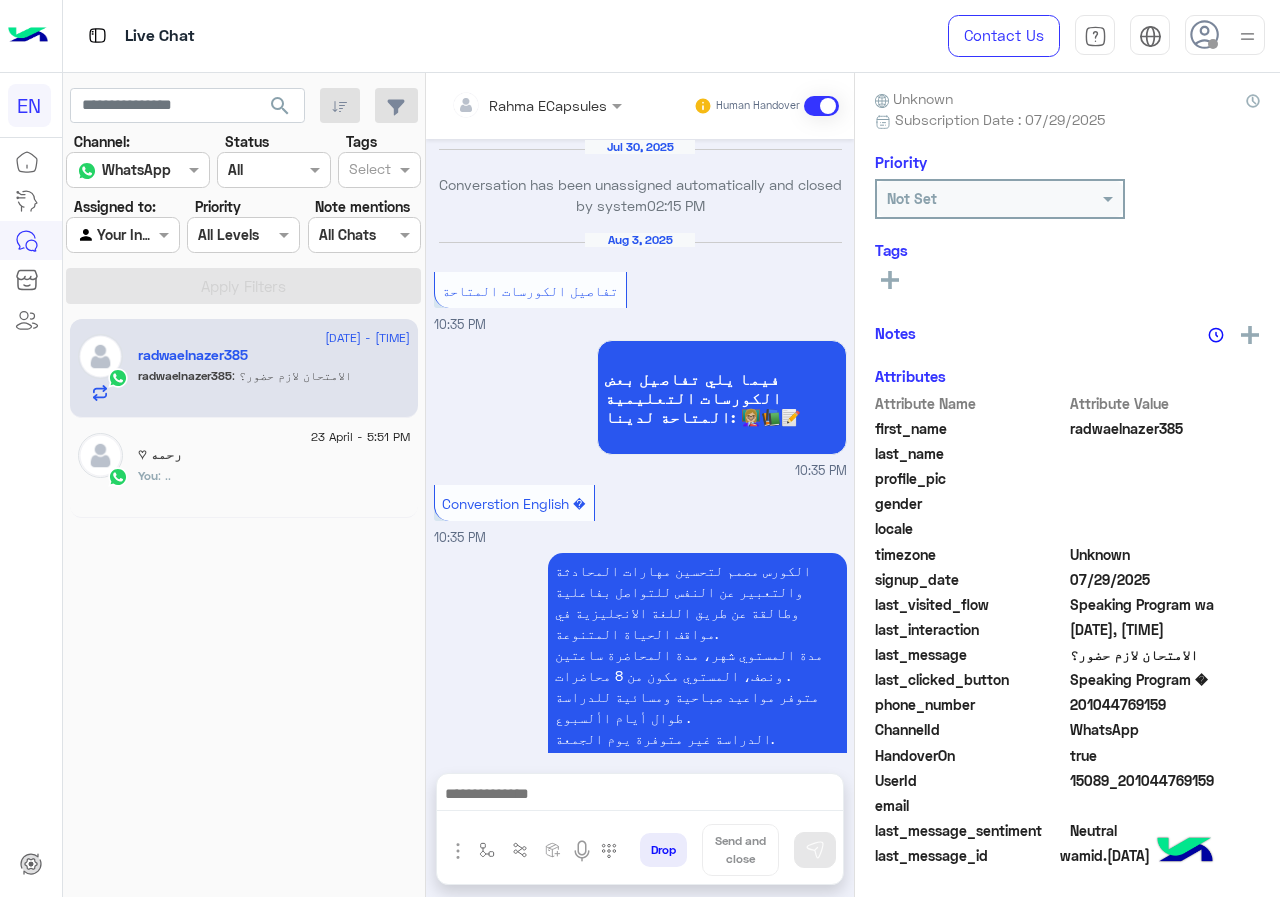scroll, scrollTop: 2973, scrollLeft: 0, axis: vertical 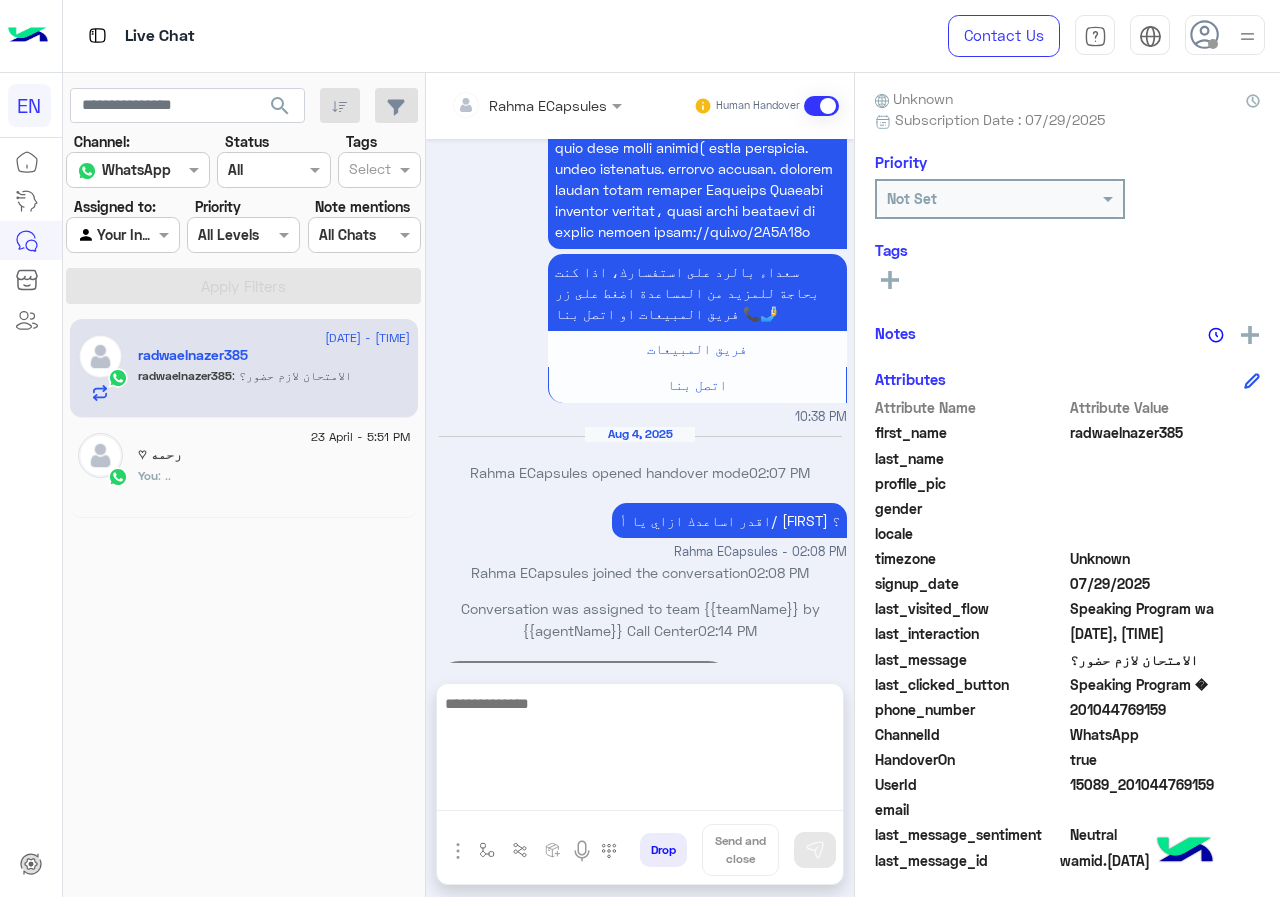 click at bounding box center (640, 751) 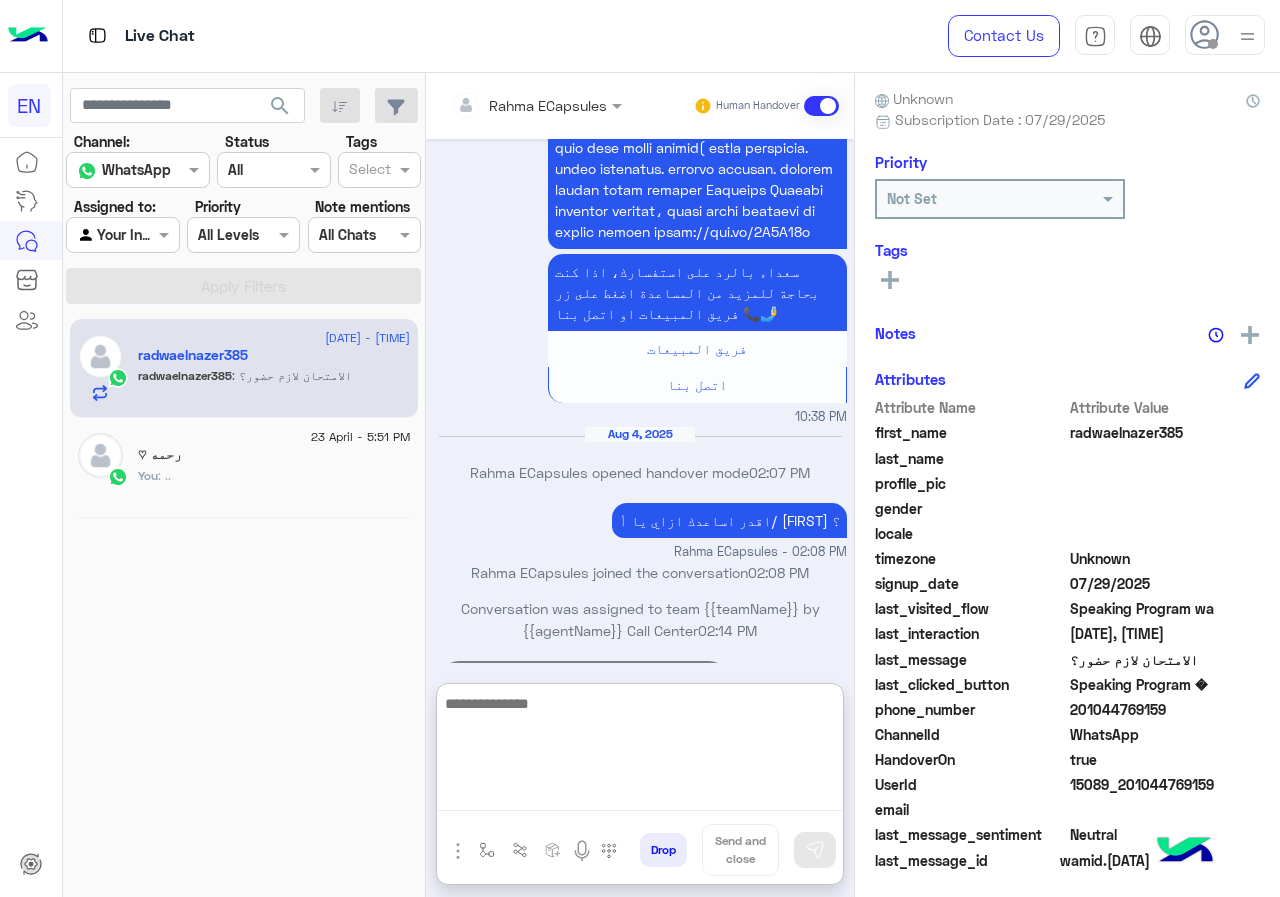 scroll, scrollTop: 3062, scrollLeft: 0, axis: vertical 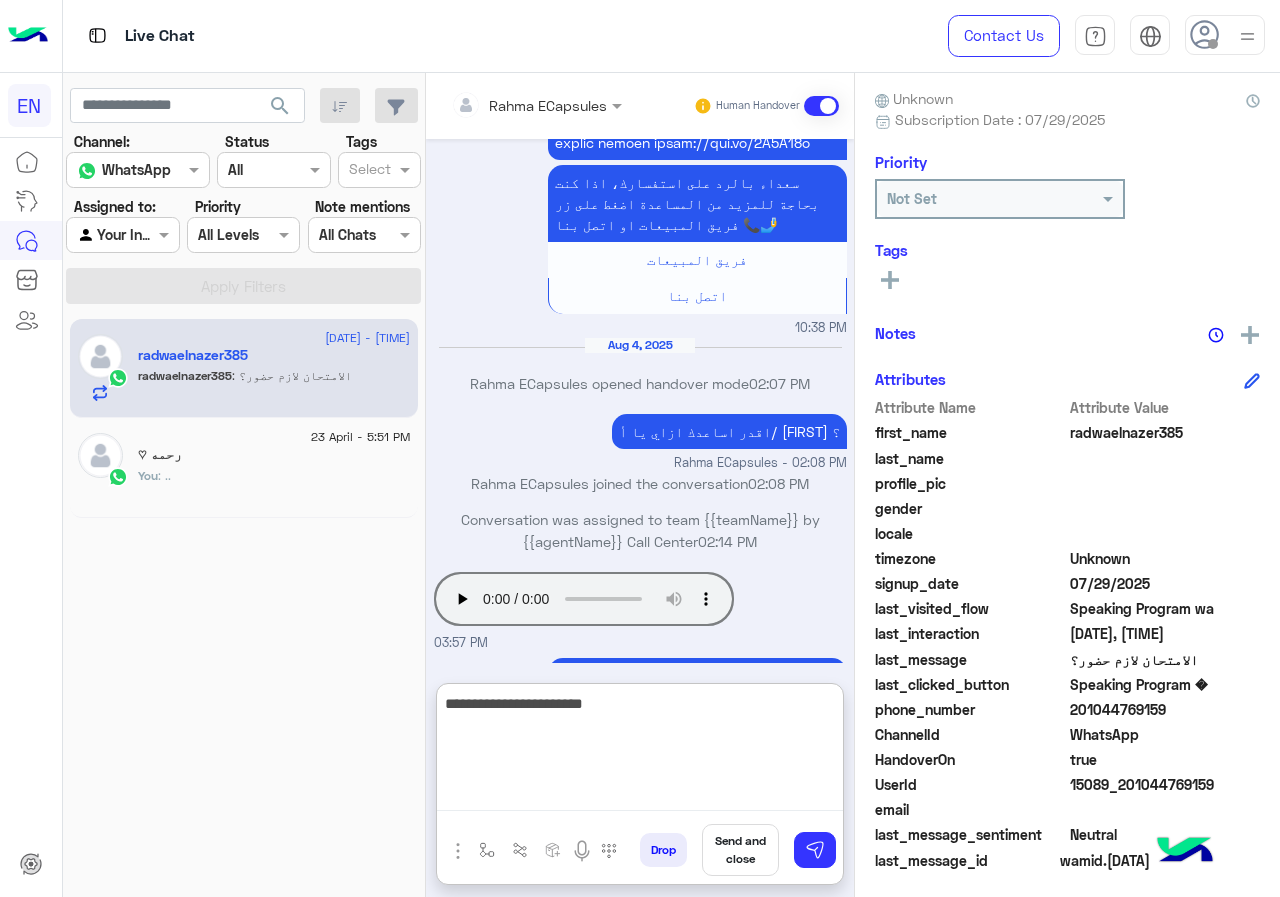 type on "**********" 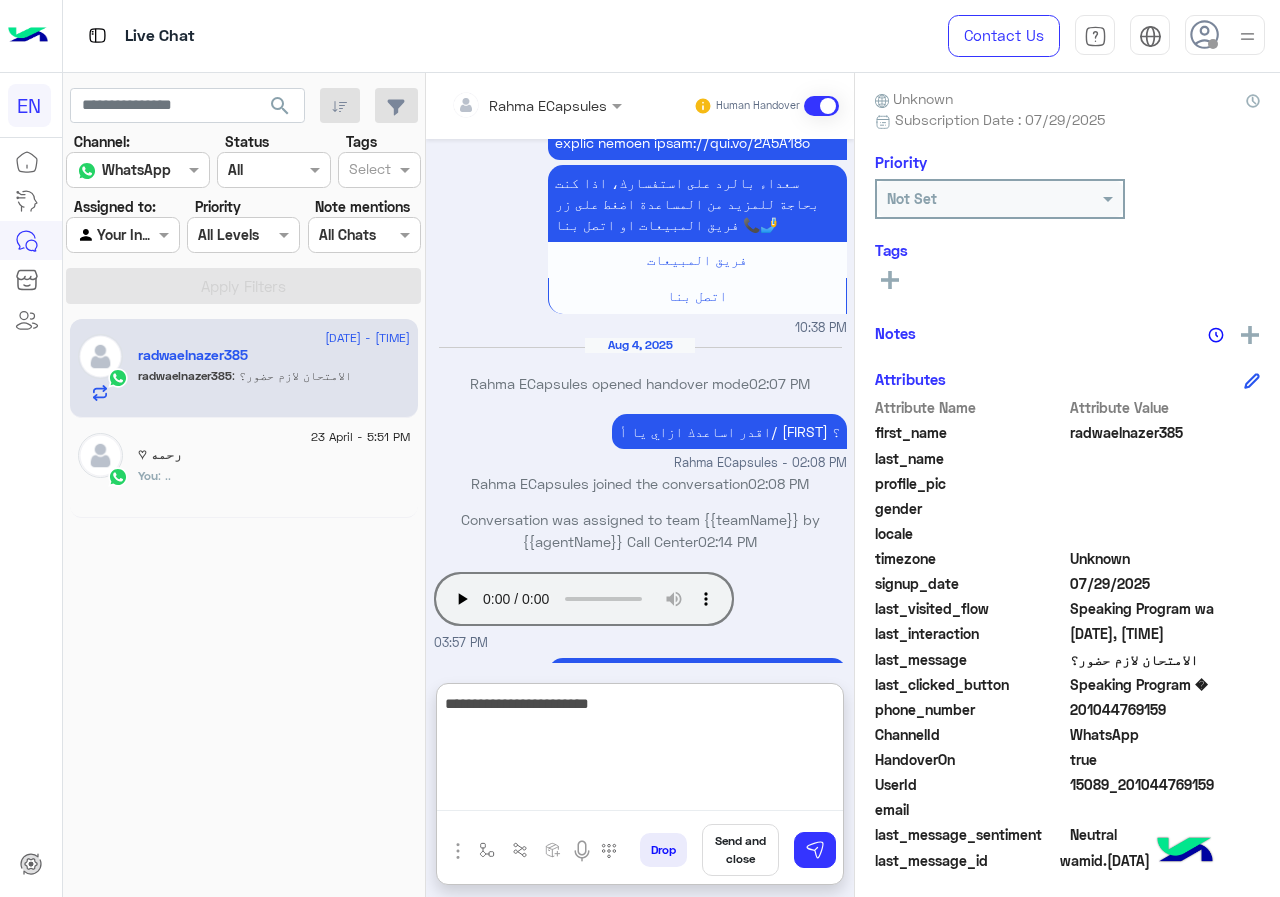type 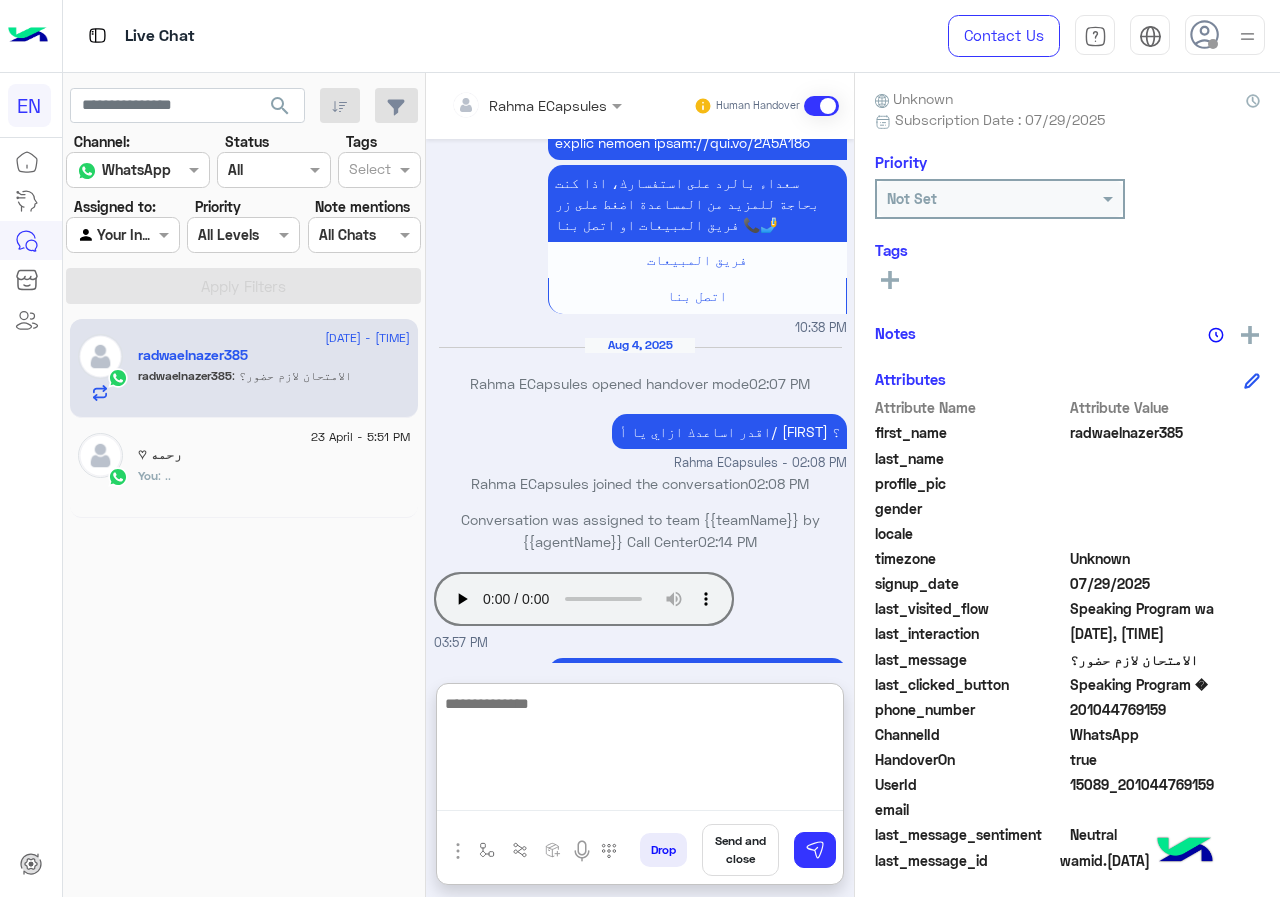 scroll, scrollTop: 3126, scrollLeft: 0, axis: vertical 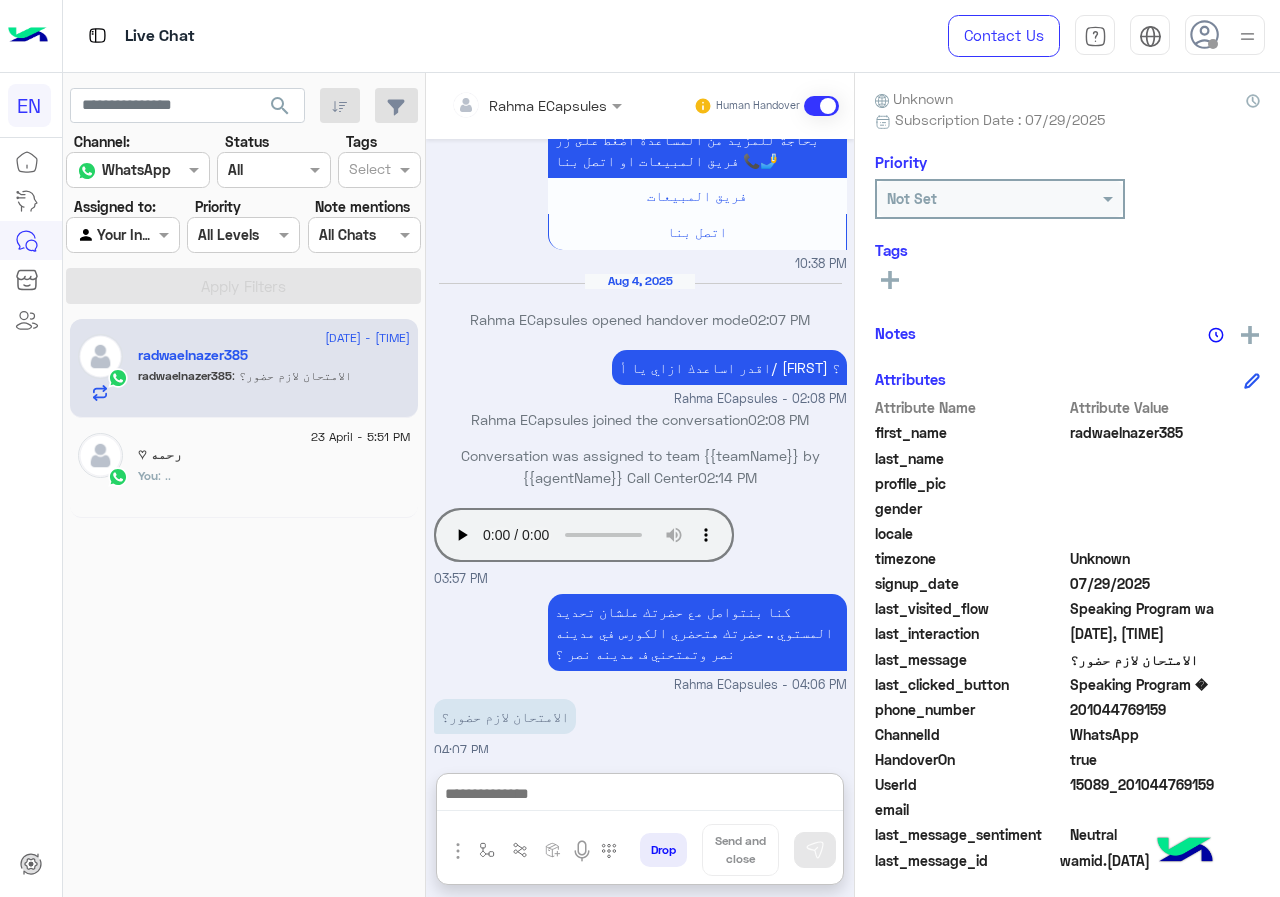 click at bounding box center [509, 105] 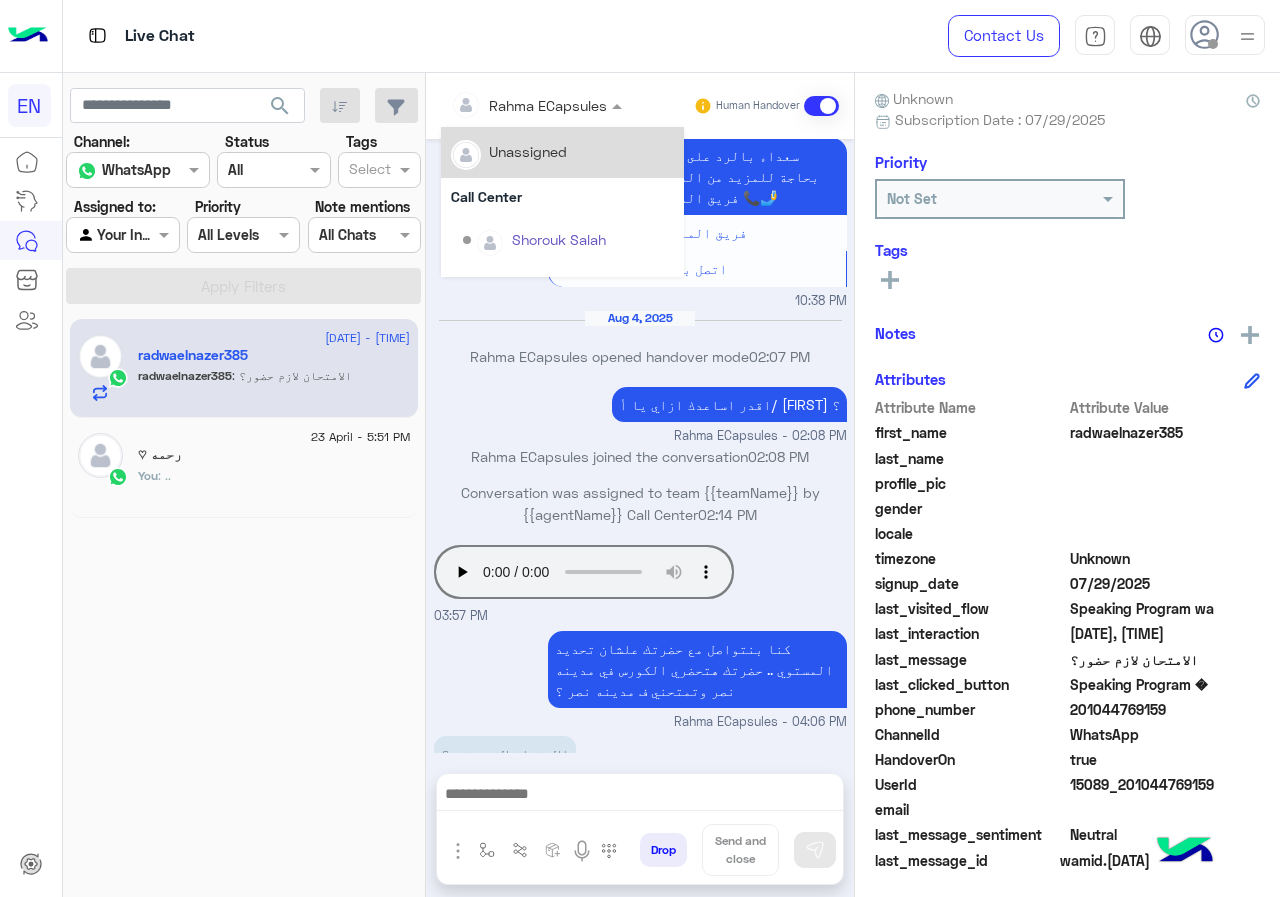 scroll, scrollTop: 3036, scrollLeft: 0, axis: vertical 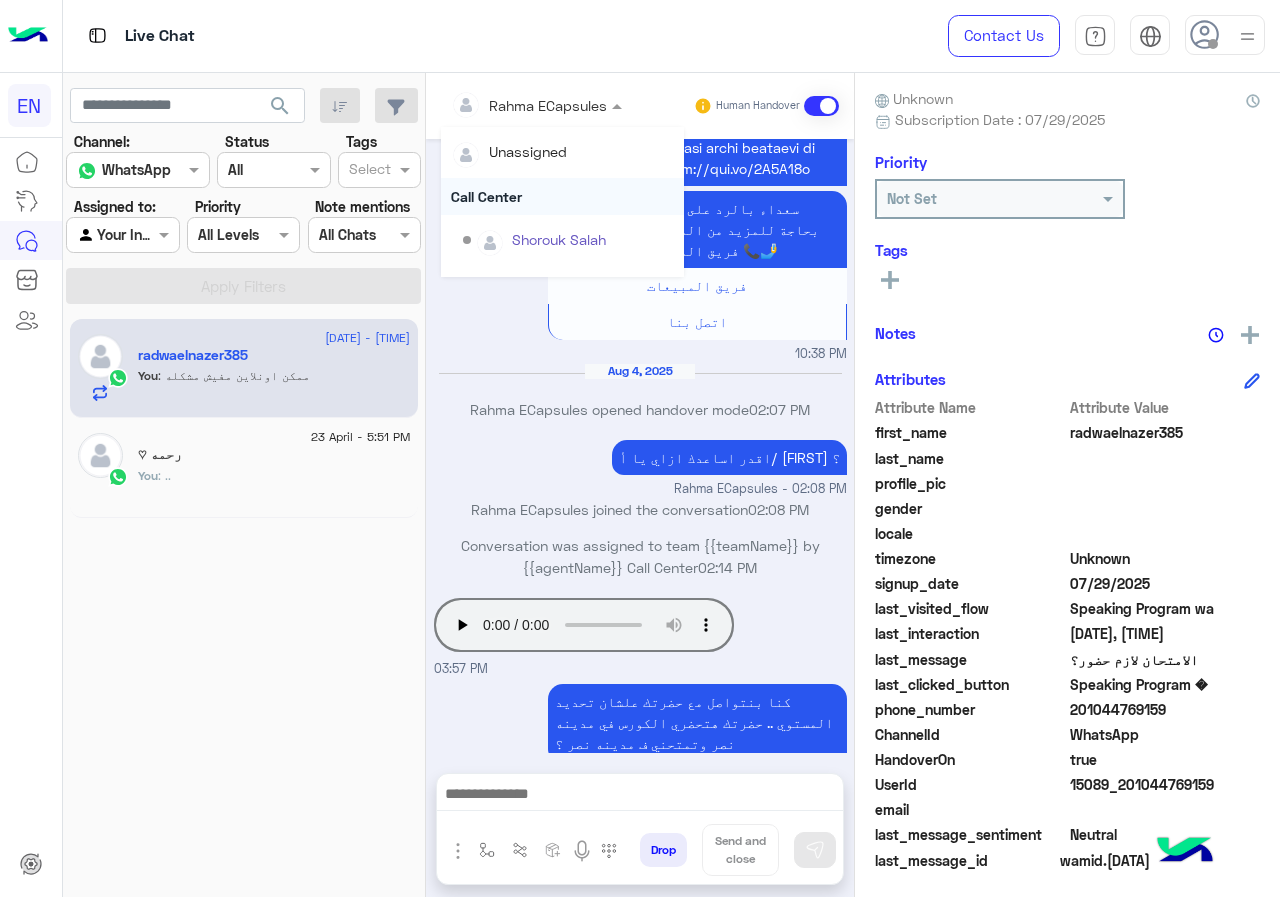 click on "Call Center" at bounding box center (562, 196) 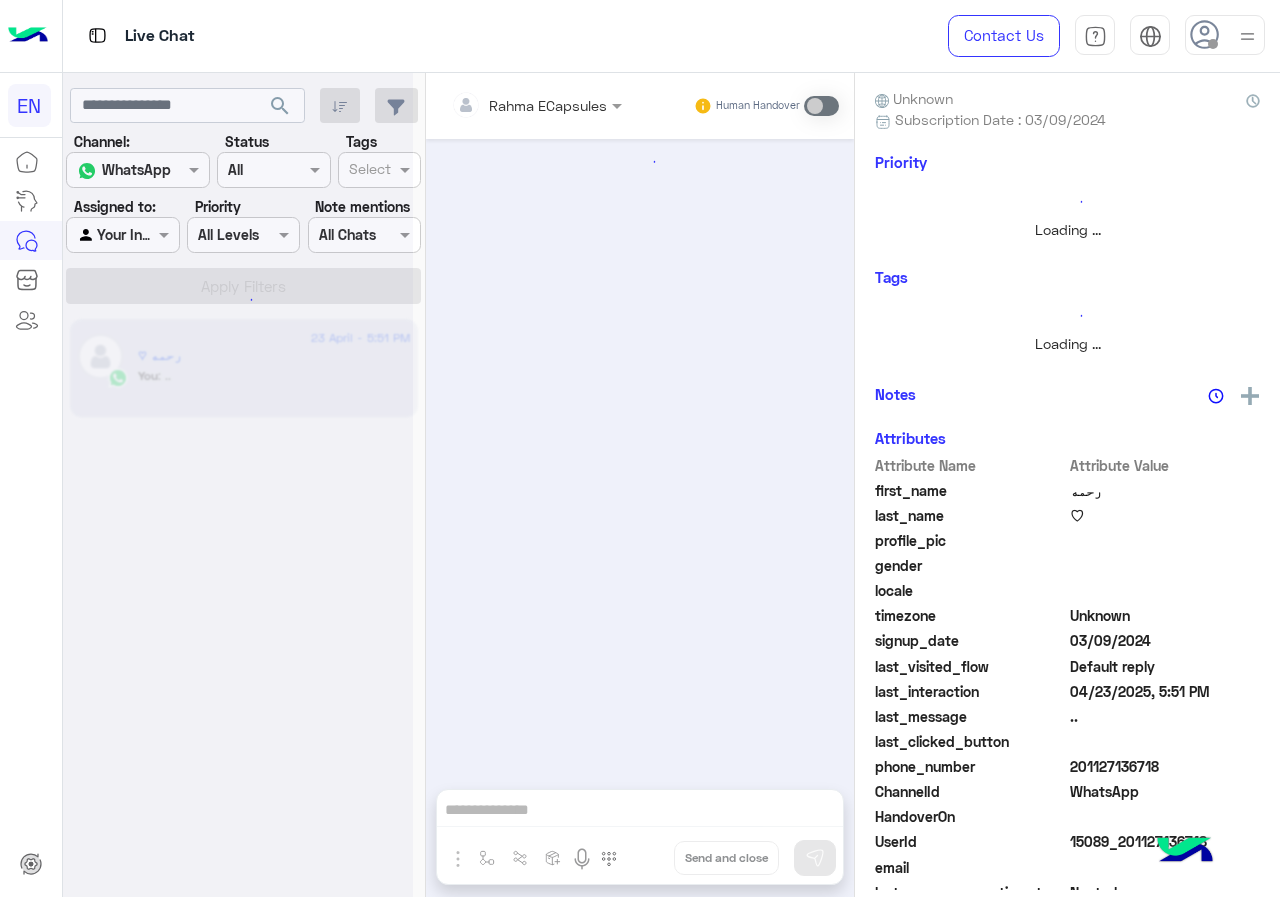 scroll, scrollTop: 0, scrollLeft: 0, axis: both 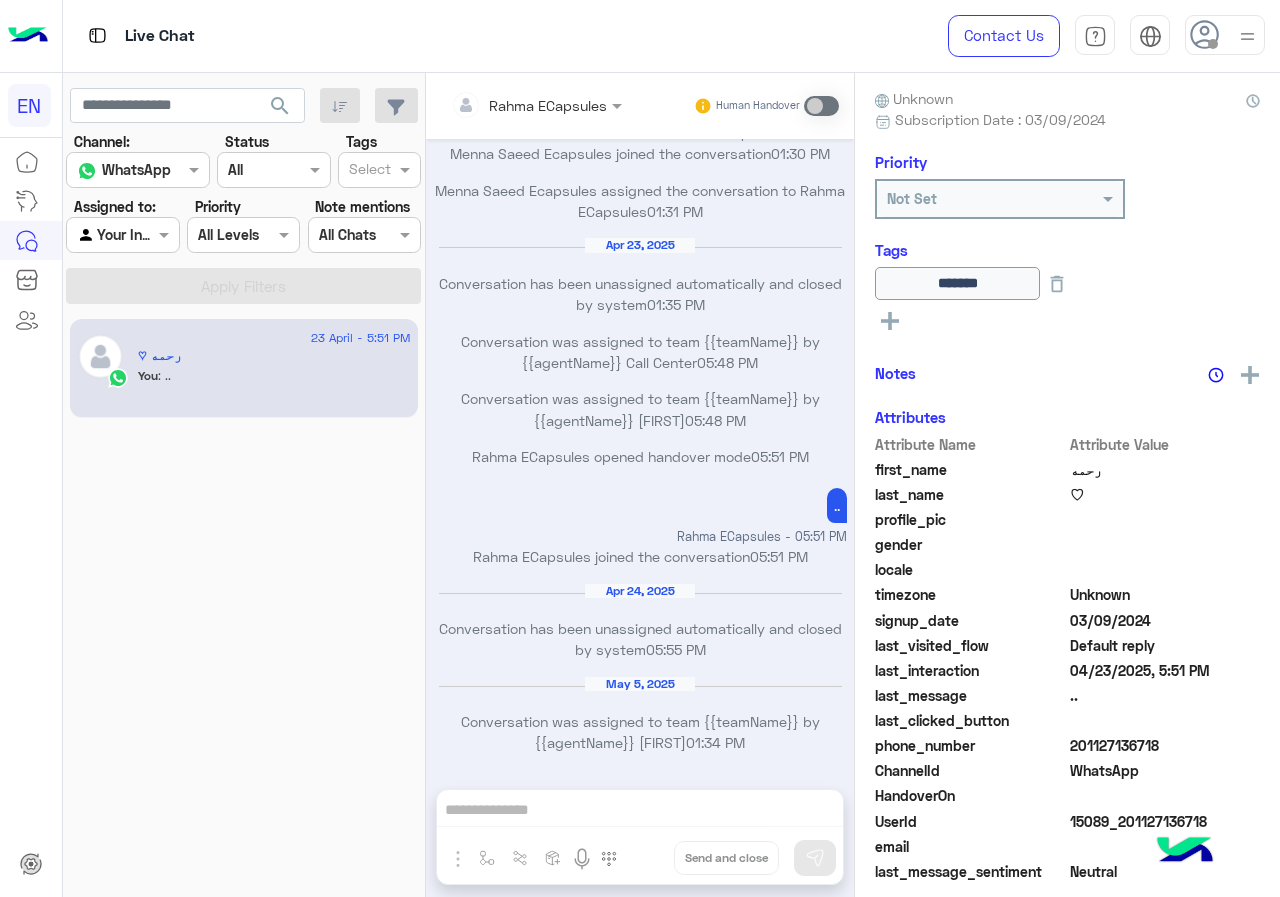 click on "Agent Filter Your Inbox" at bounding box center [122, 235] 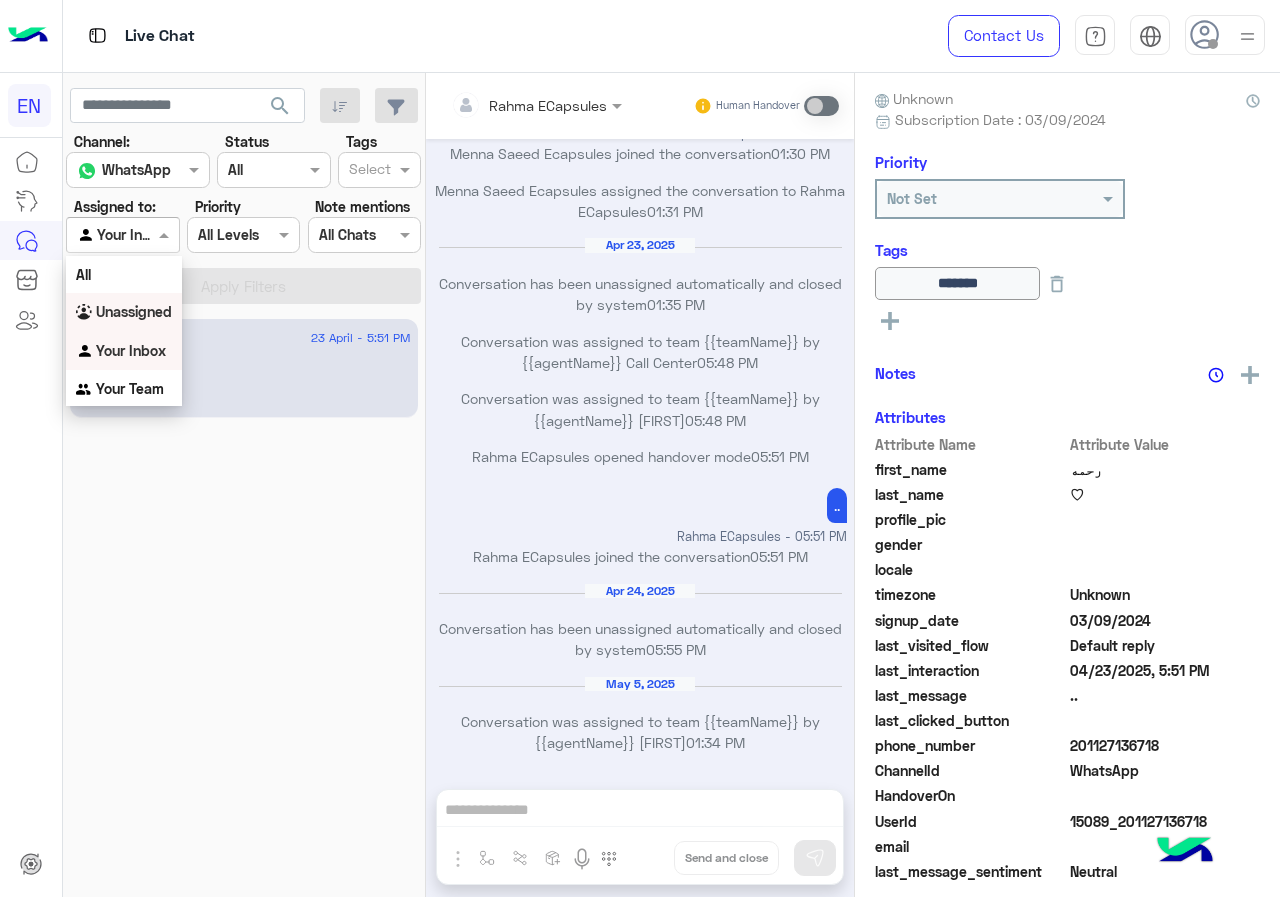click on "Unassigned" at bounding box center (134, 311) 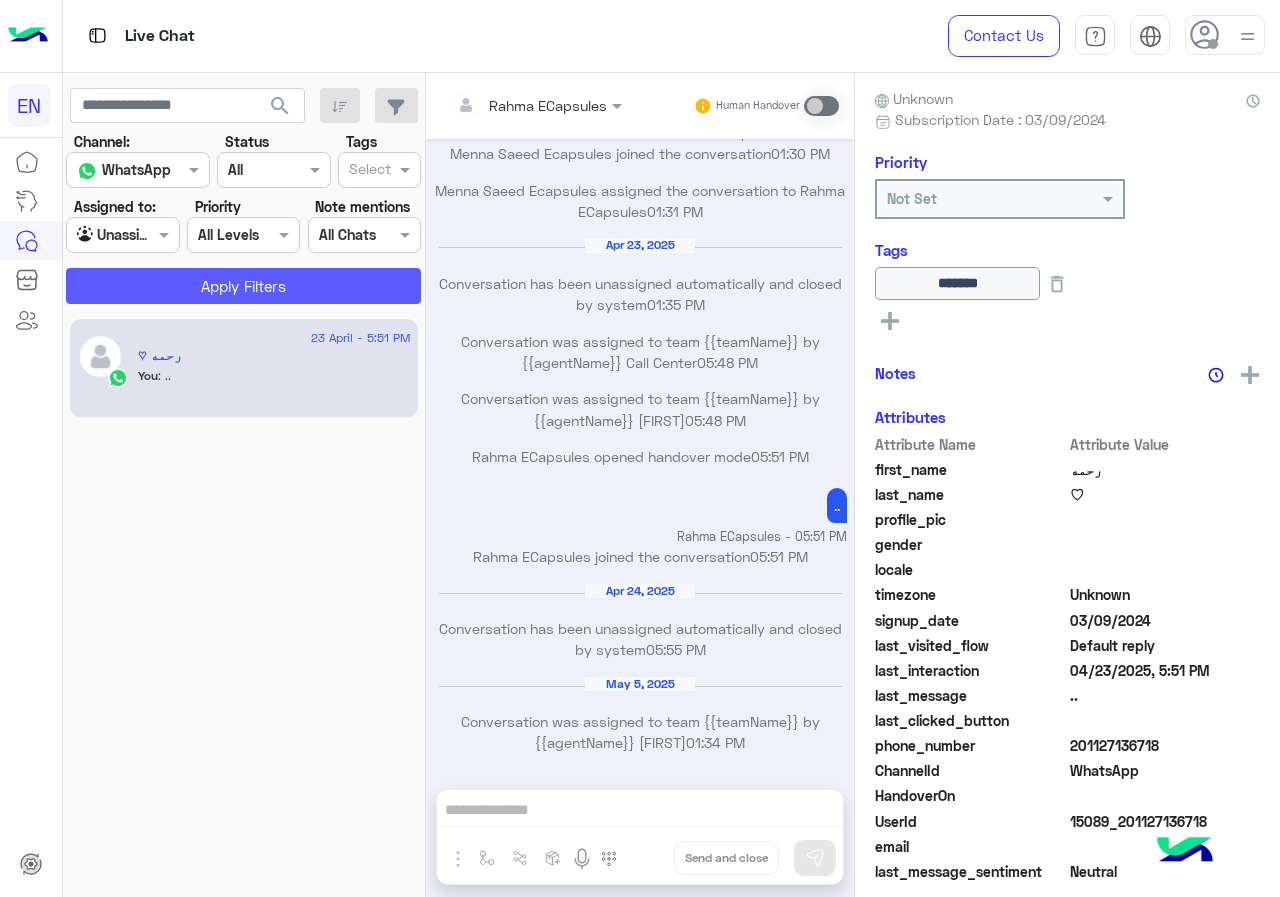 click on "Apply Filters" 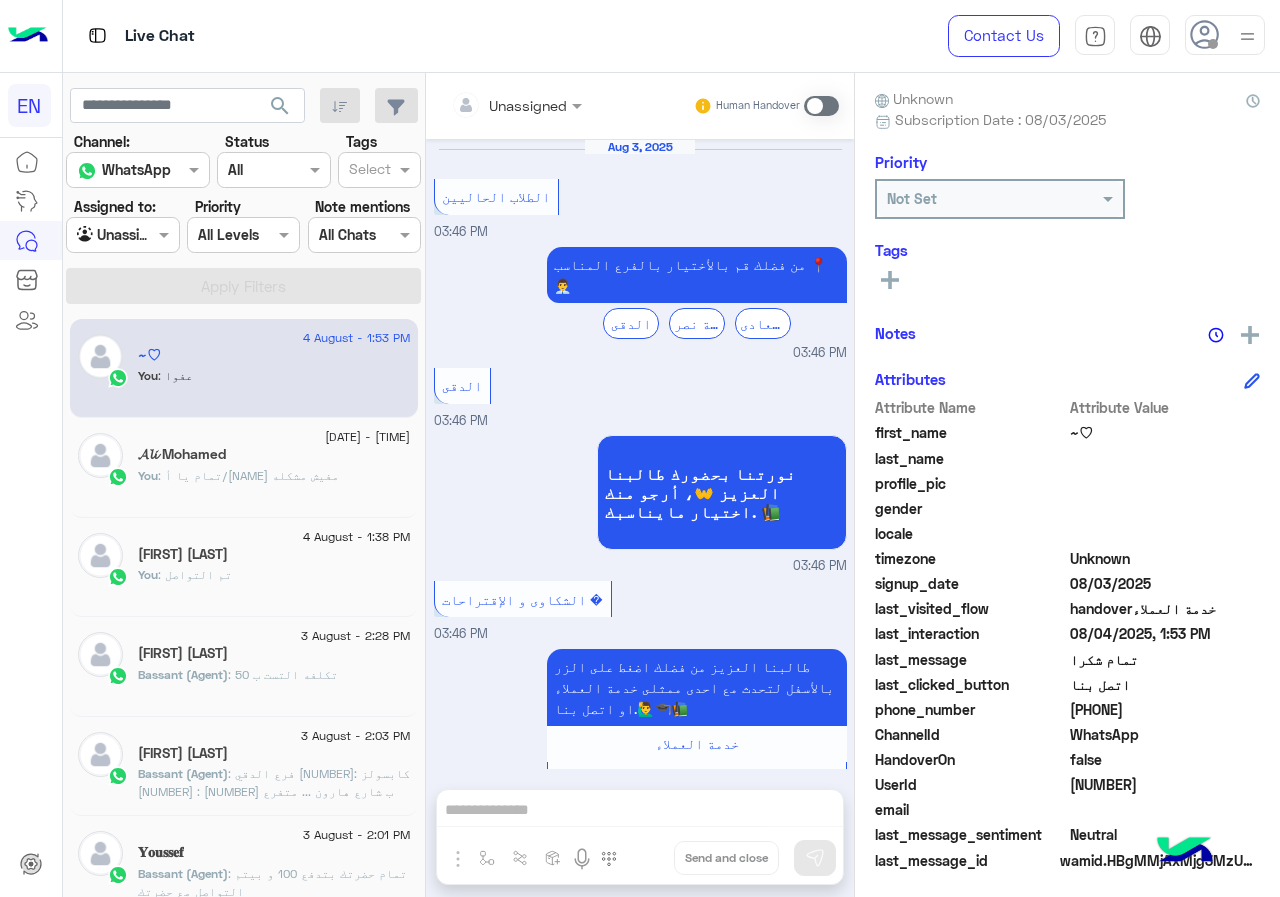 scroll, scrollTop: 1145, scrollLeft: 0, axis: vertical 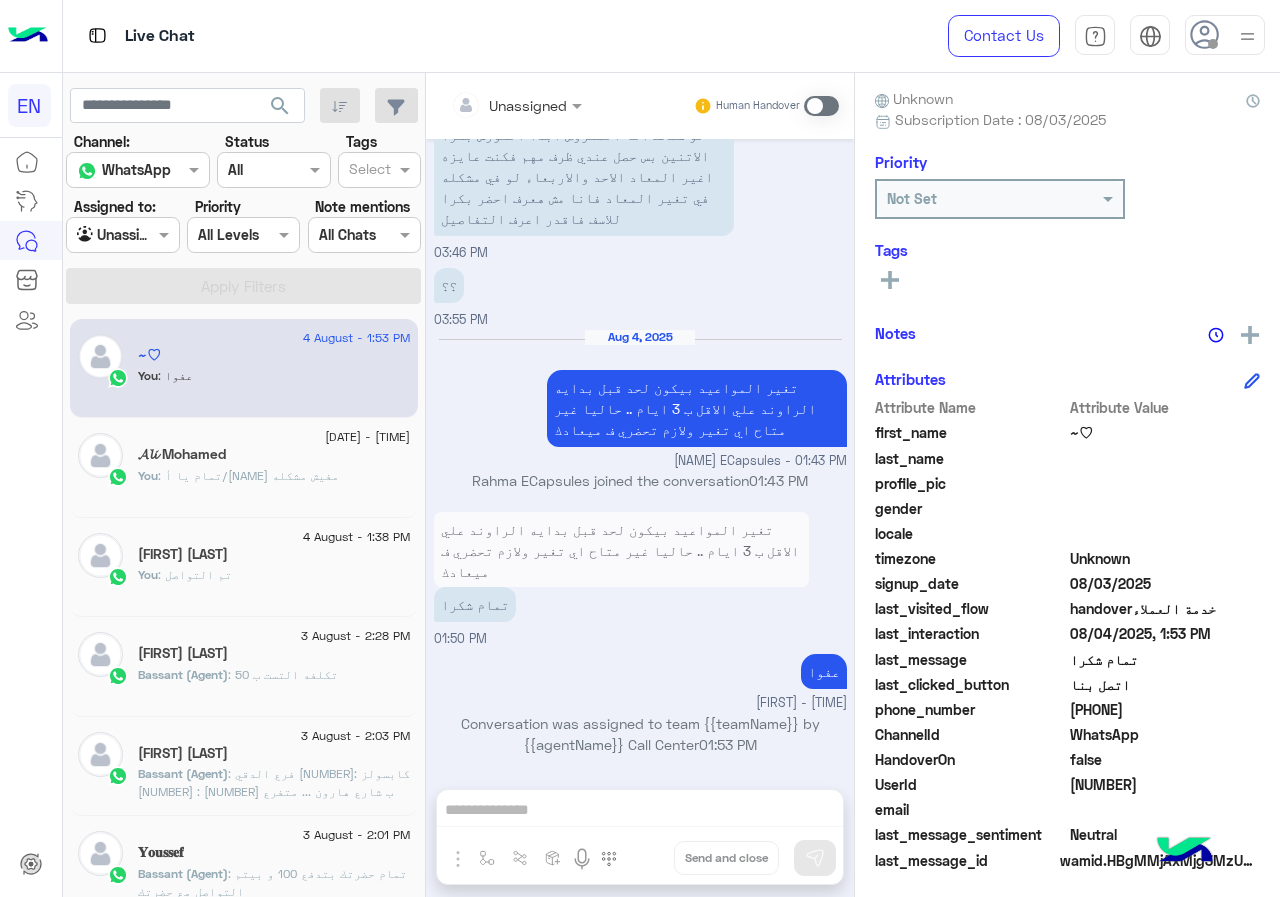 click at bounding box center [122, 234] 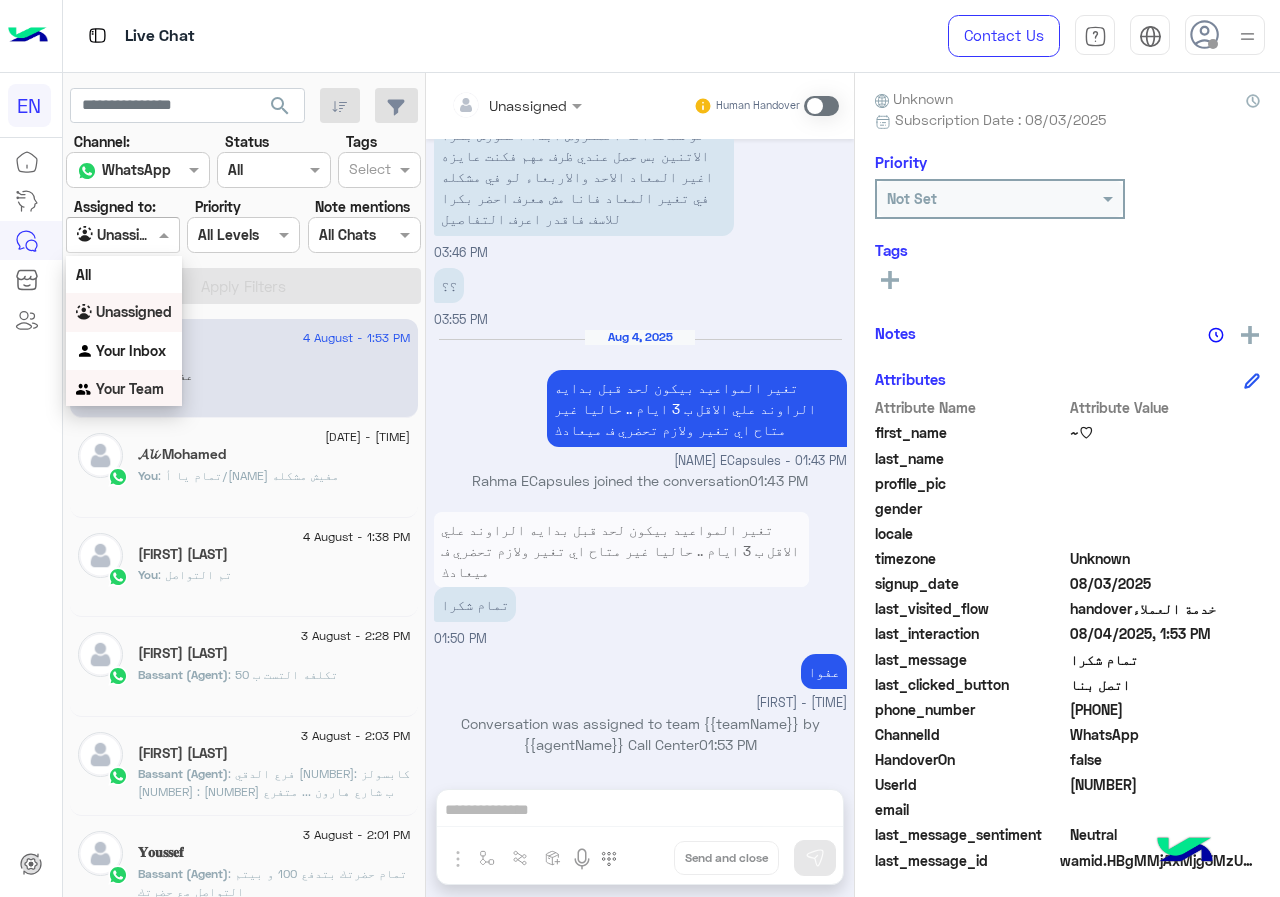 click on "Your Team" at bounding box center (124, 389) 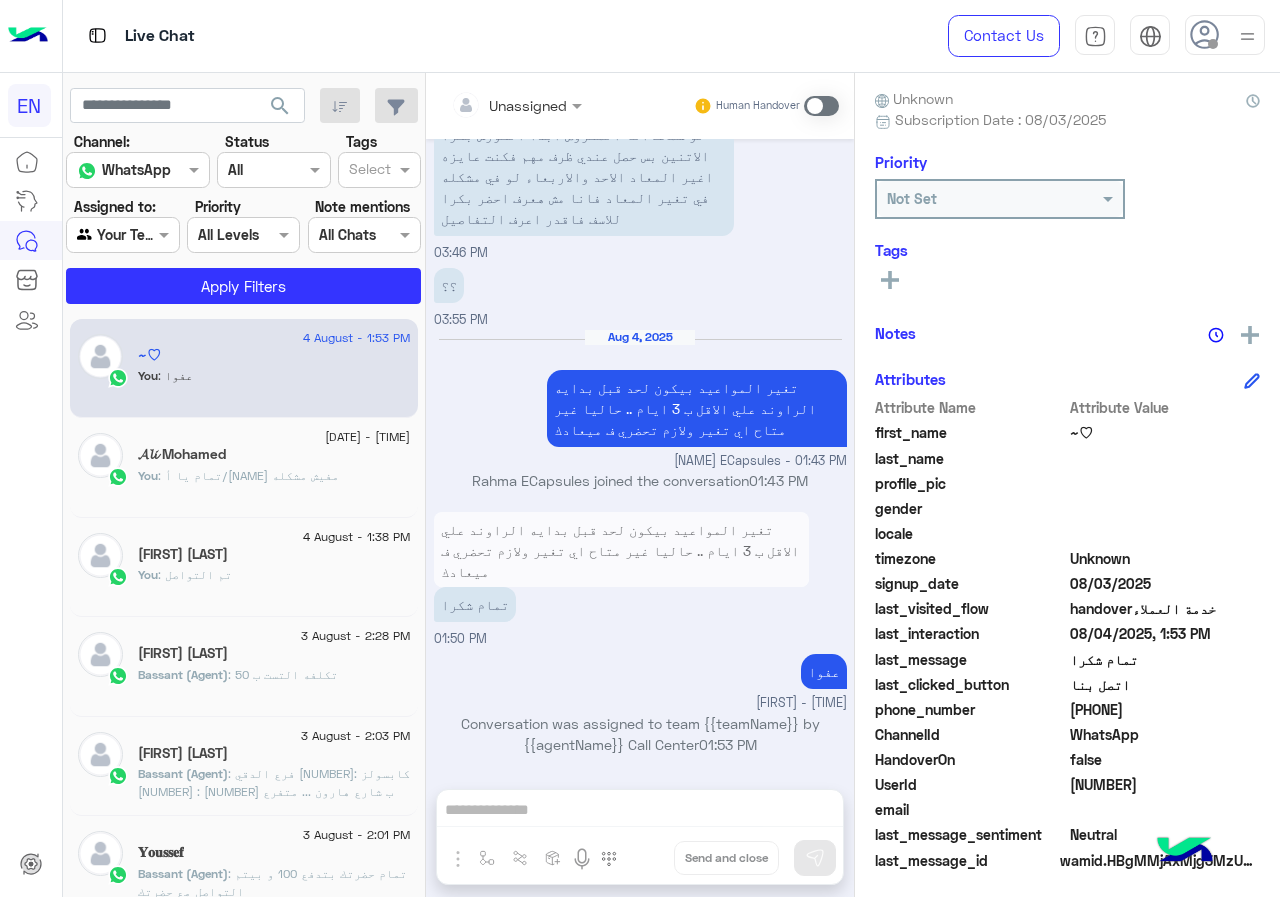 click on "search Channel: Channel WhatsApp Status Channel All Tags Select Assigned to: Agent Filter Your Team Priority All Levels All Levels Note mentions Select All Chats Apply Filters" 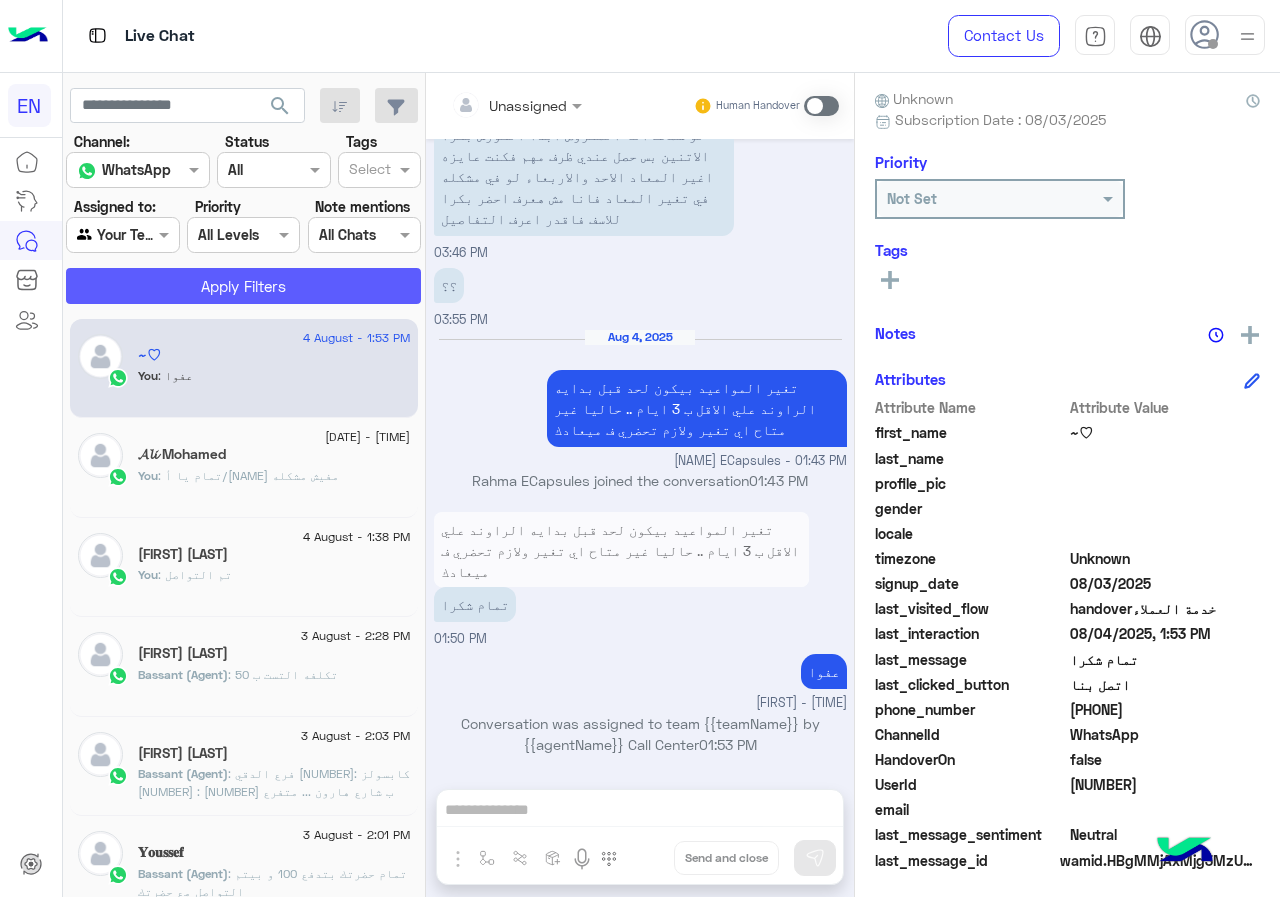 click on "Apply Filters" 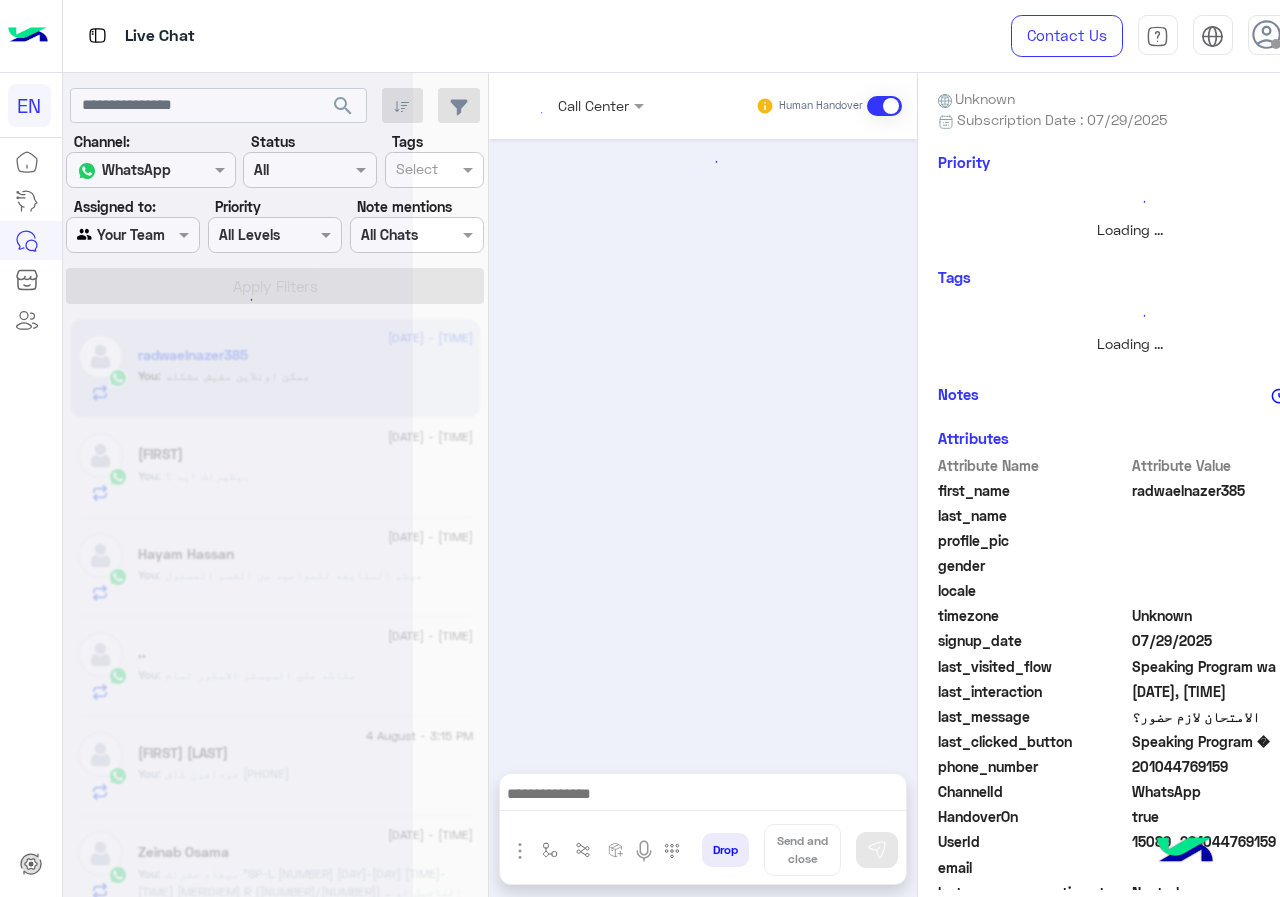 scroll, scrollTop: 0, scrollLeft: 0, axis: both 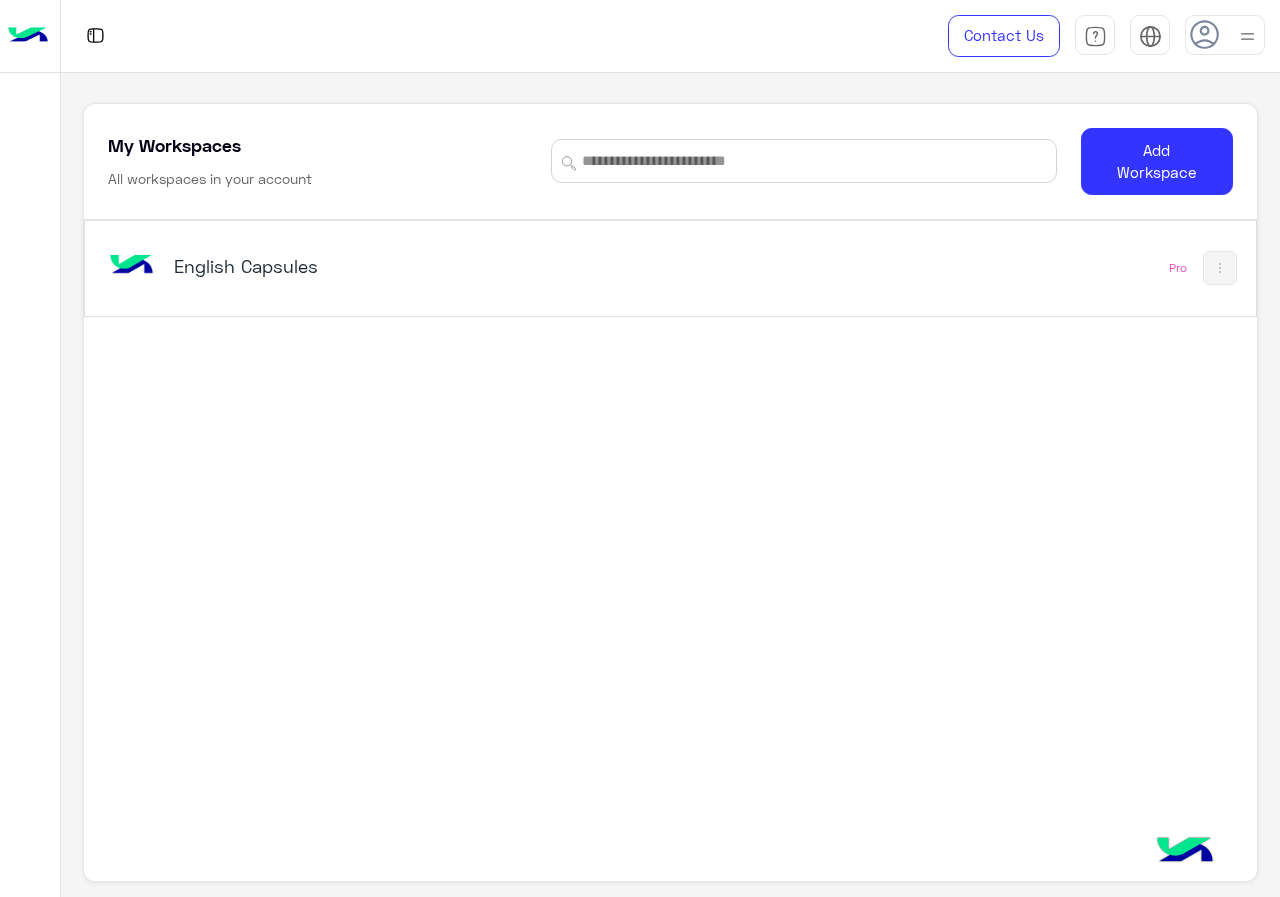 click on "English Capsules" at bounding box center (444, 268) 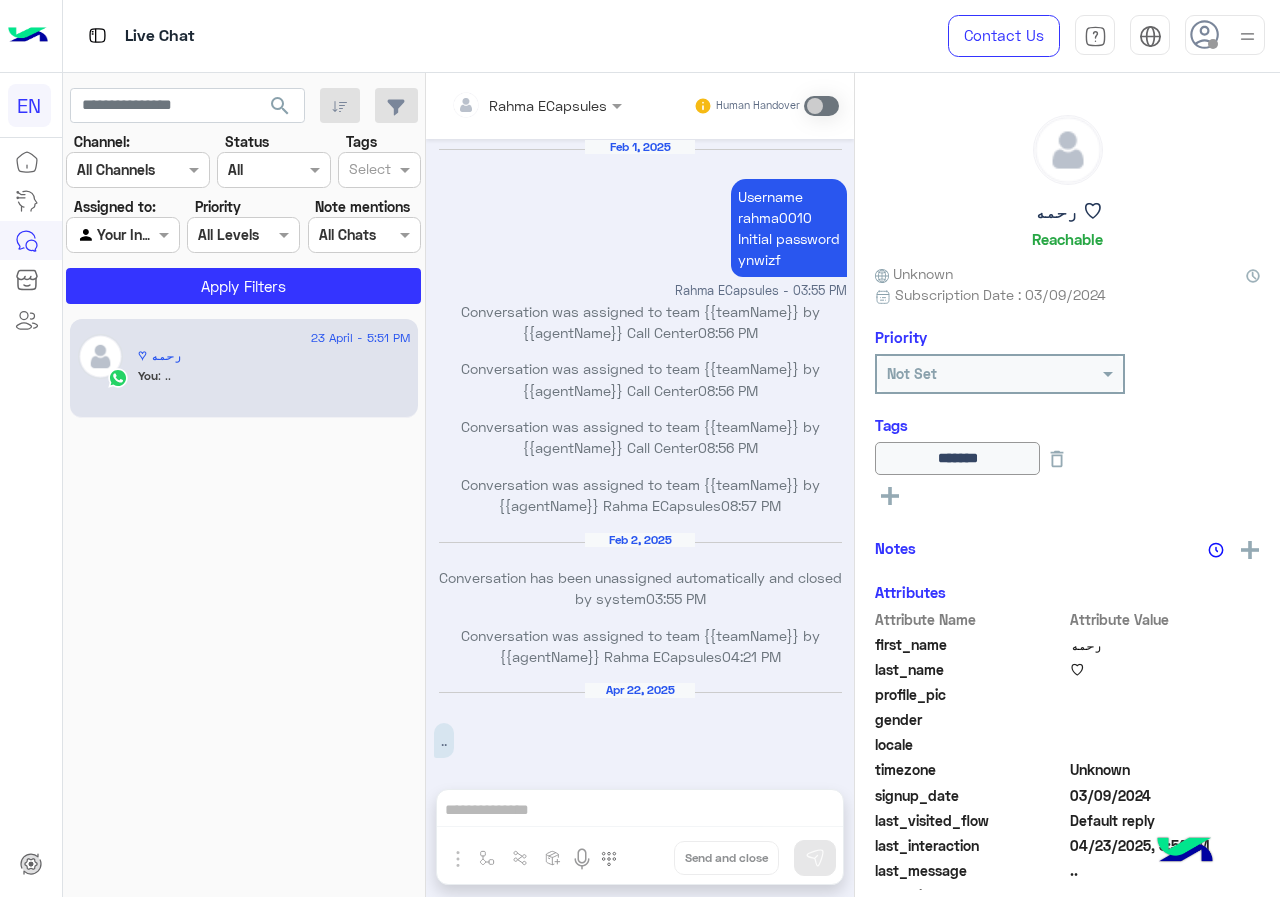 scroll, scrollTop: 826, scrollLeft: 0, axis: vertical 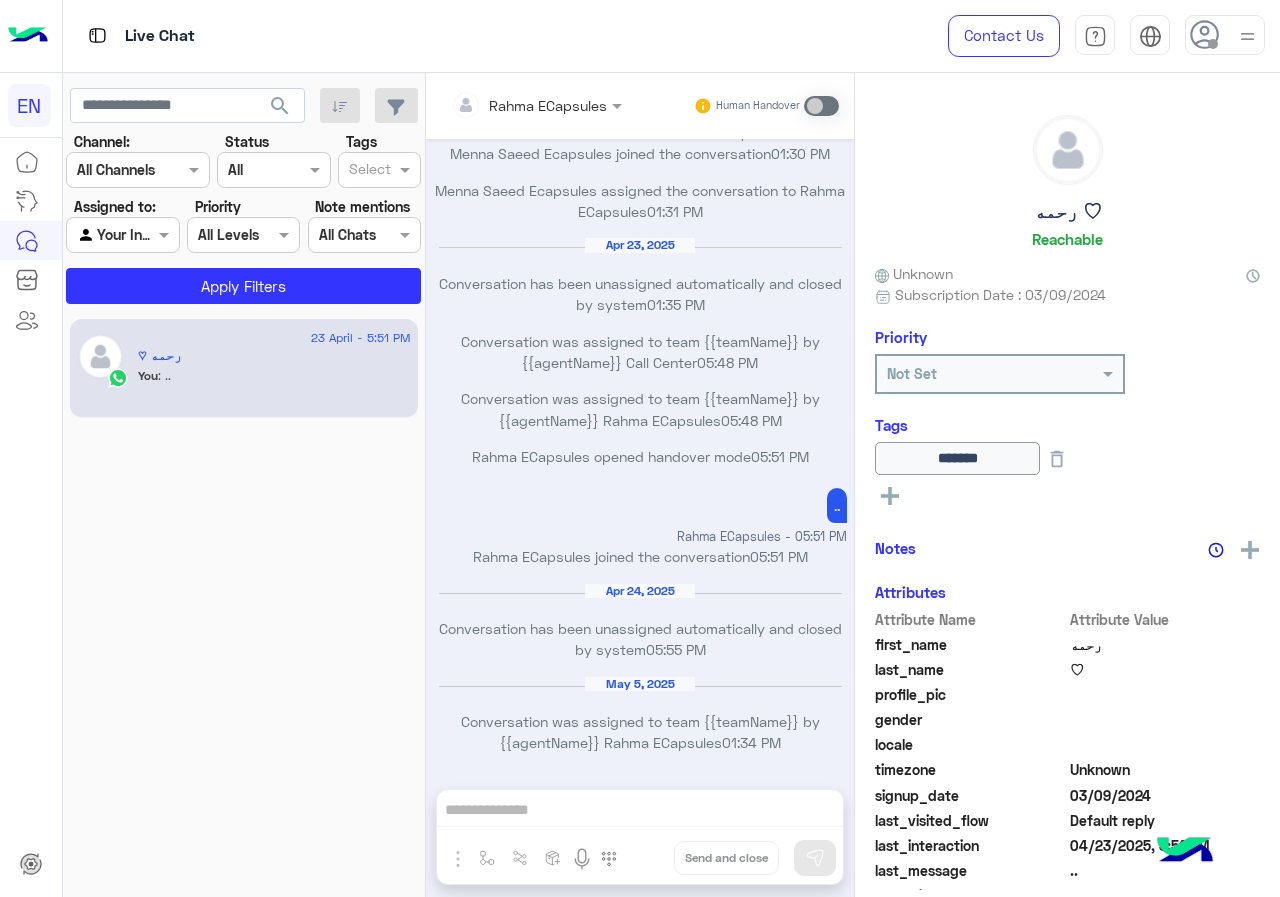 click on "Agent Filter Your Inbox" at bounding box center [122, 235] 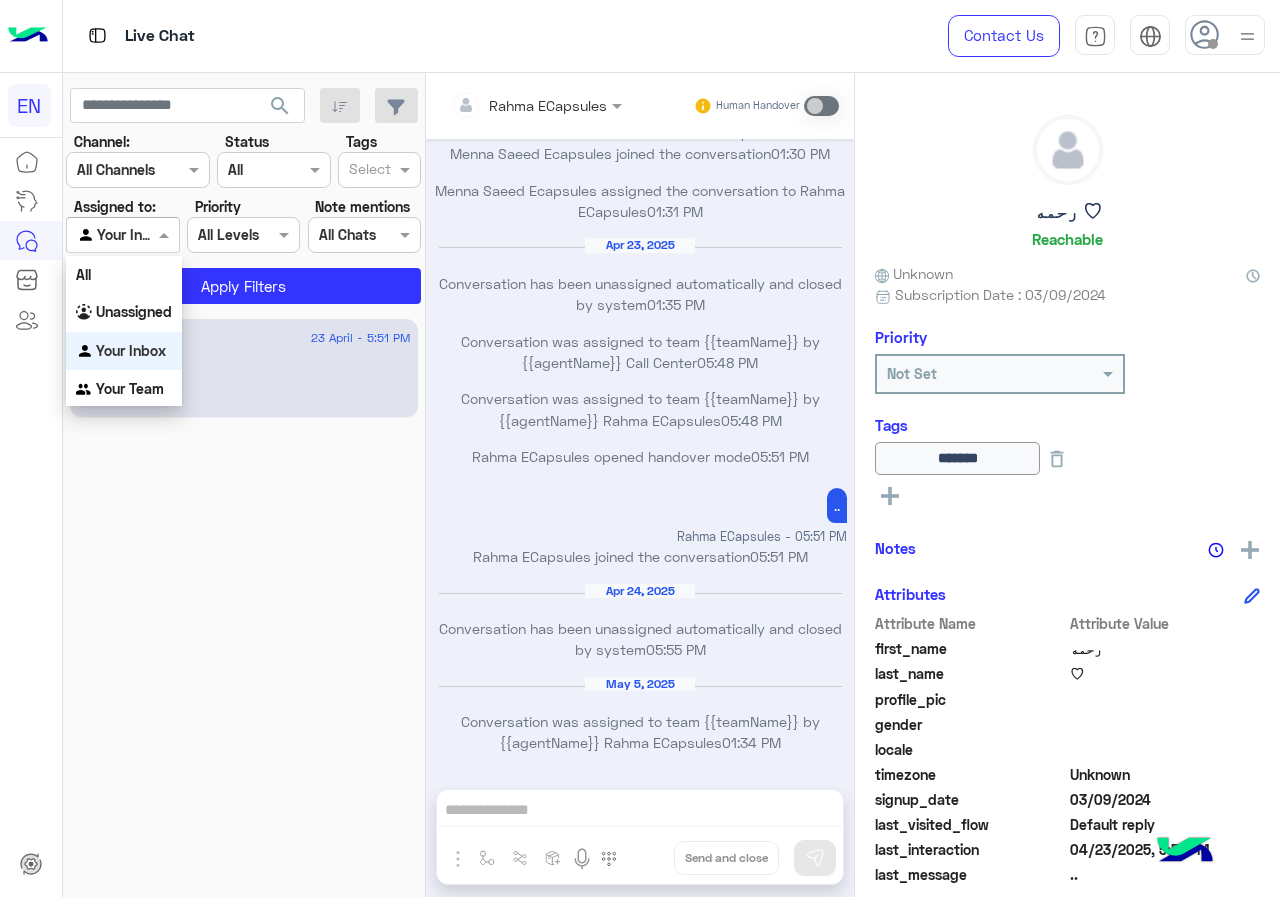 click on "Channel All Channels" at bounding box center (138, 170) 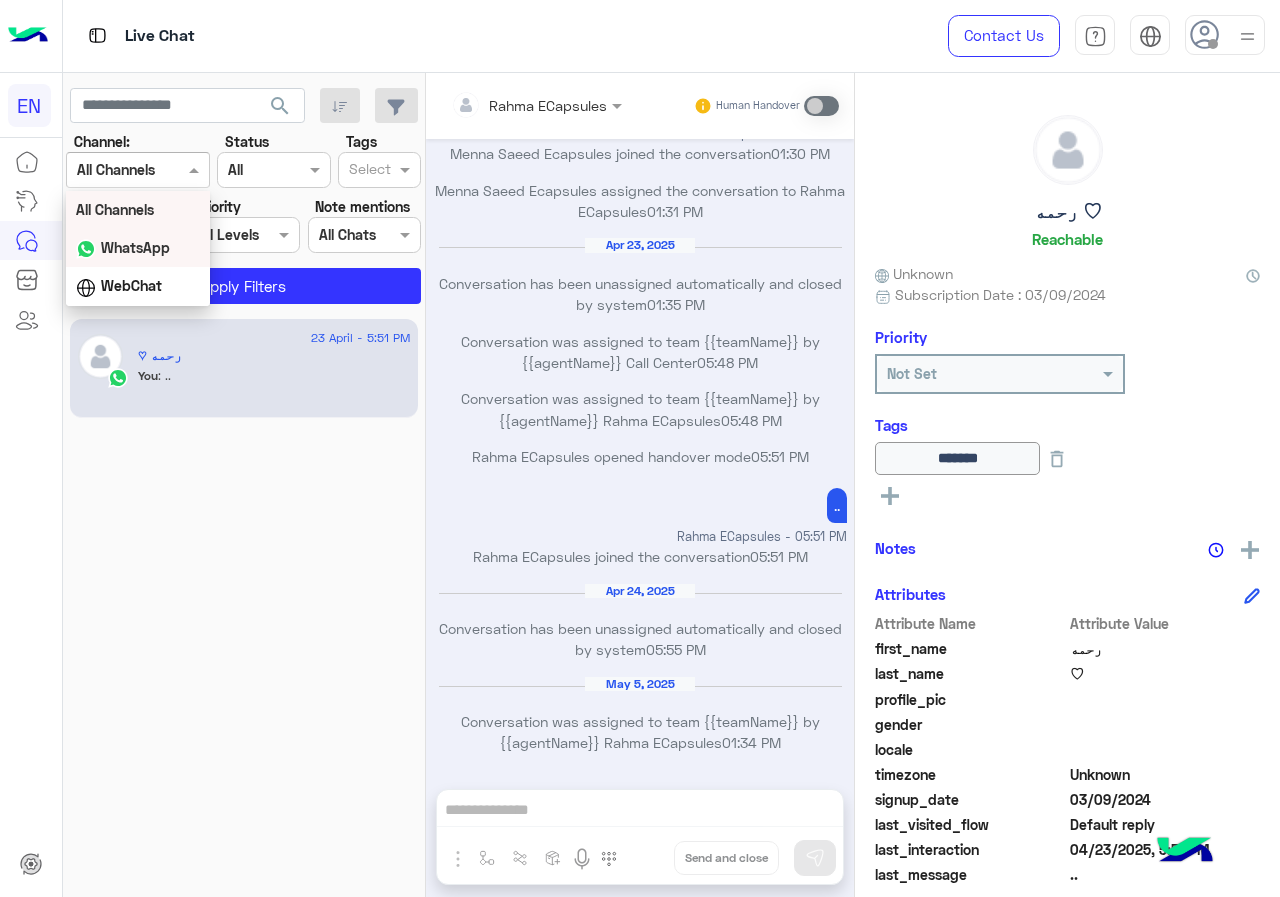 click on "WhatsApp" at bounding box center (135, 247) 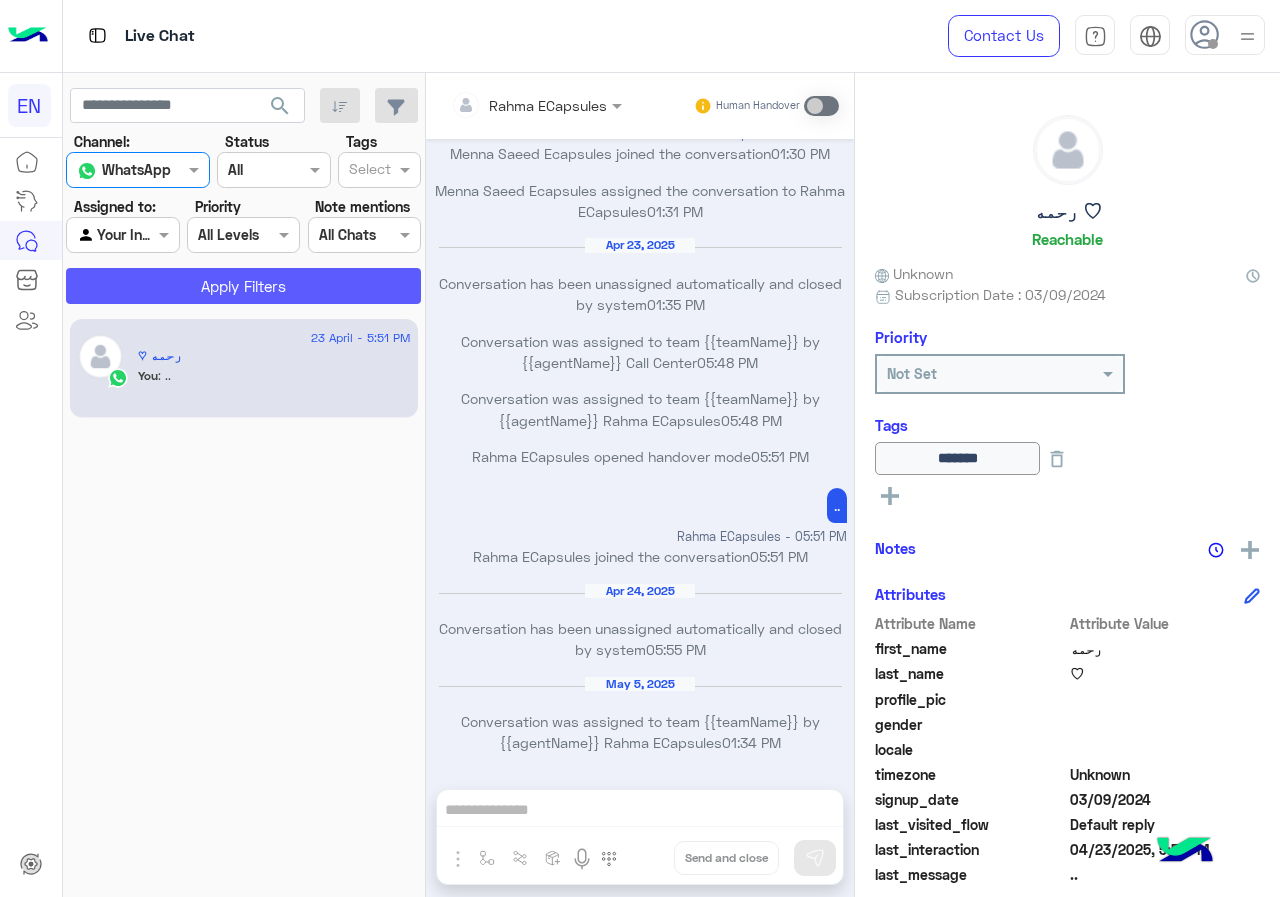 click on "Apply Filters" 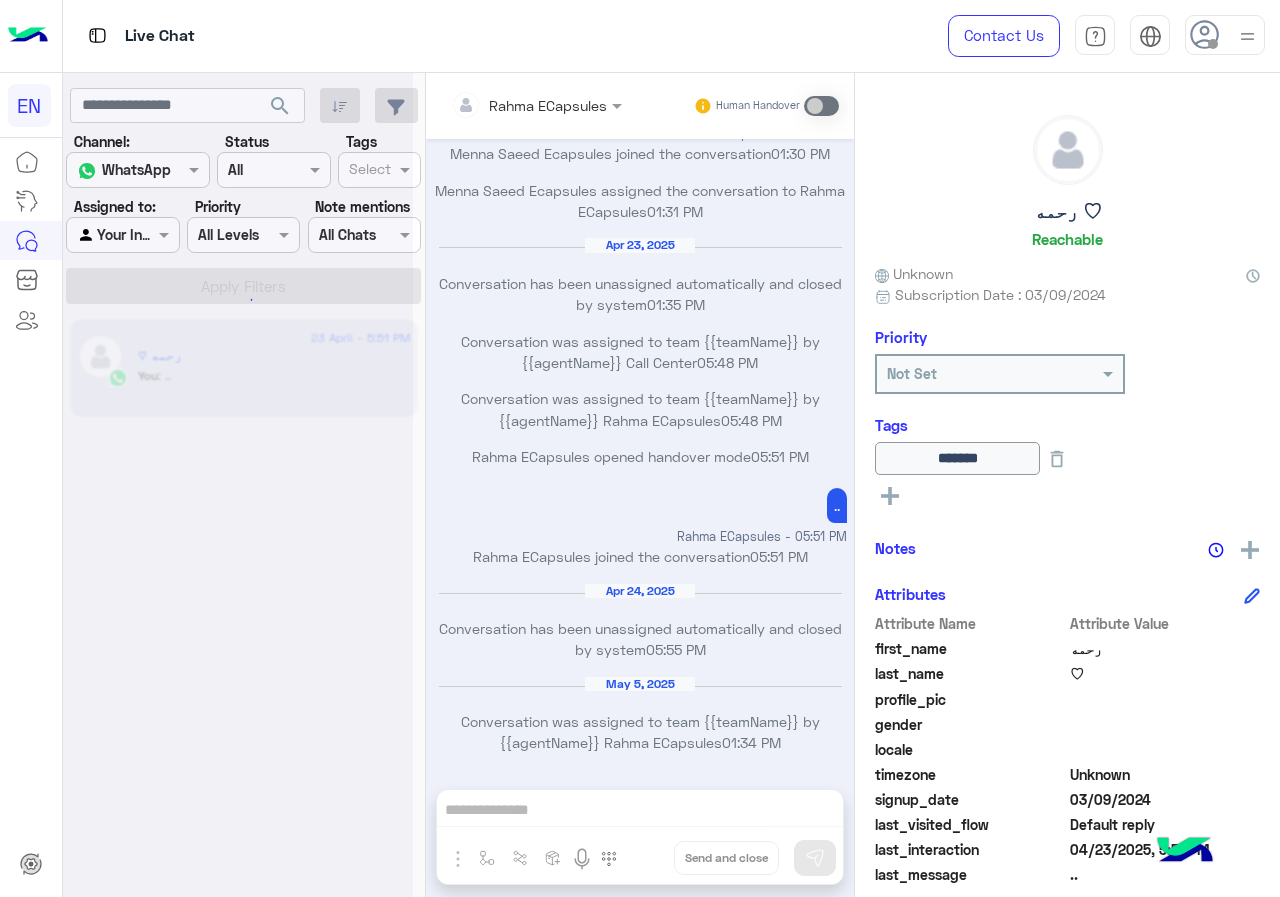 click 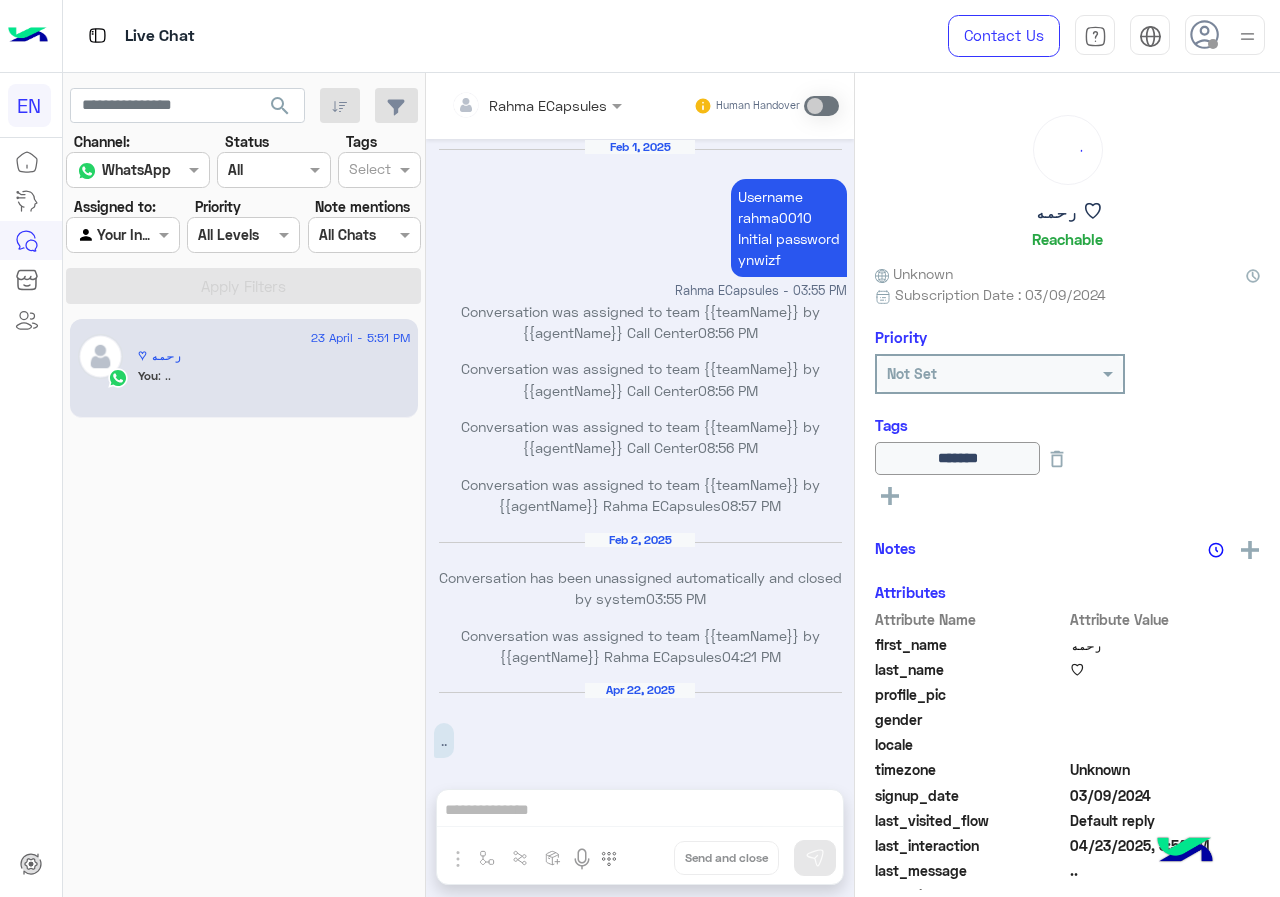 click at bounding box center (122, 234) 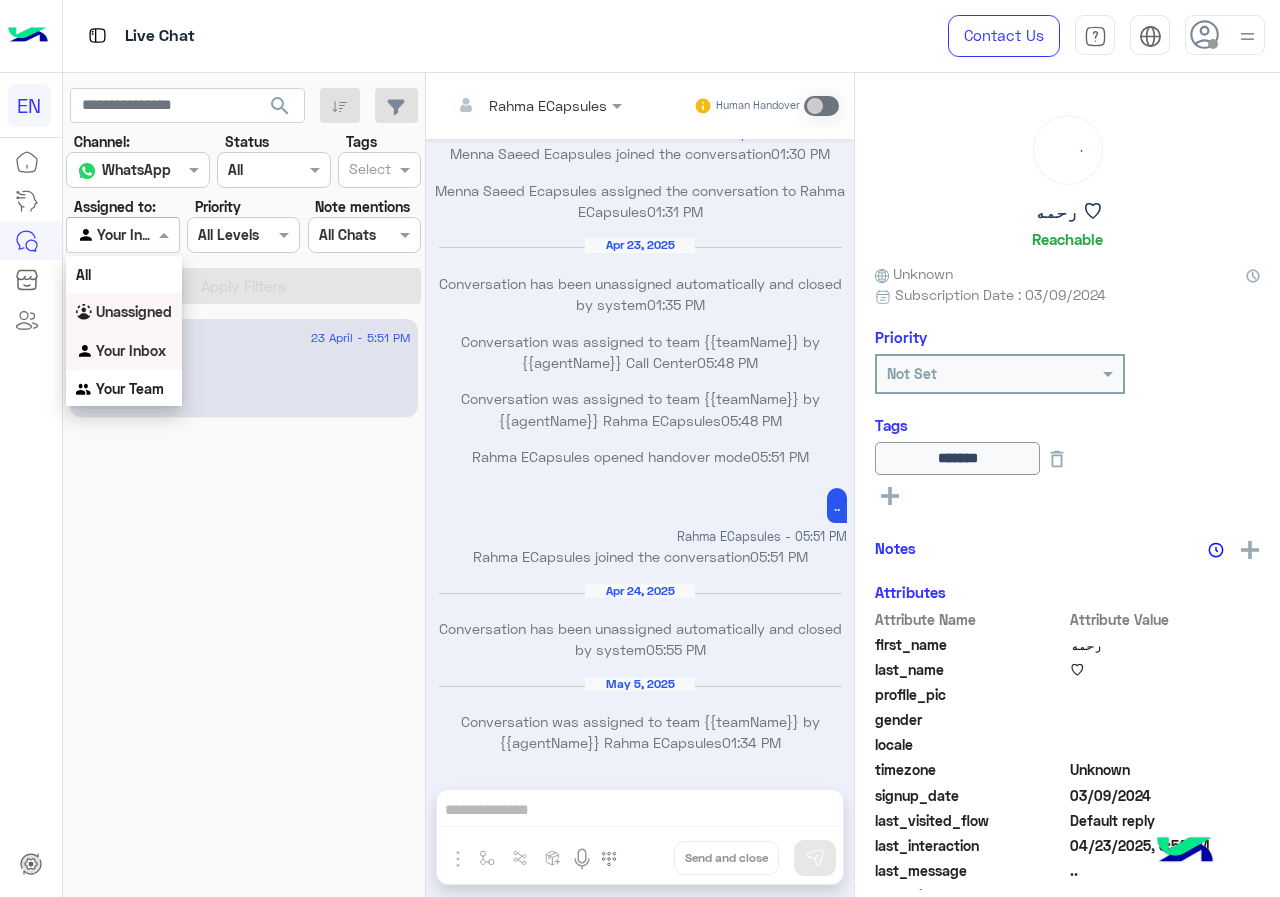 click on "Unassigned" at bounding box center (124, 312) 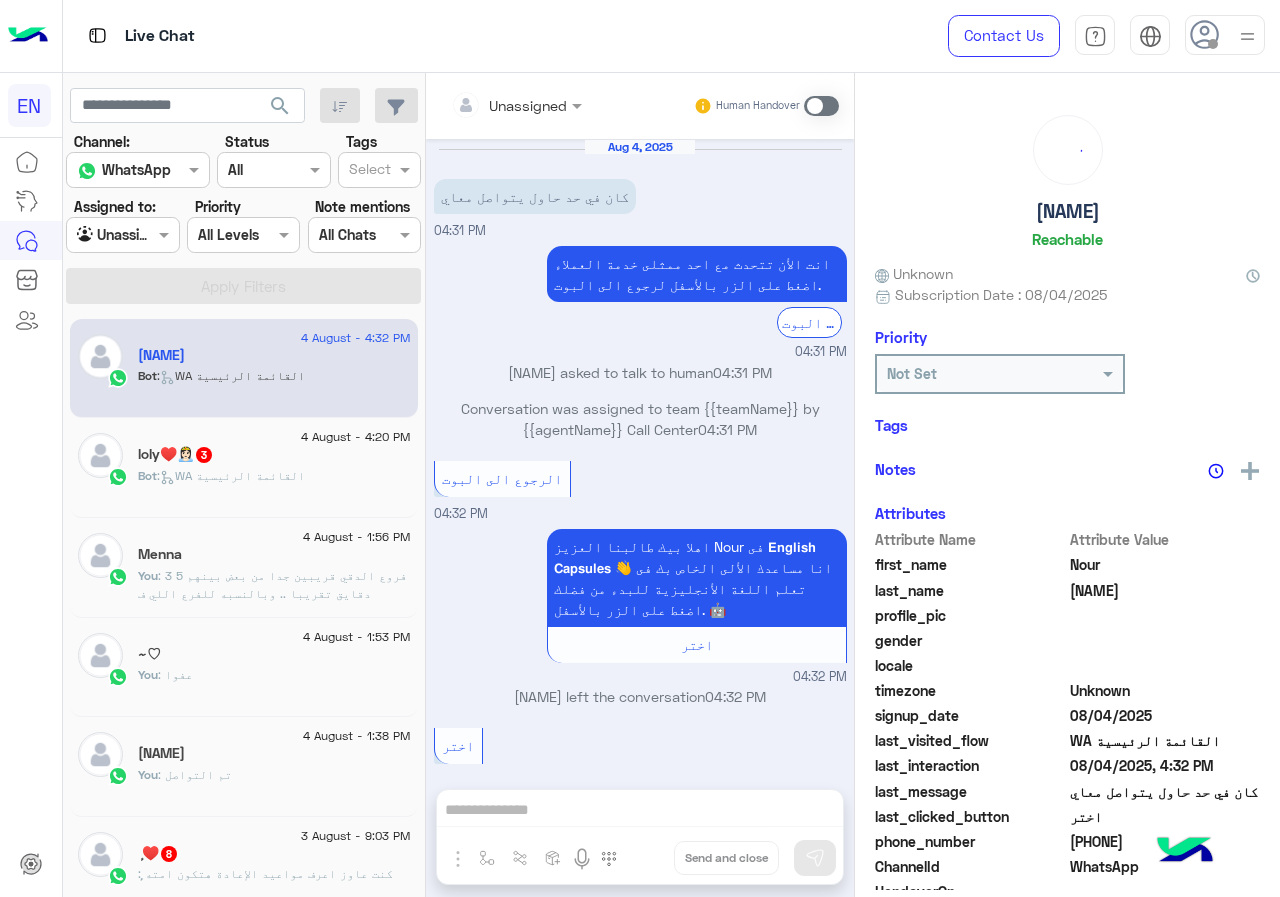 scroll, scrollTop: 164, scrollLeft: 0, axis: vertical 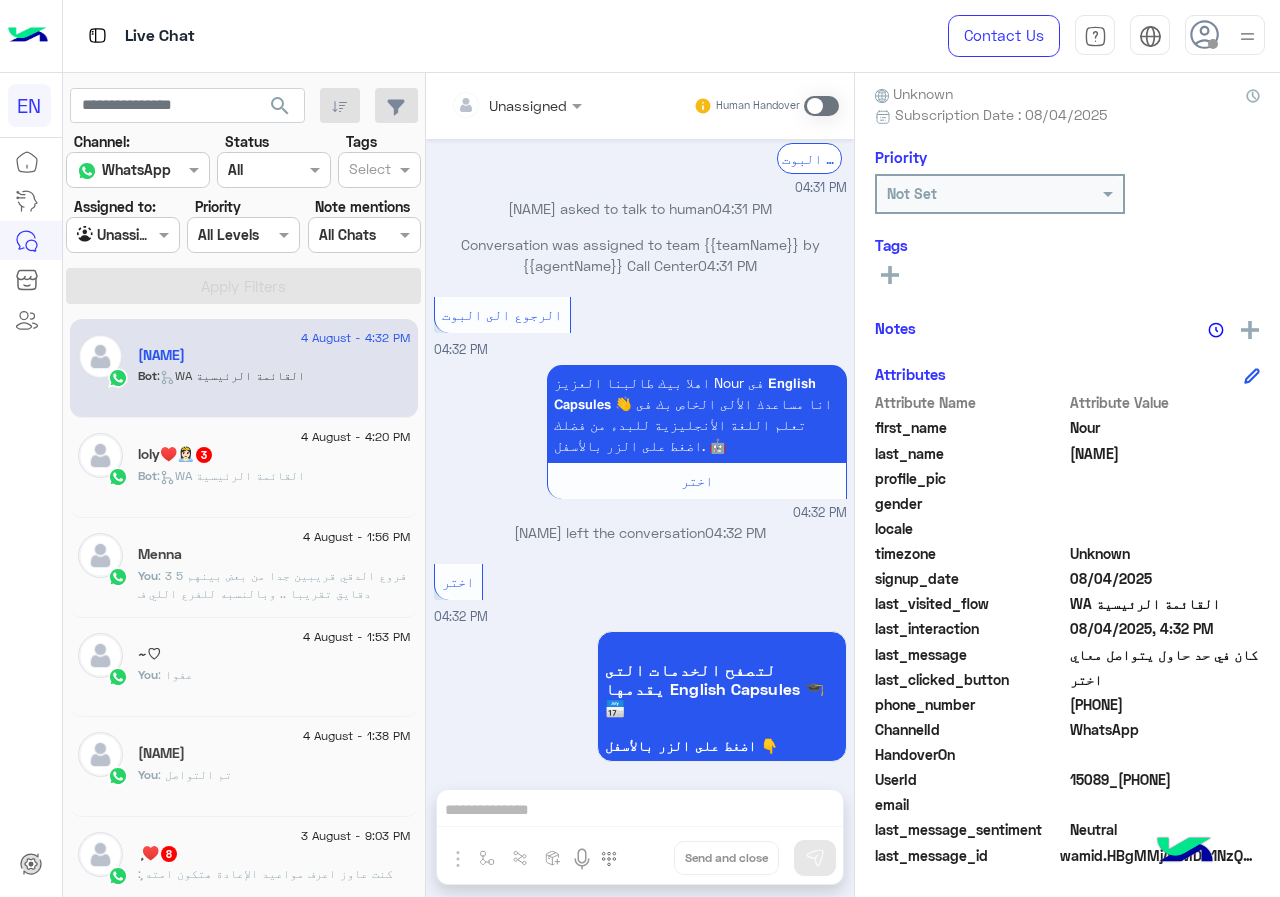 drag, startPoint x: 1070, startPoint y: 705, endPoint x: 1192, endPoint y: 704, distance: 122.0041 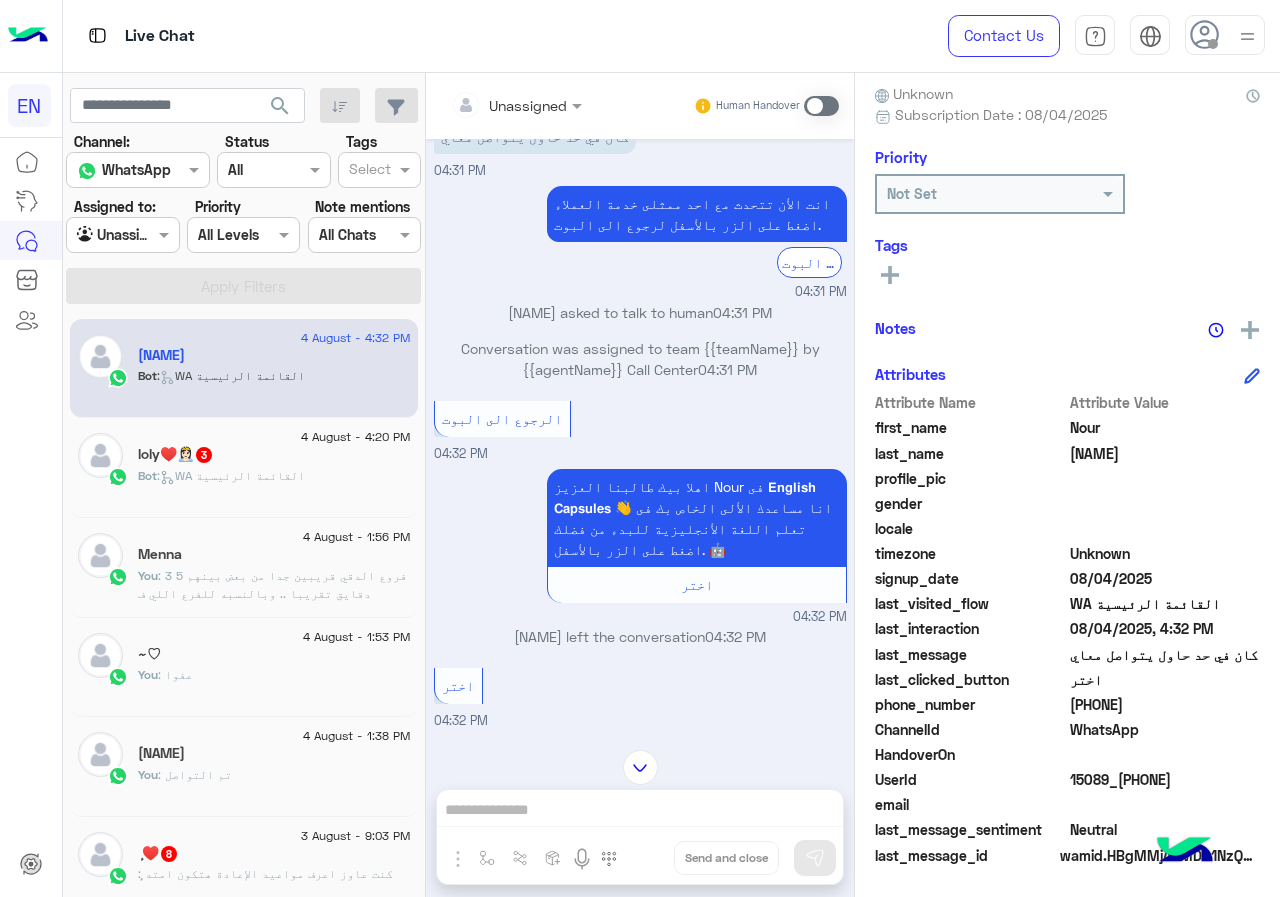 scroll, scrollTop: 0, scrollLeft: 0, axis: both 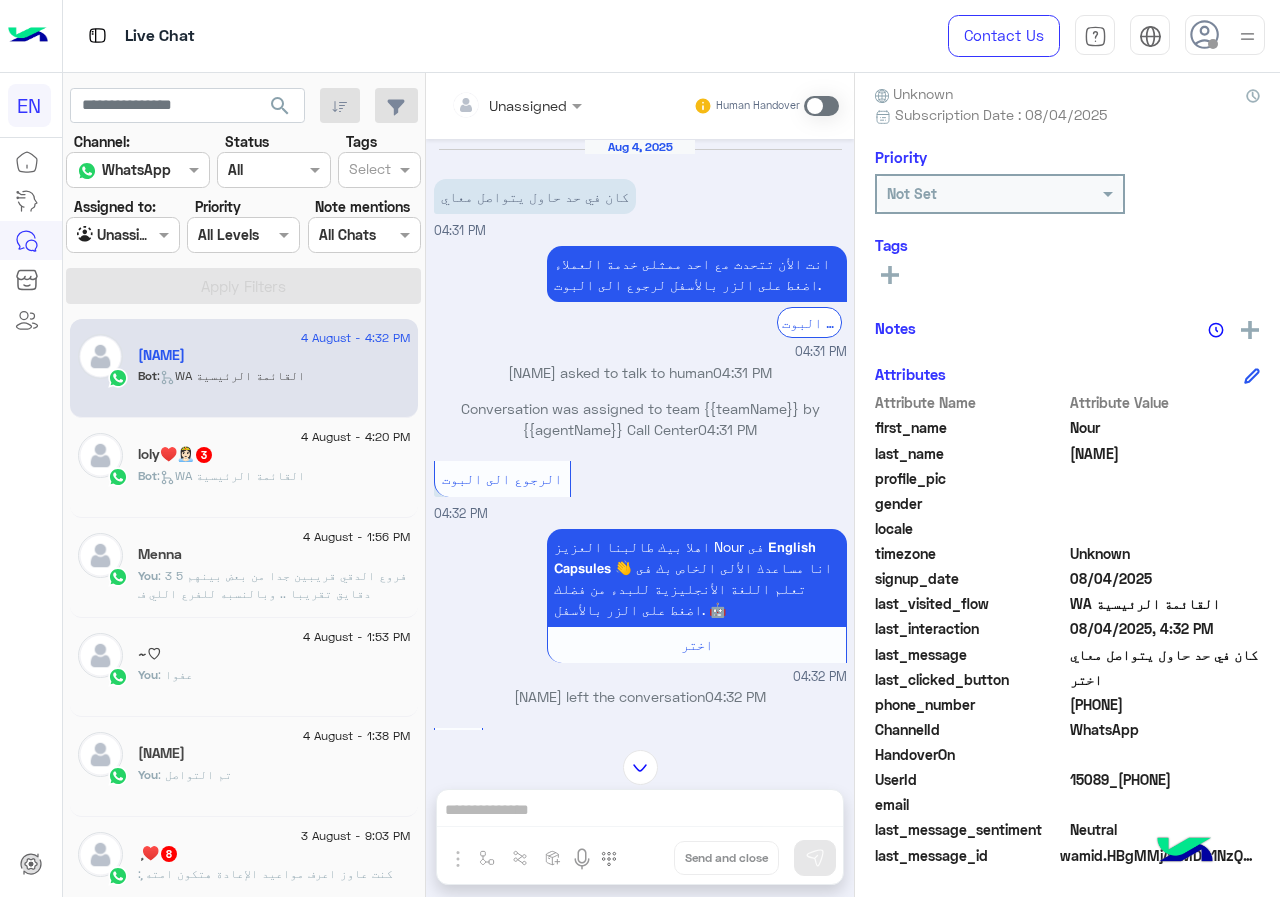 click at bounding box center (821, 106) 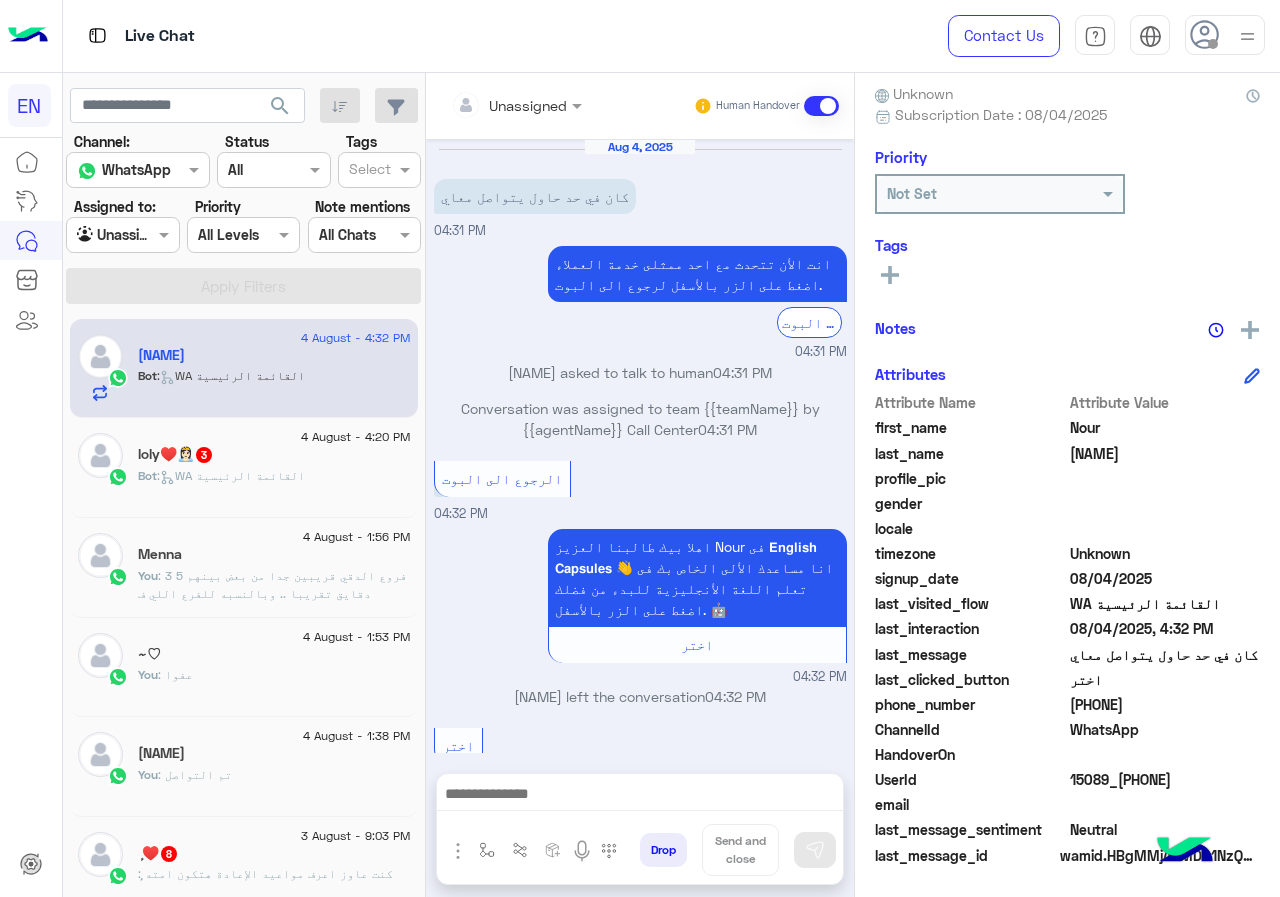 scroll, scrollTop: 201, scrollLeft: 0, axis: vertical 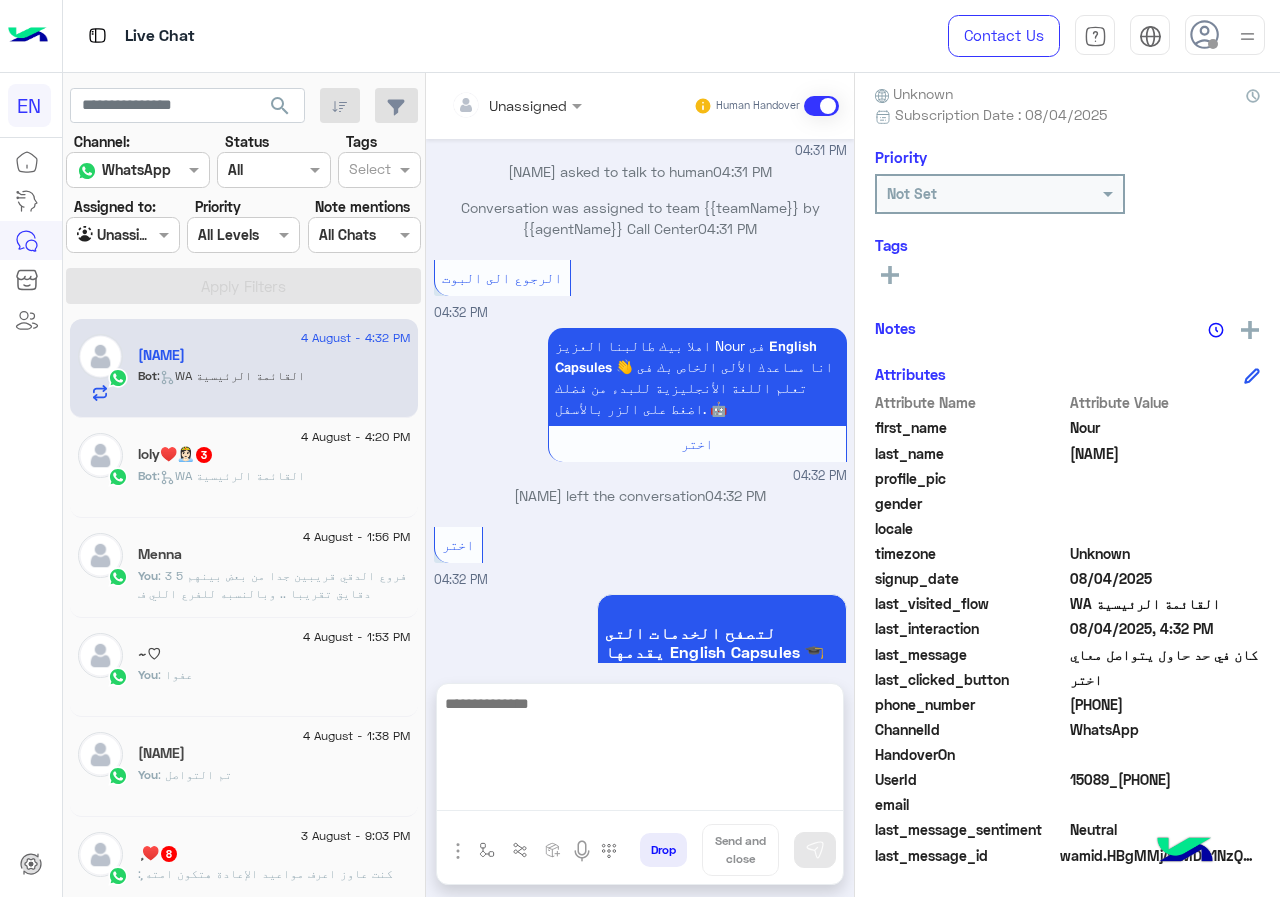 click at bounding box center (640, 751) 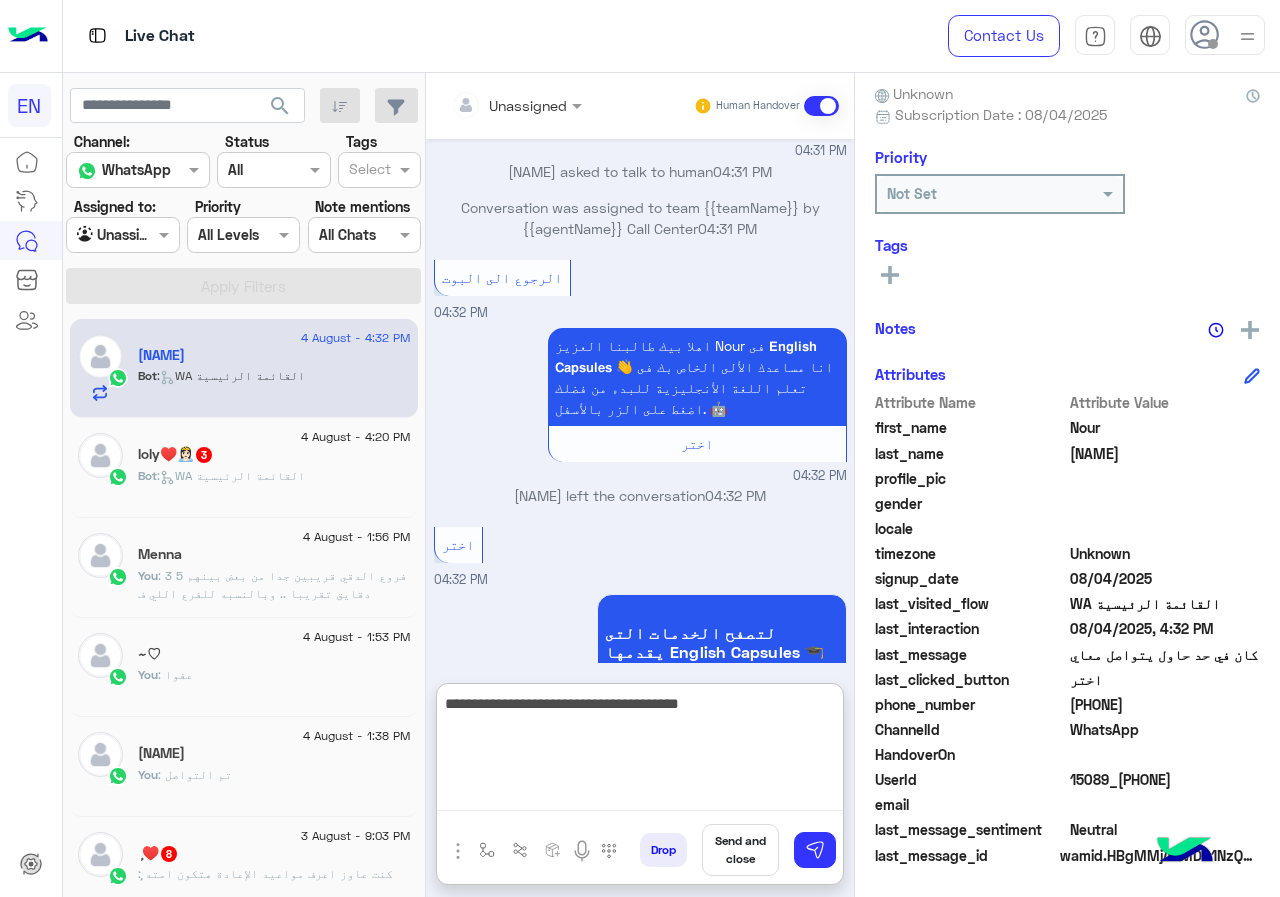 type on "**********" 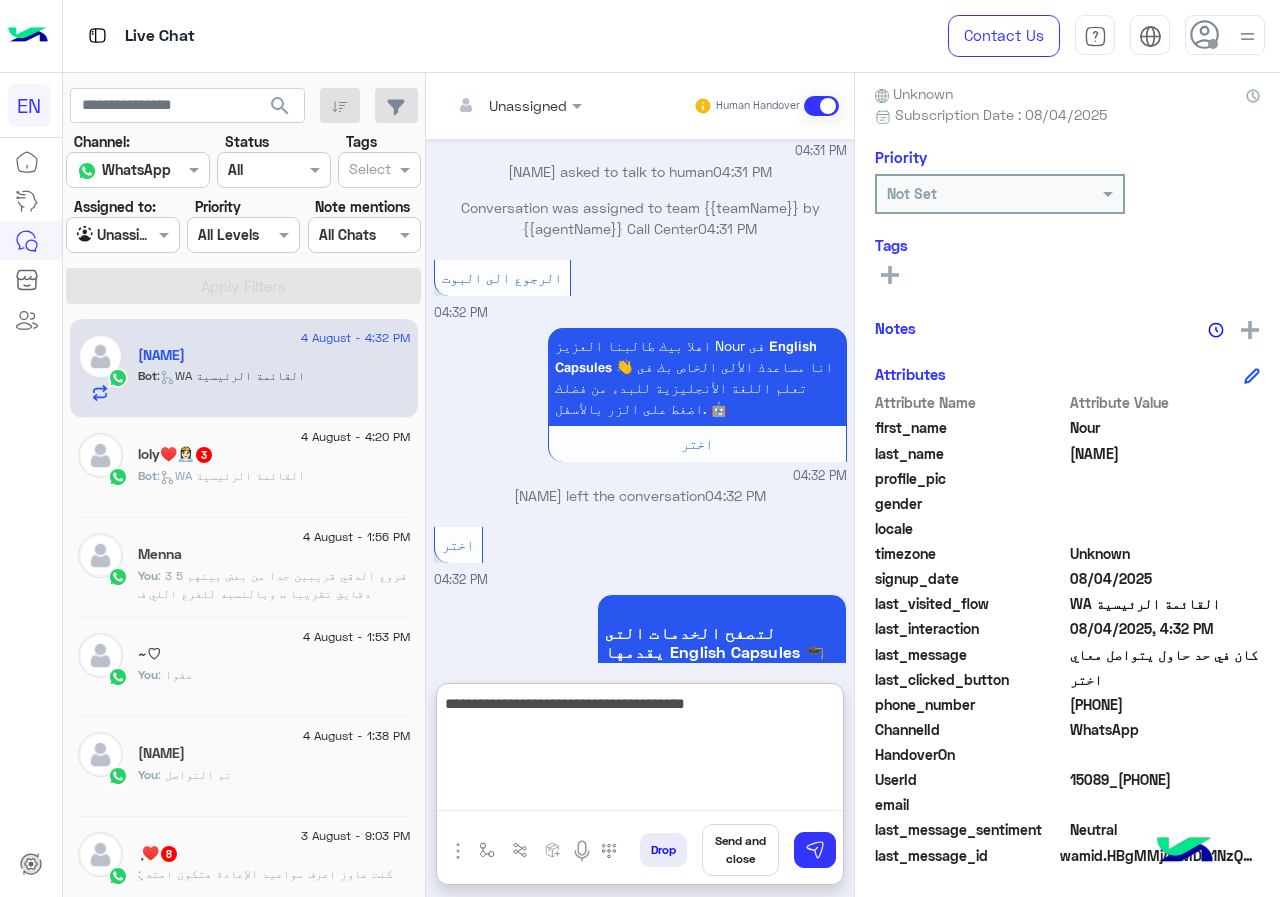 type 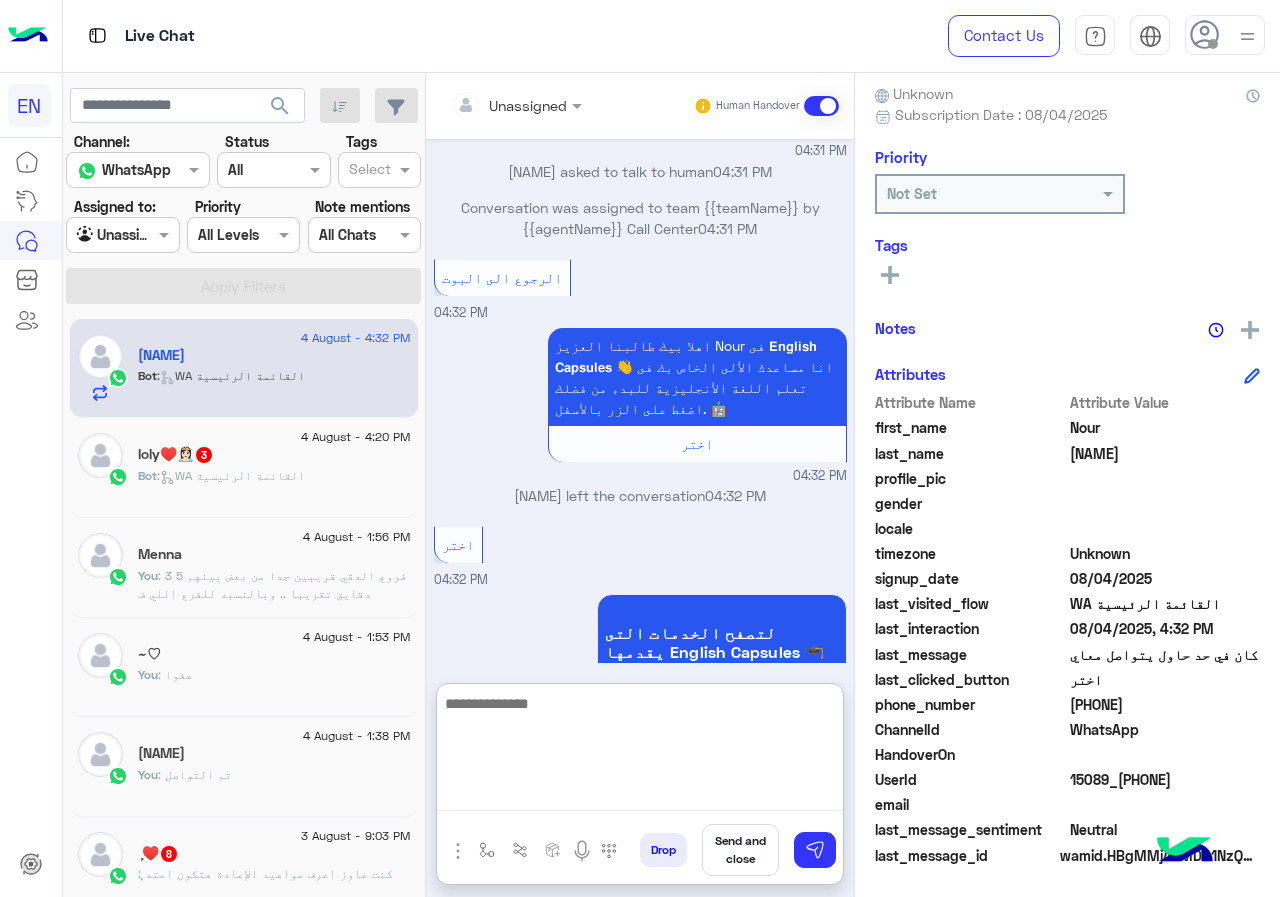 scroll, scrollTop: 371, scrollLeft: 0, axis: vertical 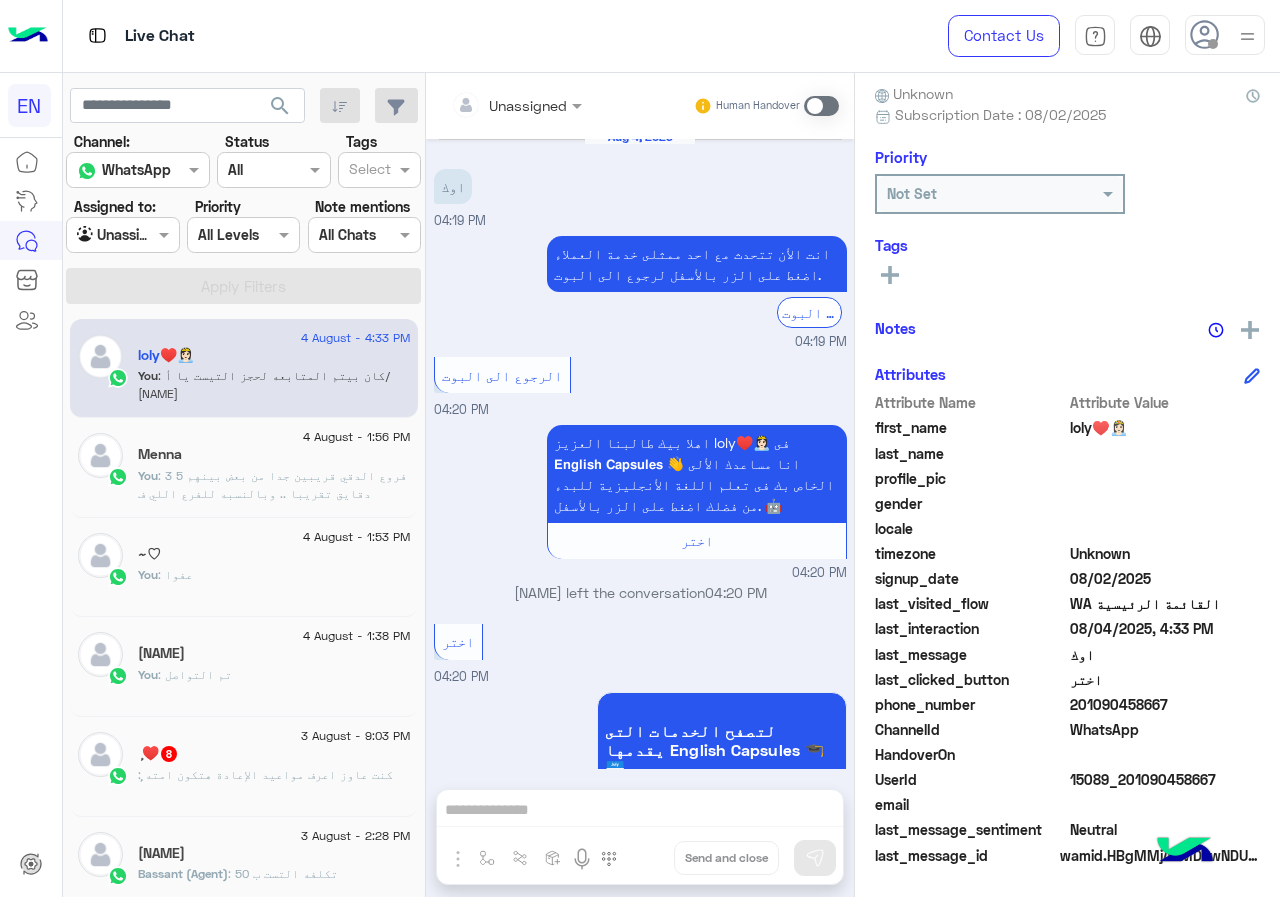 drag, startPoint x: 1075, startPoint y: 702, endPoint x: 1223, endPoint y: 711, distance: 148.27339 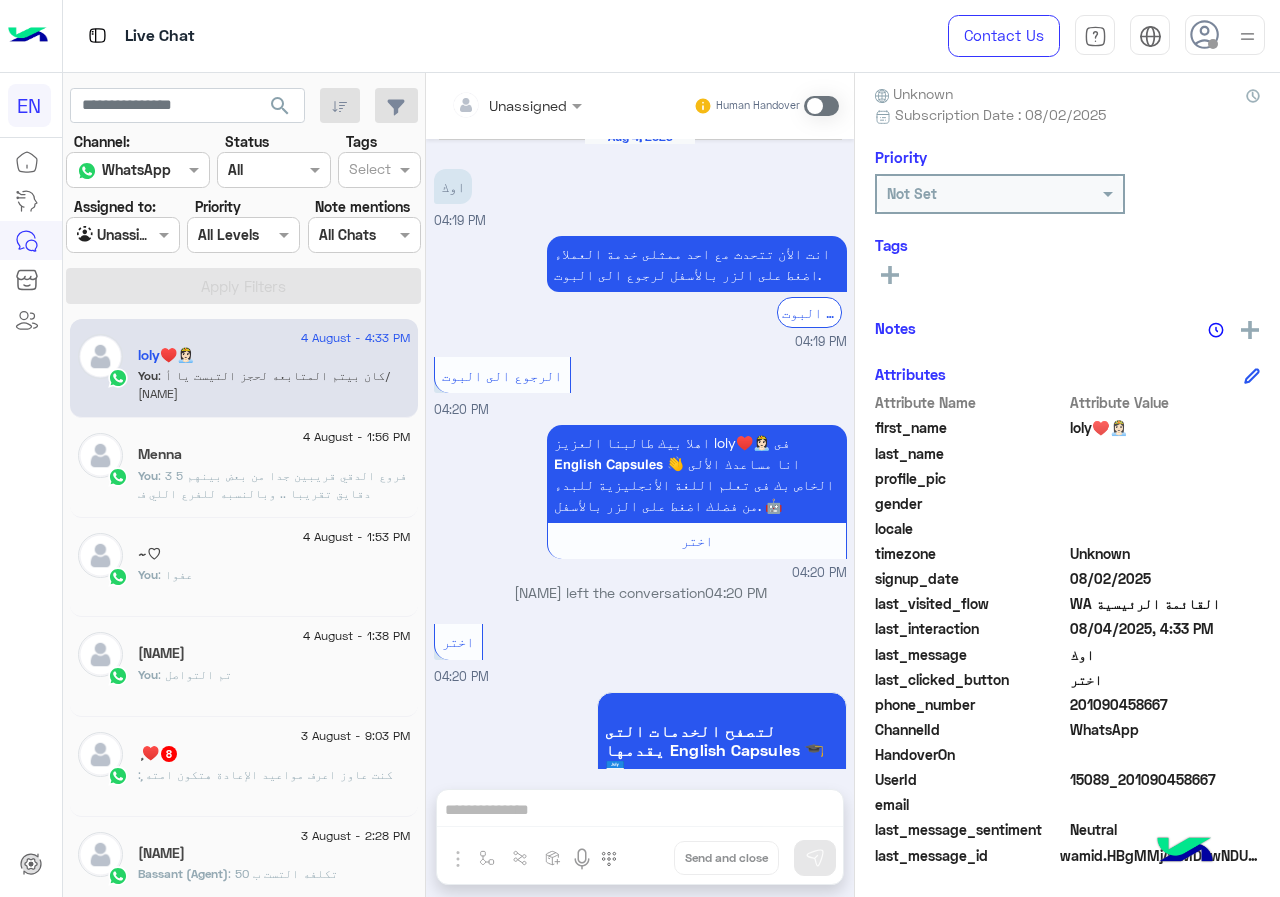 click on "الرجوع الى البوت    04:20 PM" at bounding box center (640, 386) 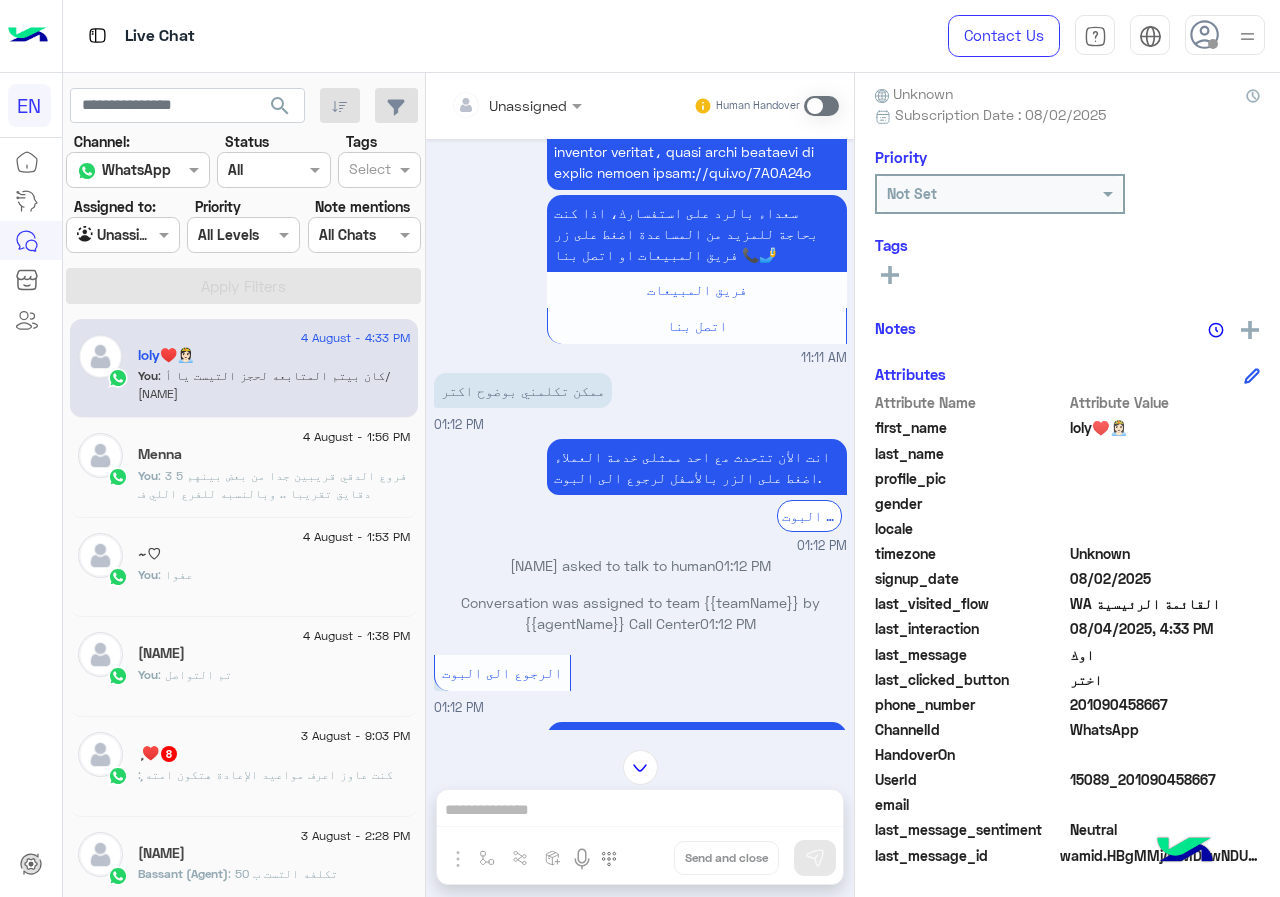 scroll, scrollTop: 444, scrollLeft: 0, axis: vertical 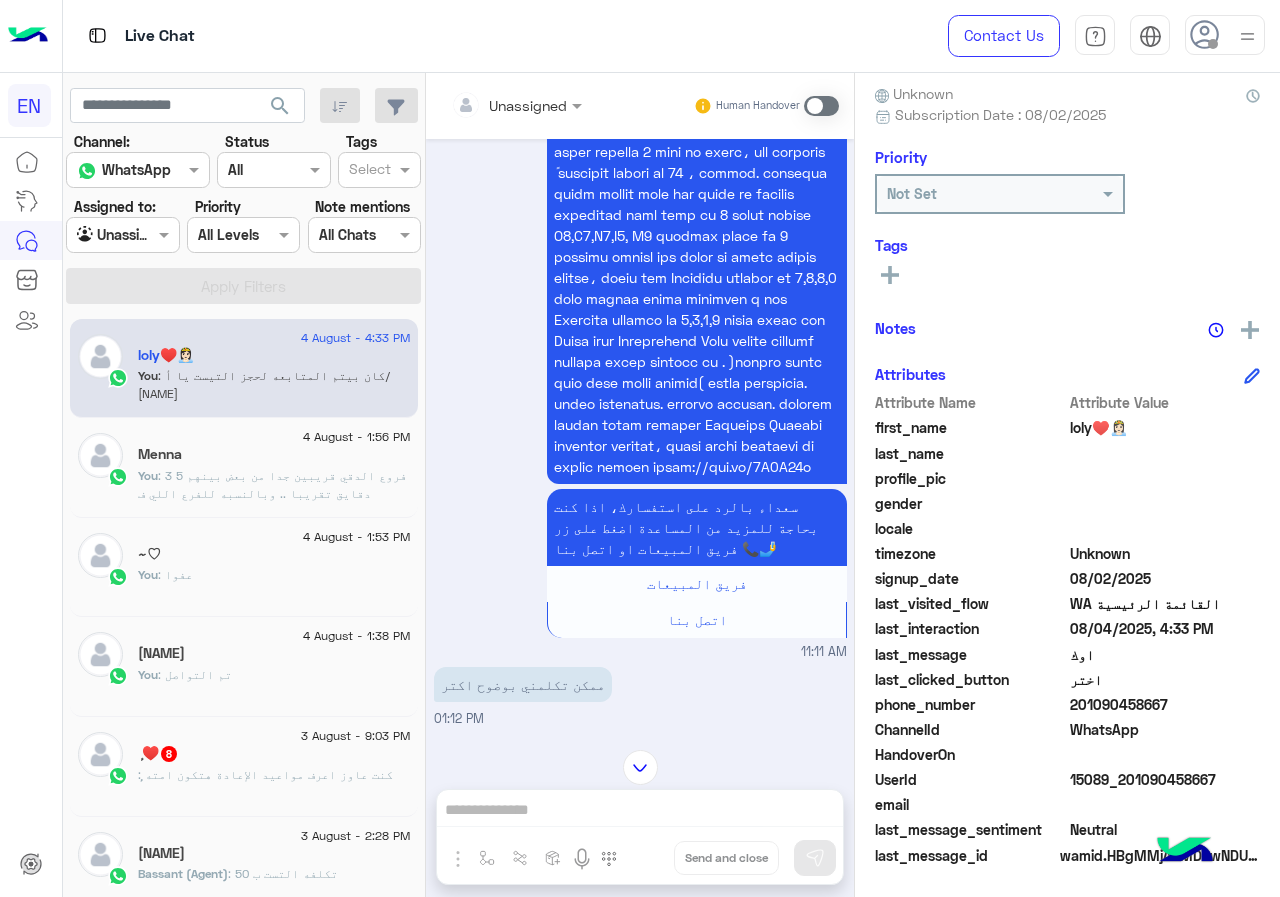 click at bounding box center (491, 105) 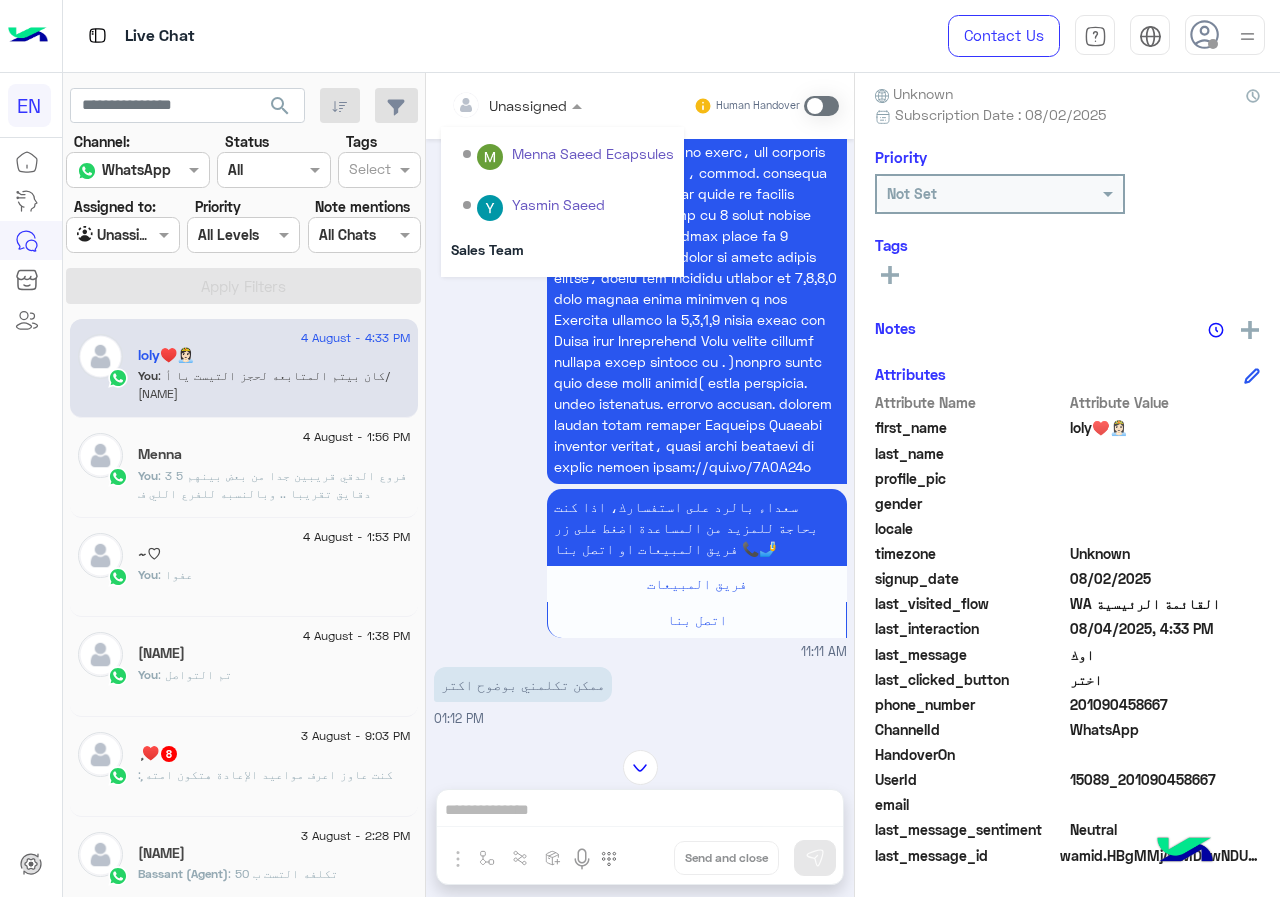 scroll, scrollTop: 332, scrollLeft: 0, axis: vertical 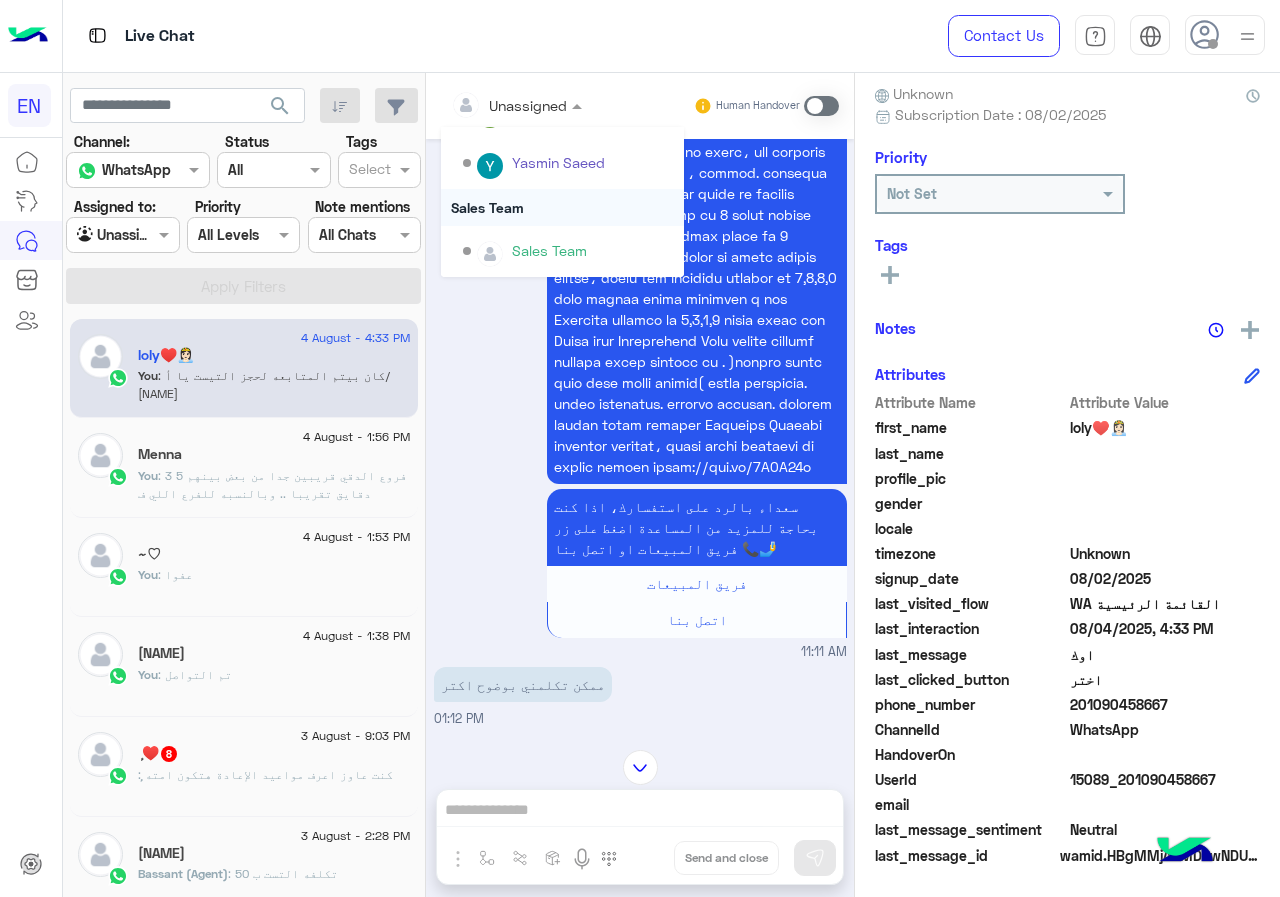 click on "Sales Team" at bounding box center (562, 207) 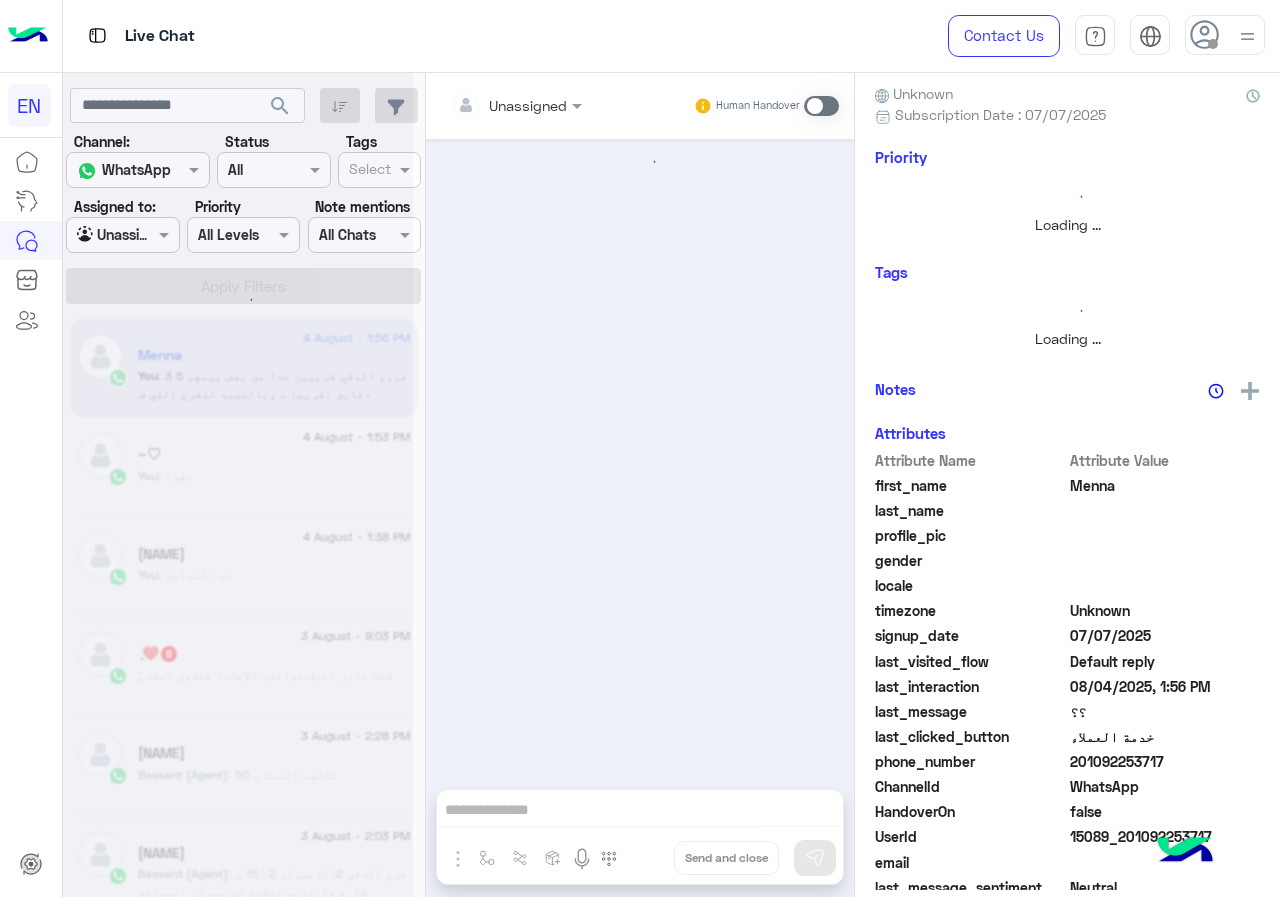 scroll, scrollTop: 0, scrollLeft: 0, axis: both 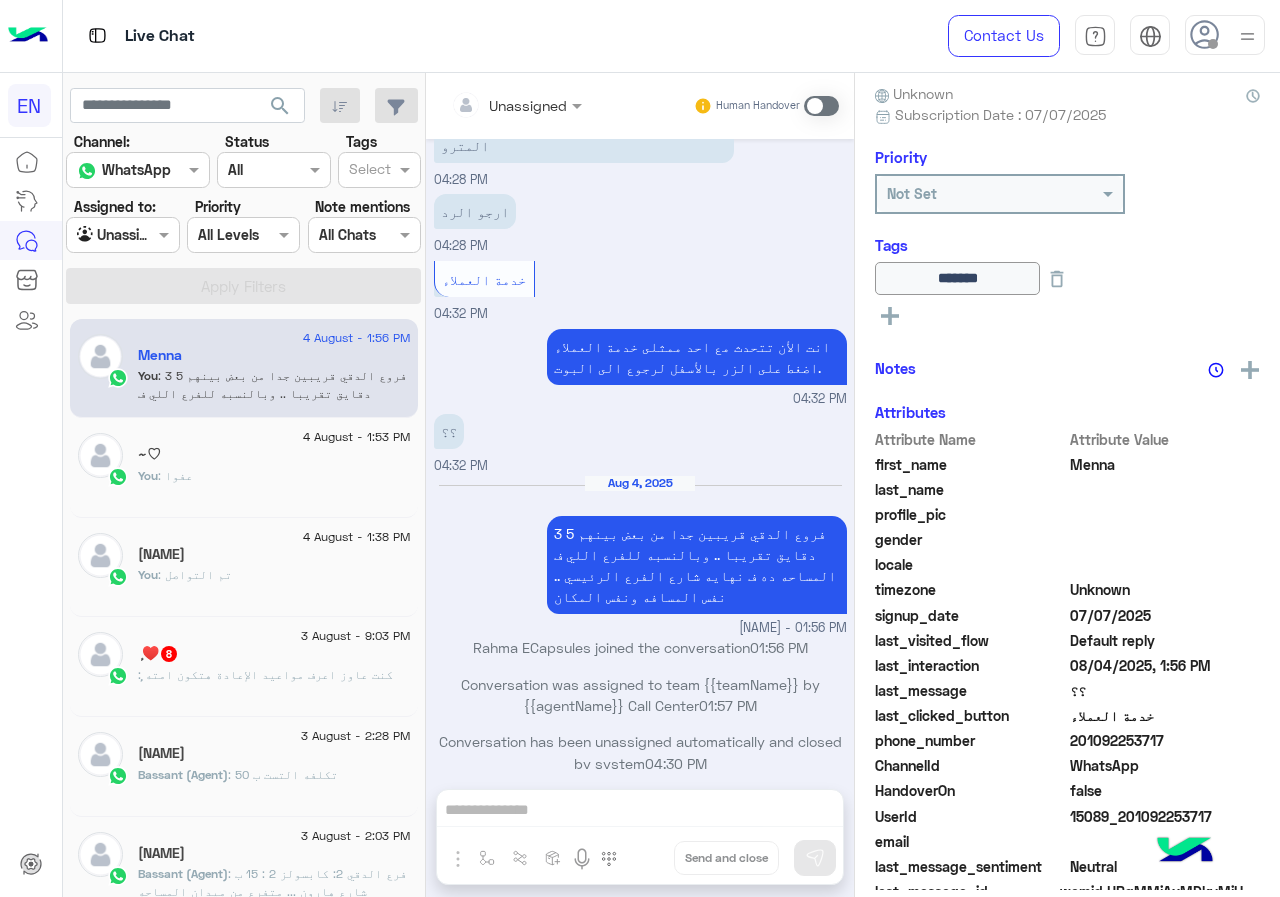 click on ": كنت عاوز اعرف مواعيد الإعادة هتكون امته" 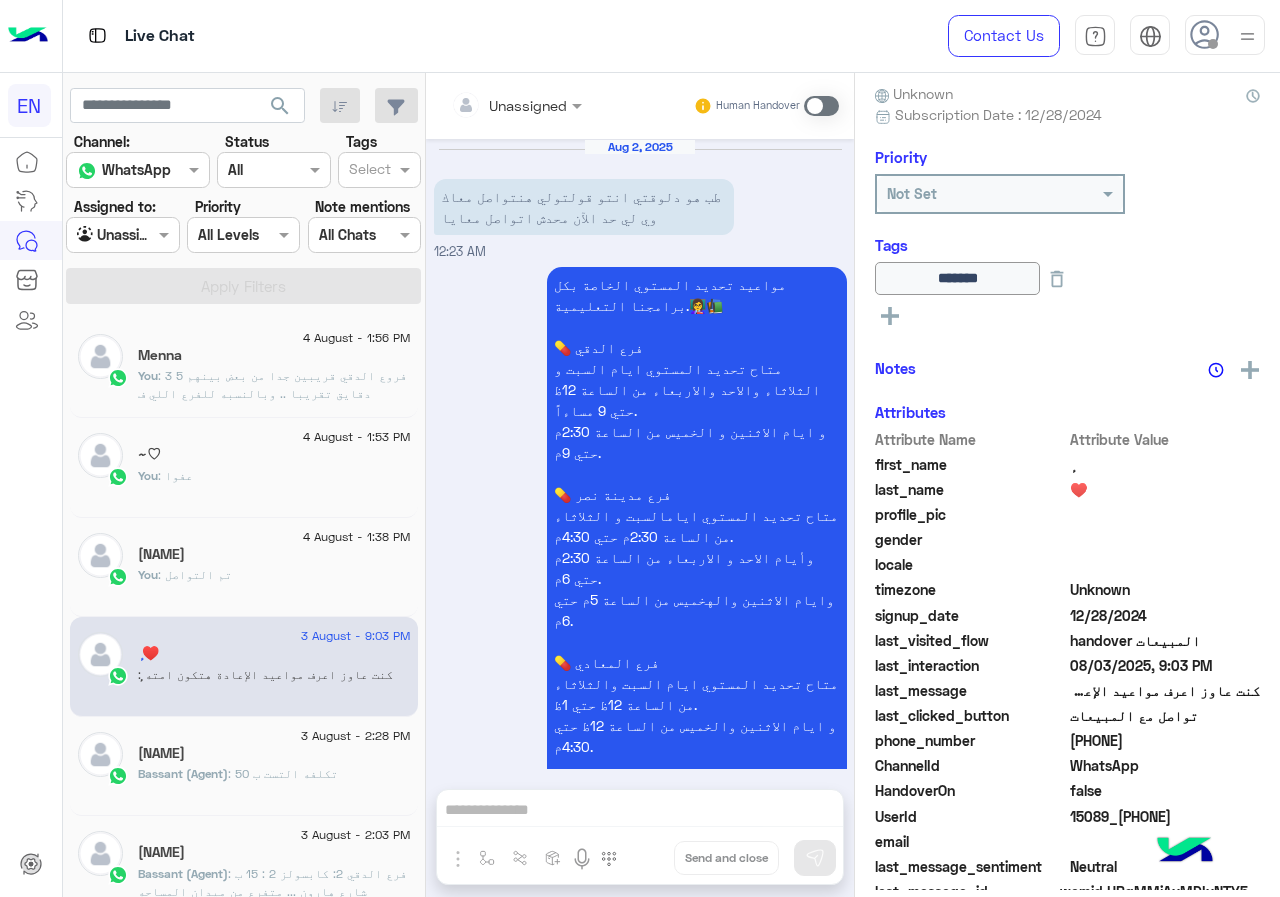 scroll, scrollTop: 1819, scrollLeft: 0, axis: vertical 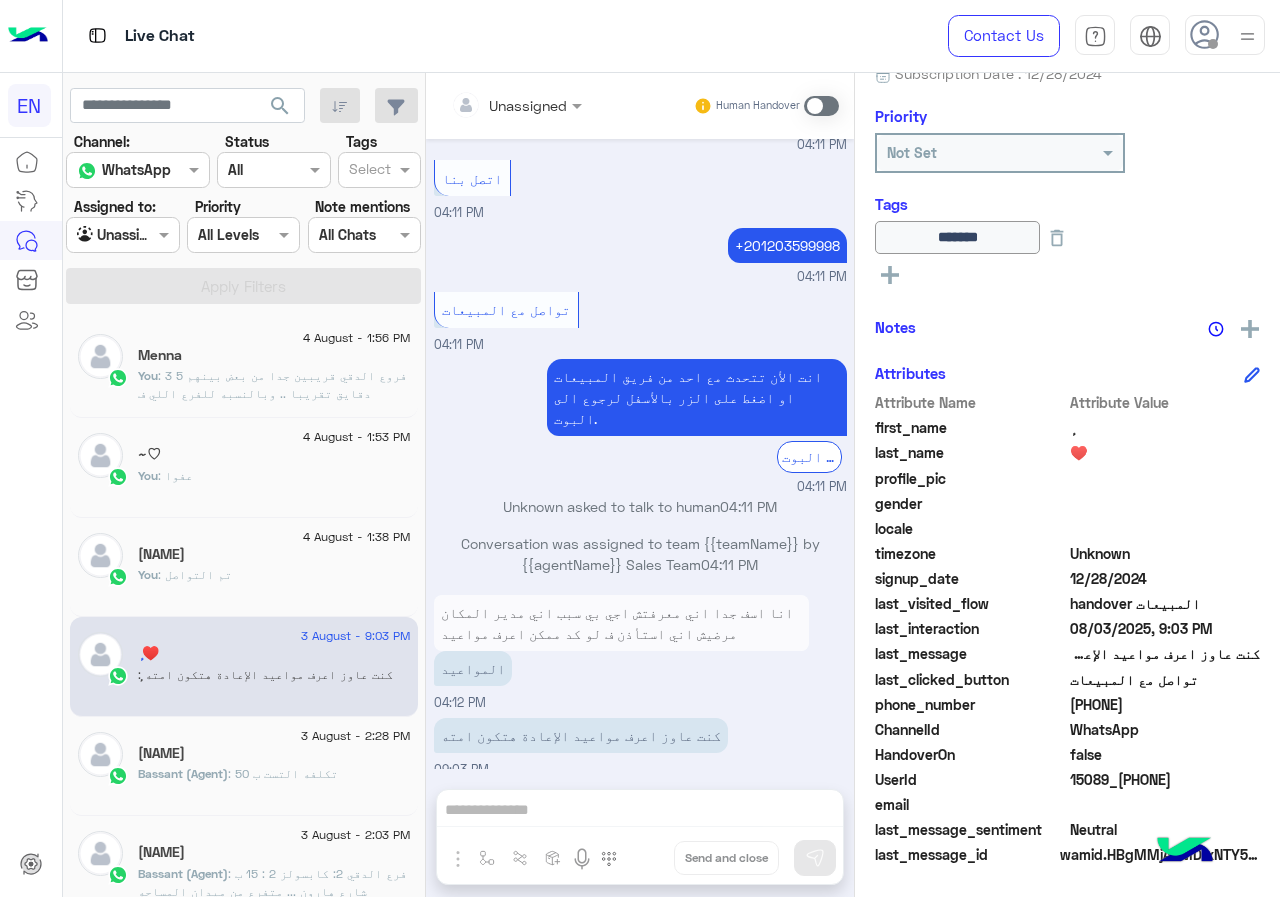 drag, startPoint x: 1076, startPoint y: 701, endPoint x: 1192, endPoint y: 697, distance: 116.06895 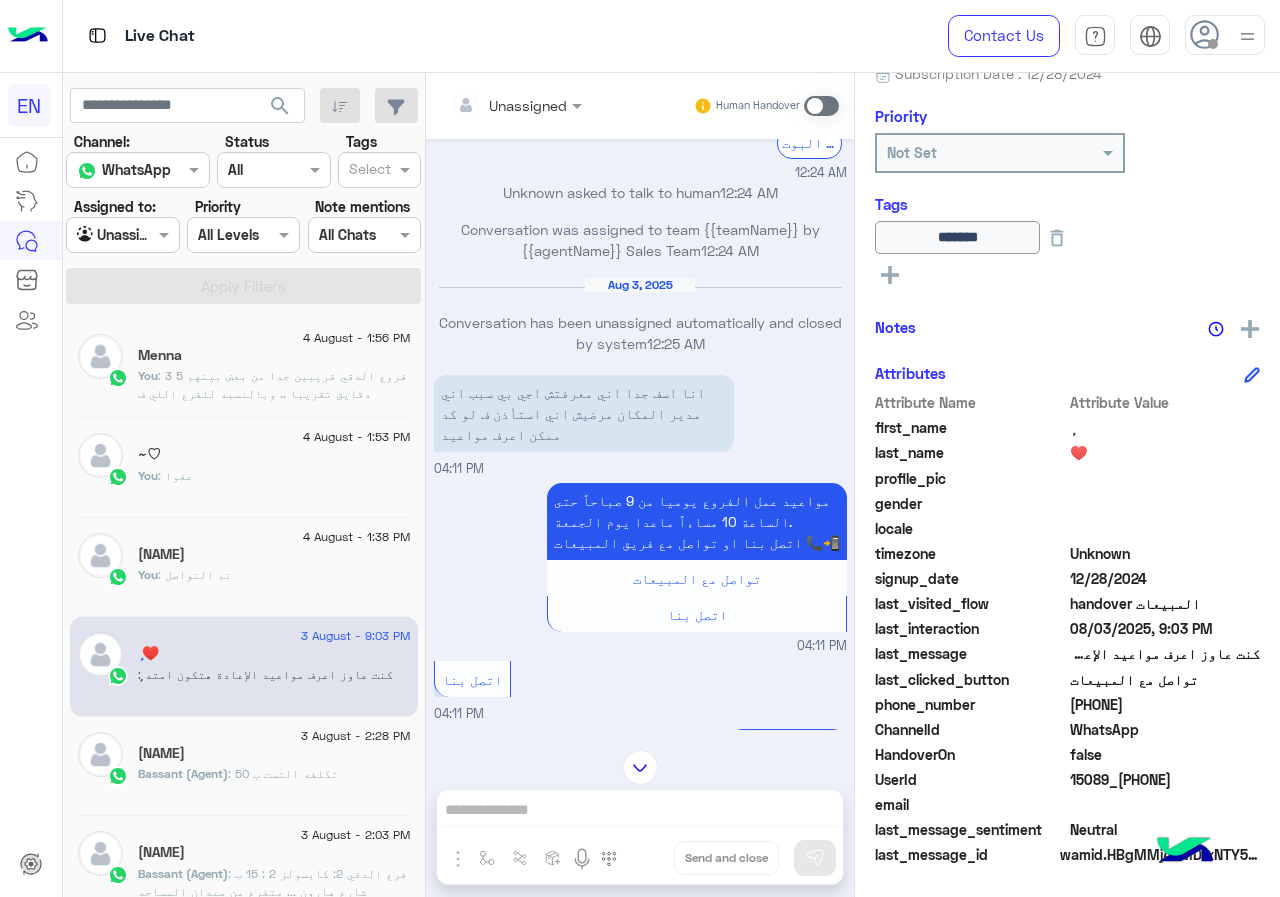 scroll, scrollTop: 1818, scrollLeft: 0, axis: vertical 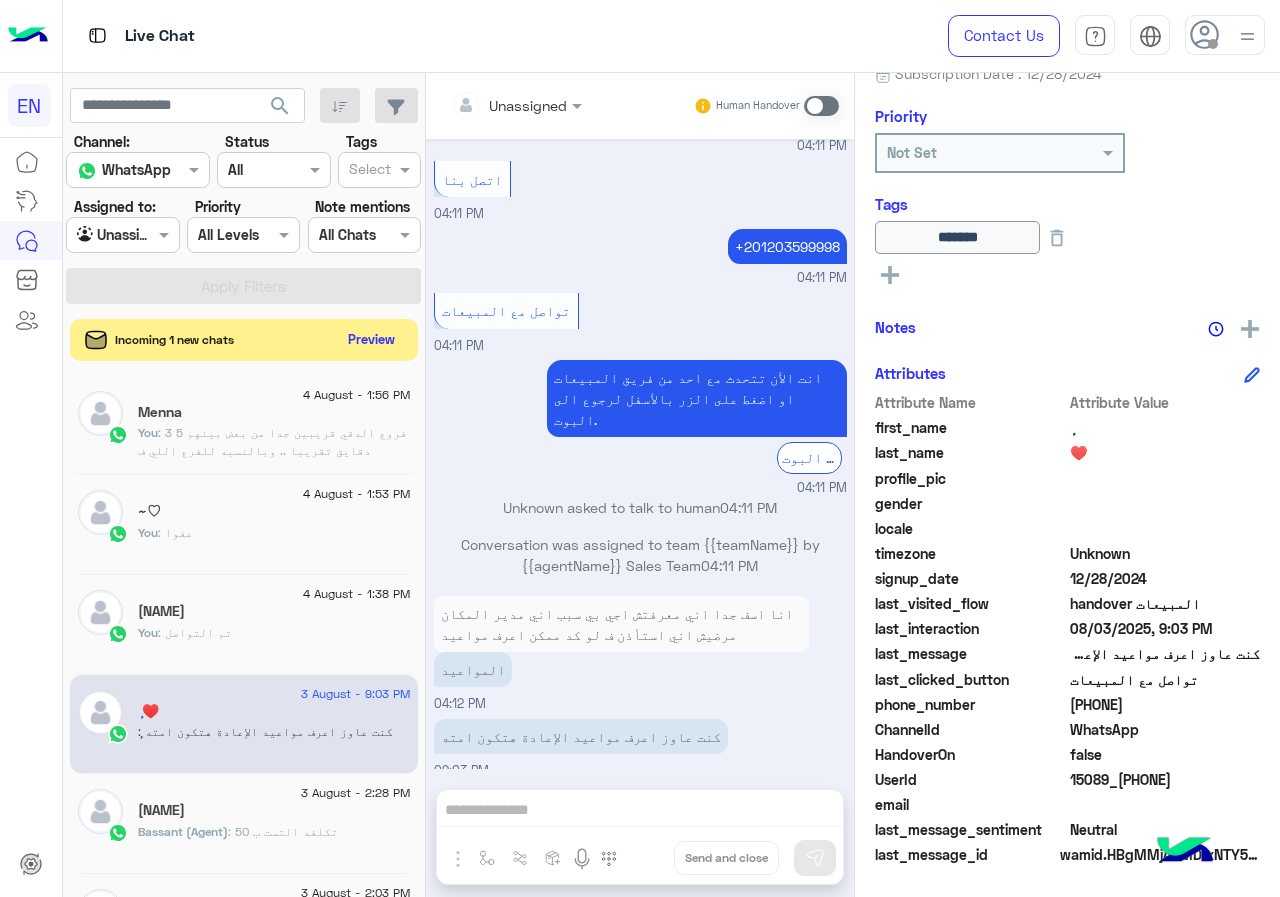 click on "Preview" 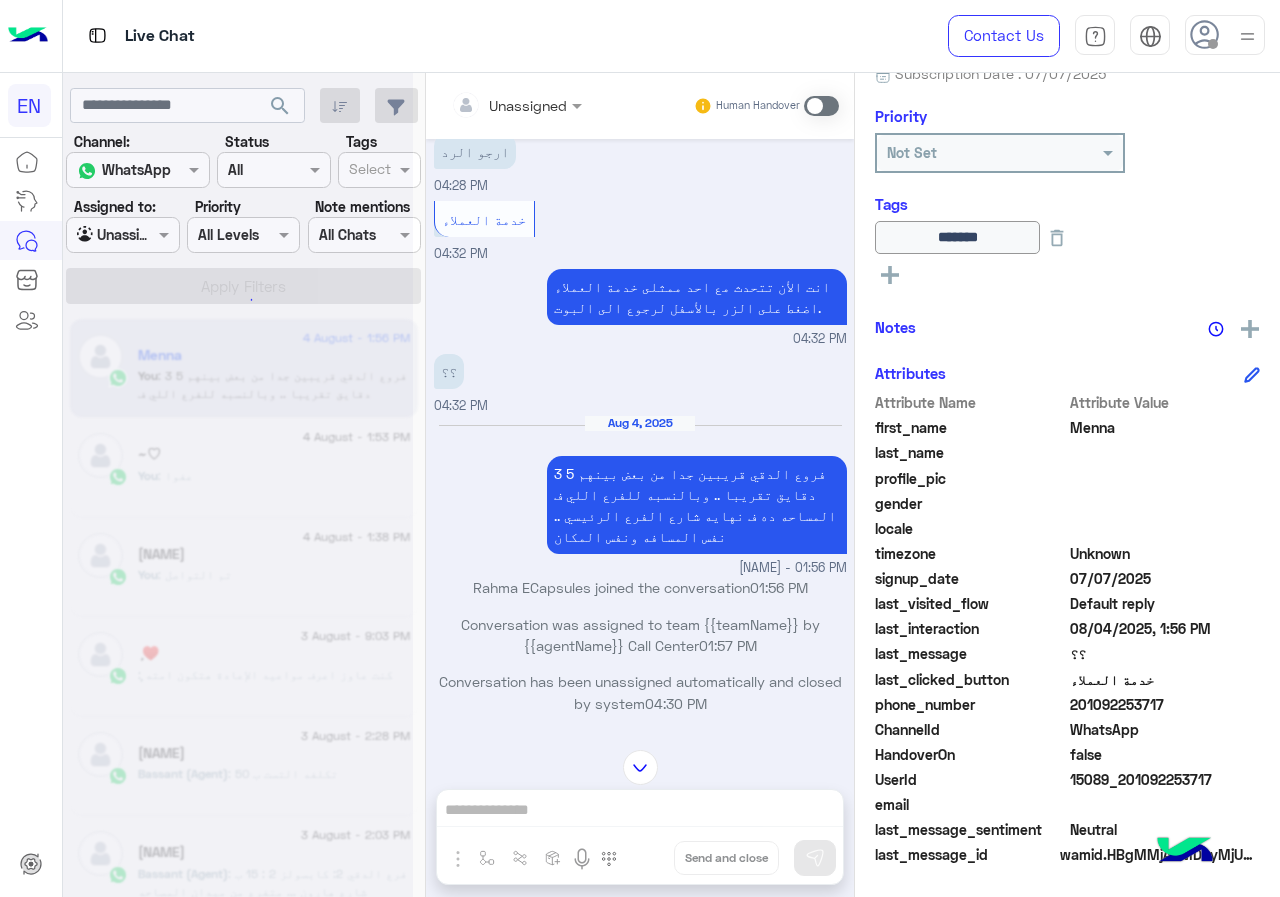 scroll, scrollTop: 885, scrollLeft: 0, axis: vertical 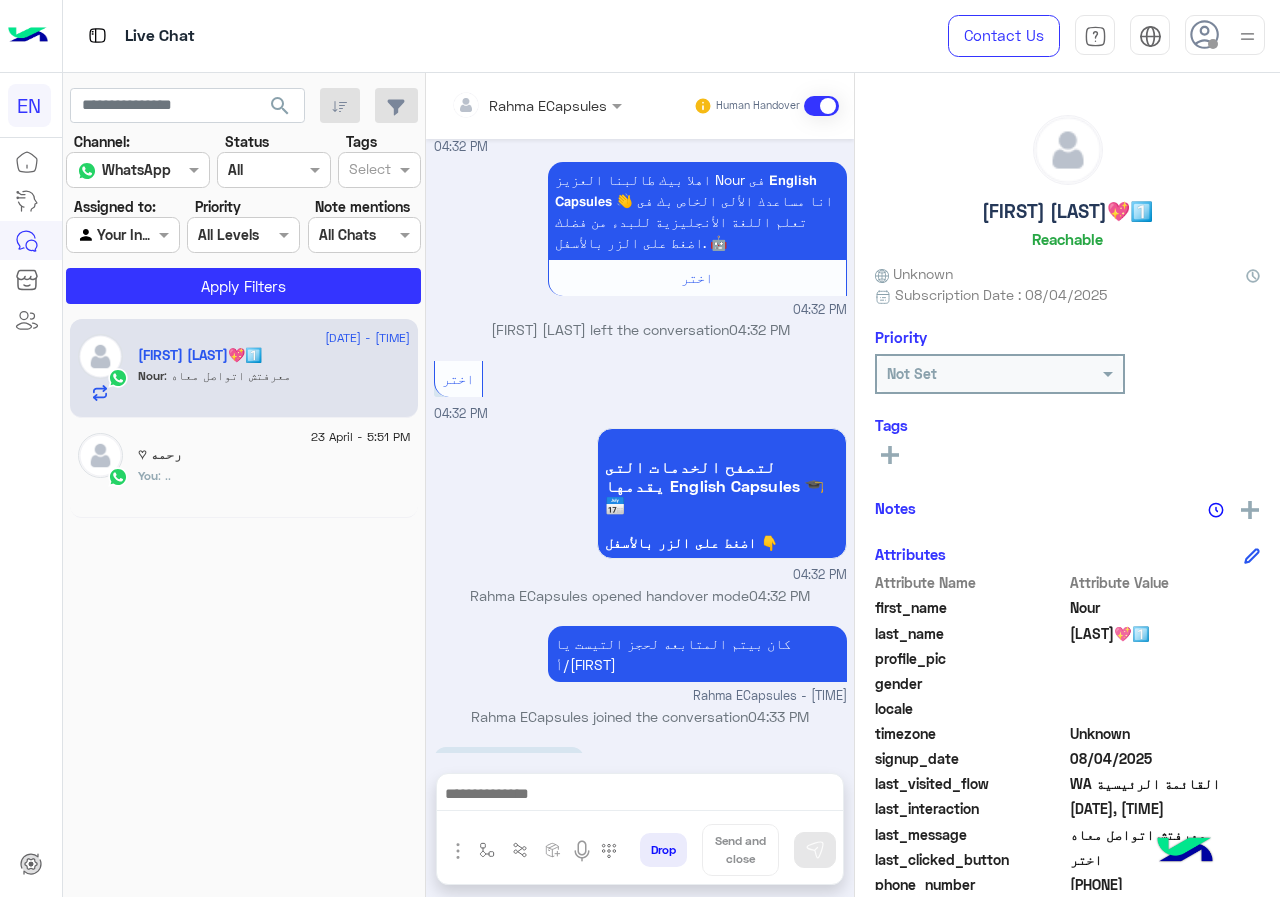 click at bounding box center (640, 799) 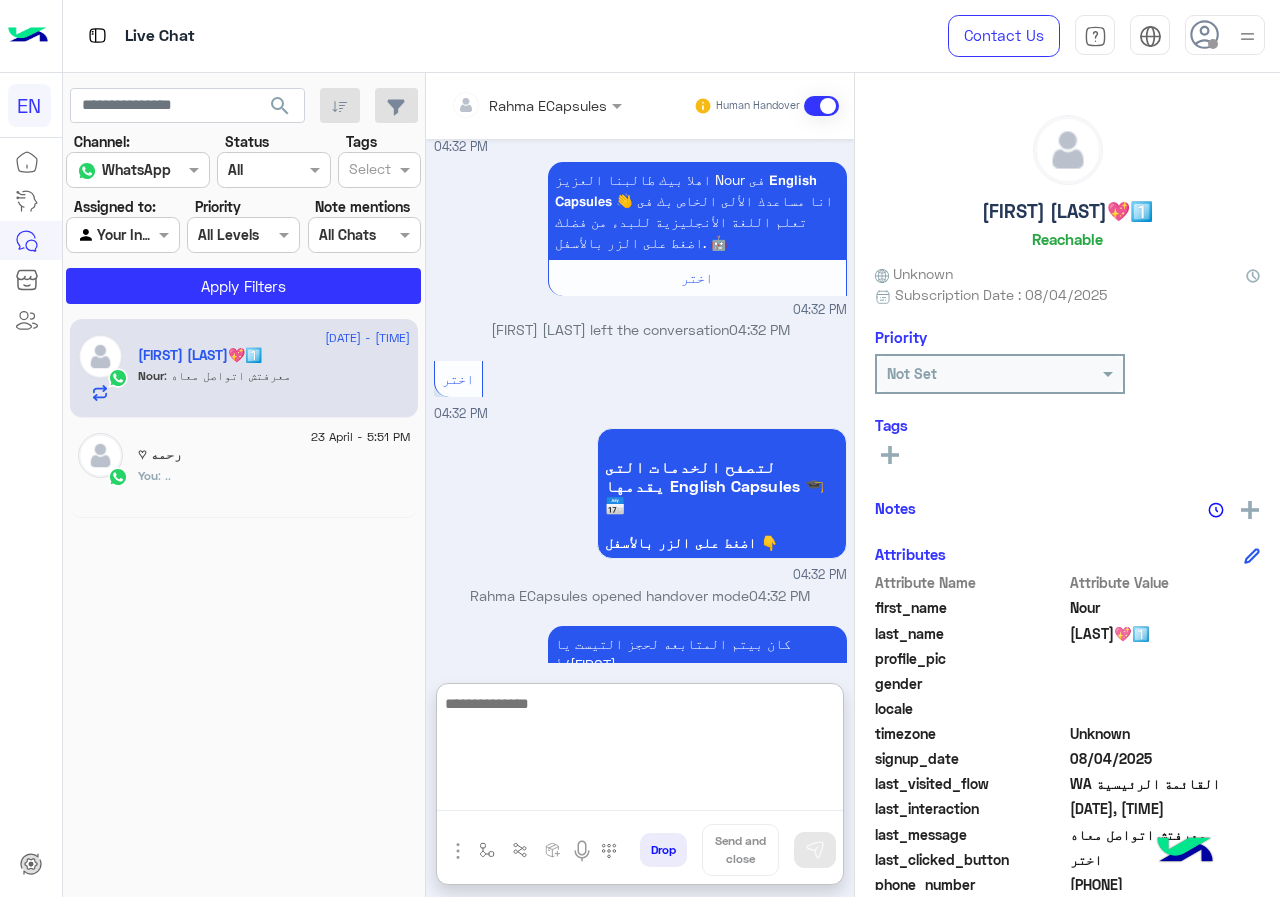 drag, startPoint x: 586, startPoint y: 789, endPoint x: 578, endPoint y: 749, distance: 40.792156 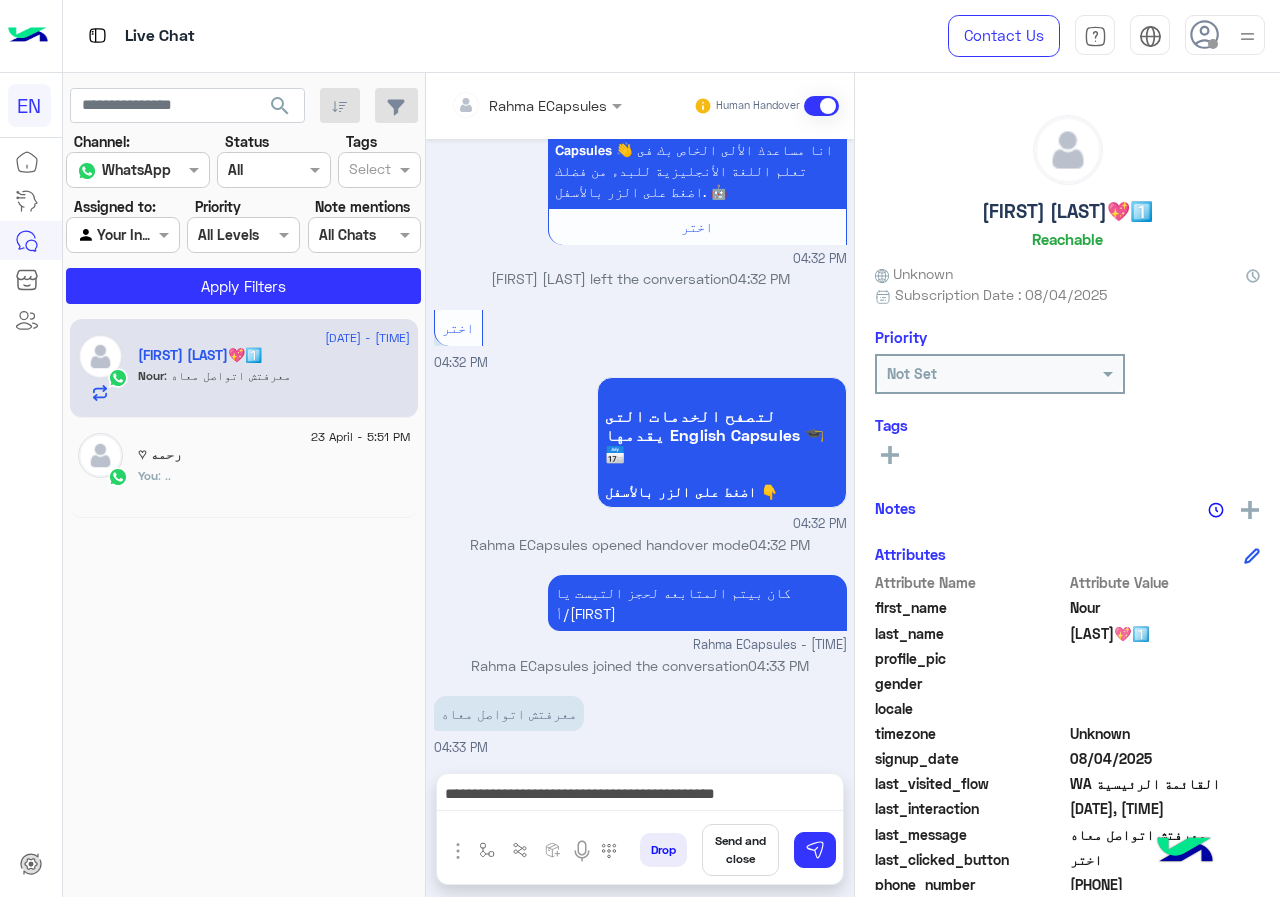 scroll, scrollTop: 384, scrollLeft: 0, axis: vertical 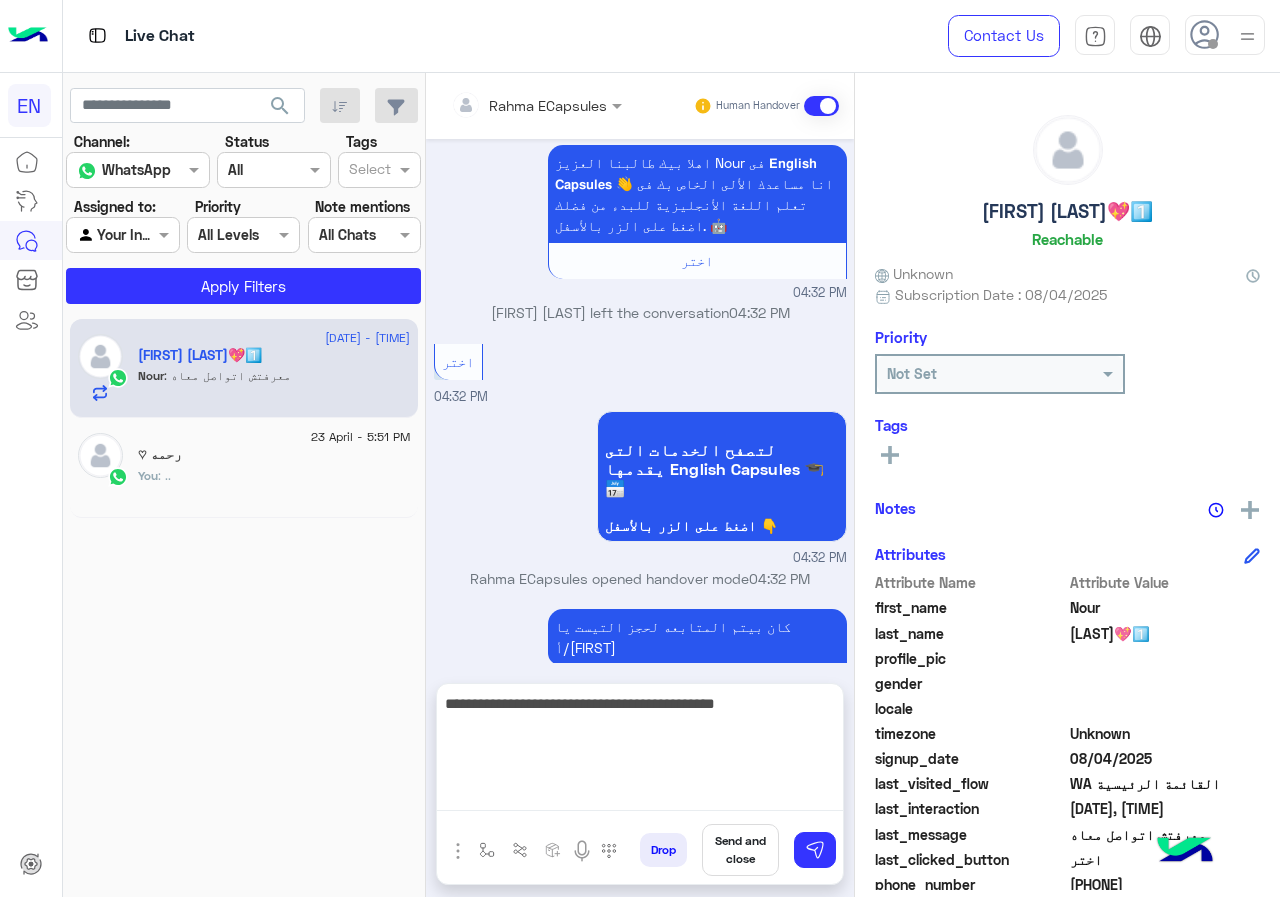 click on "**********" at bounding box center (640, 751) 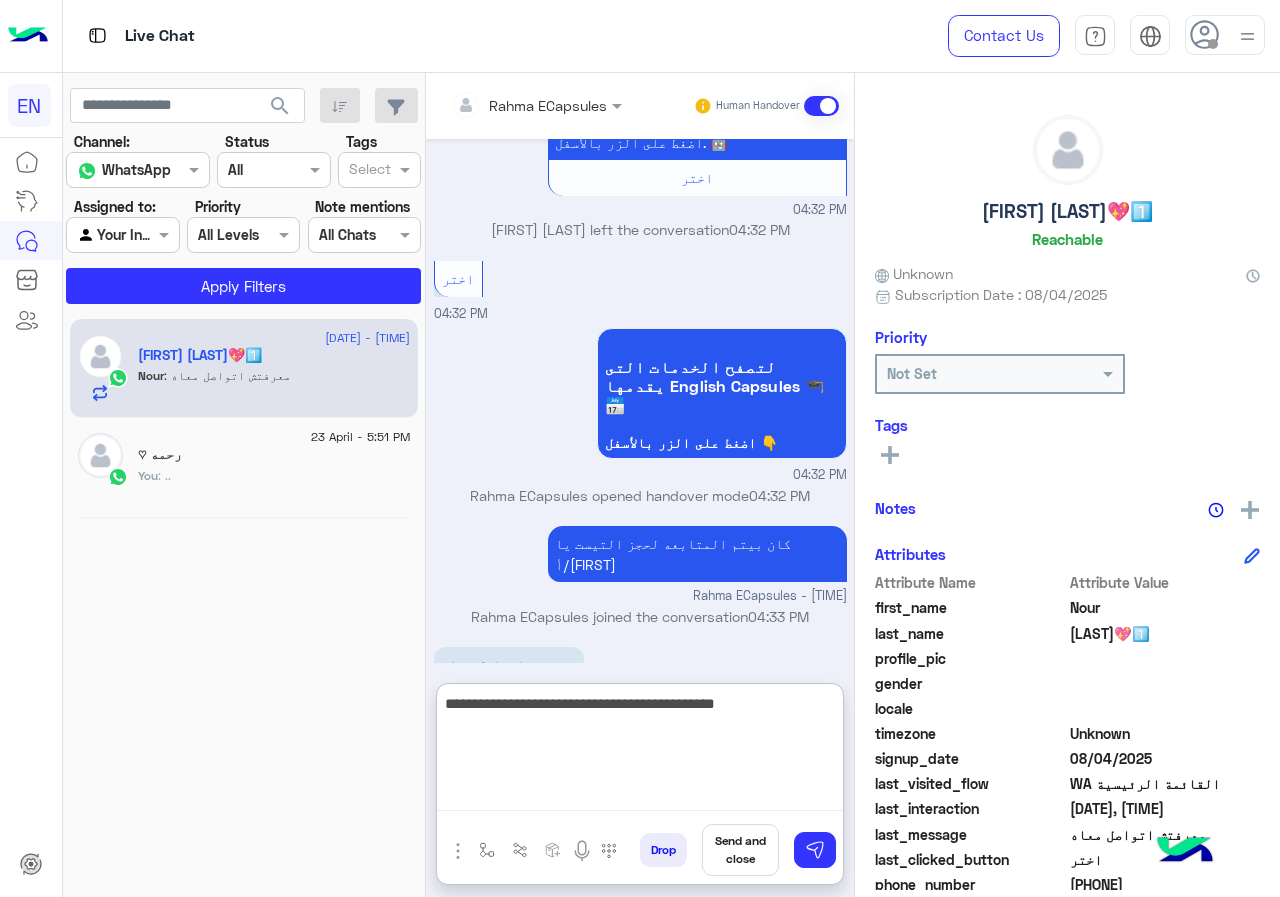 scroll, scrollTop: 473, scrollLeft: 0, axis: vertical 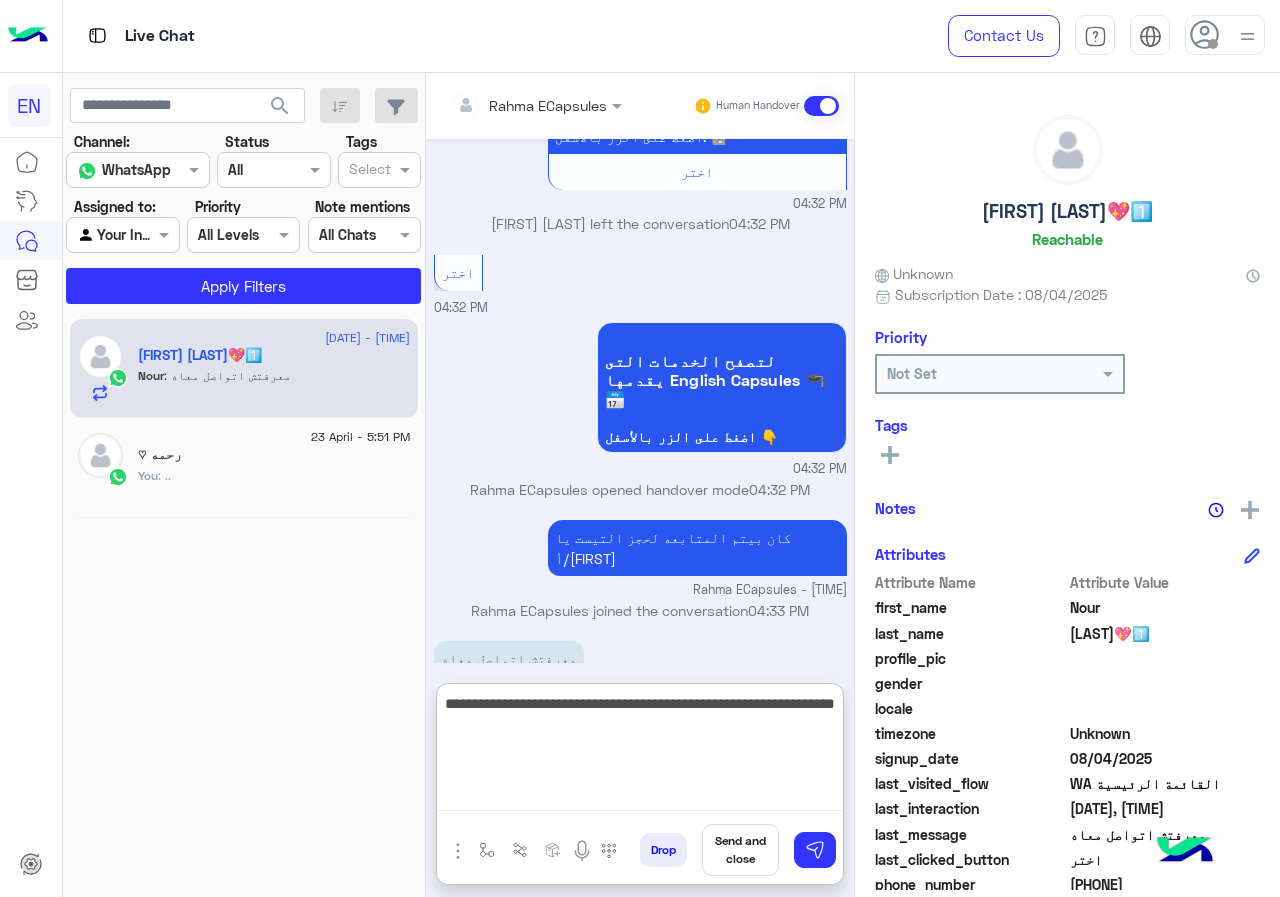 type on "**********" 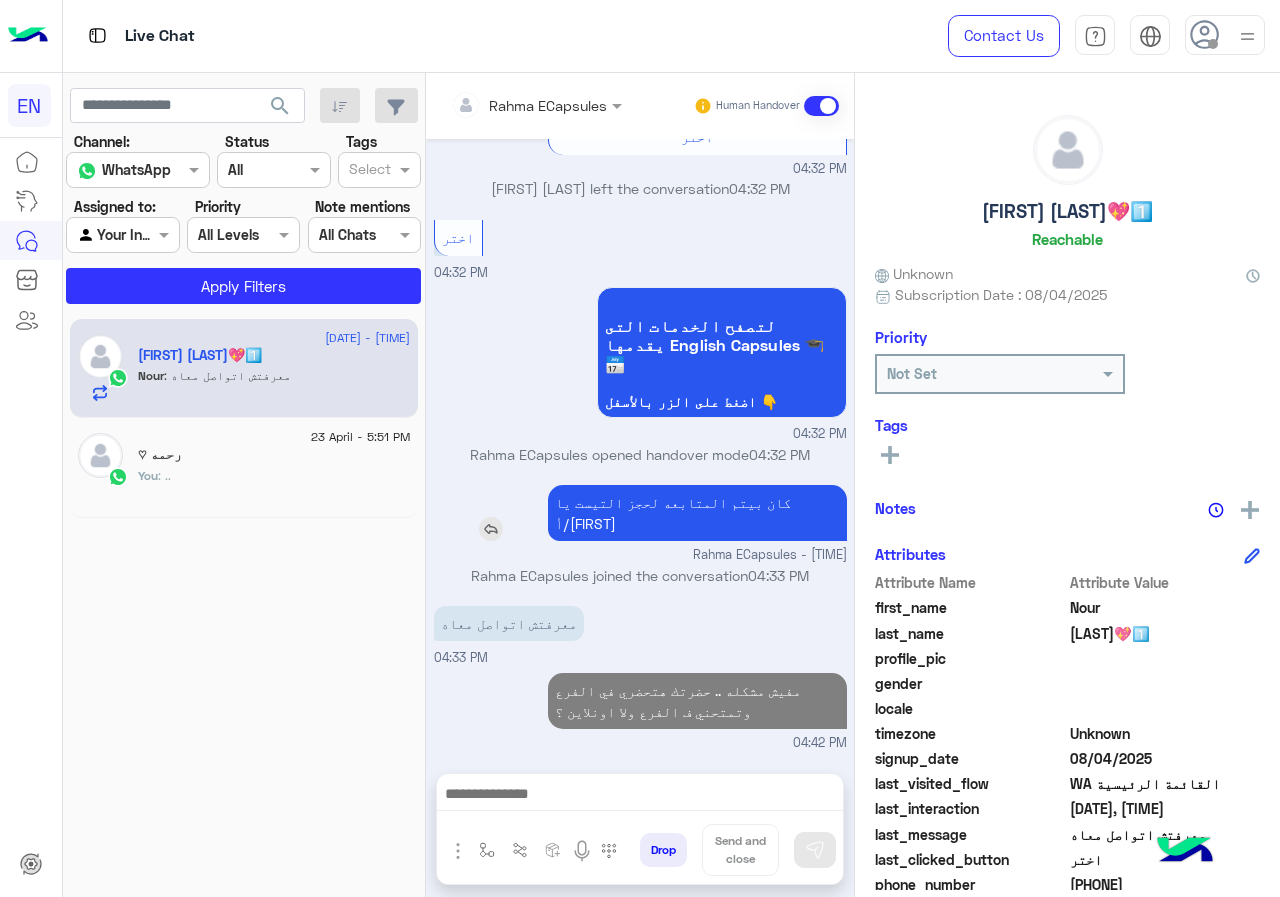 scroll, scrollTop: 468, scrollLeft: 0, axis: vertical 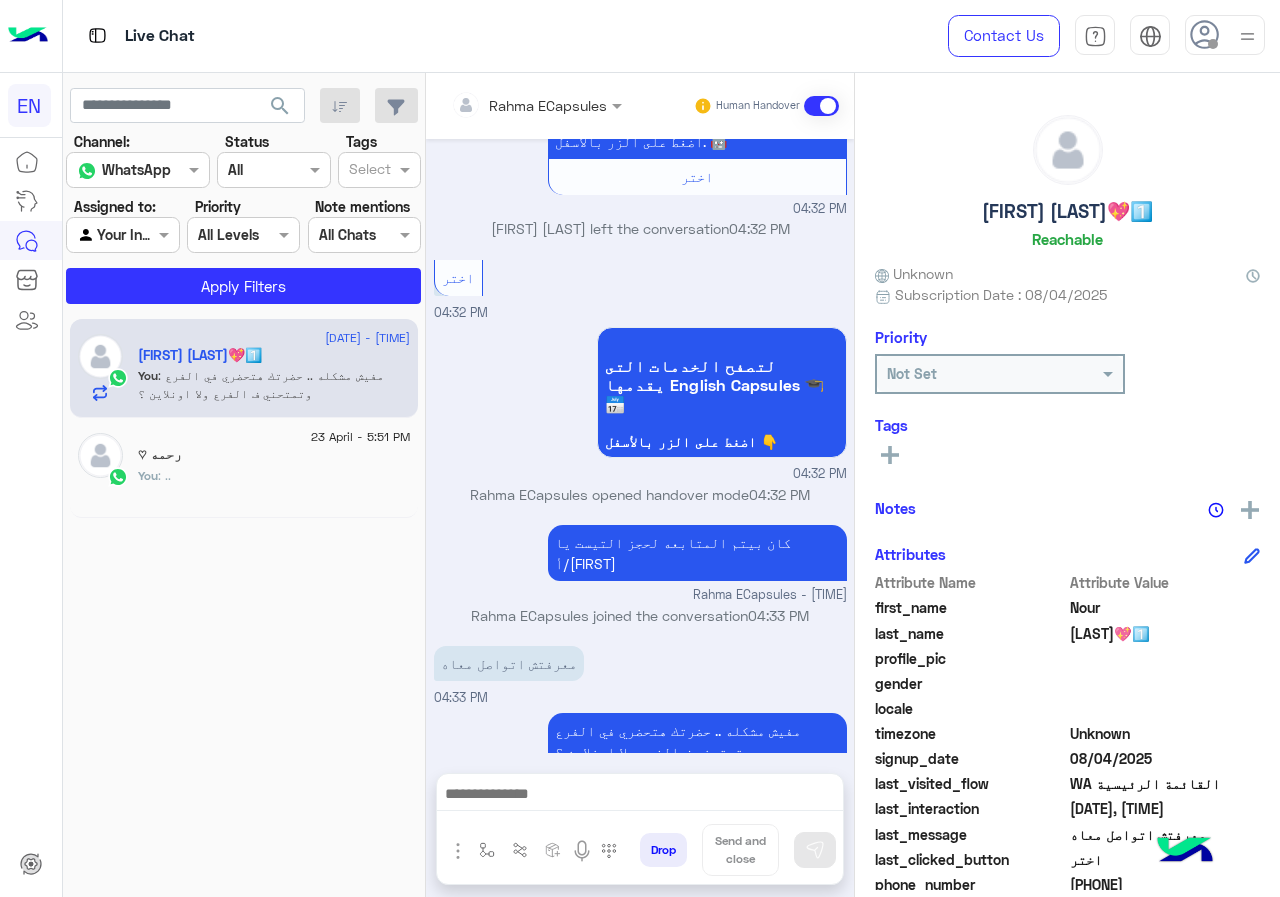 click at bounding box center [509, 105] 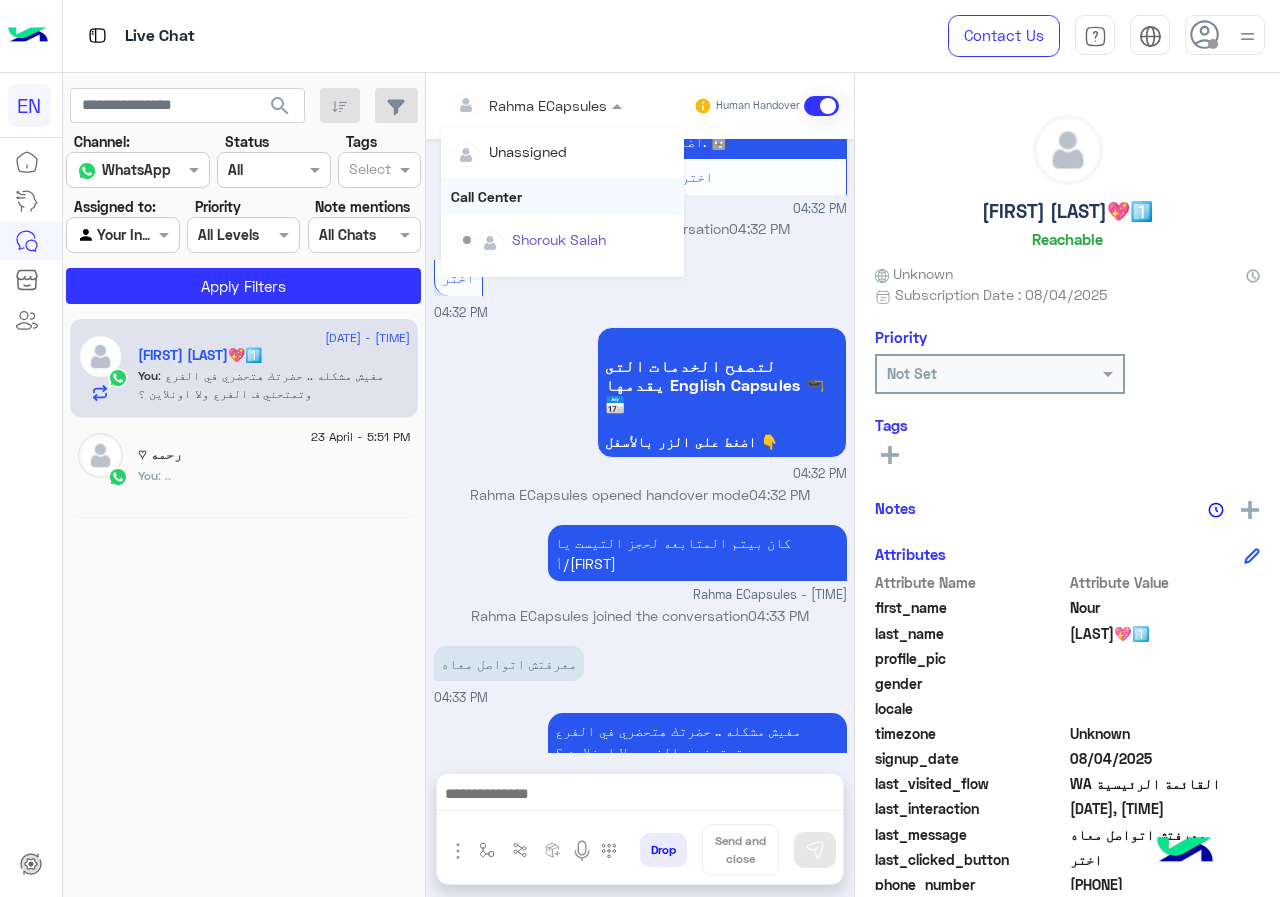 click on "Call Center" at bounding box center (562, 196) 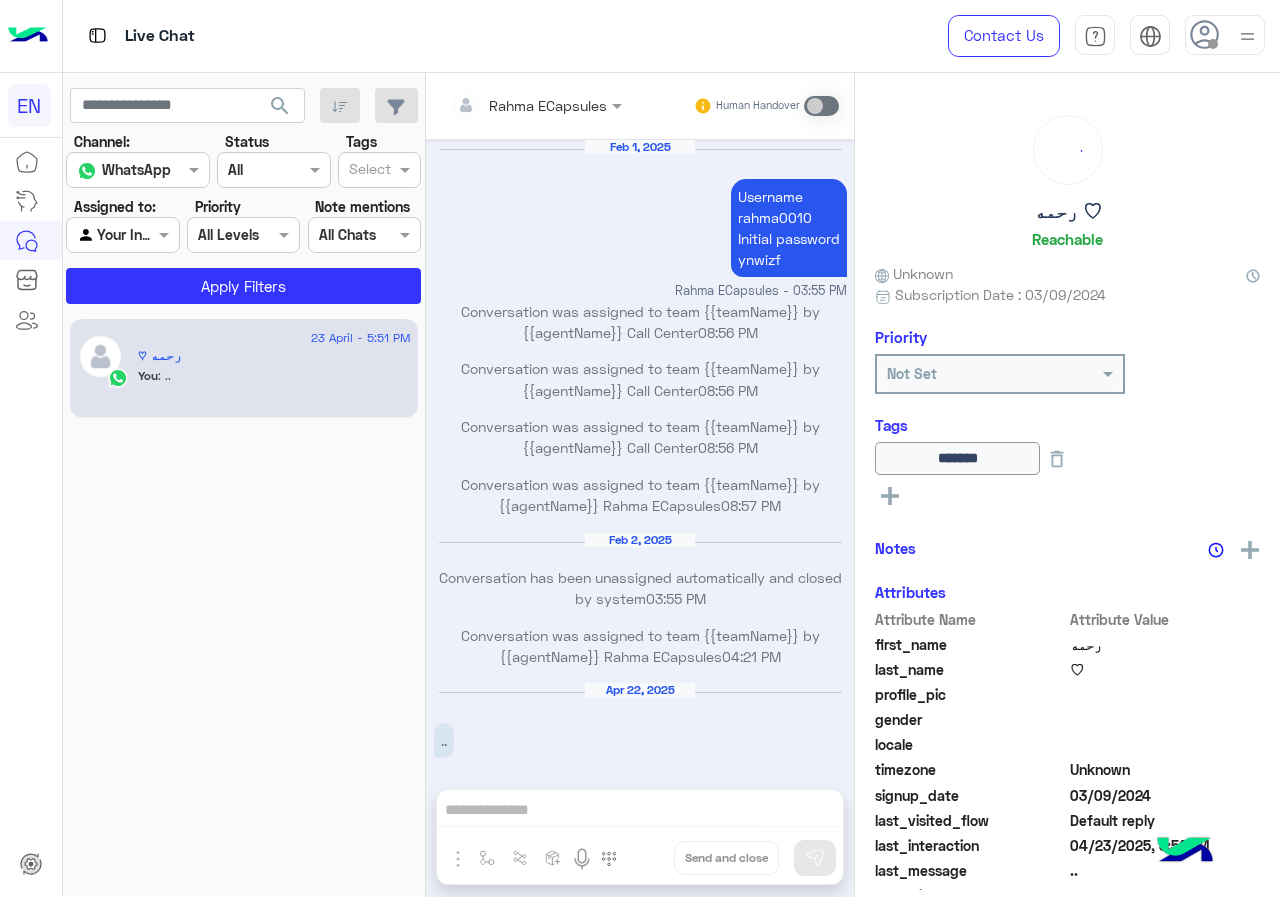 scroll, scrollTop: 826, scrollLeft: 0, axis: vertical 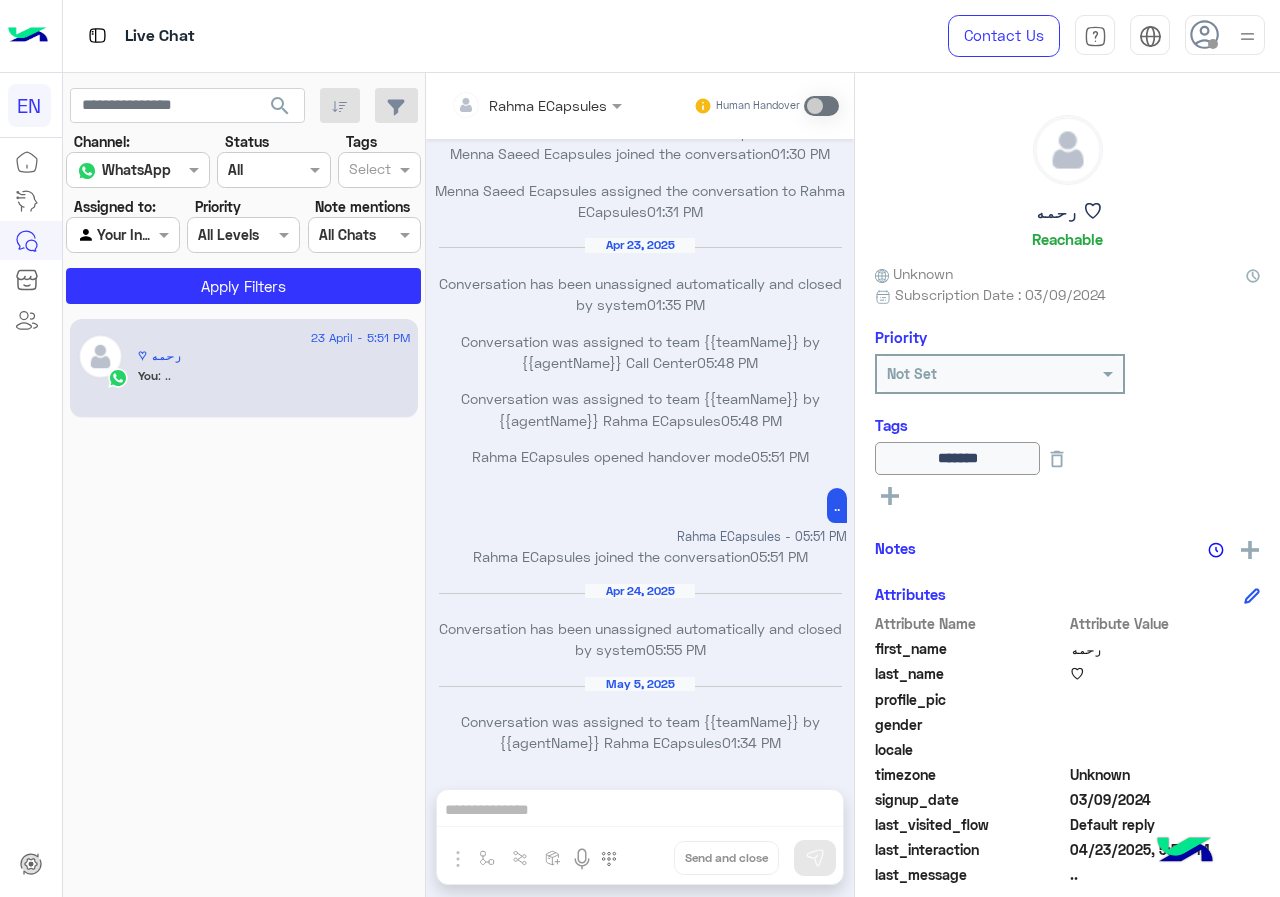 click at bounding box center (100, 235) 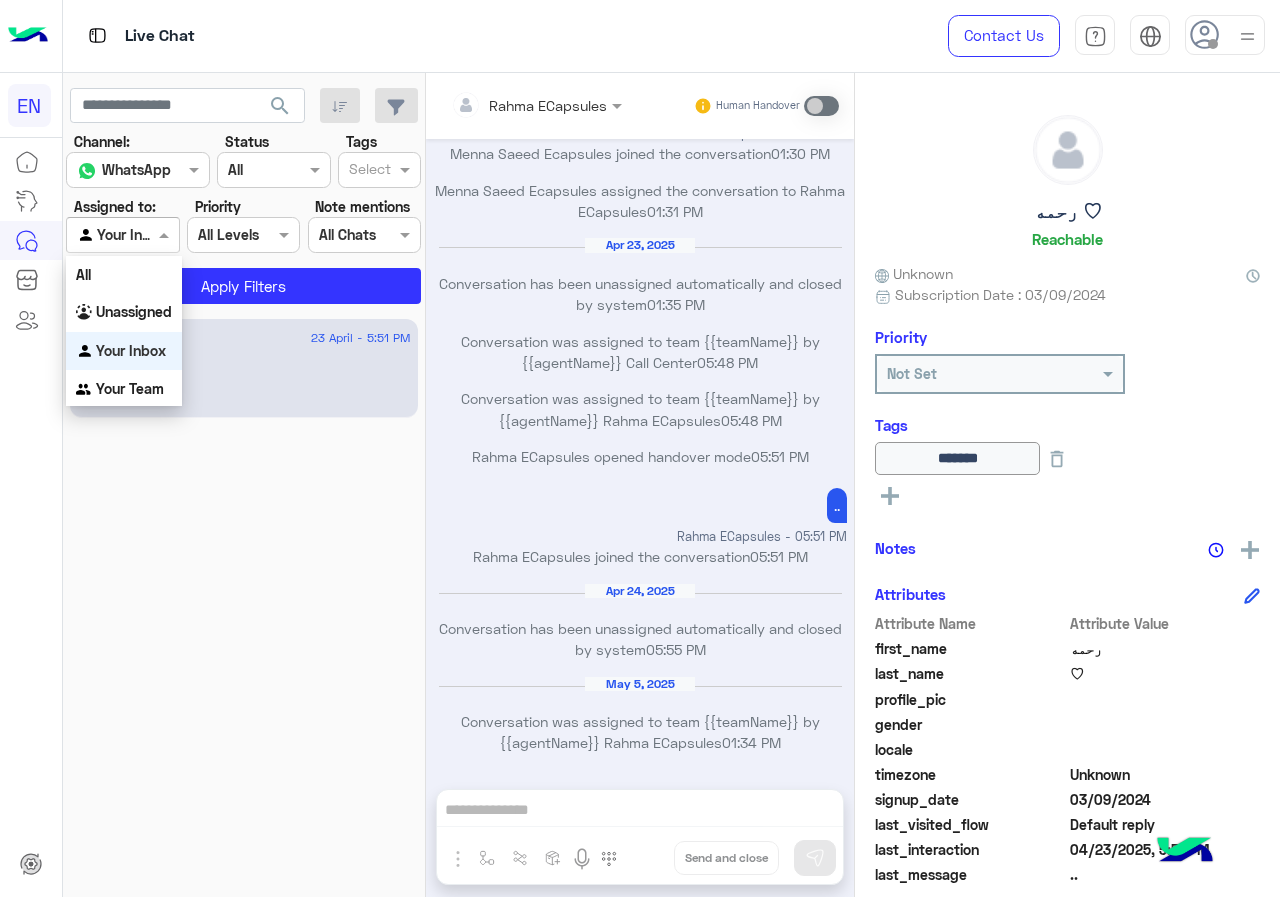 click on "Your Inbox" at bounding box center [124, 351] 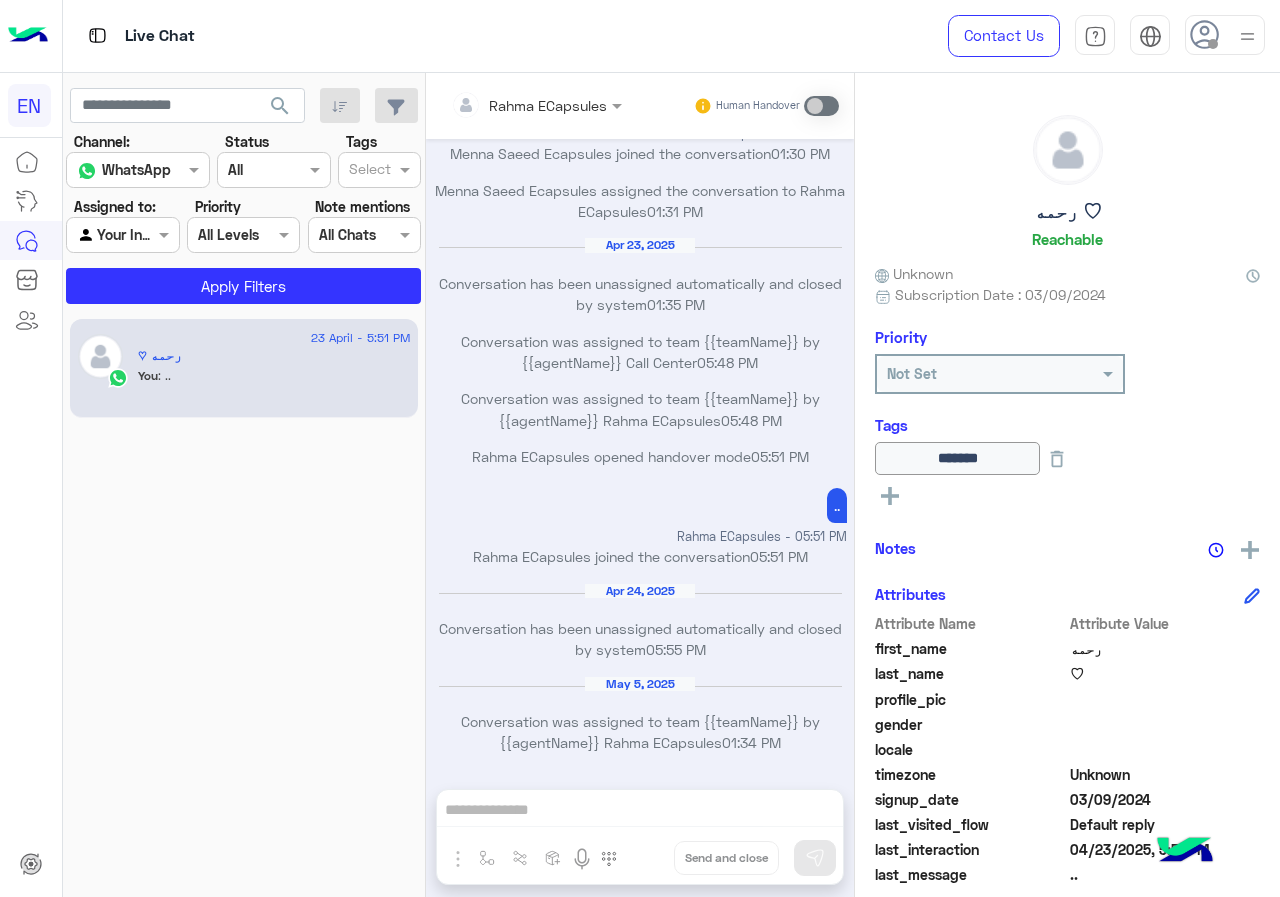 click on "Channel: Channel WhatsApp Status Channel All Tags Select Assigned to: Agent Filter Your Inbox Priority All Levels All Levels Note mentions Select All Chats Apply Filters" 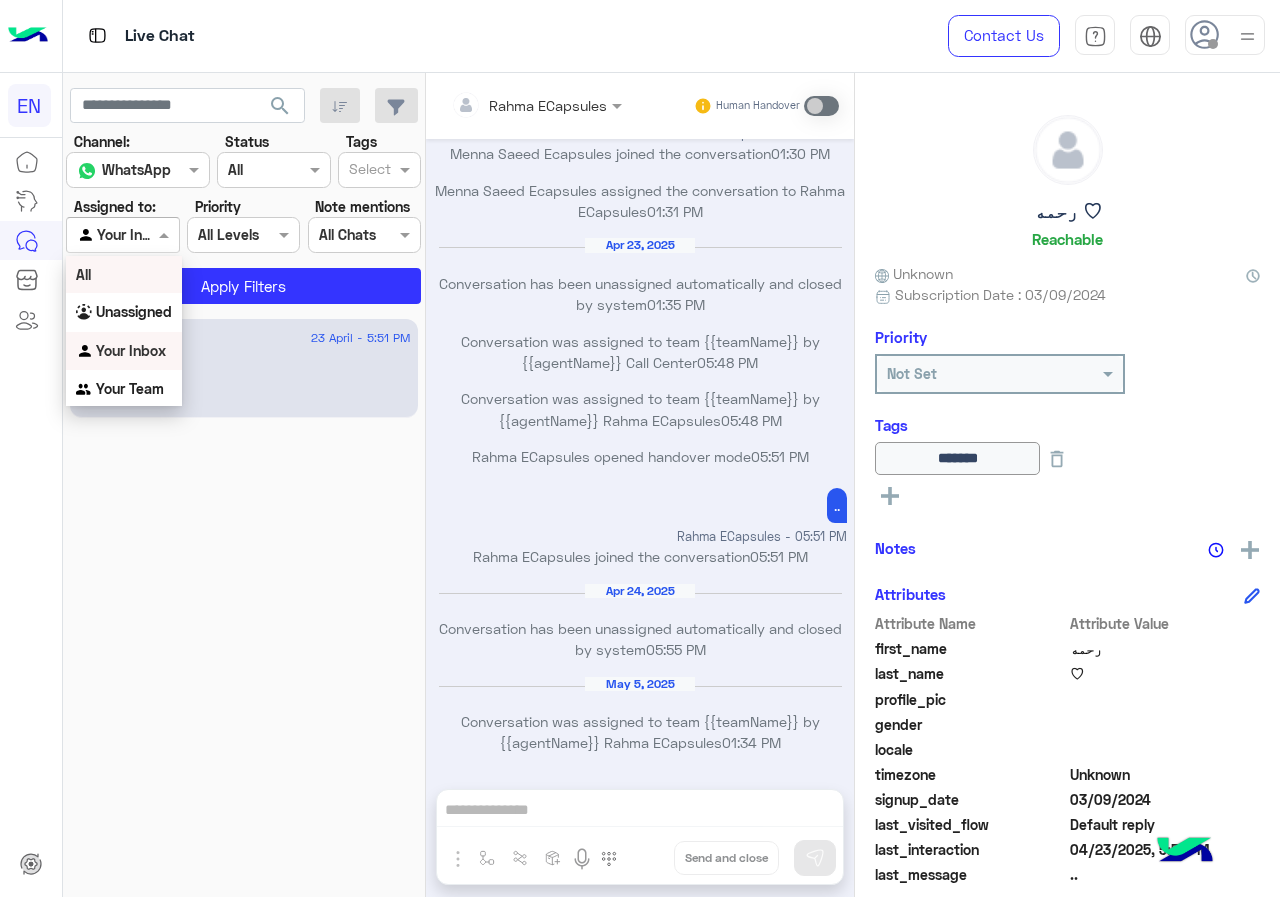 click on "Unassigned" at bounding box center (134, 311) 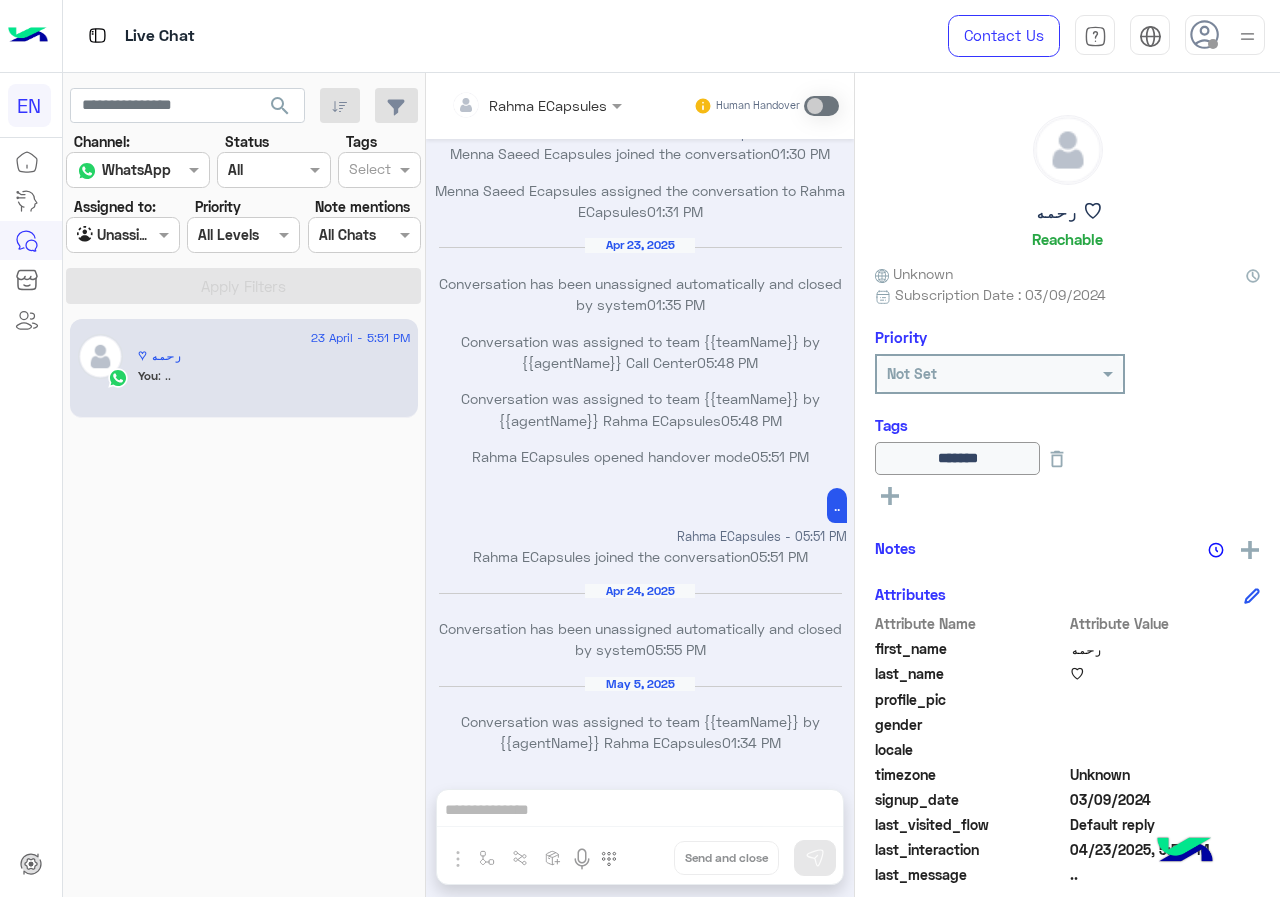 click on "Assigned to:" 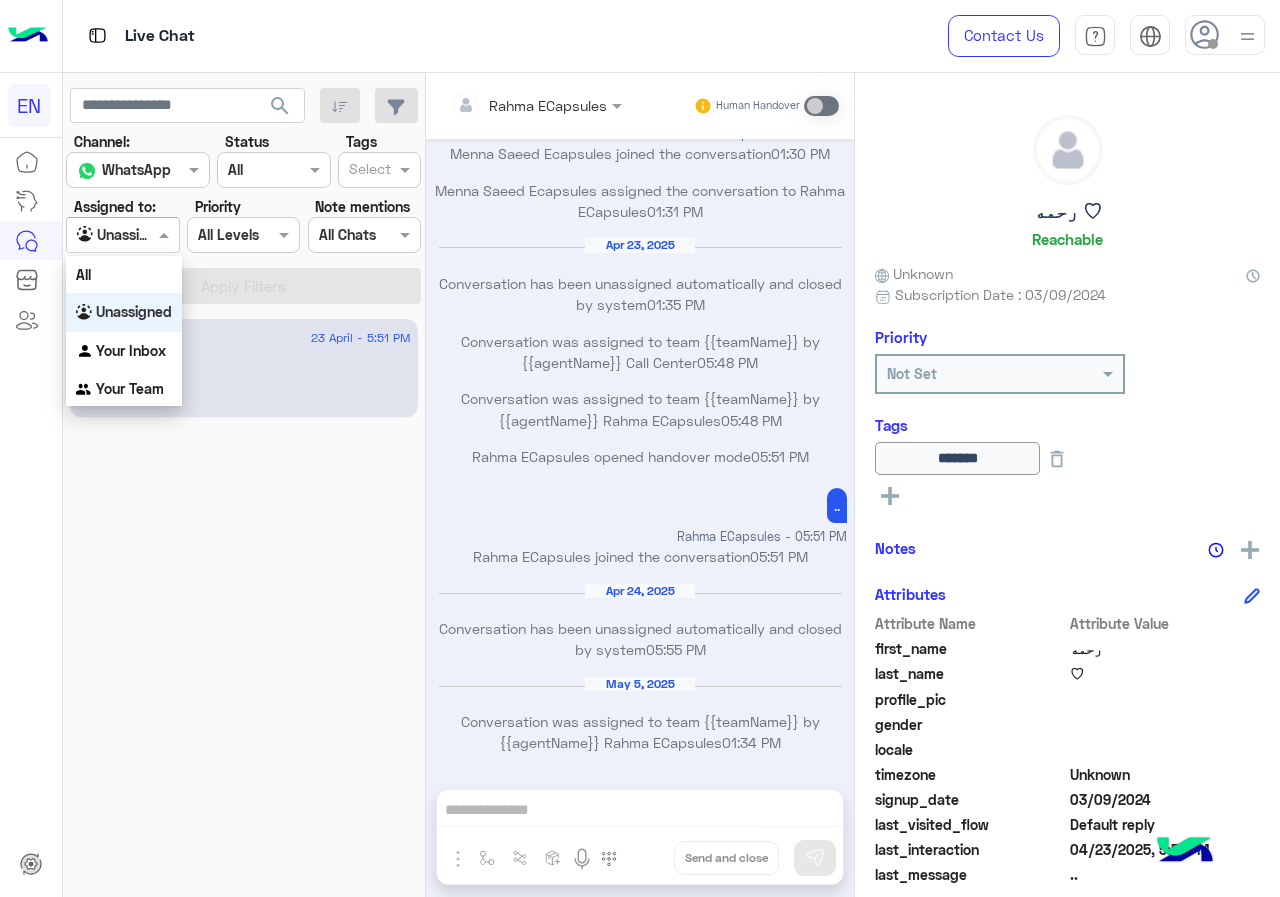 click on "Unassigned" at bounding box center (134, 311) 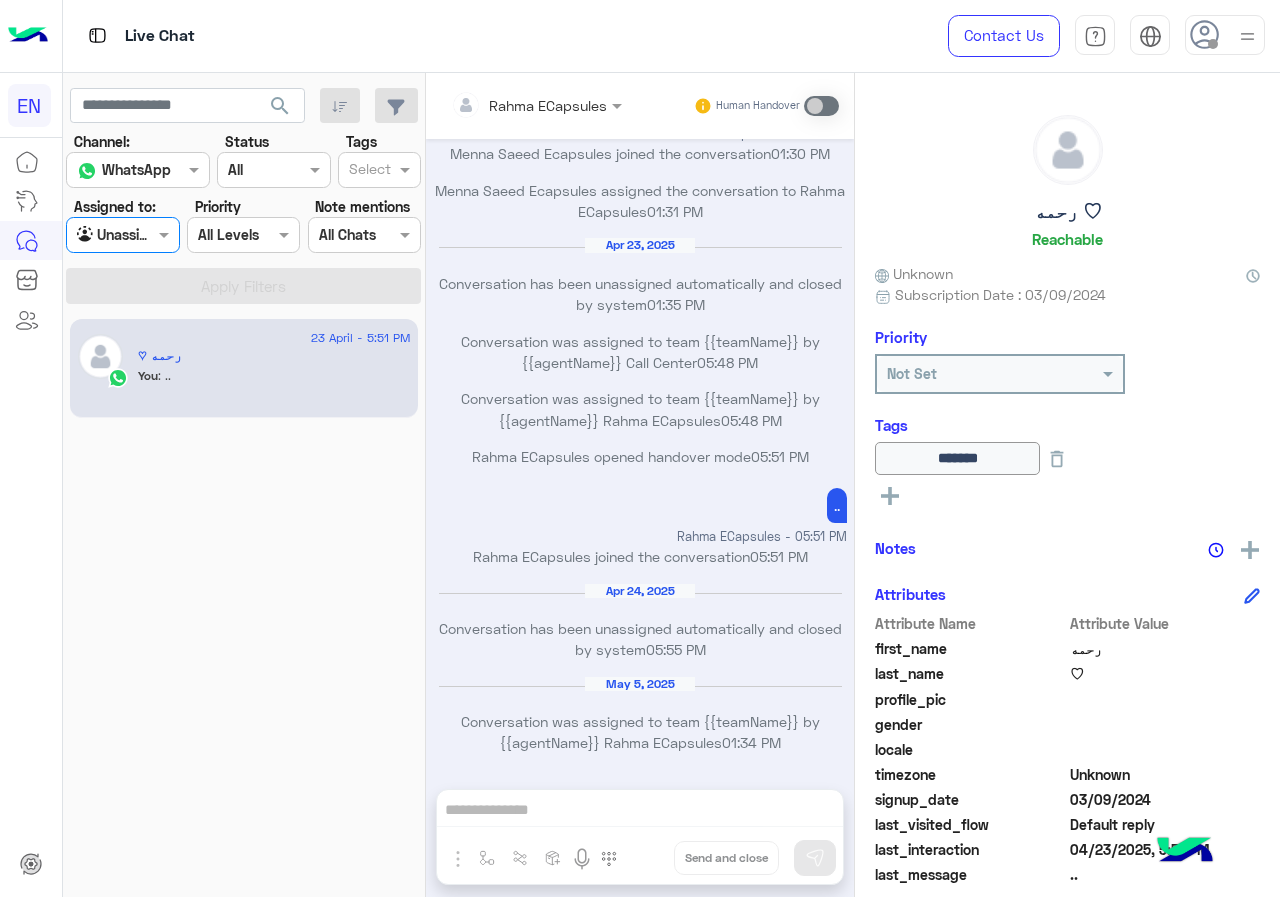 click on "search" 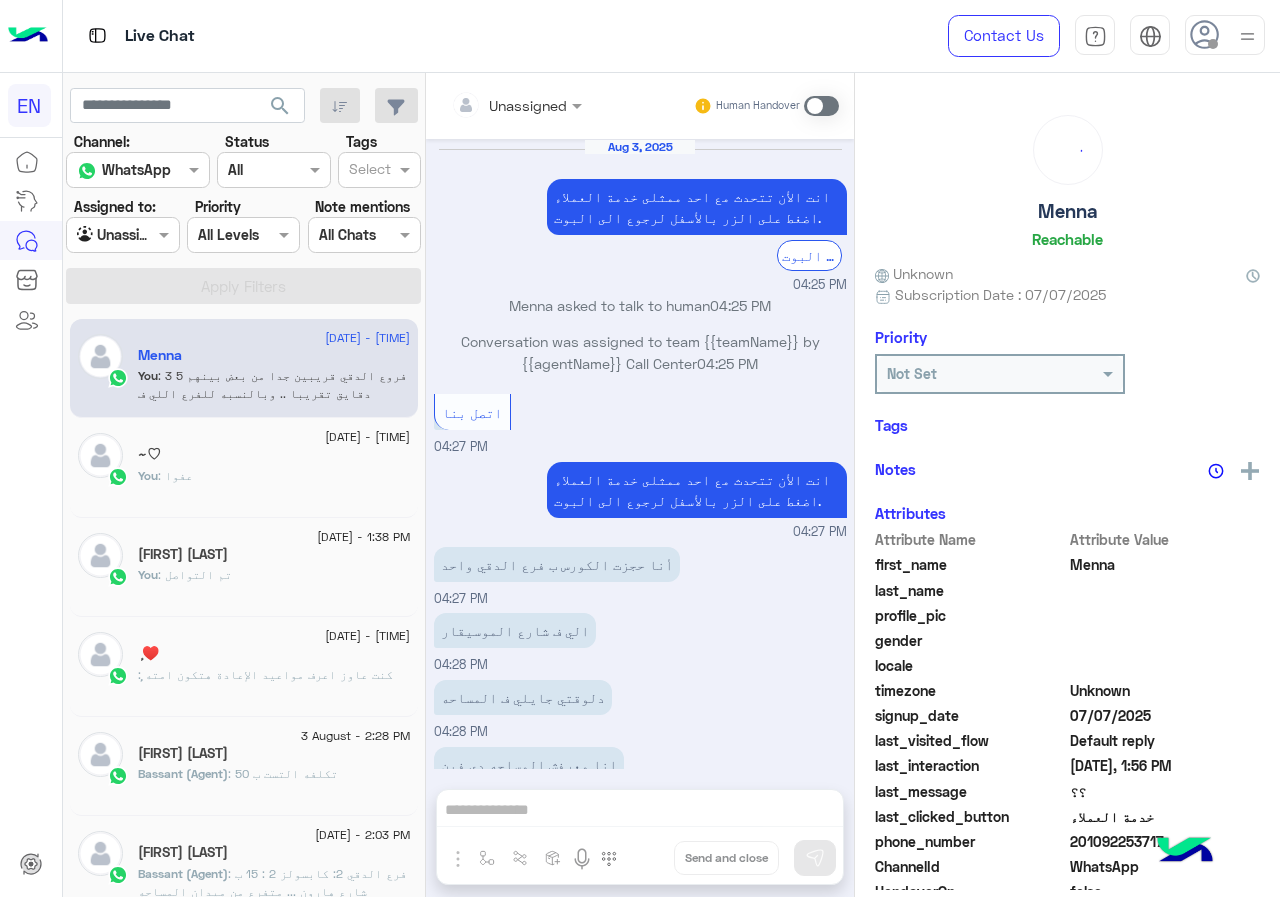scroll, scrollTop: 840, scrollLeft: 0, axis: vertical 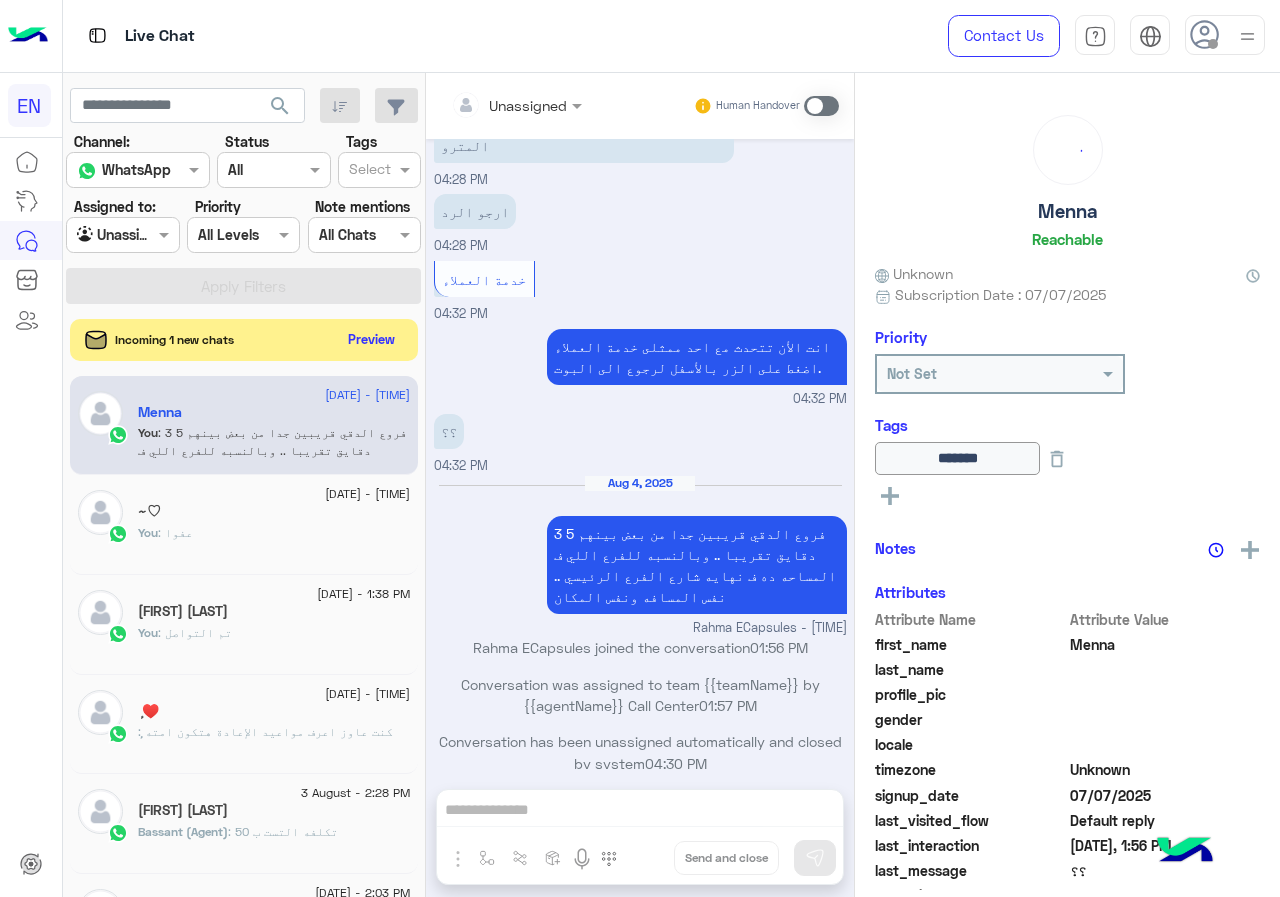 click on "Preview" 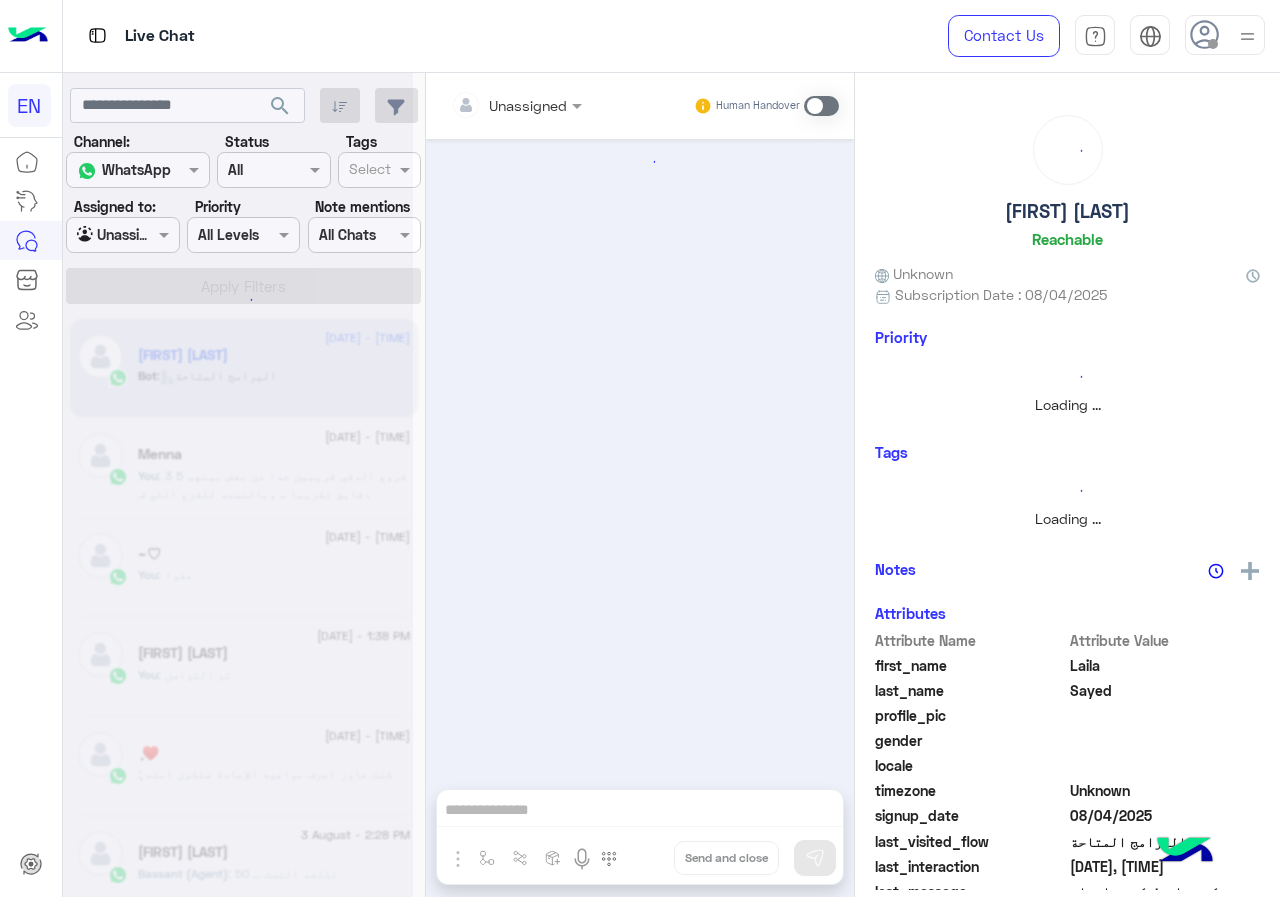 scroll, scrollTop: 0, scrollLeft: 0, axis: both 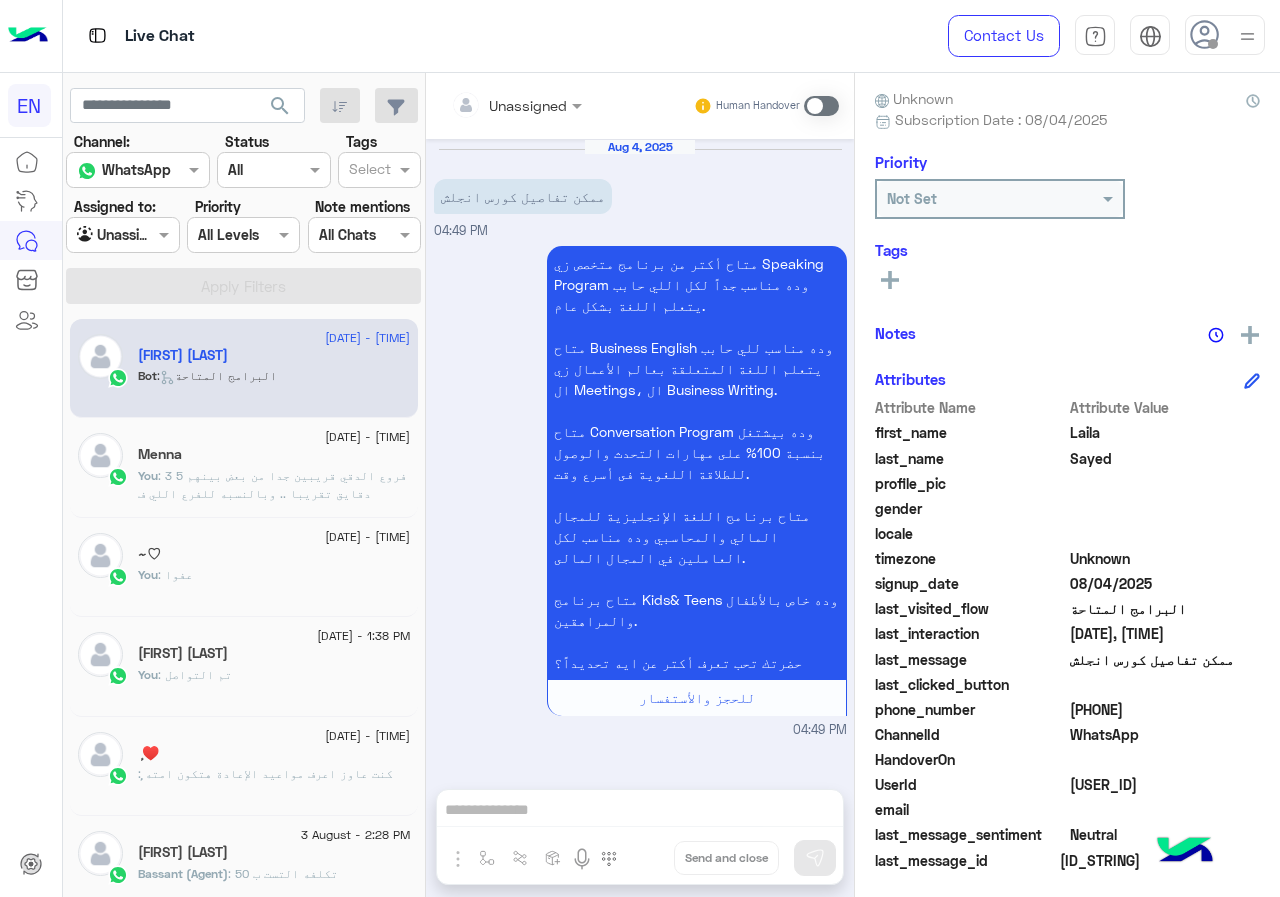 drag, startPoint x: 1074, startPoint y: 705, endPoint x: 1168, endPoint y: 706, distance: 94.00532 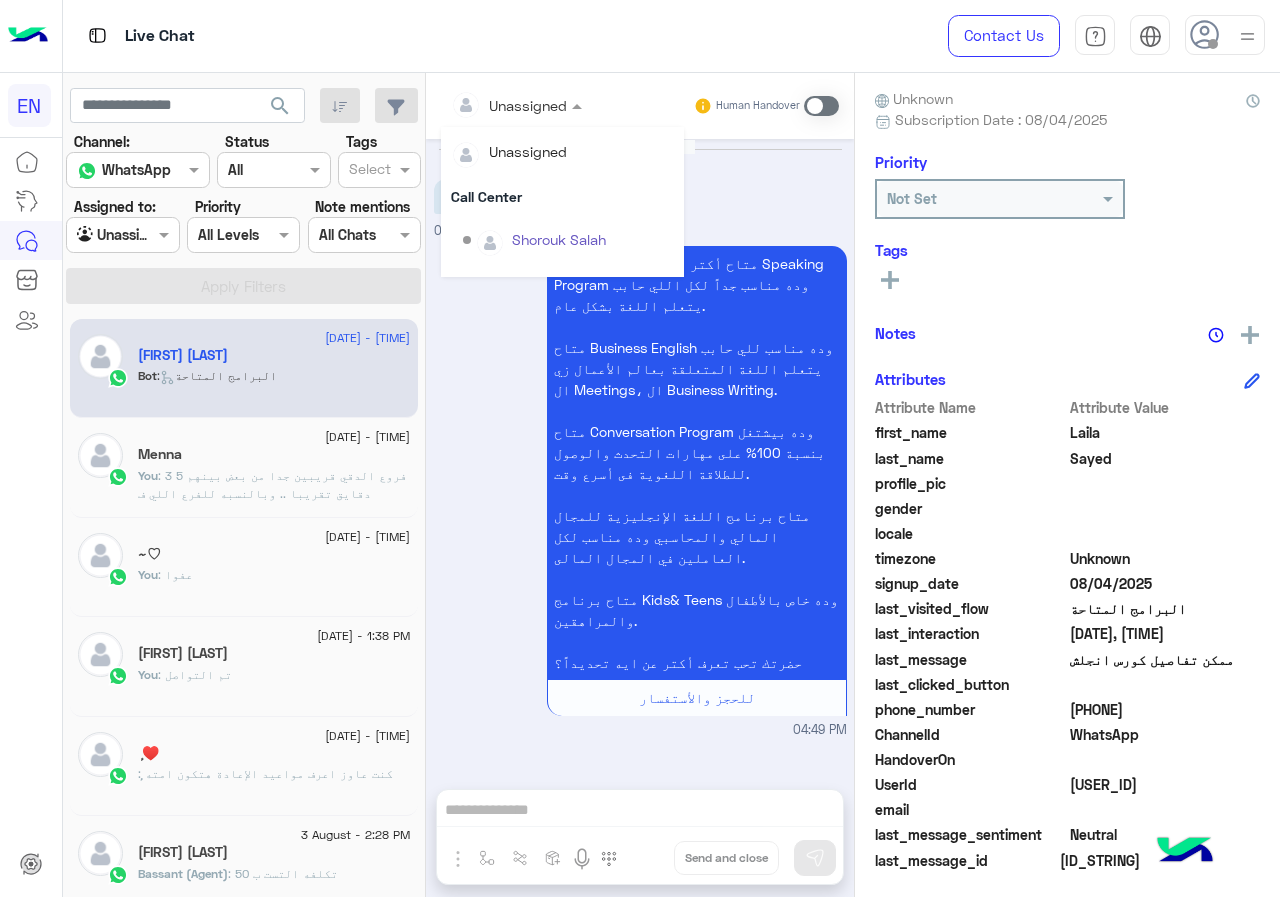 scroll, scrollTop: 332, scrollLeft: 0, axis: vertical 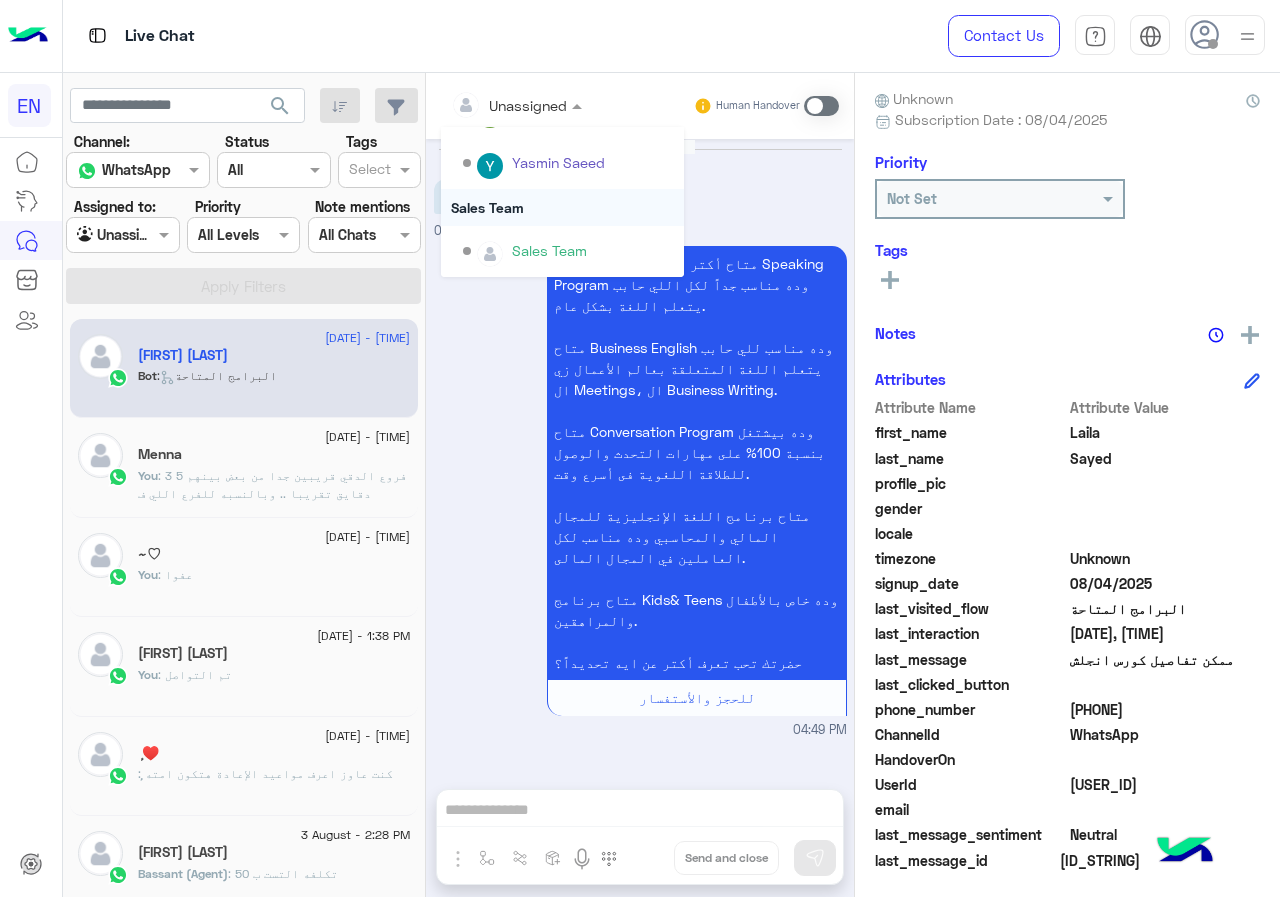 click on "Sales Team" at bounding box center [562, 207] 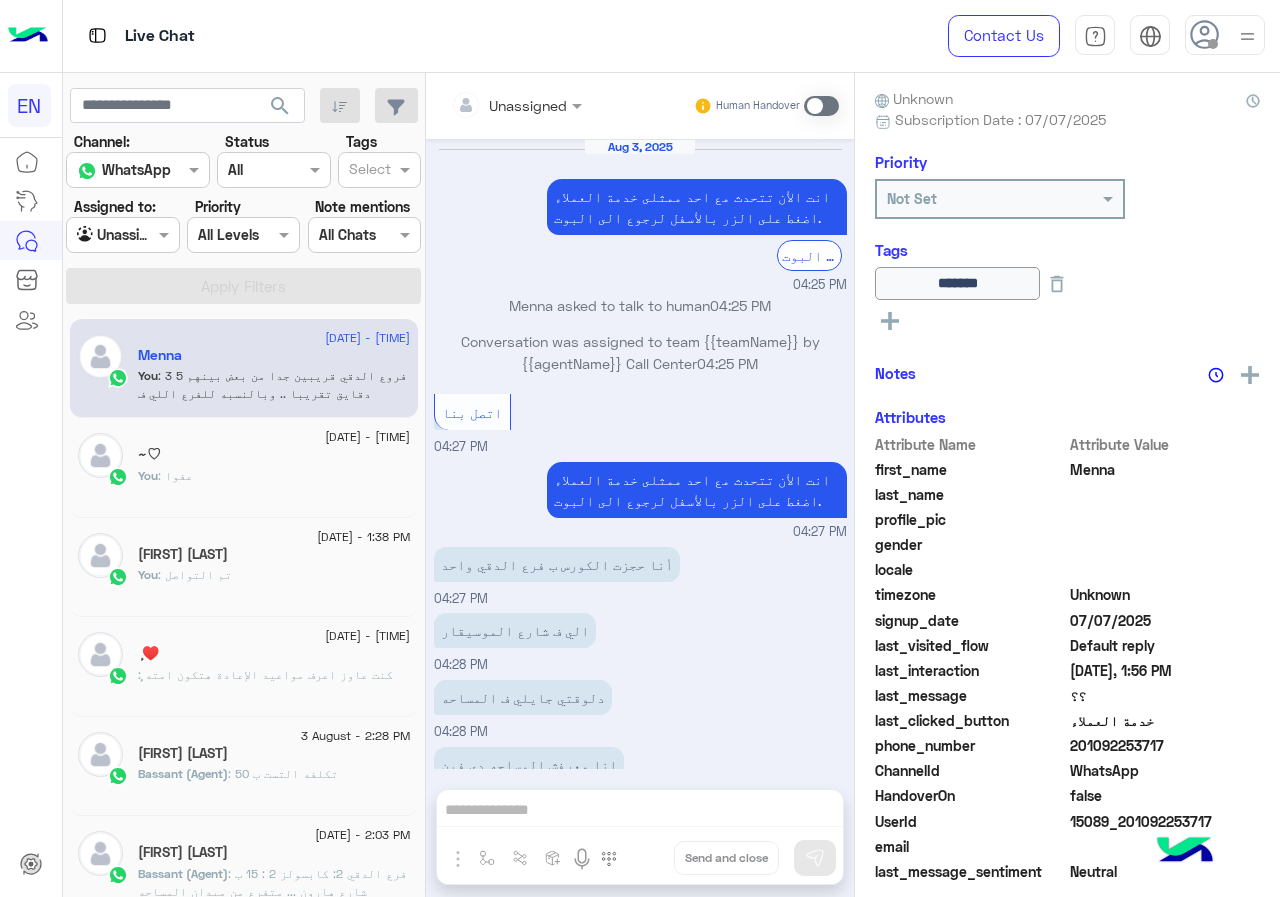 scroll, scrollTop: 840, scrollLeft: 0, axis: vertical 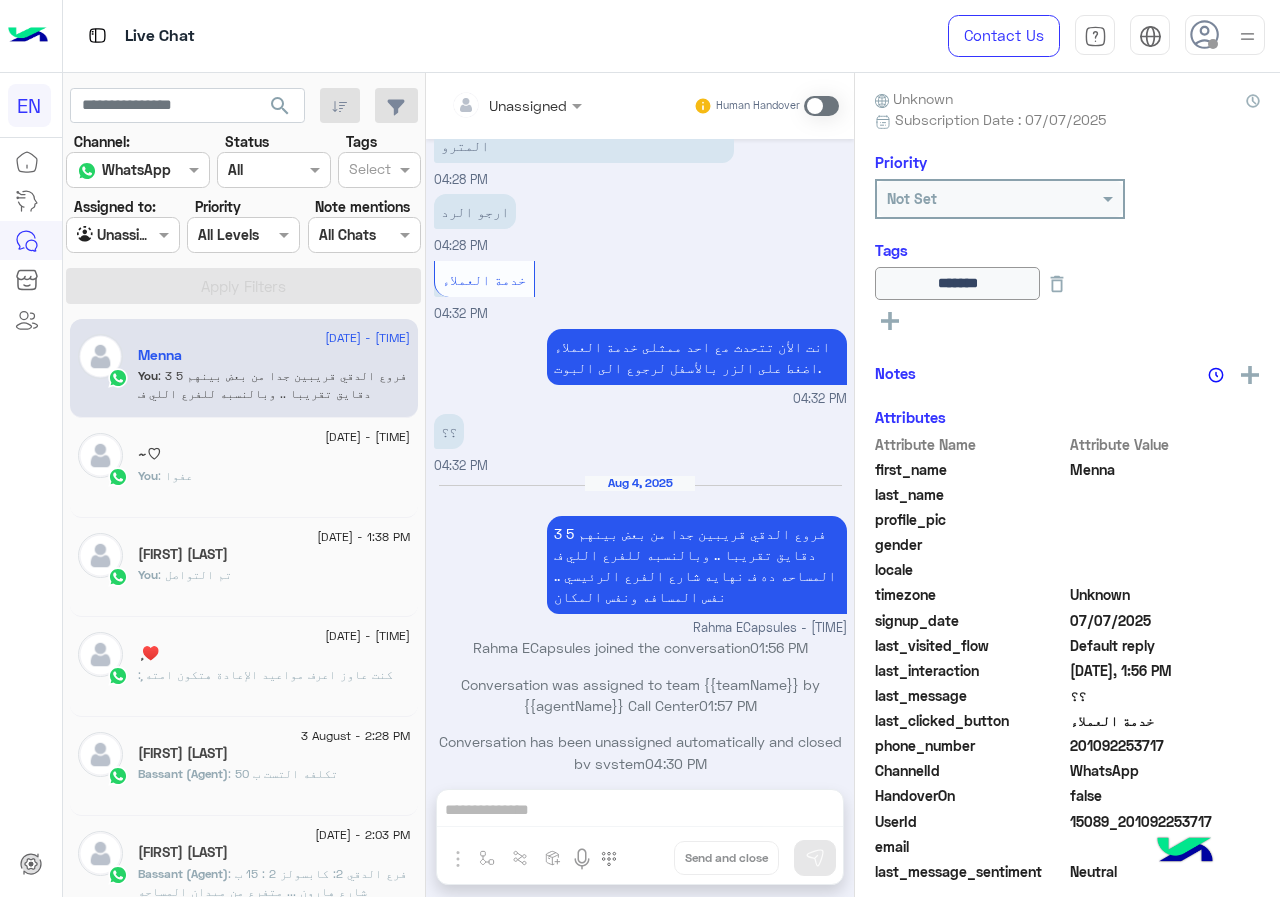 click at bounding box center [122, 234] 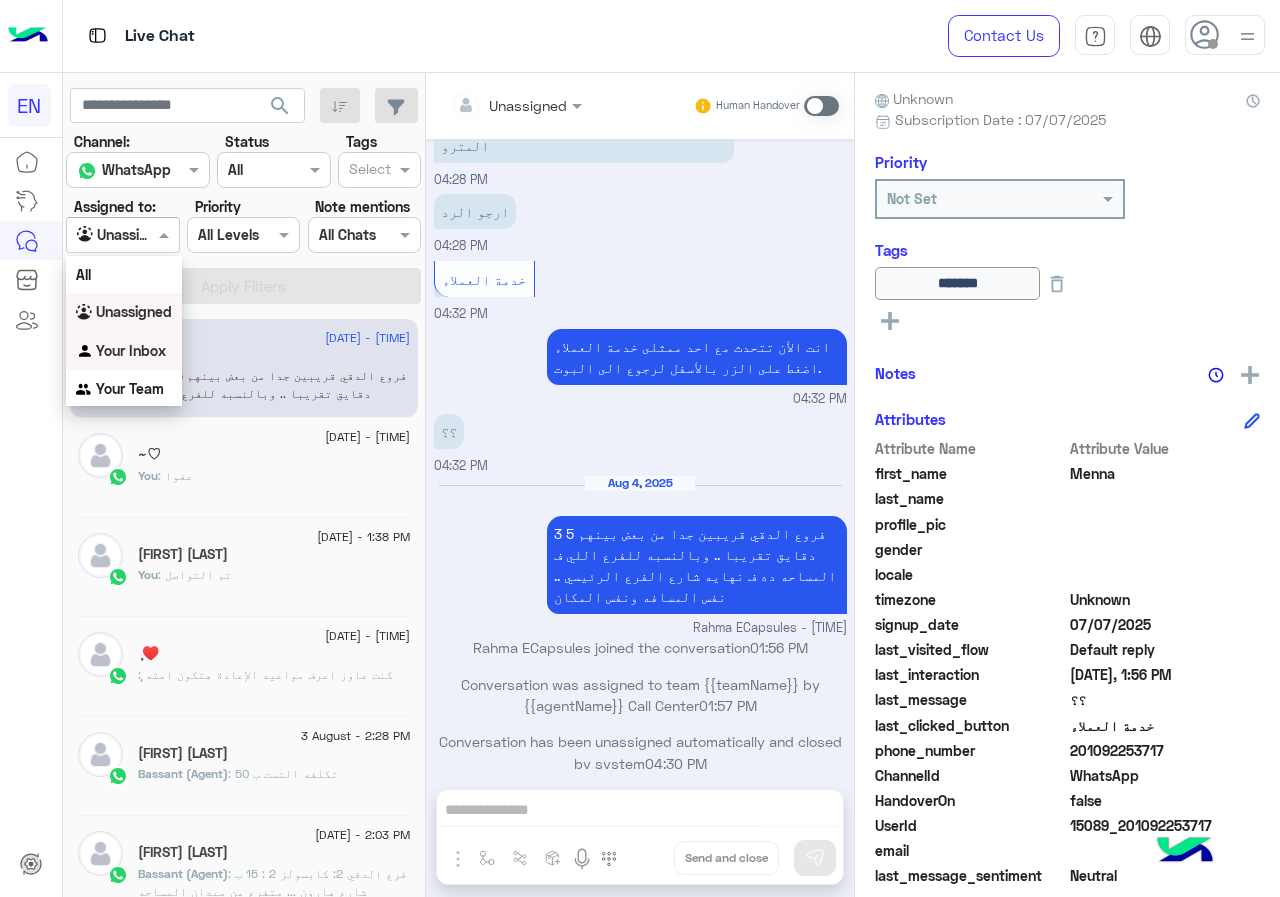 click on "Your Inbox" at bounding box center [124, 351] 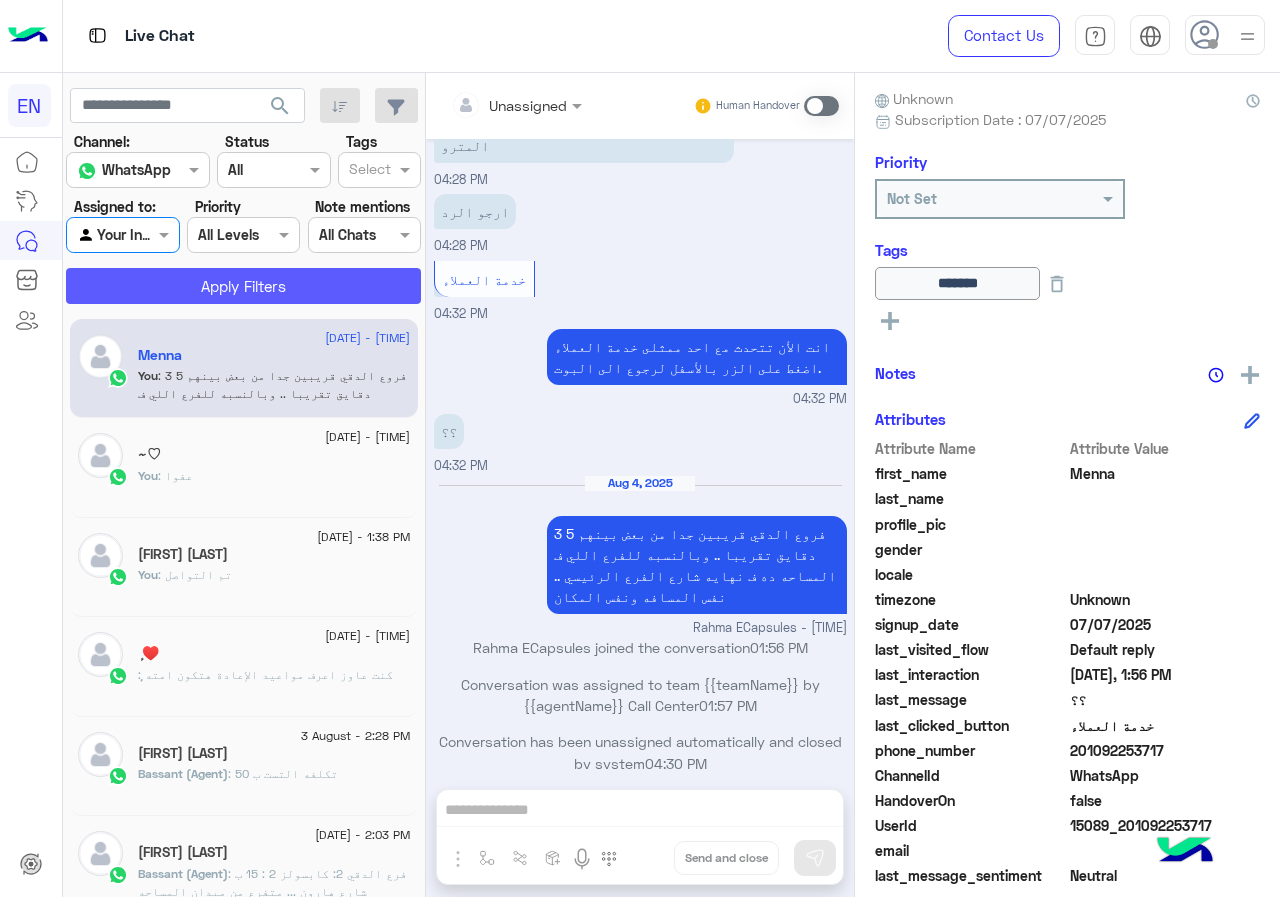 click on "Apply Filters" 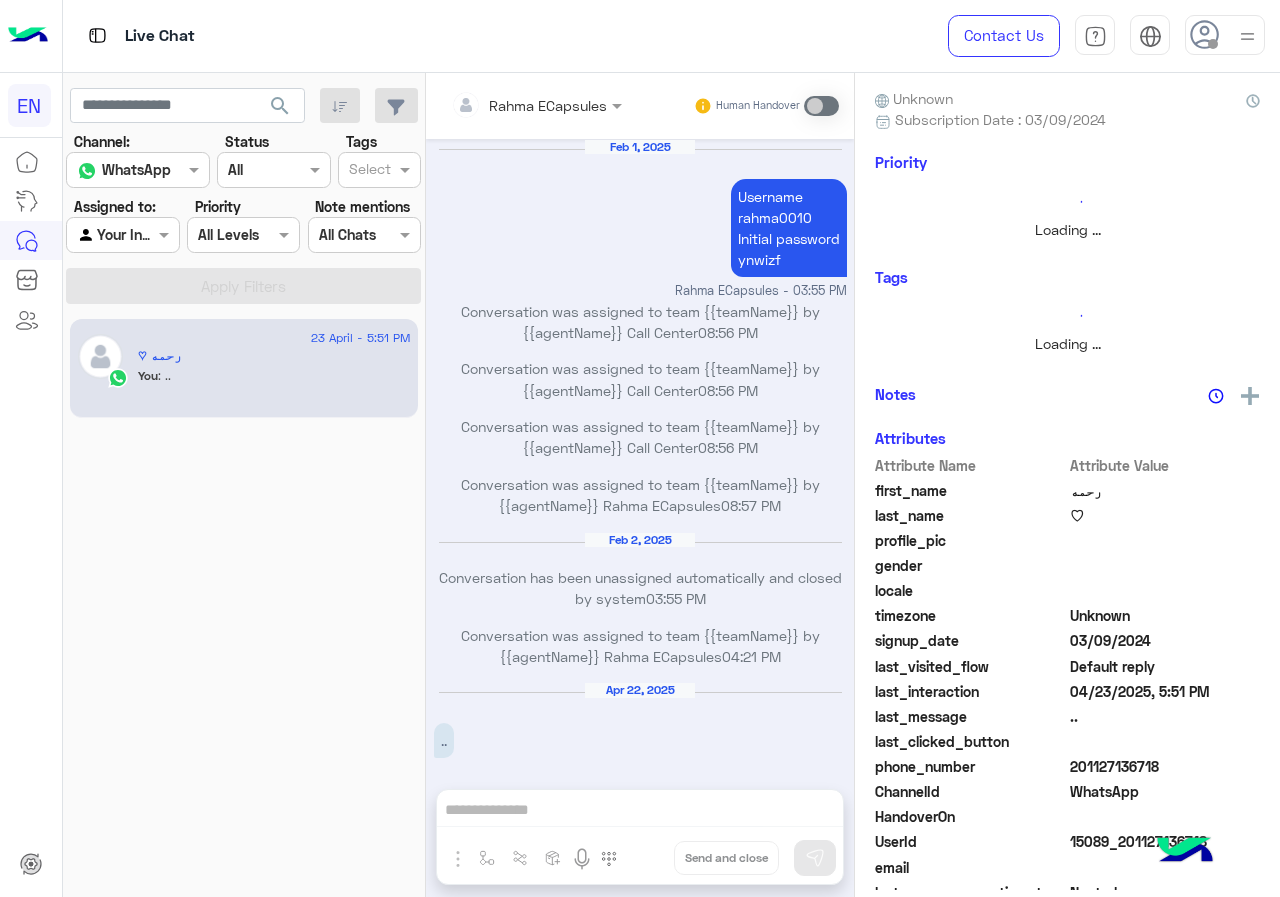 scroll, scrollTop: 826, scrollLeft: 0, axis: vertical 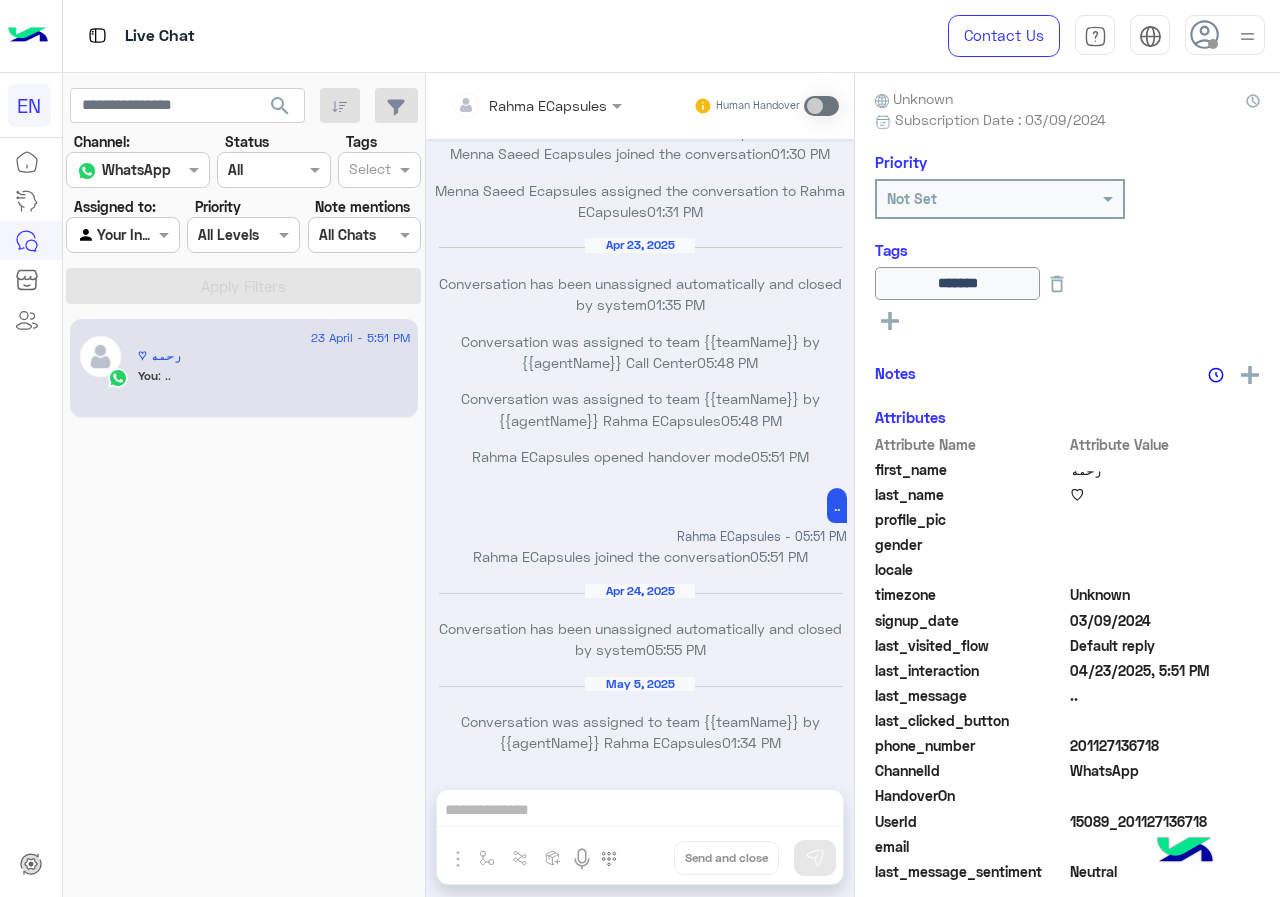 click at bounding box center [100, 235] 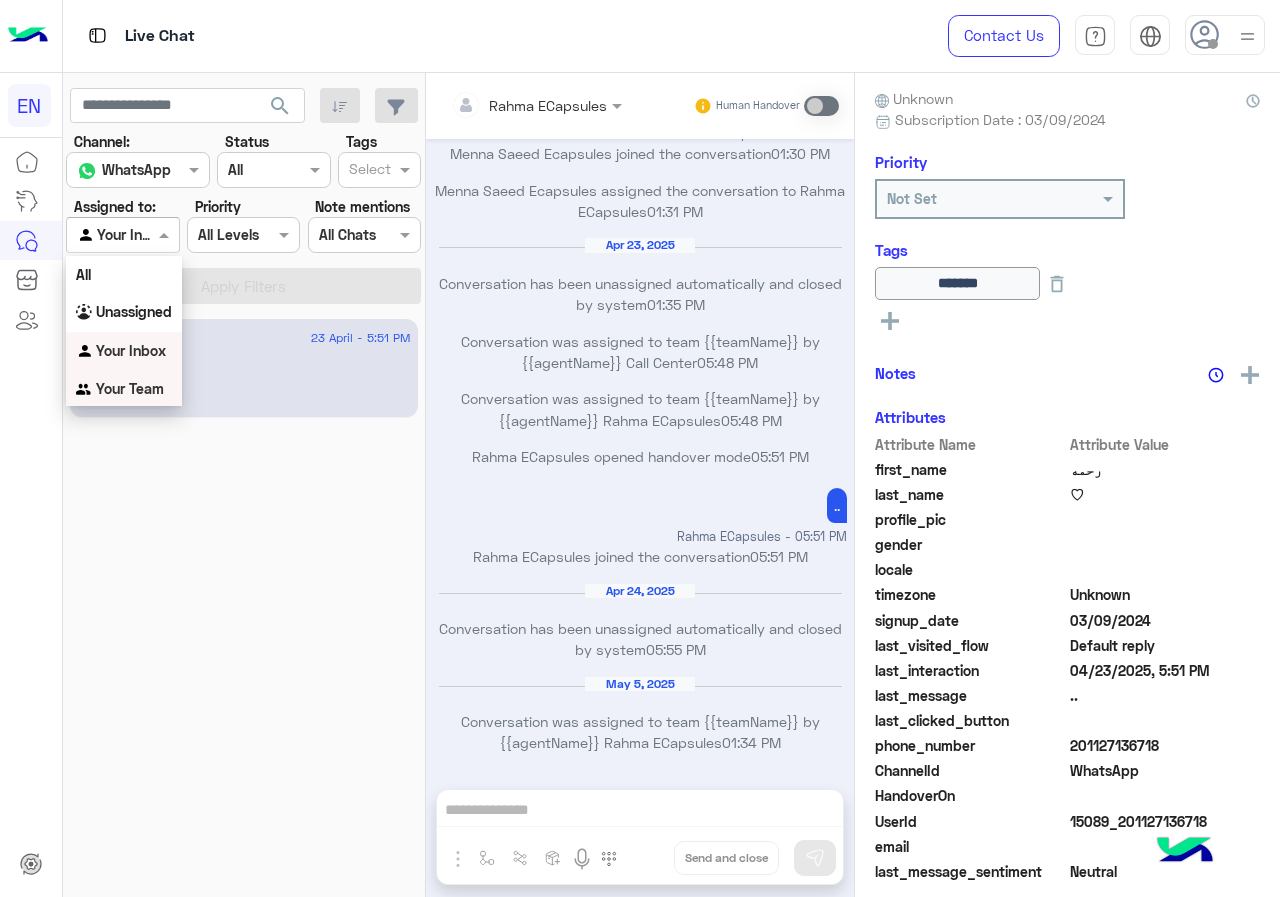click on "Your Team" at bounding box center [130, 388] 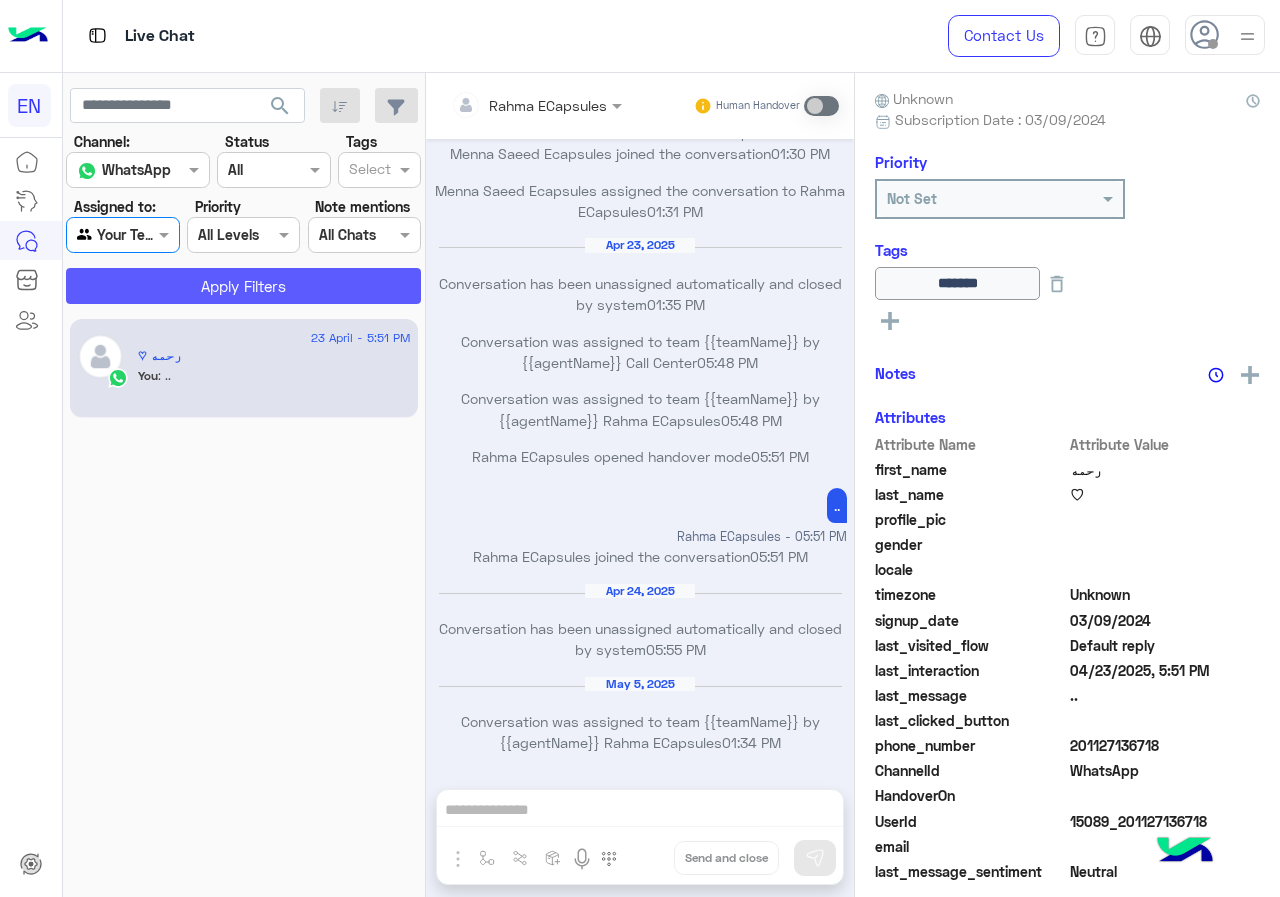 click on "Apply Filters" 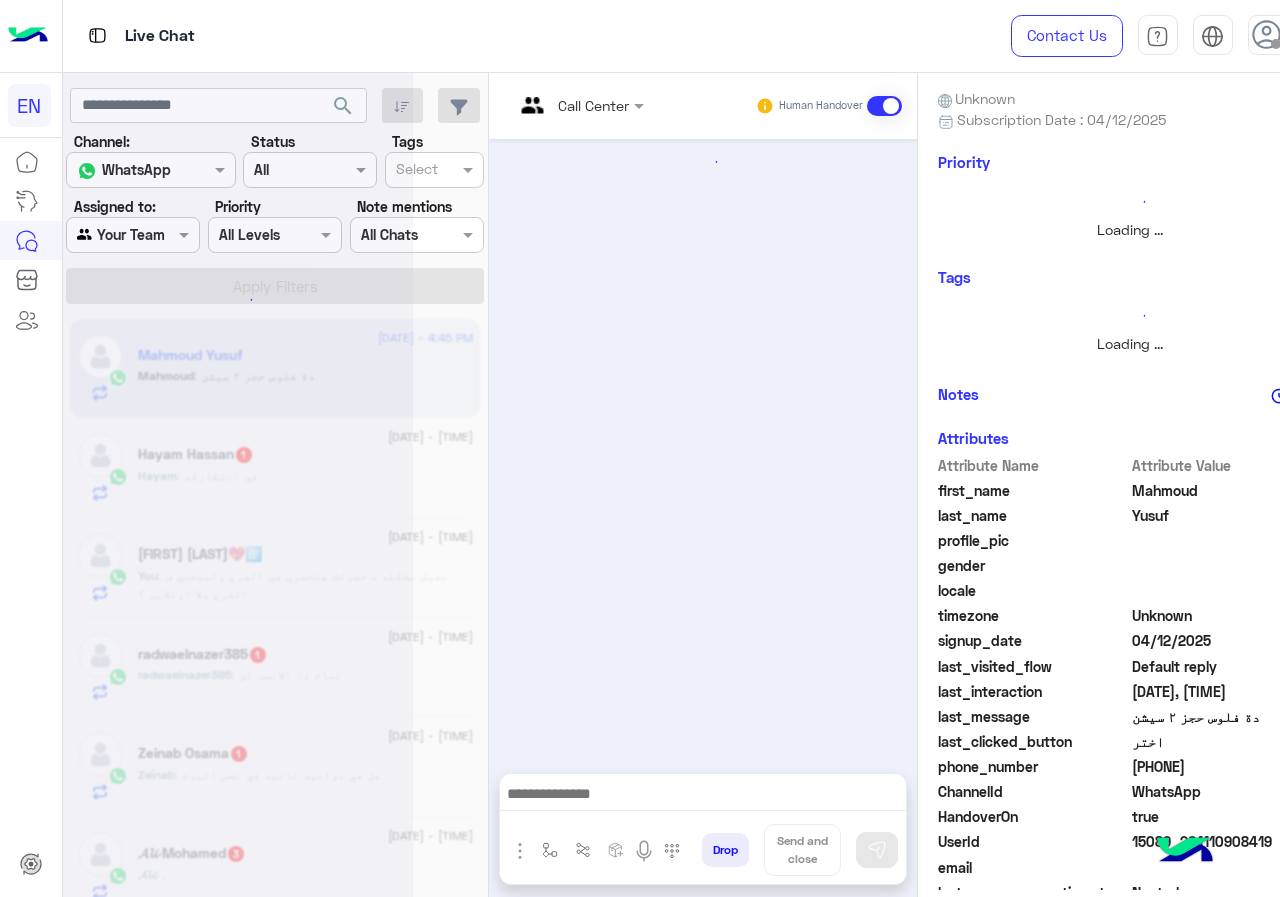 scroll, scrollTop: 0, scrollLeft: 0, axis: both 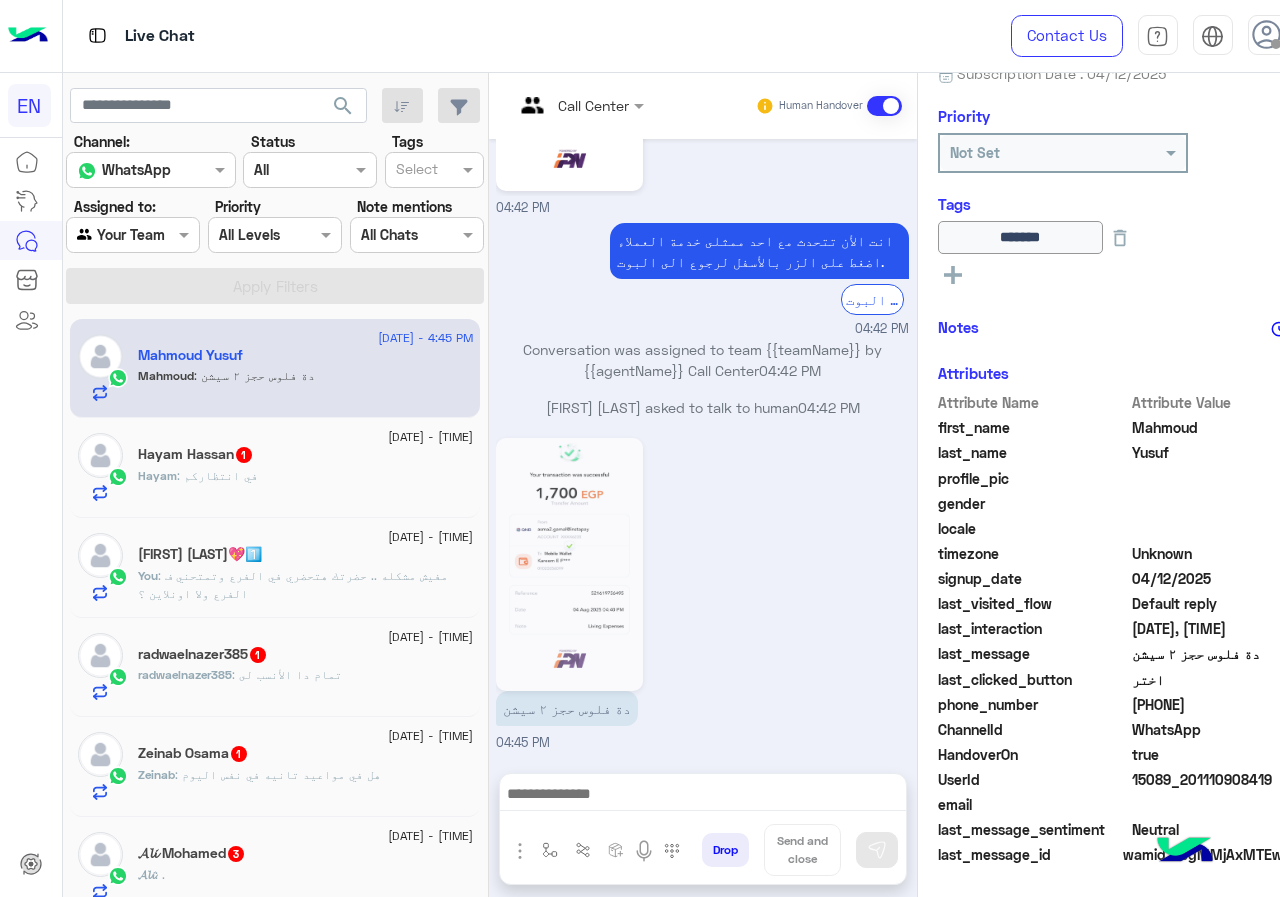 drag, startPoint x: 1138, startPoint y: 703, endPoint x: 1279, endPoint y: 705, distance: 141.01419 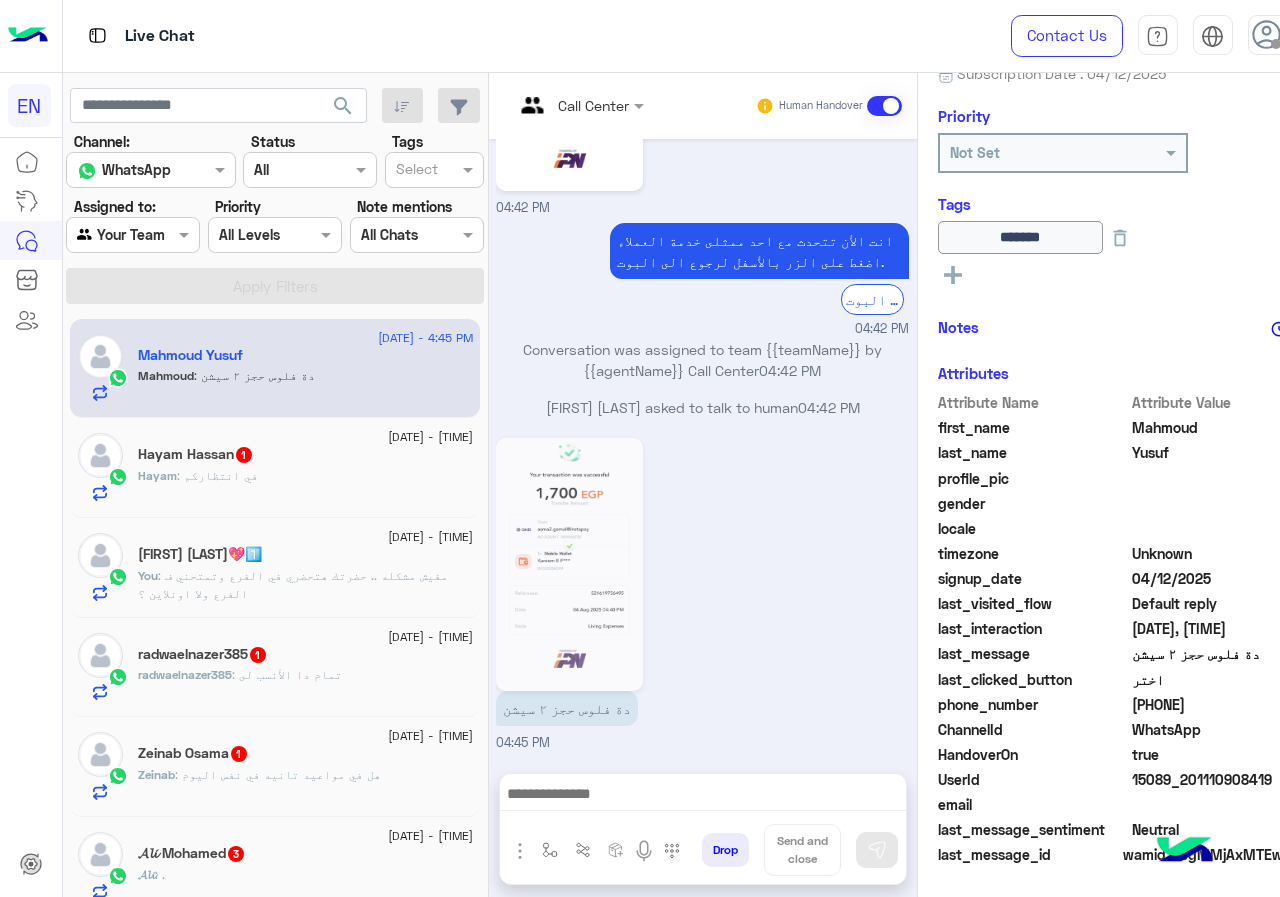 copy on "01110908419" 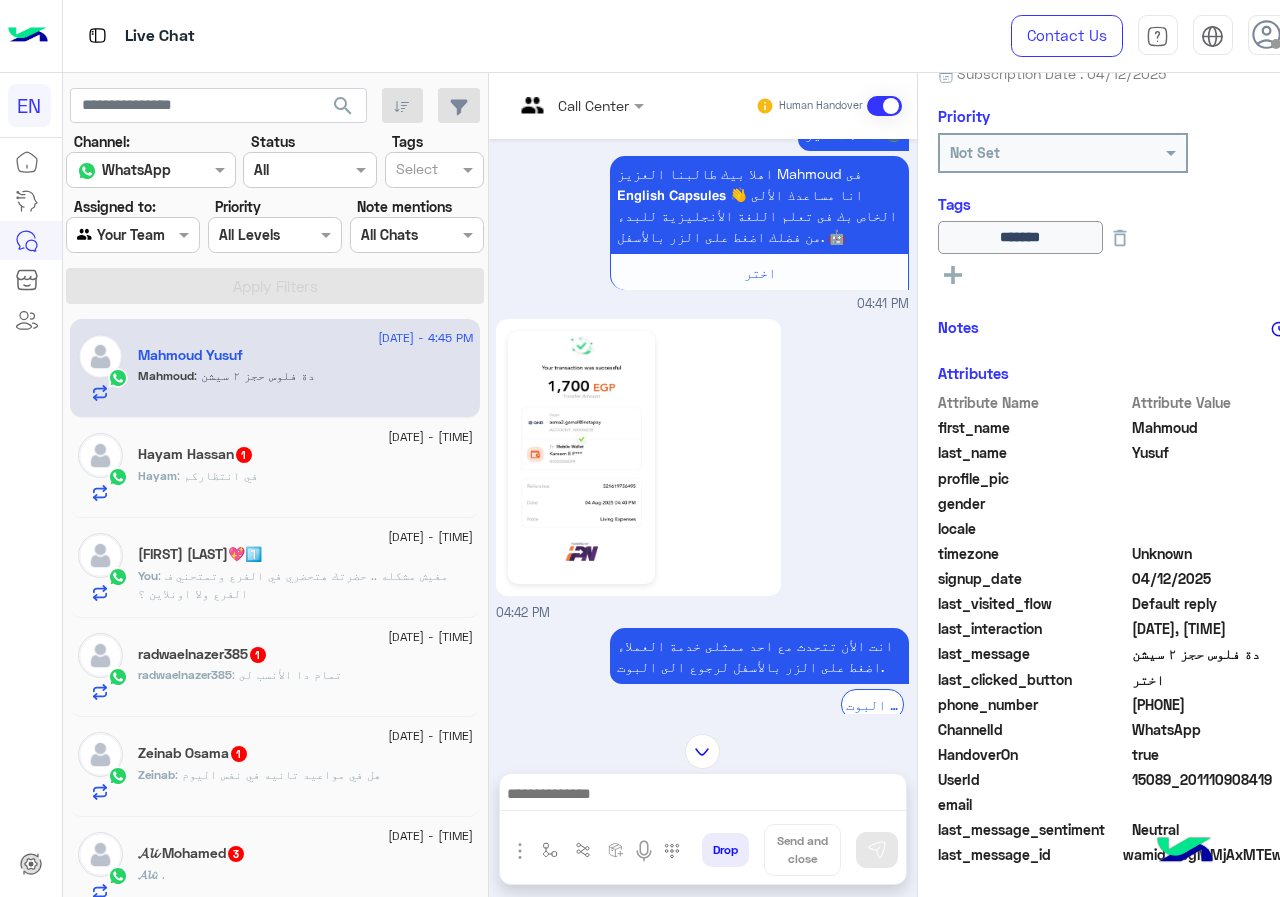 scroll, scrollTop: 1198, scrollLeft: 0, axis: vertical 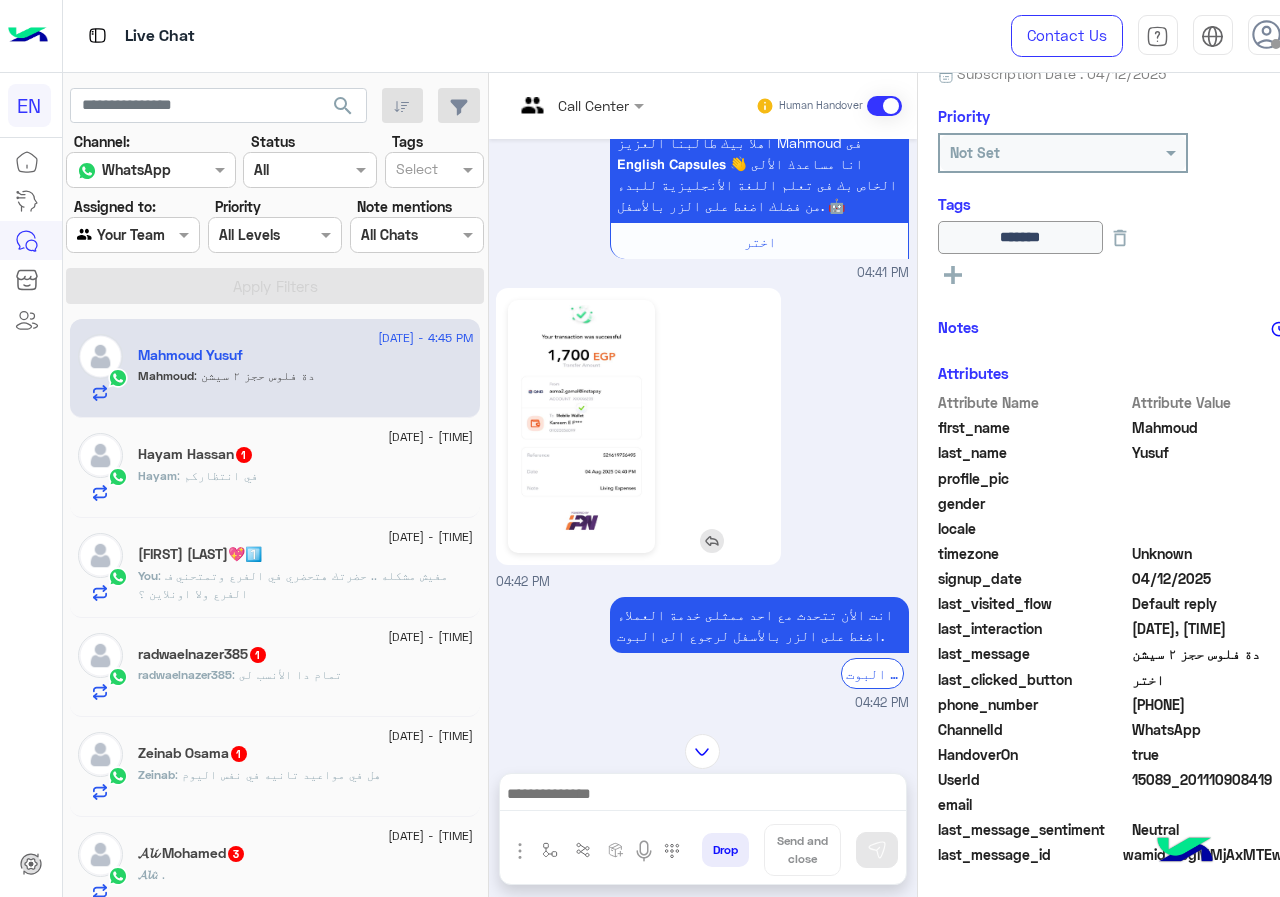 click 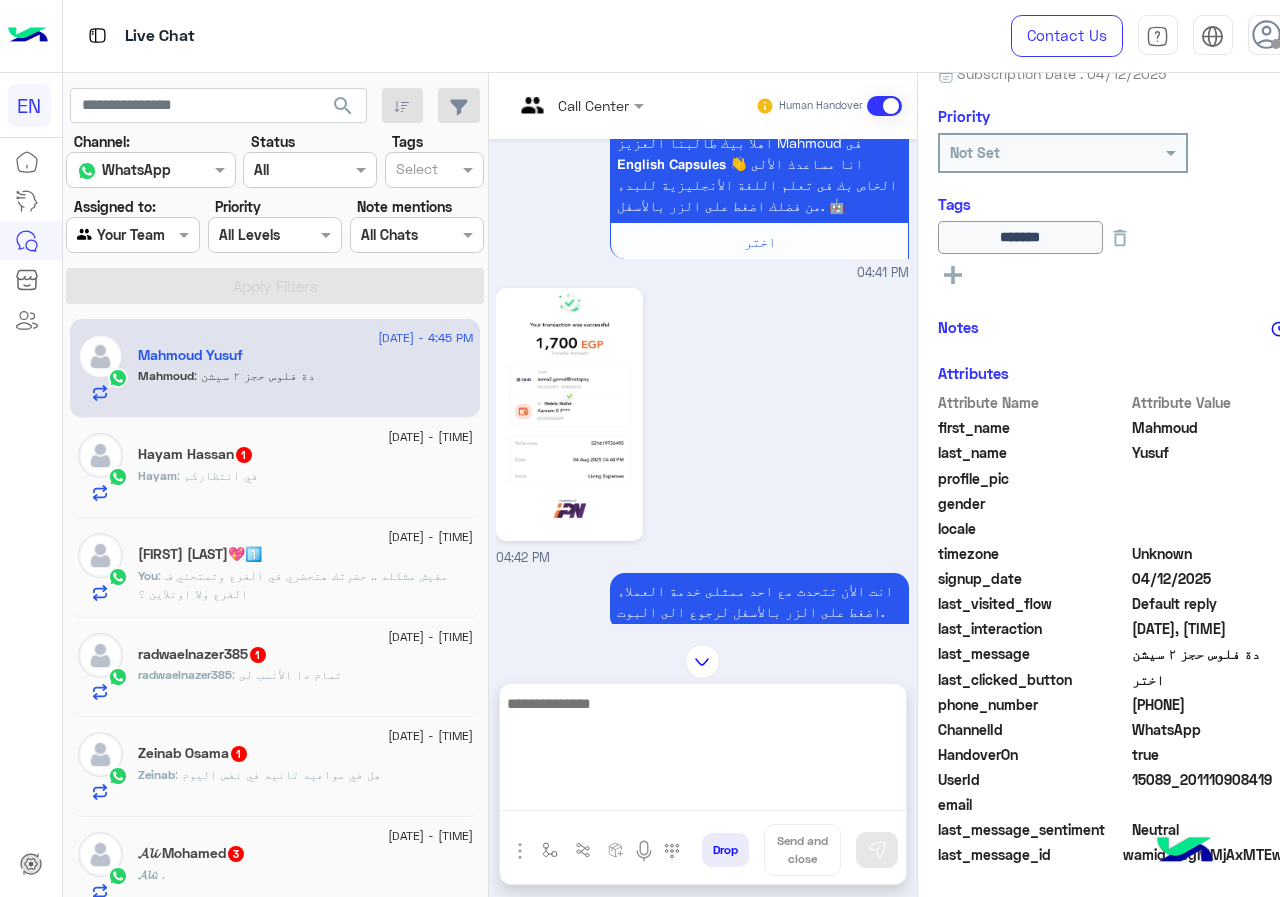 click at bounding box center (703, 751) 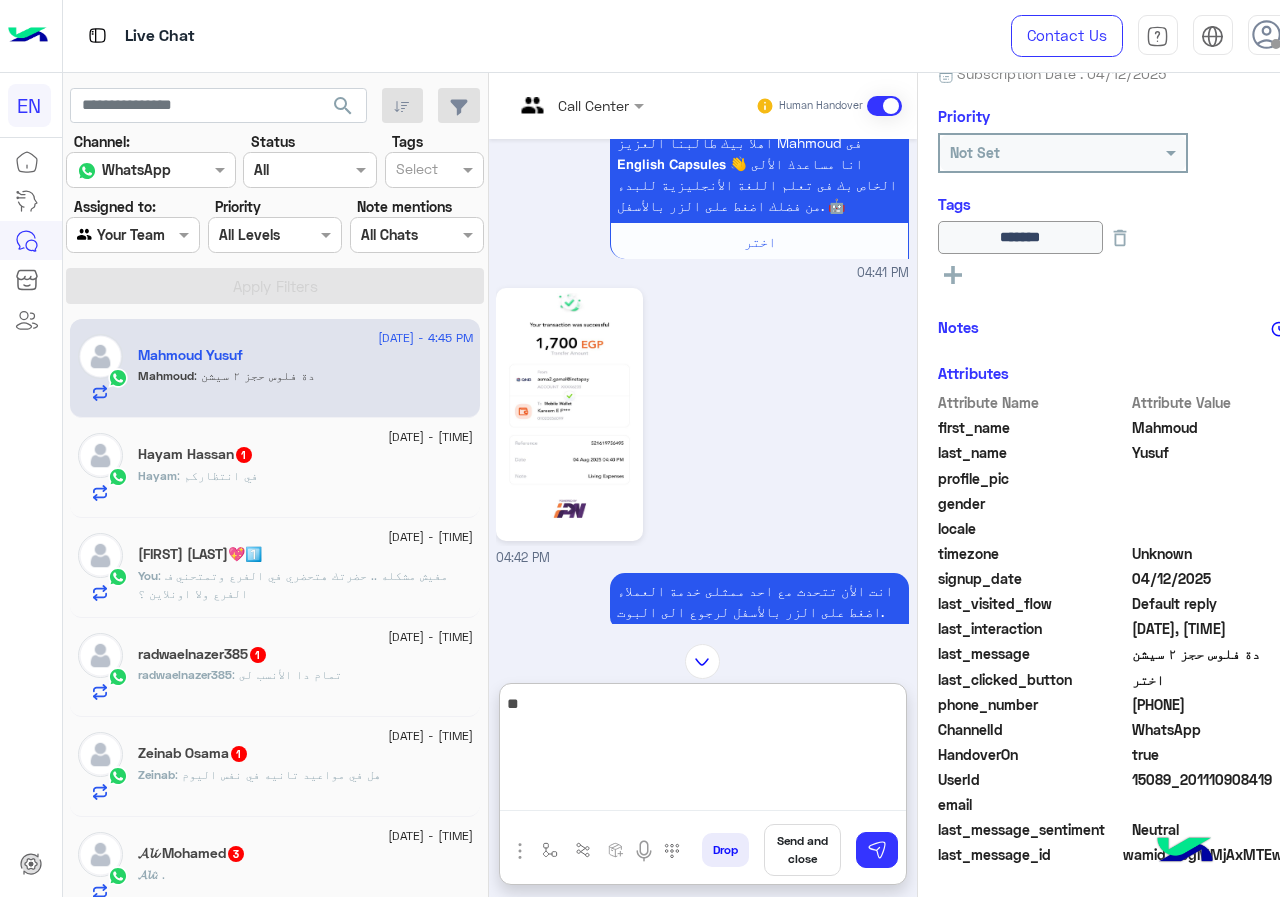 type on "*" 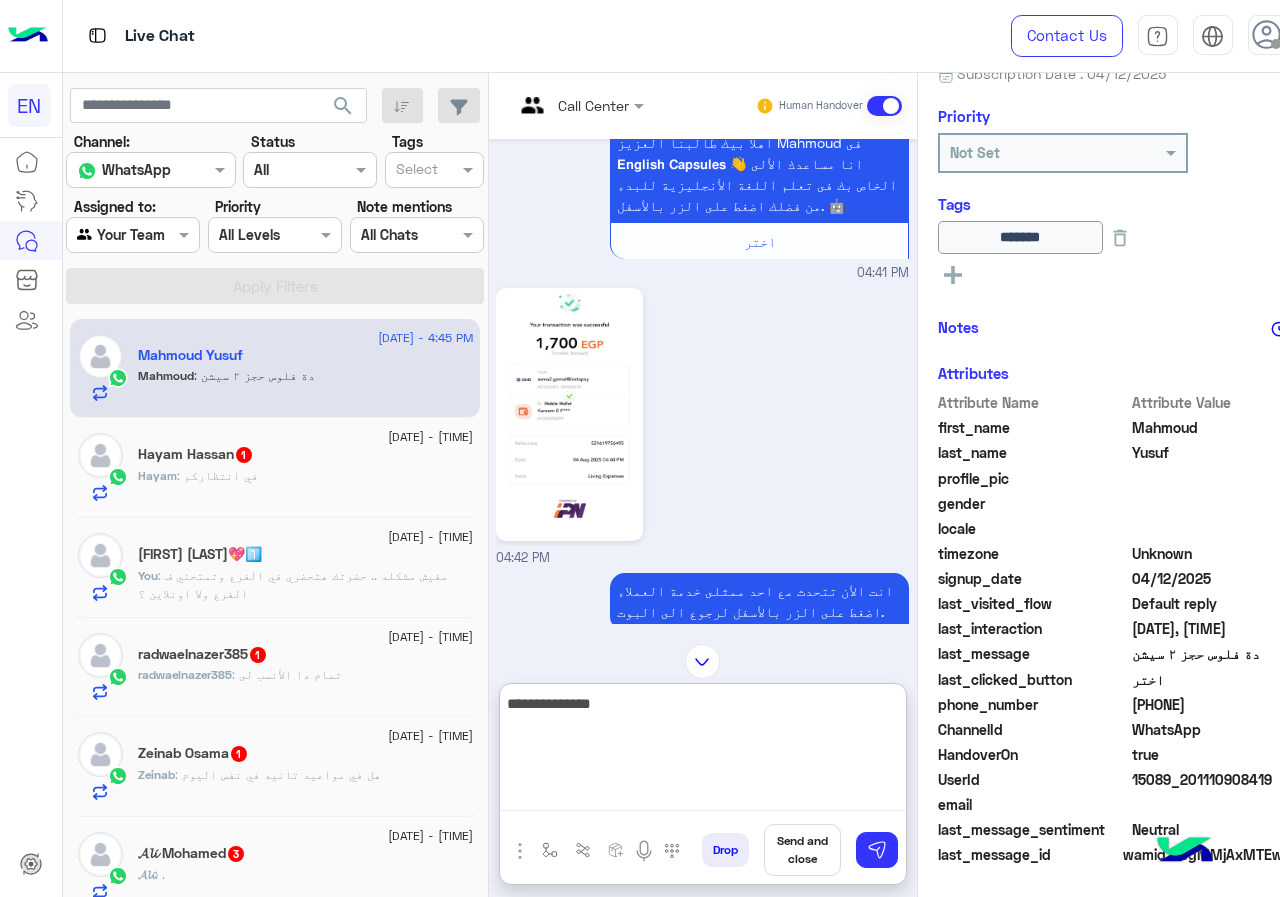 type on "**********" 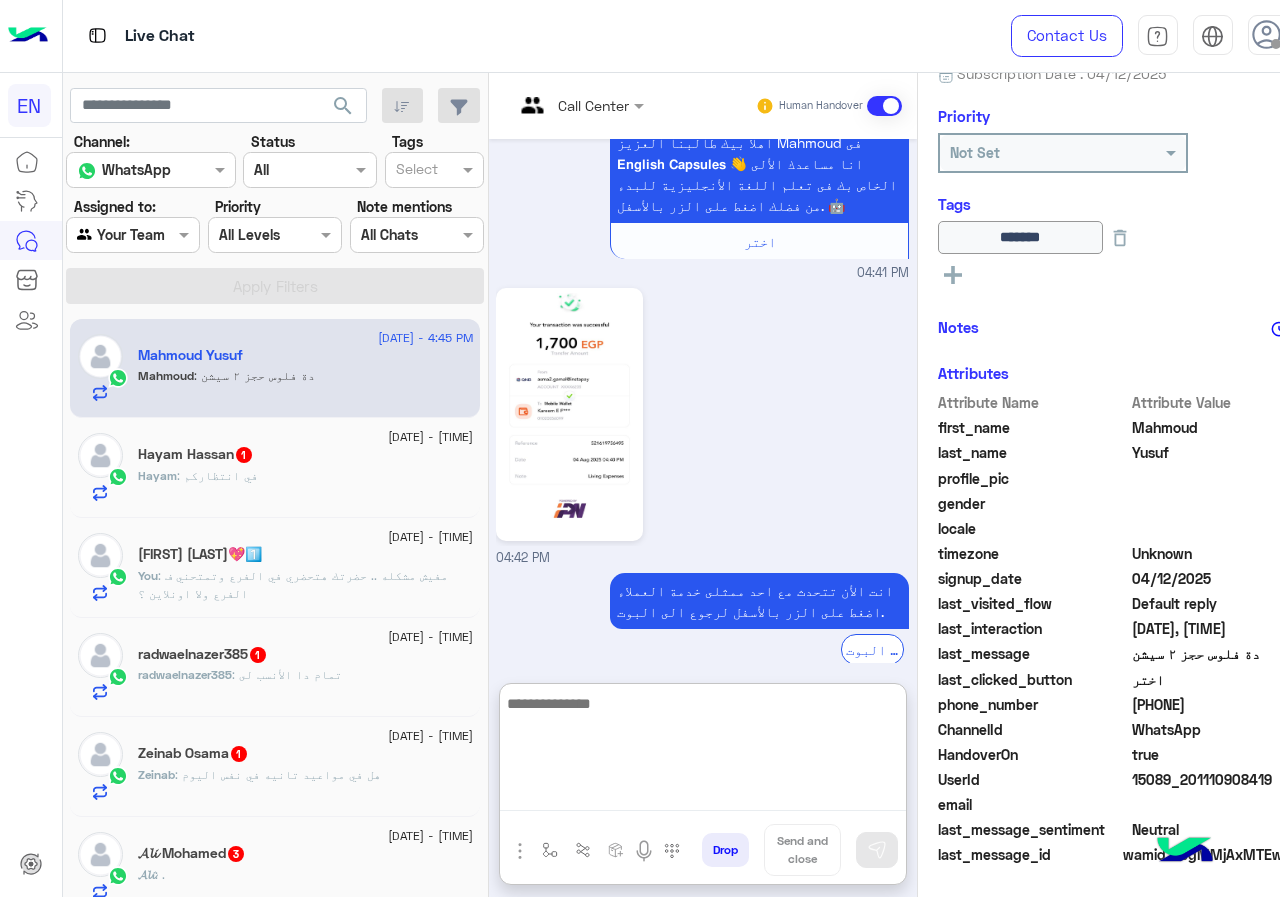 scroll, scrollTop: 1702, scrollLeft: 0, axis: vertical 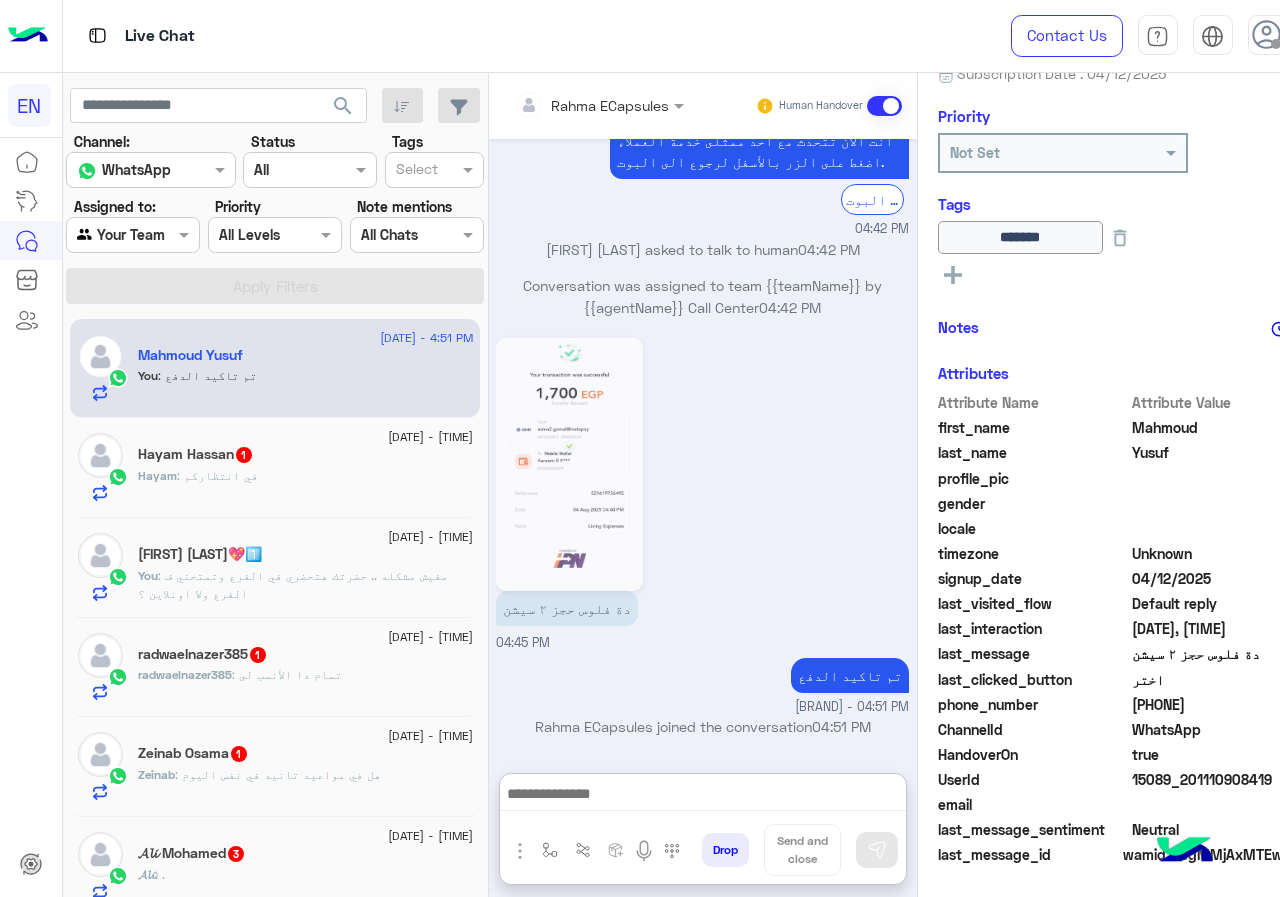 click on "Hayam : في انتظاركم" 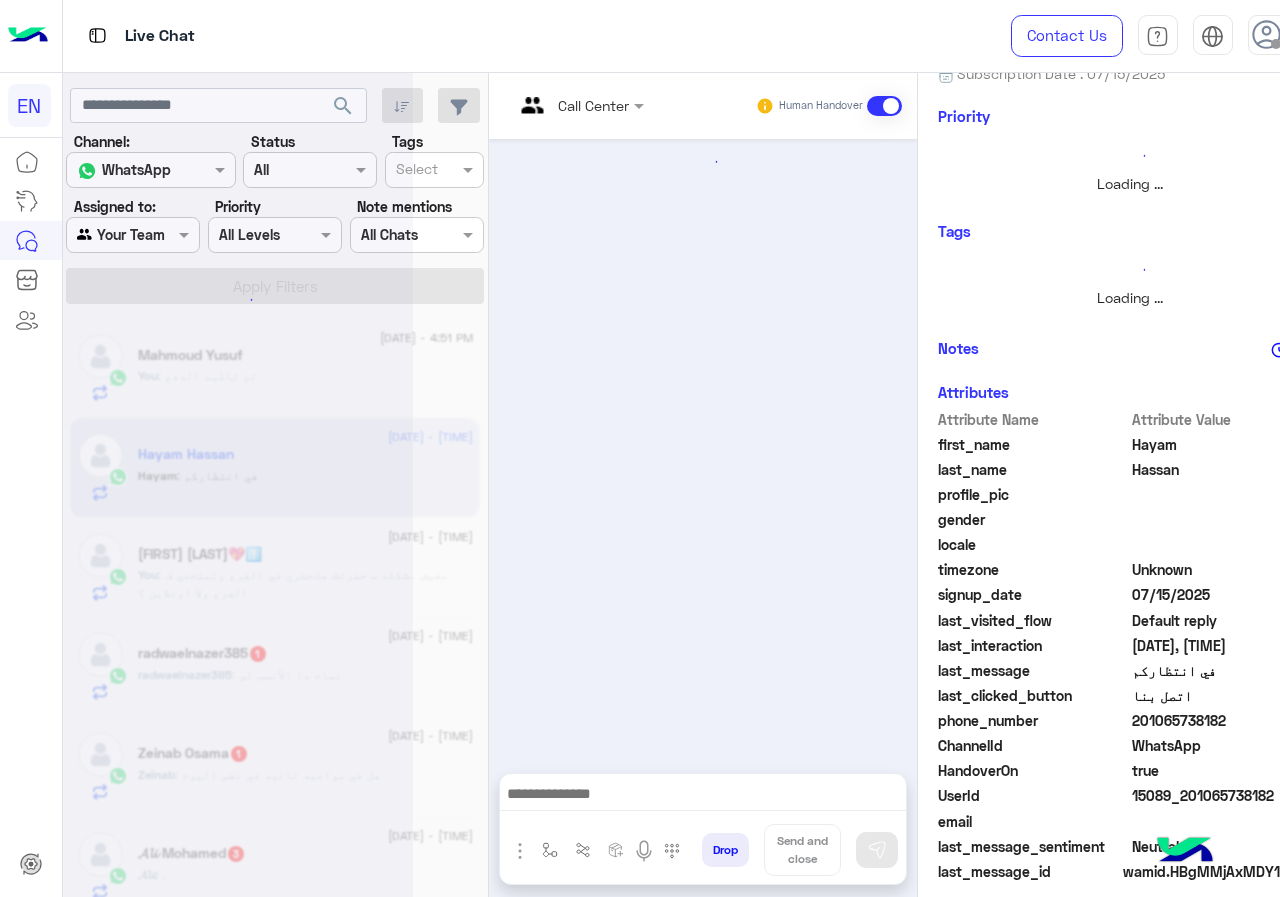 scroll, scrollTop: 0, scrollLeft: 0, axis: both 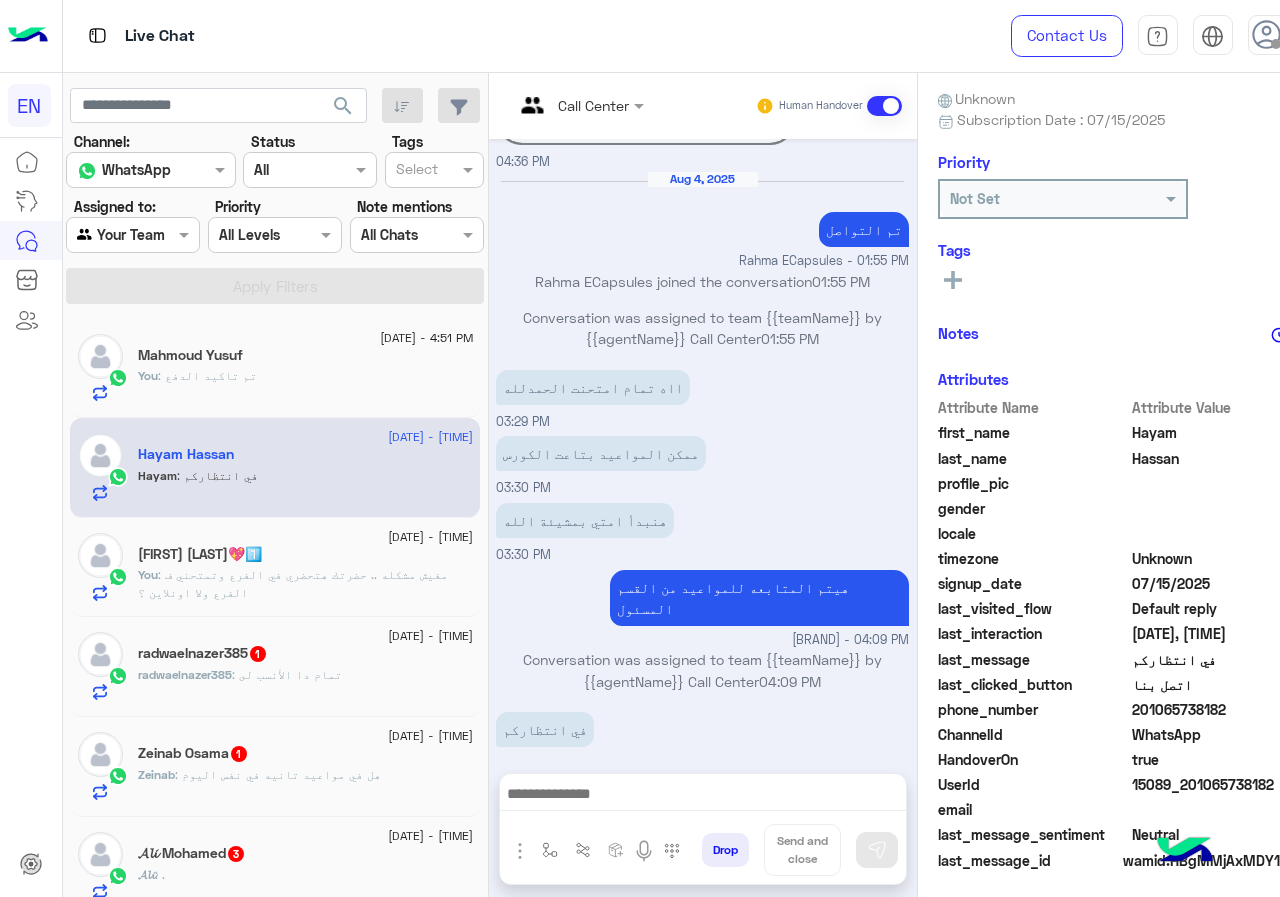 drag, startPoint x: 1136, startPoint y: 709, endPoint x: 1260, endPoint y: 709, distance: 124 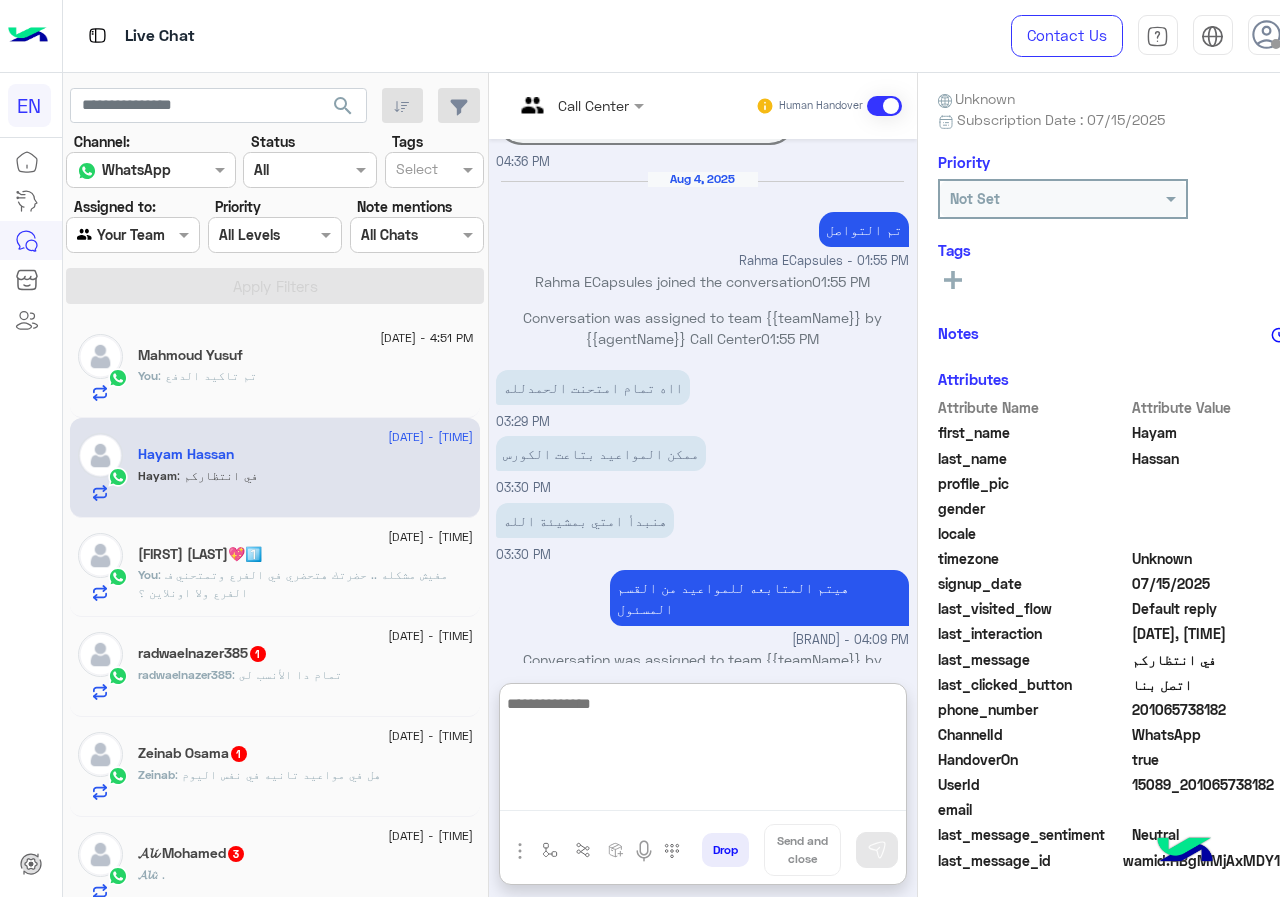 click at bounding box center [703, 751] 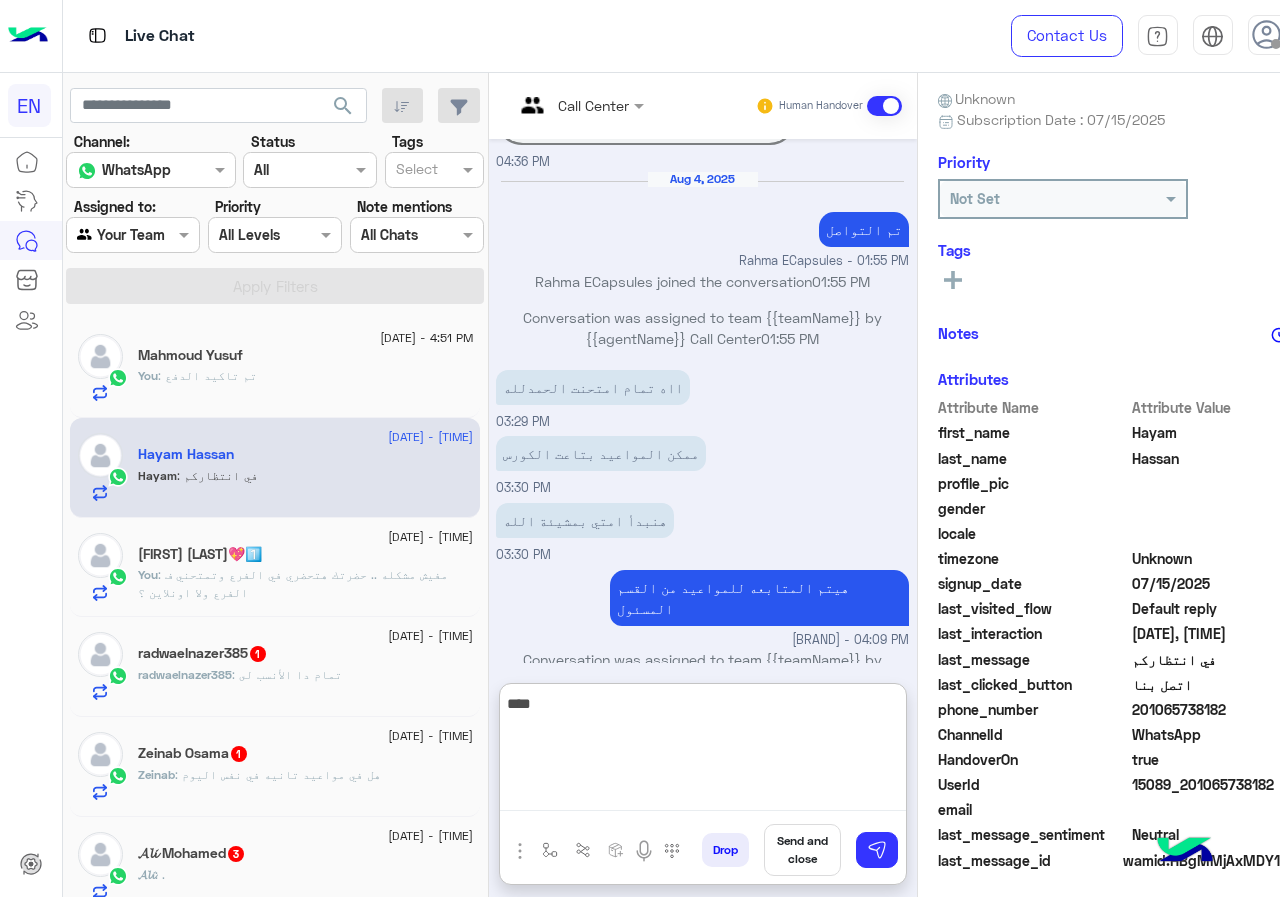 type on "****" 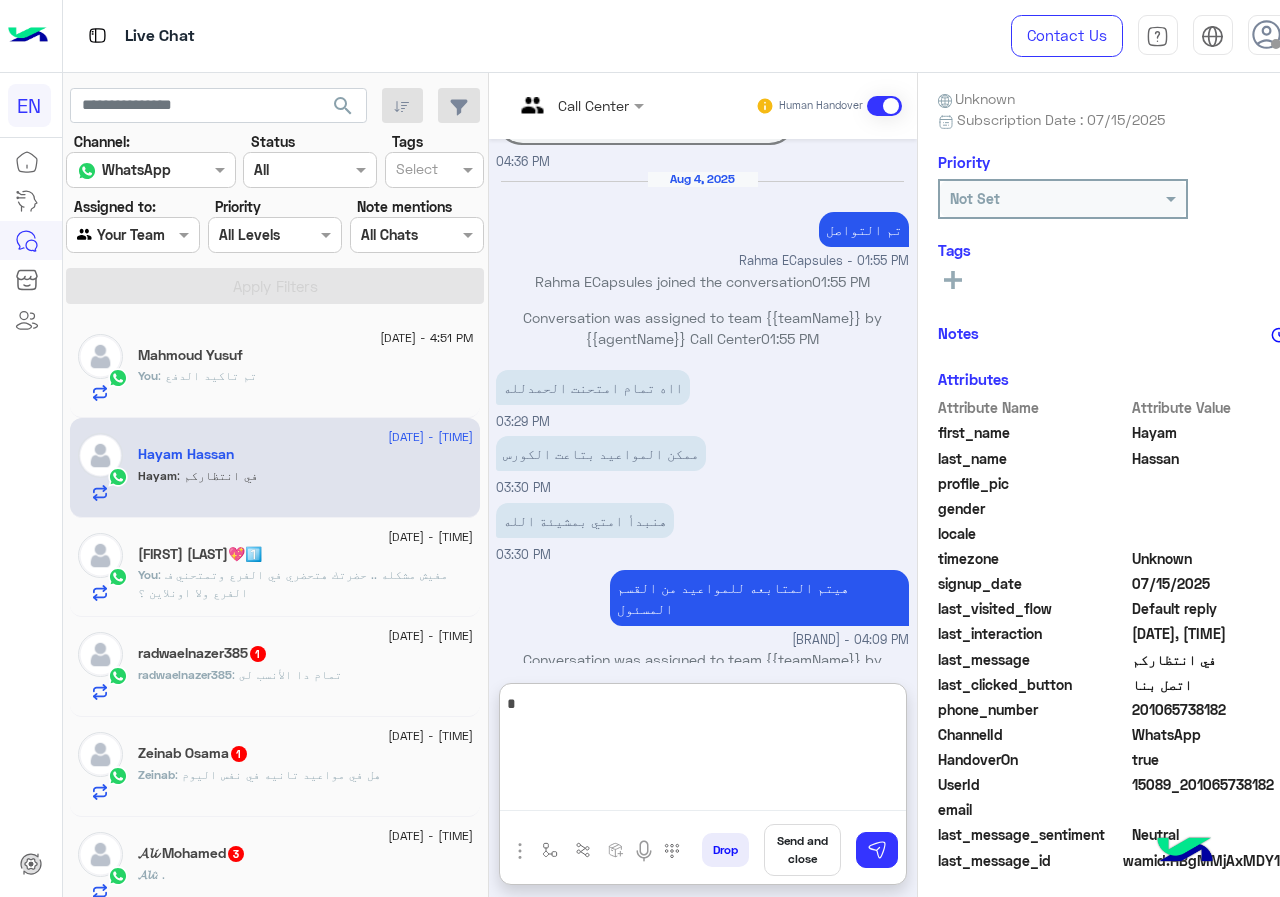 scroll, scrollTop: 1035, scrollLeft: 0, axis: vertical 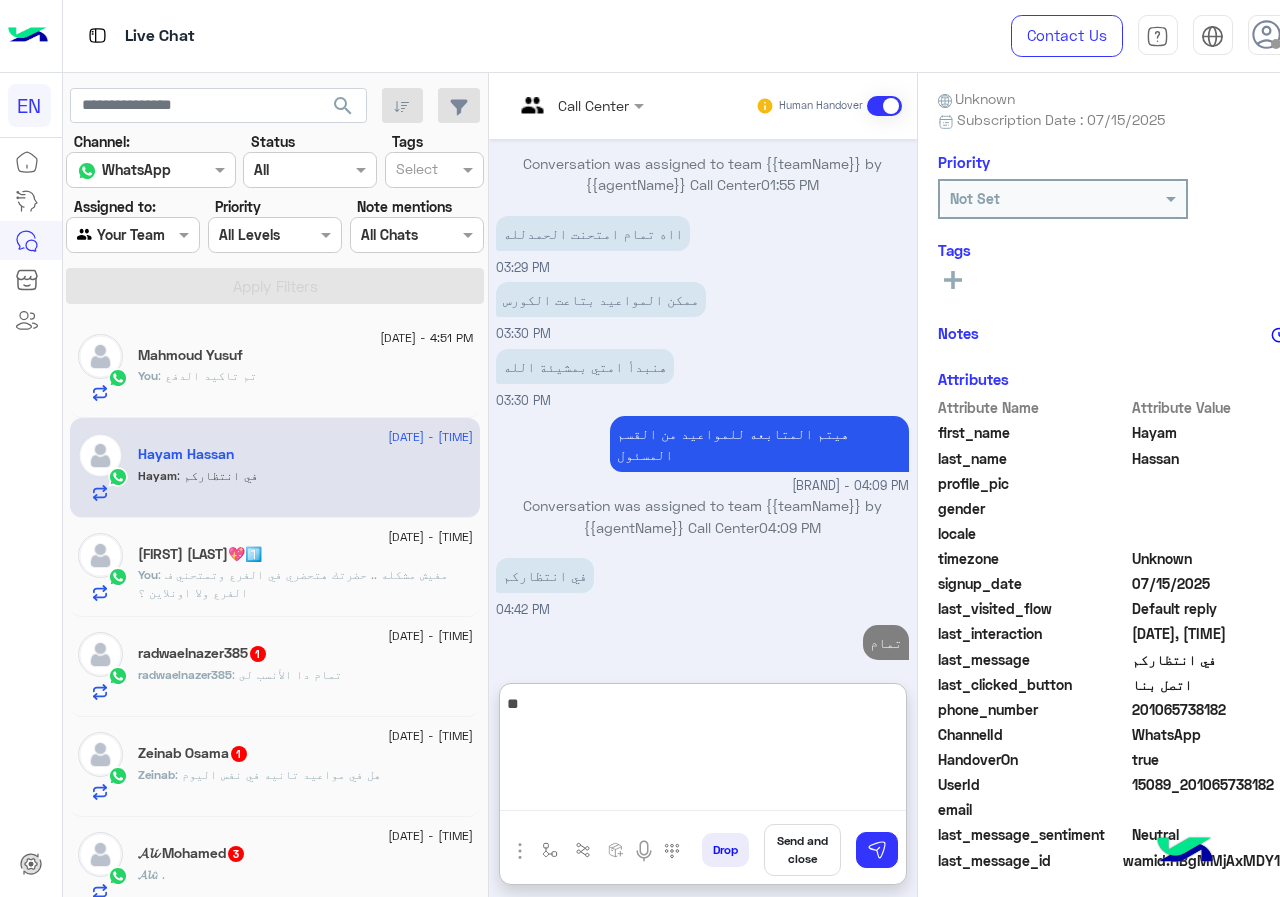 type on "*" 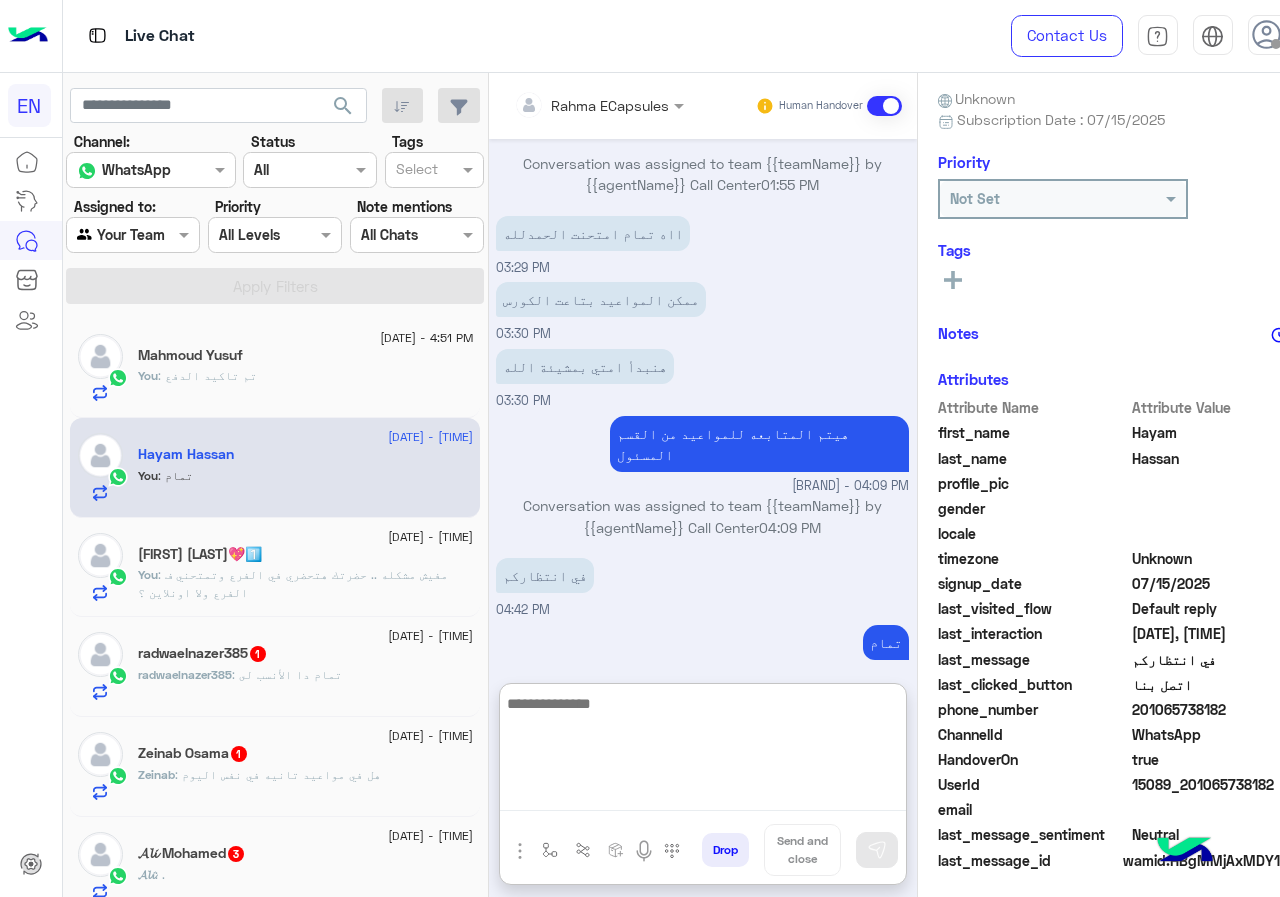 scroll, scrollTop: 1072, scrollLeft: 0, axis: vertical 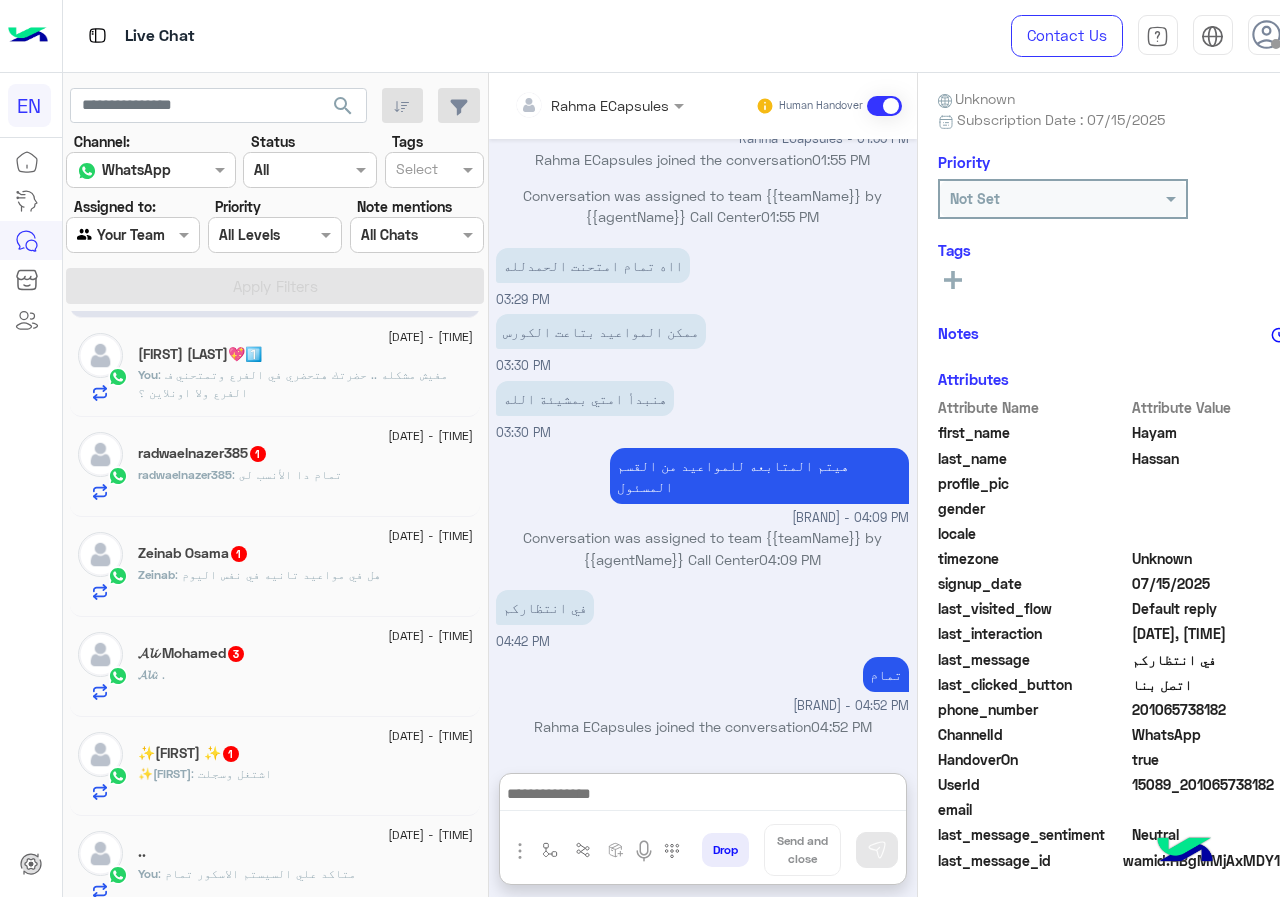click on ": تمام دا الأنسب لى" 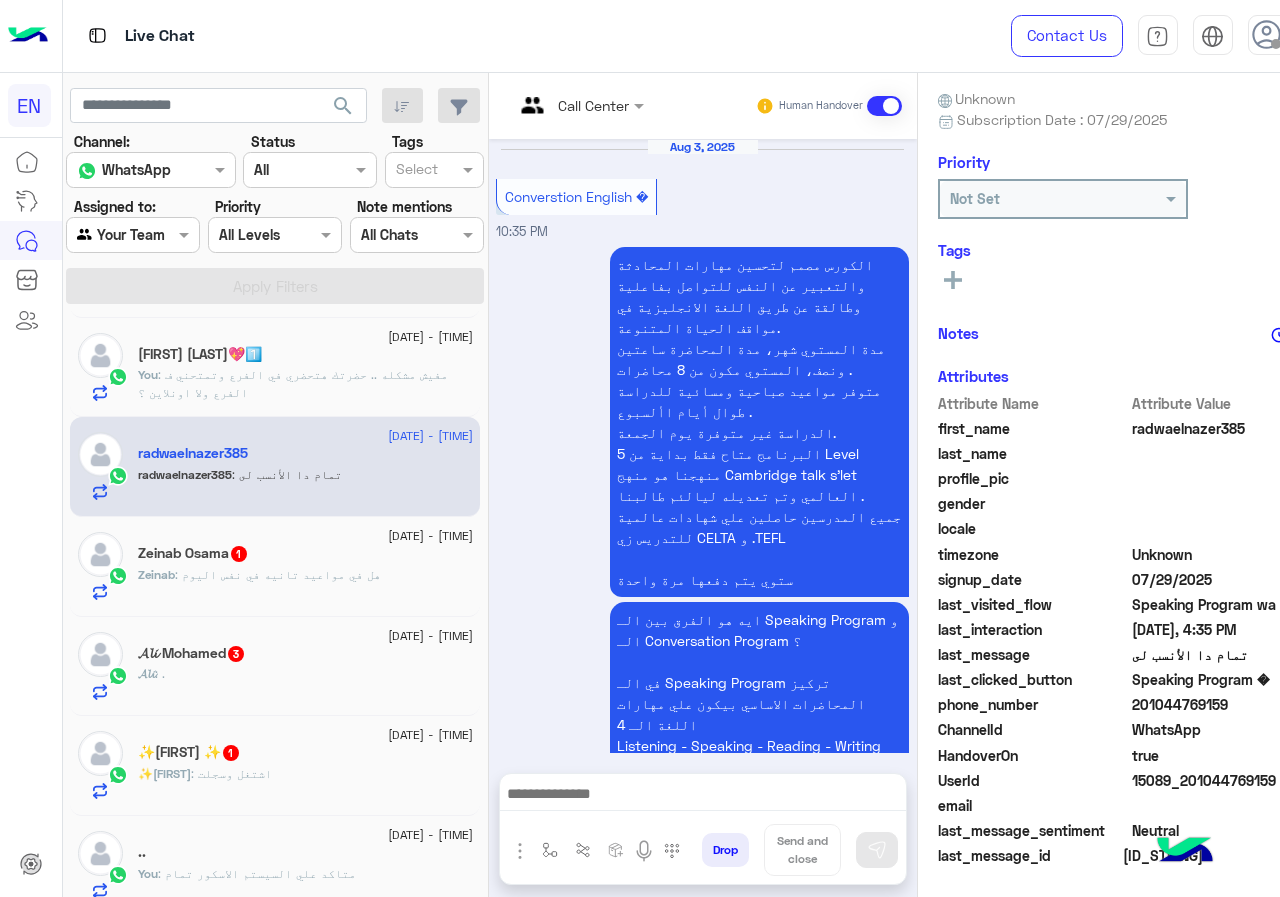 scroll, scrollTop: 2908, scrollLeft: 0, axis: vertical 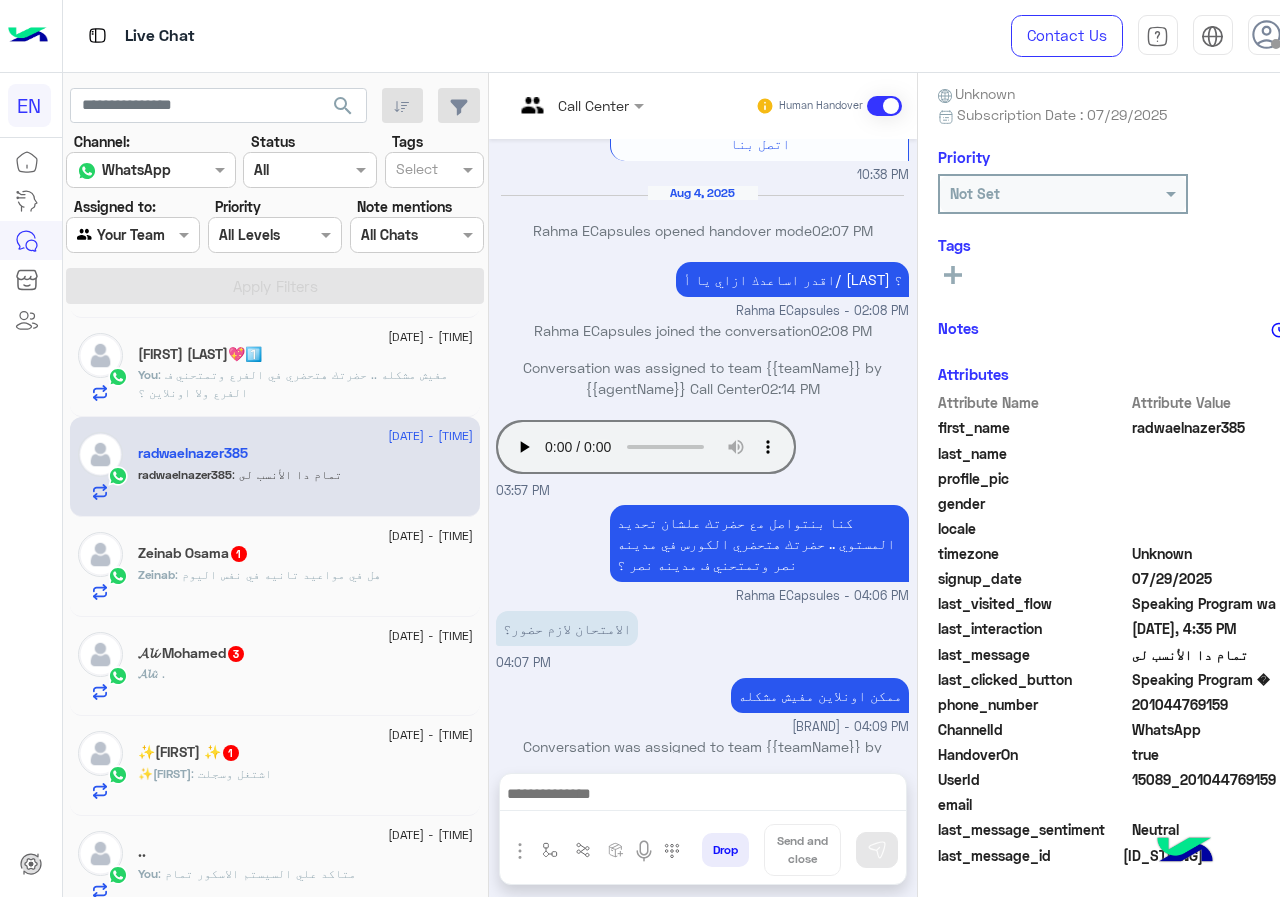 click at bounding box center (703, 799) 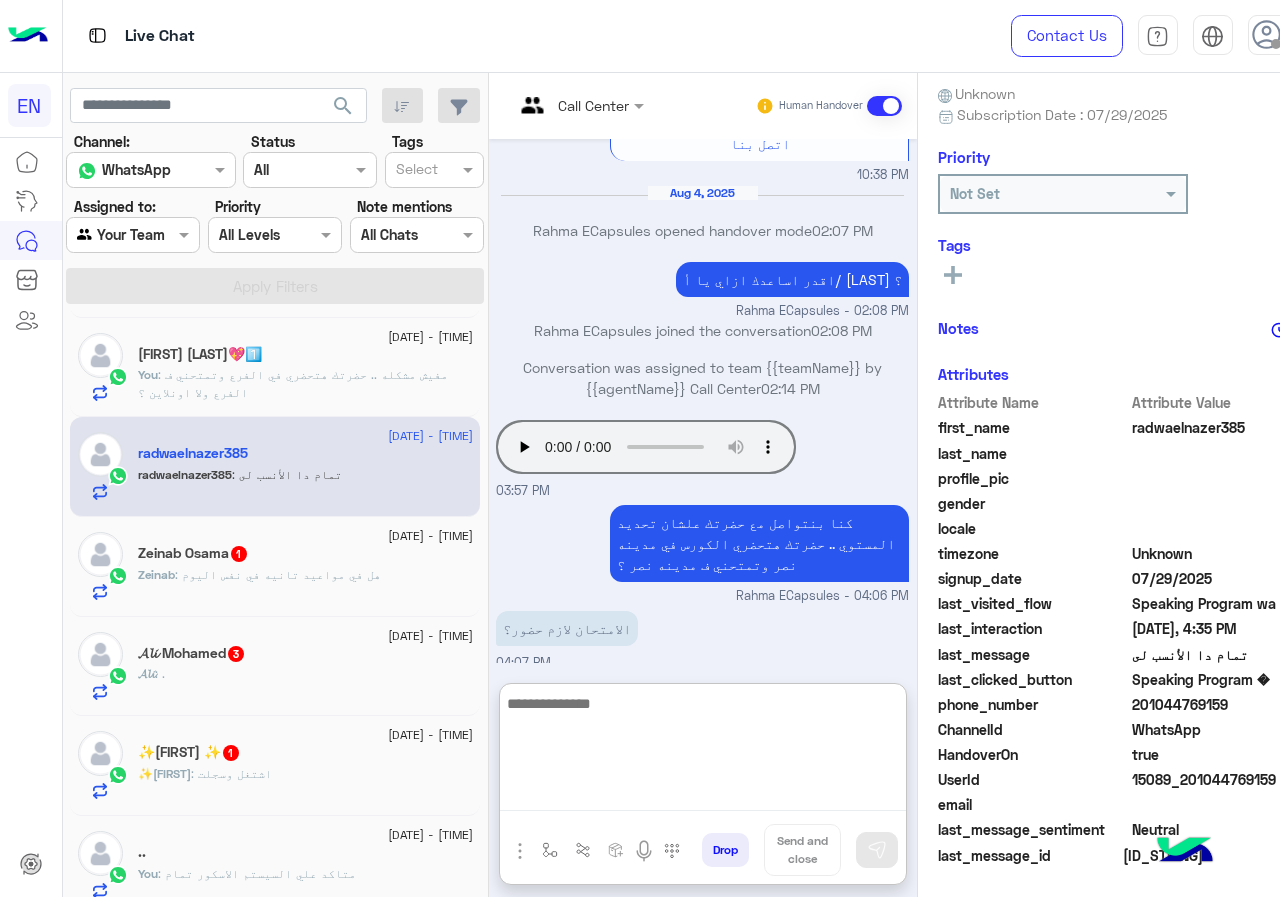 click at bounding box center (703, 751) 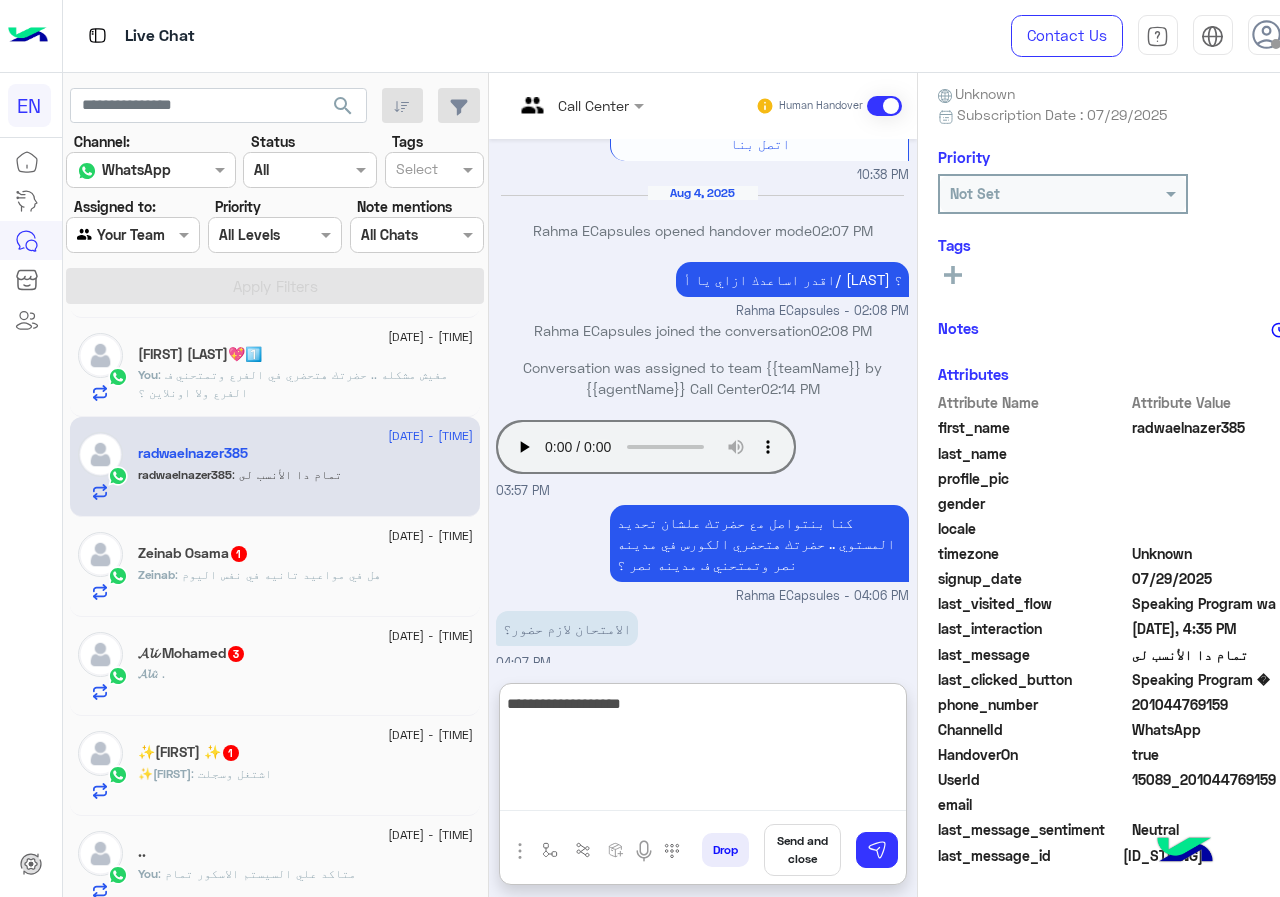 type on "**********" 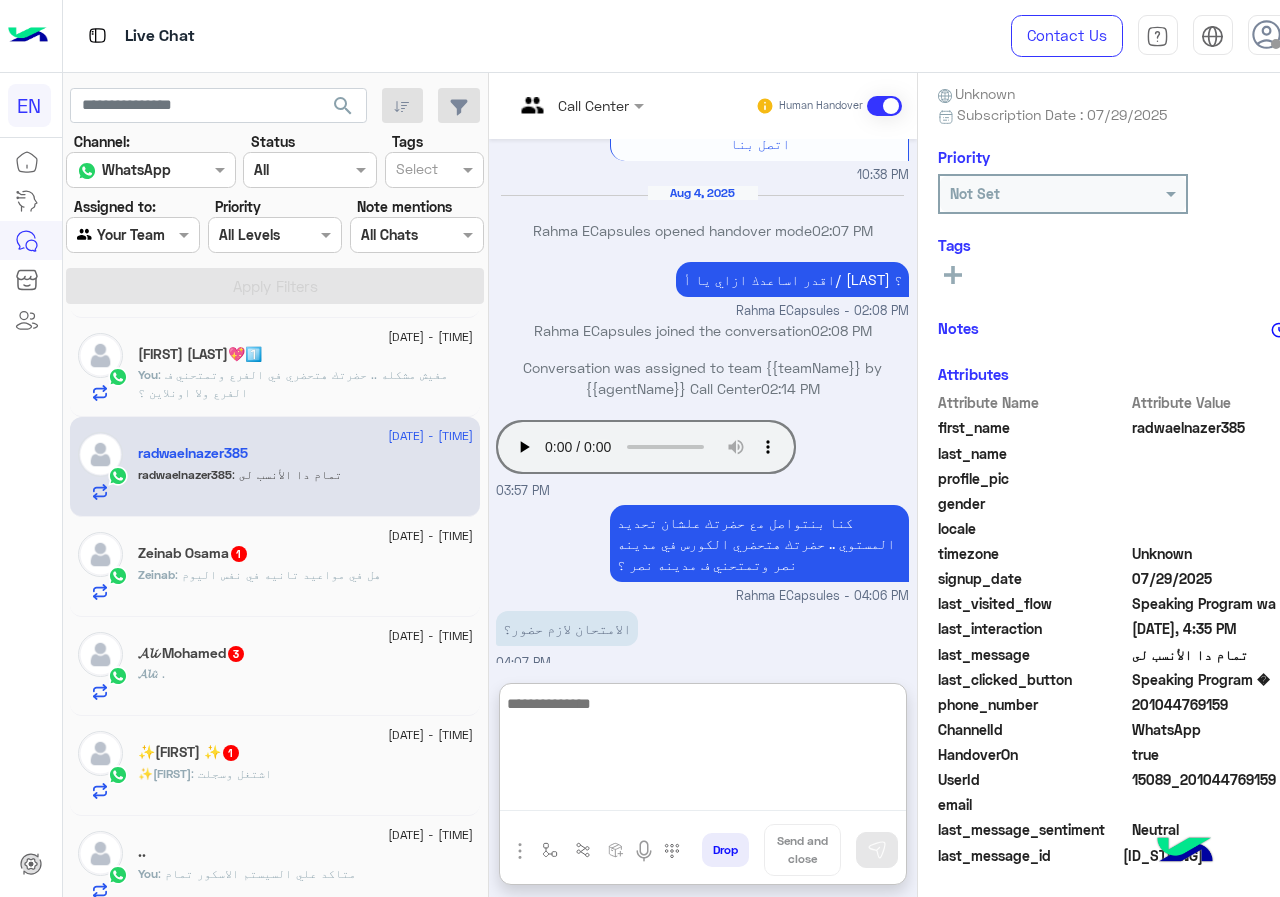 scroll, scrollTop: 3062, scrollLeft: 0, axis: vertical 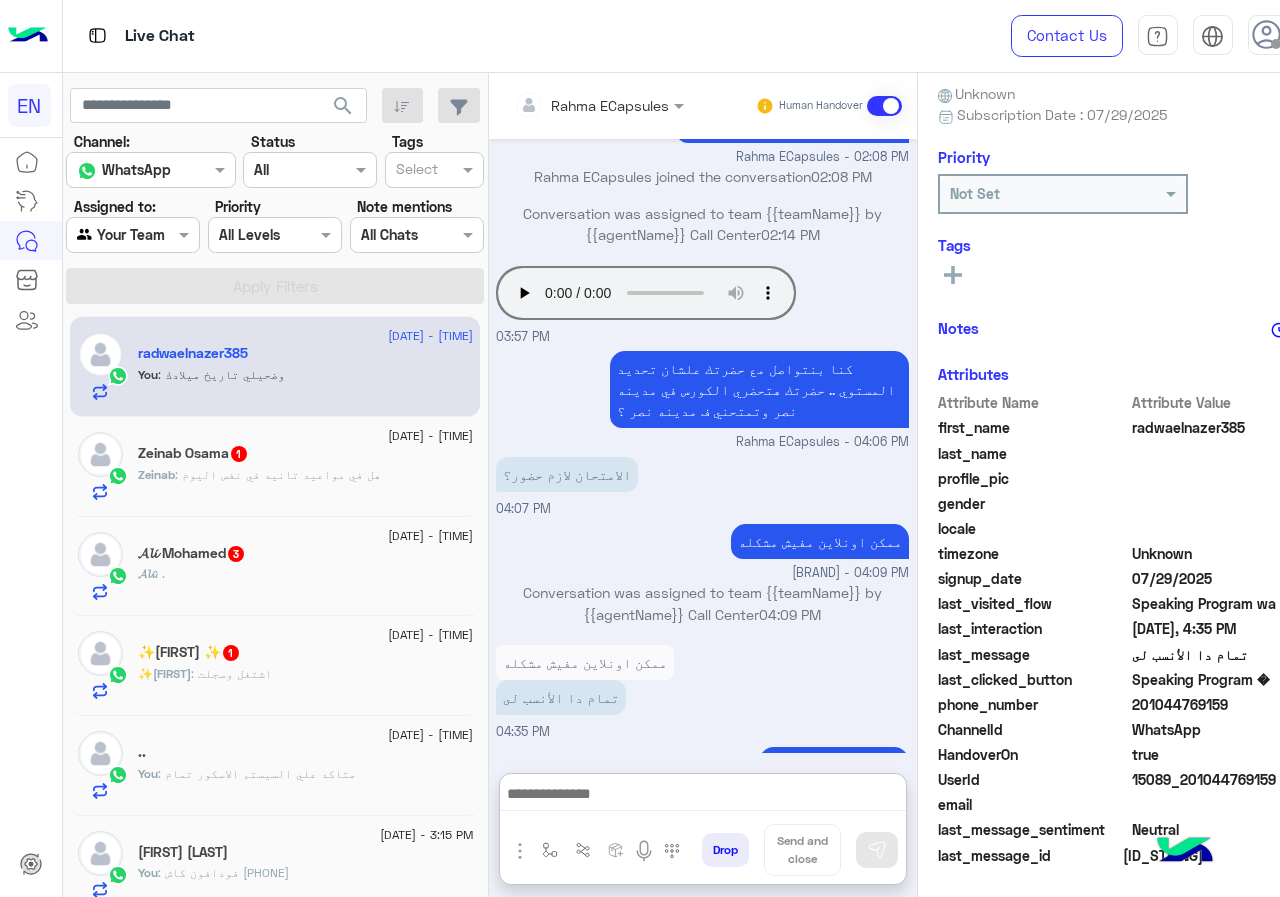 click on ": هل في مواعيد تانيه في نفس اليوم" 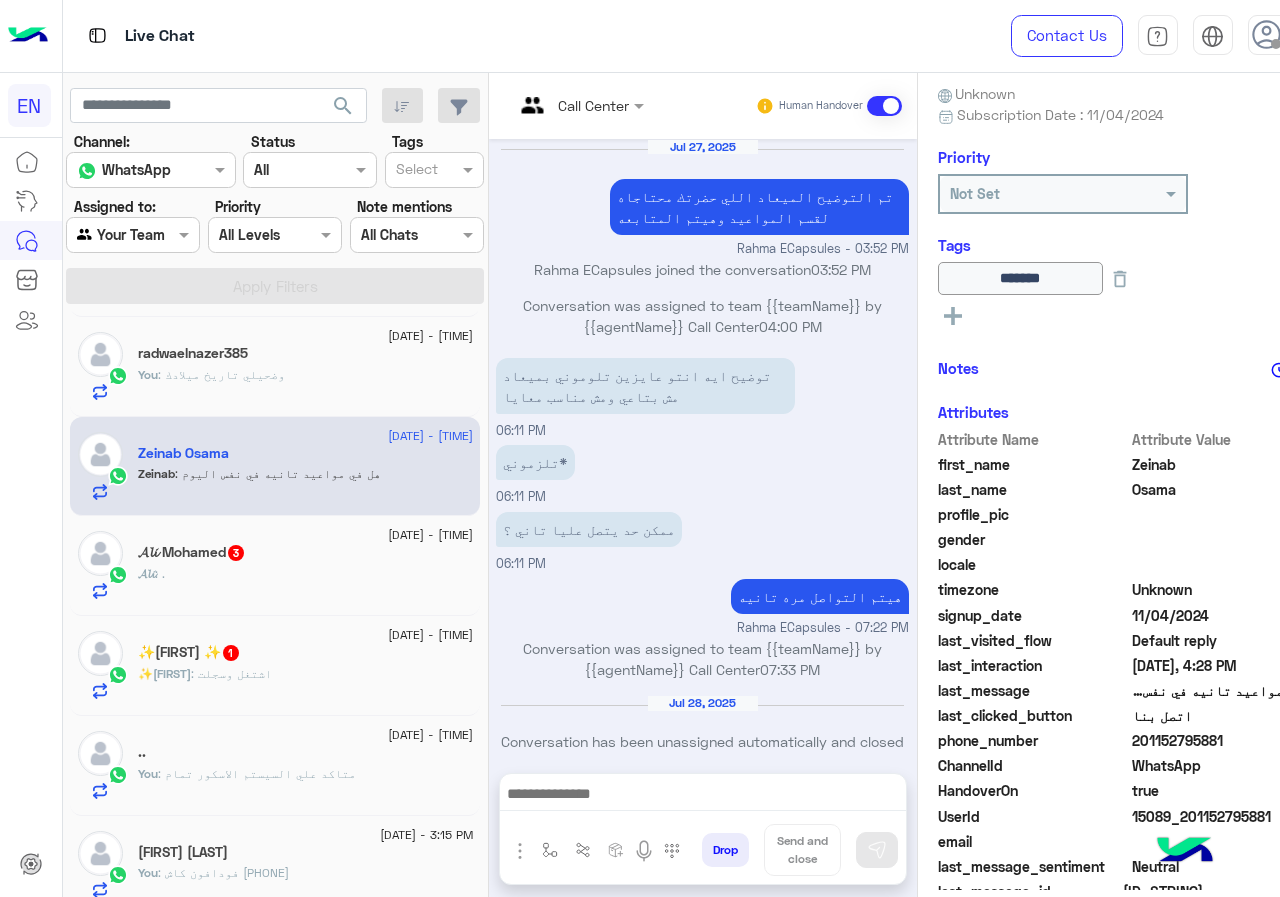 scroll, scrollTop: 1047, scrollLeft: 0, axis: vertical 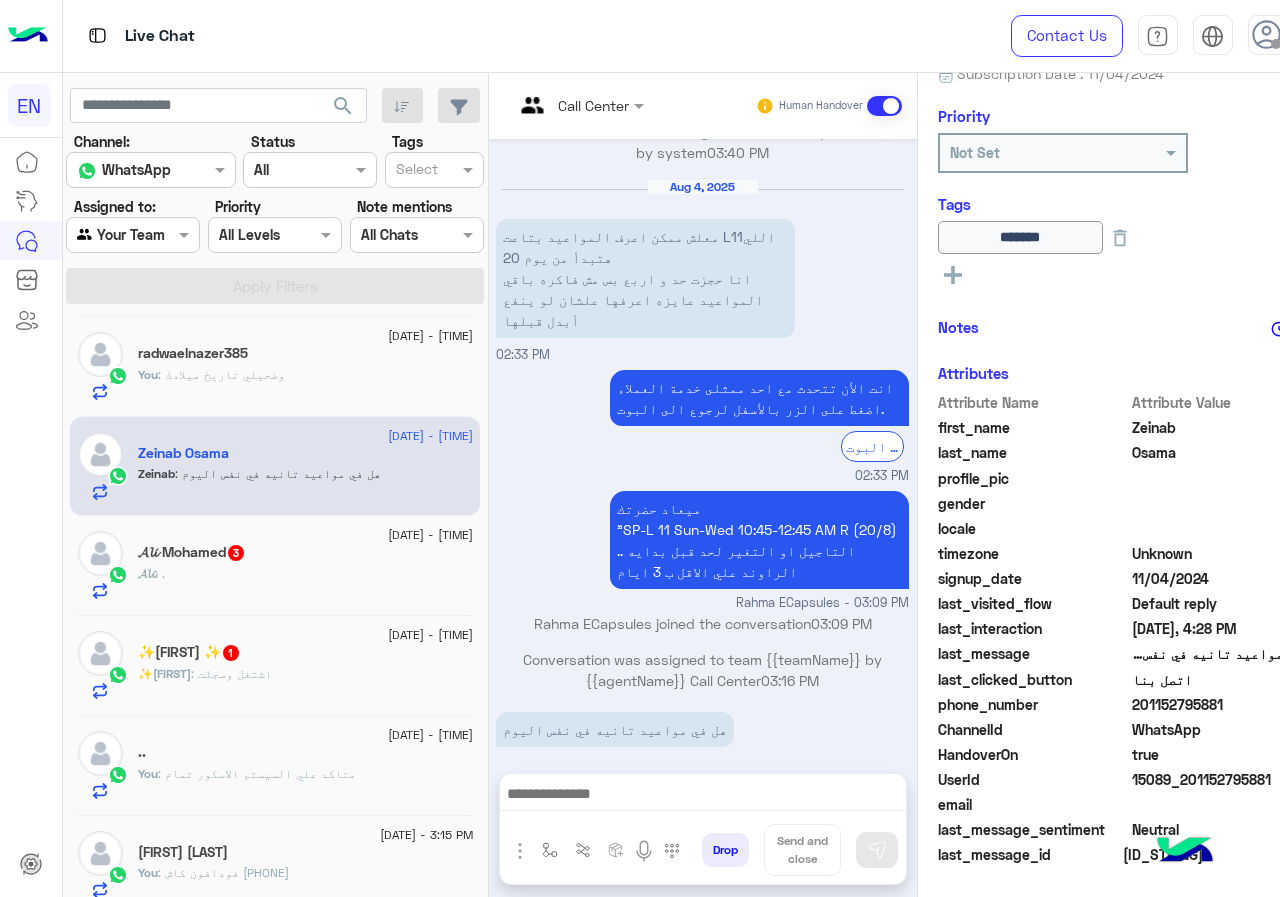 drag, startPoint x: 1134, startPoint y: 700, endPoint x: 1279, endPoint y: 700, distance: 145 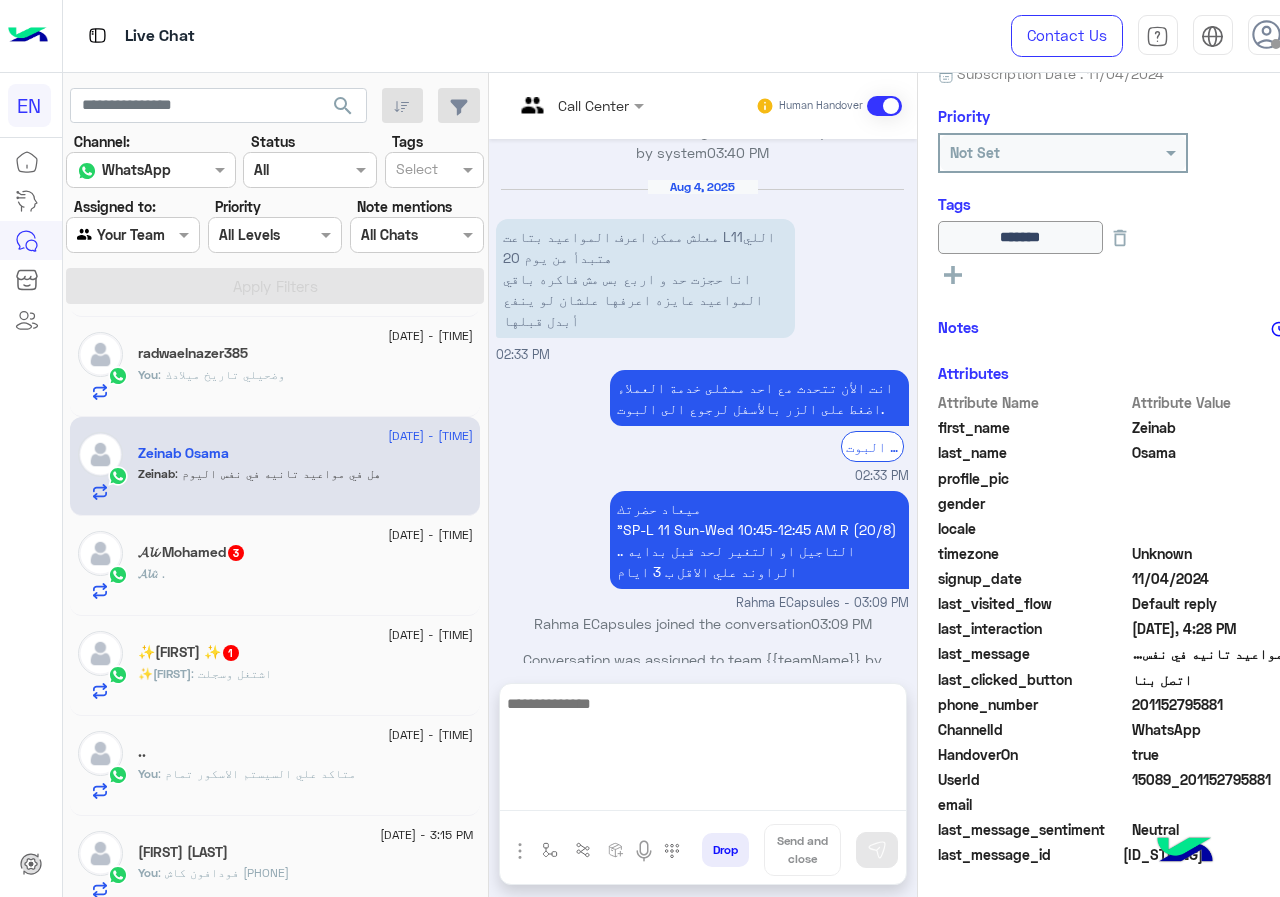 click at bounding box center (703, 751) 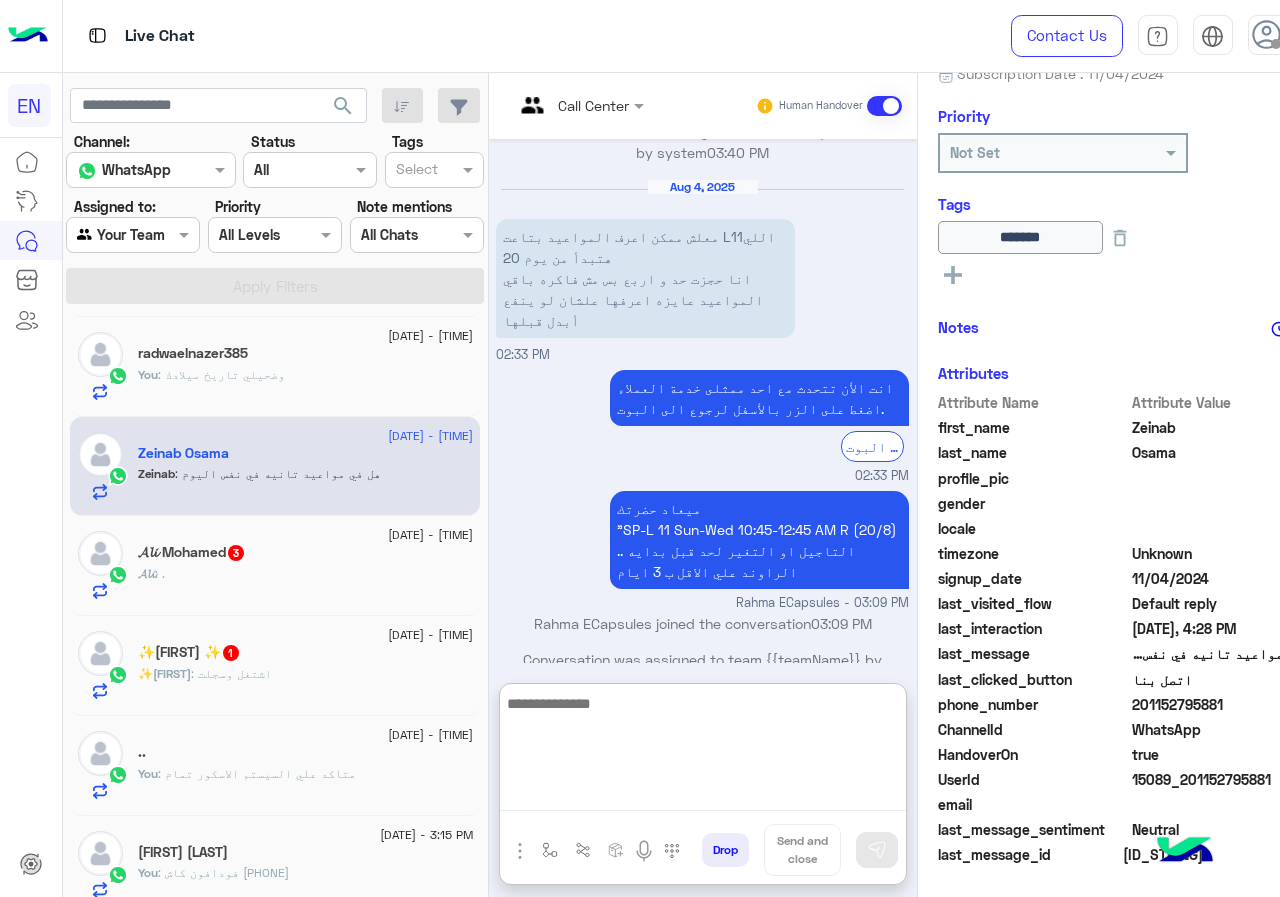 click at bounding box center (703, 751) 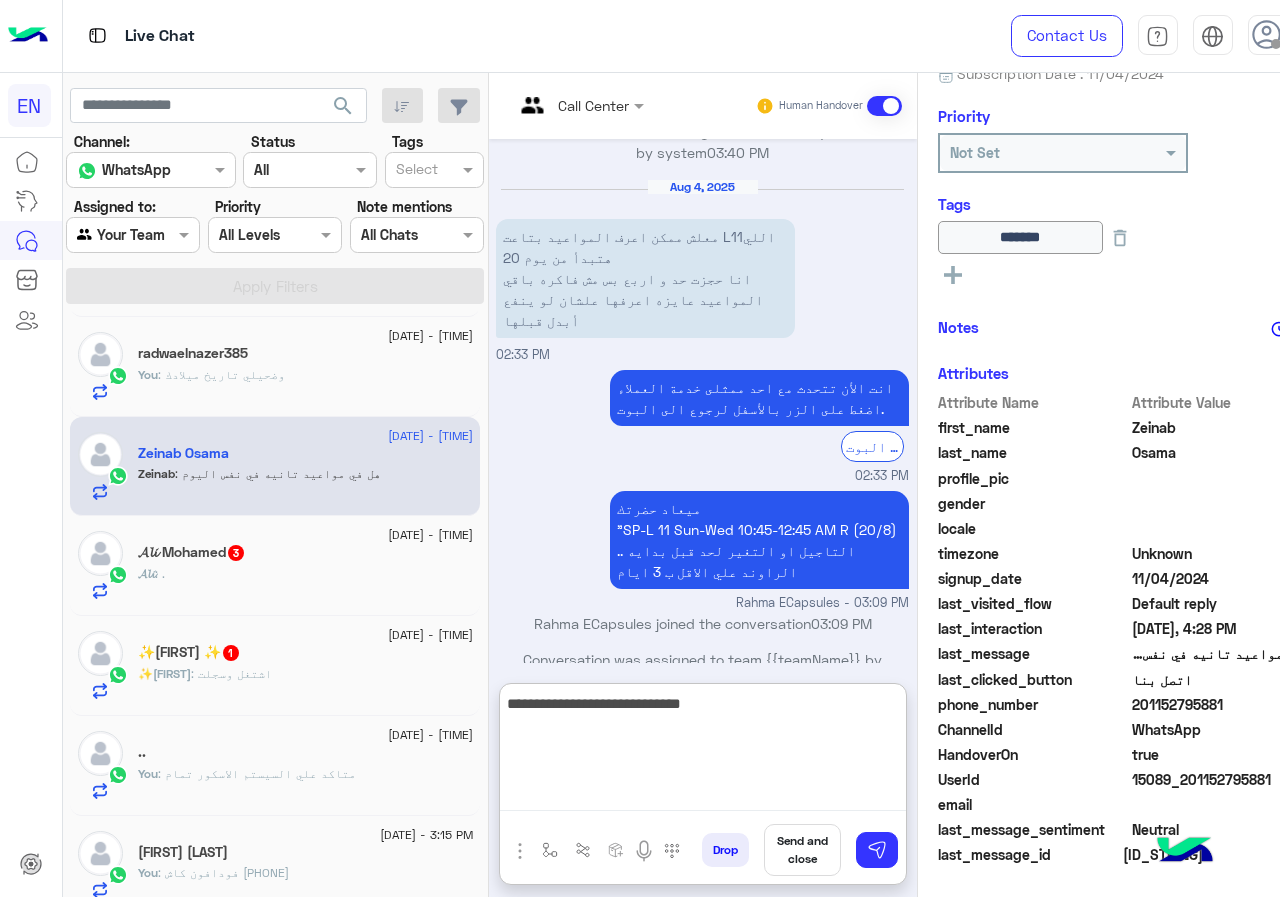 type on "**********" 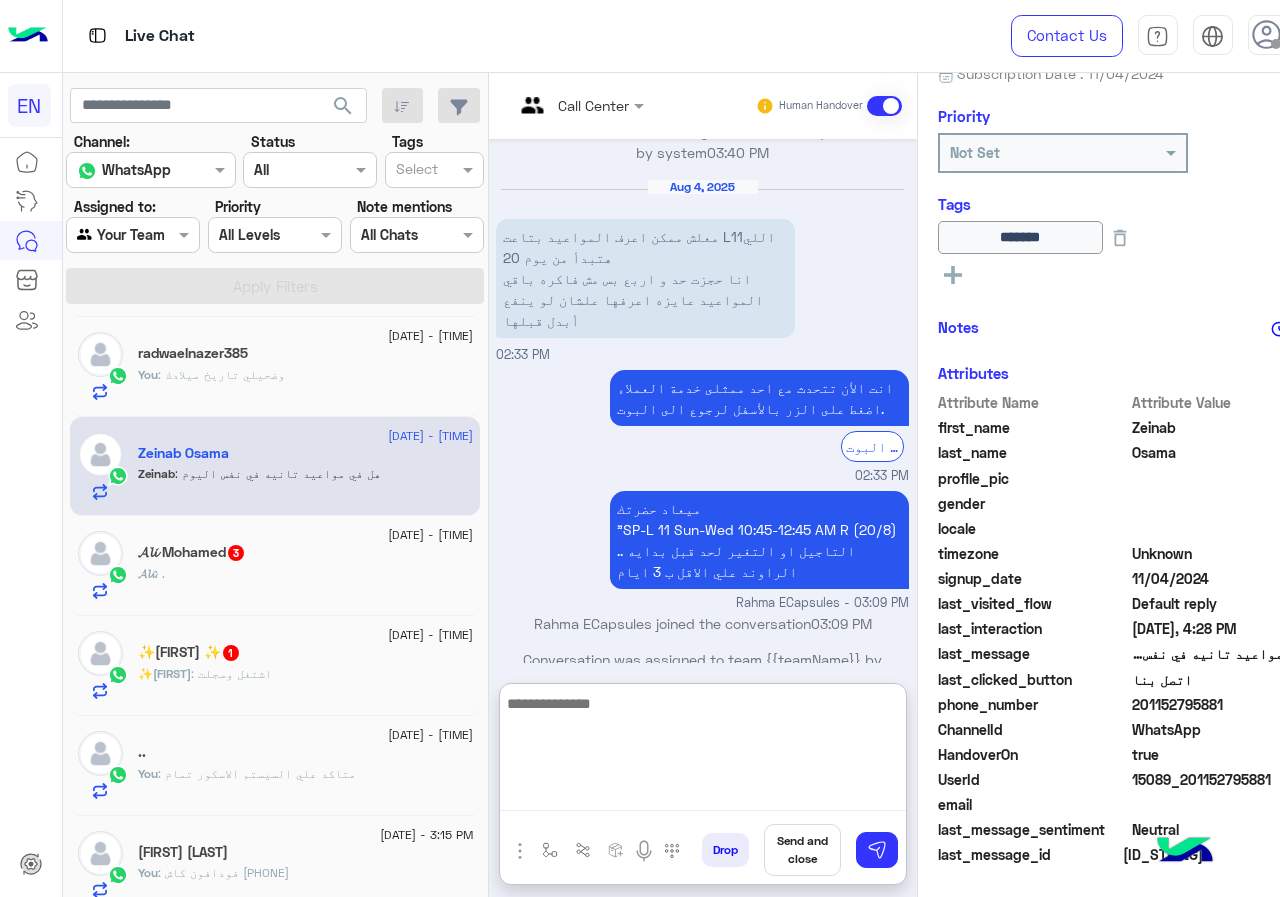 scroll, scrollTop: 1201, scrollLeft: 0, axis: vertical 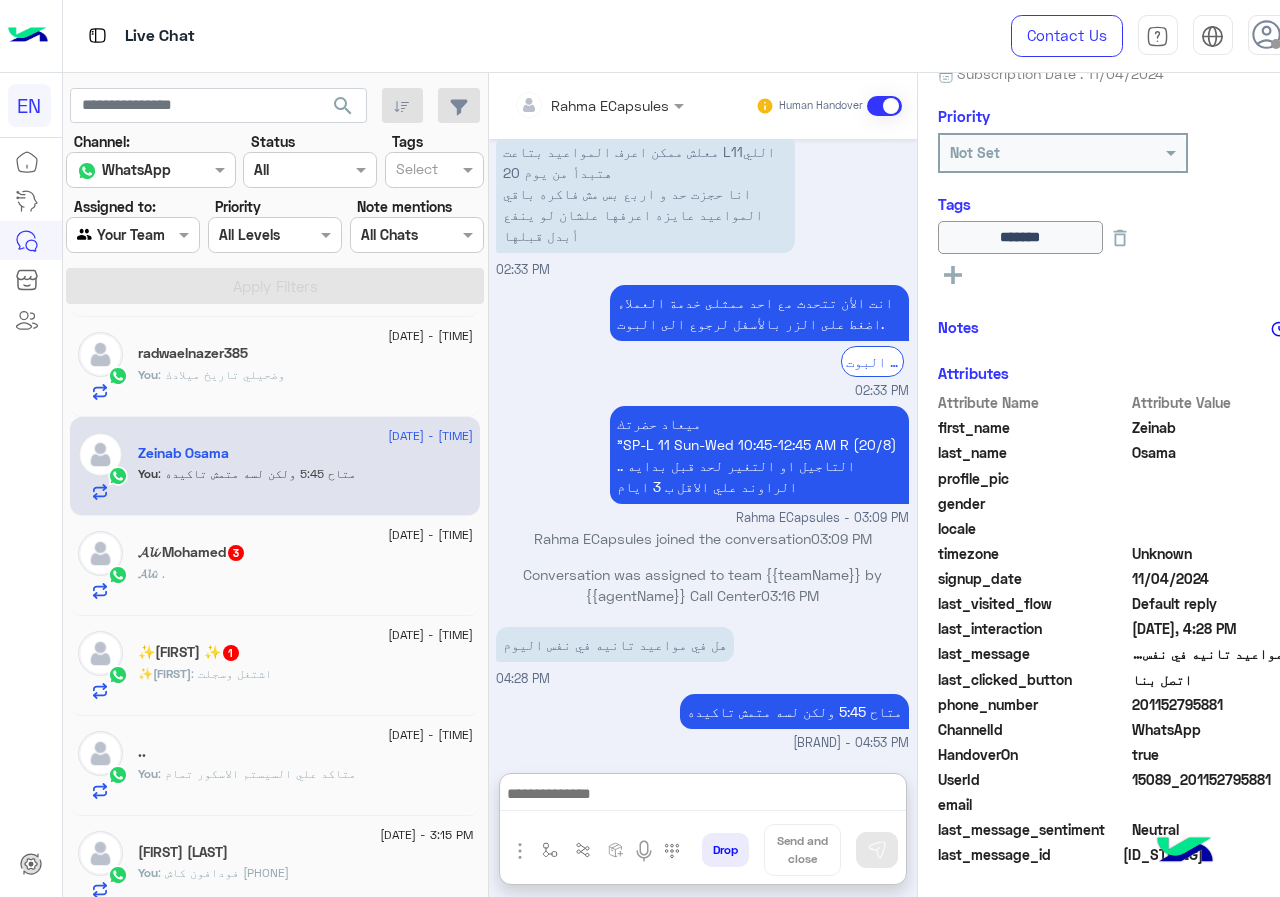 click on "𝓐𝓵𝓲 Mohamed  3" 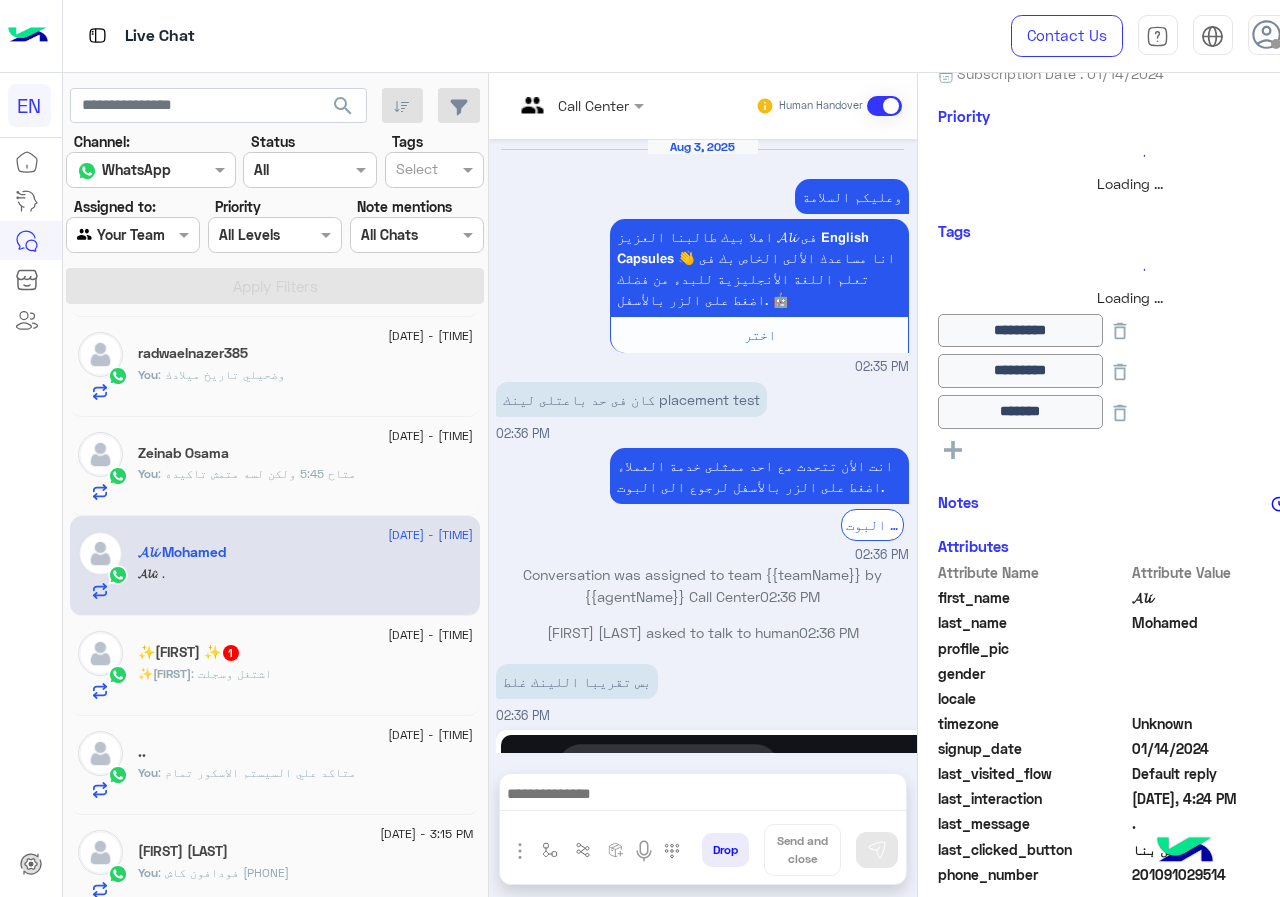 scroll, scrollTop: 1936, scrollLeft: 0, axis: vertical 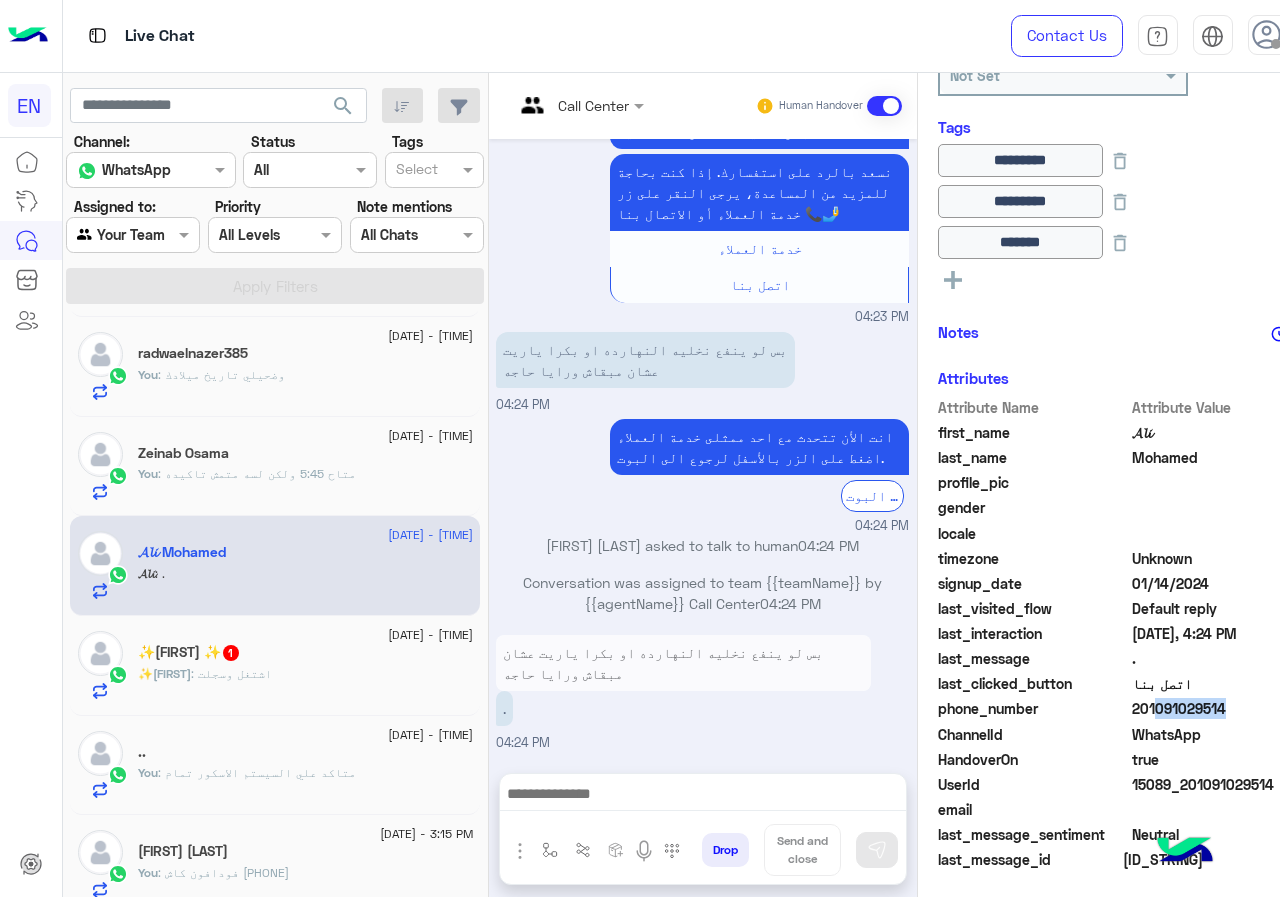drag, startPoint x: 1141, startPoint y: 701, endPoint x: 1210, endPoint y: 699, distance: 69.02898 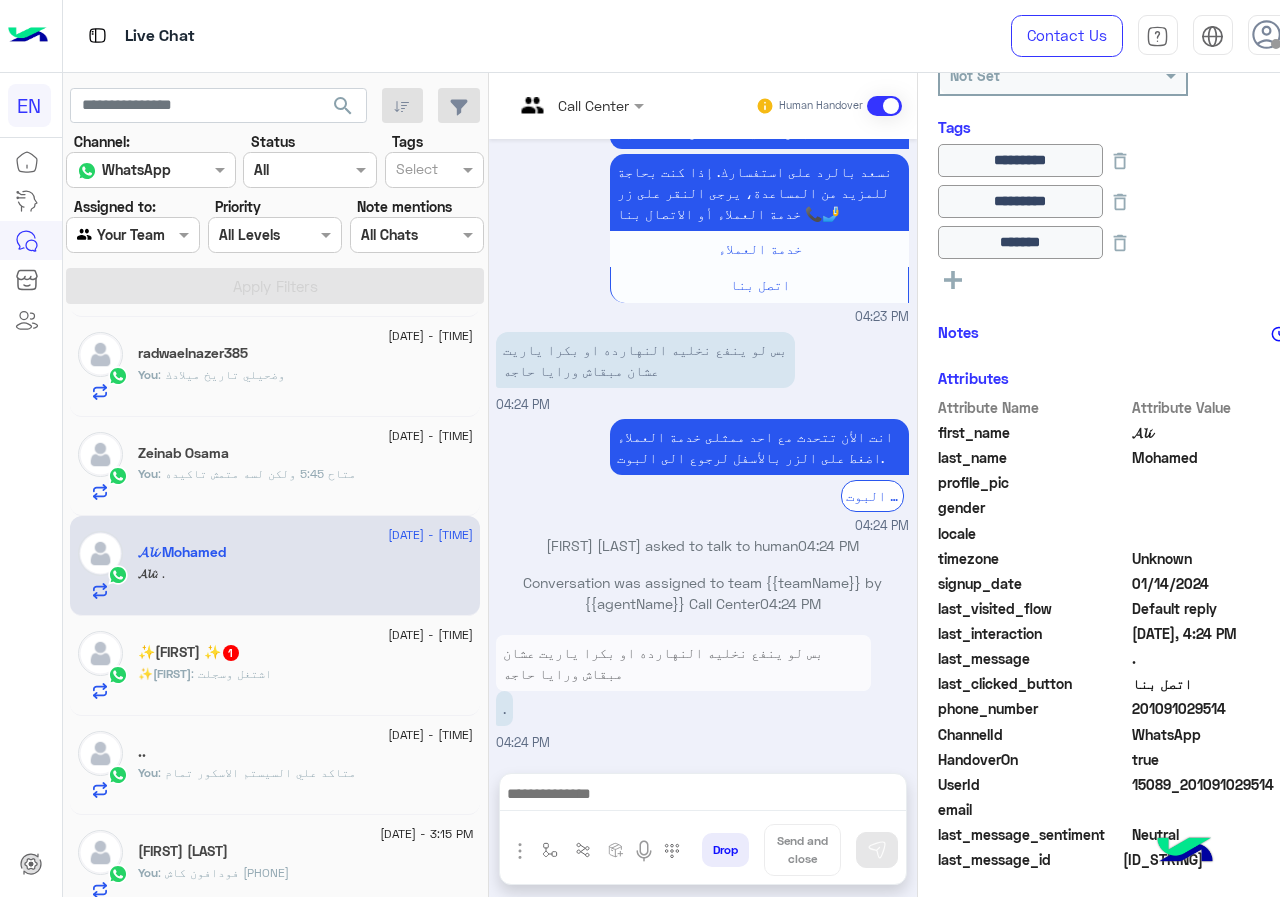 drag, startPoint x: 1139, startPoint y: 707, endPoint x: 1236, endPoint y: 707, distance: 97 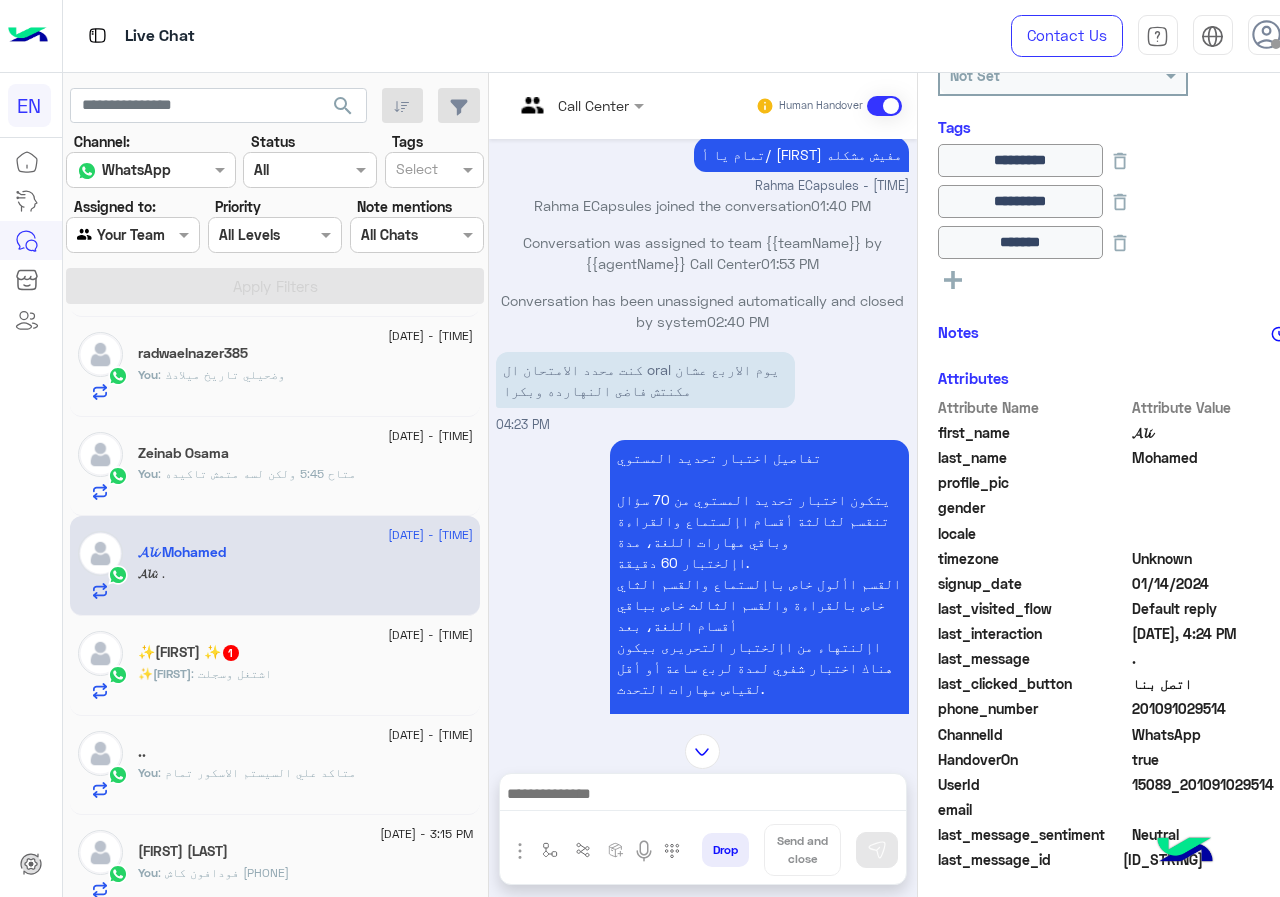 scroll, scrollTop: 1336, scrollLeft: 0, axis: vertical 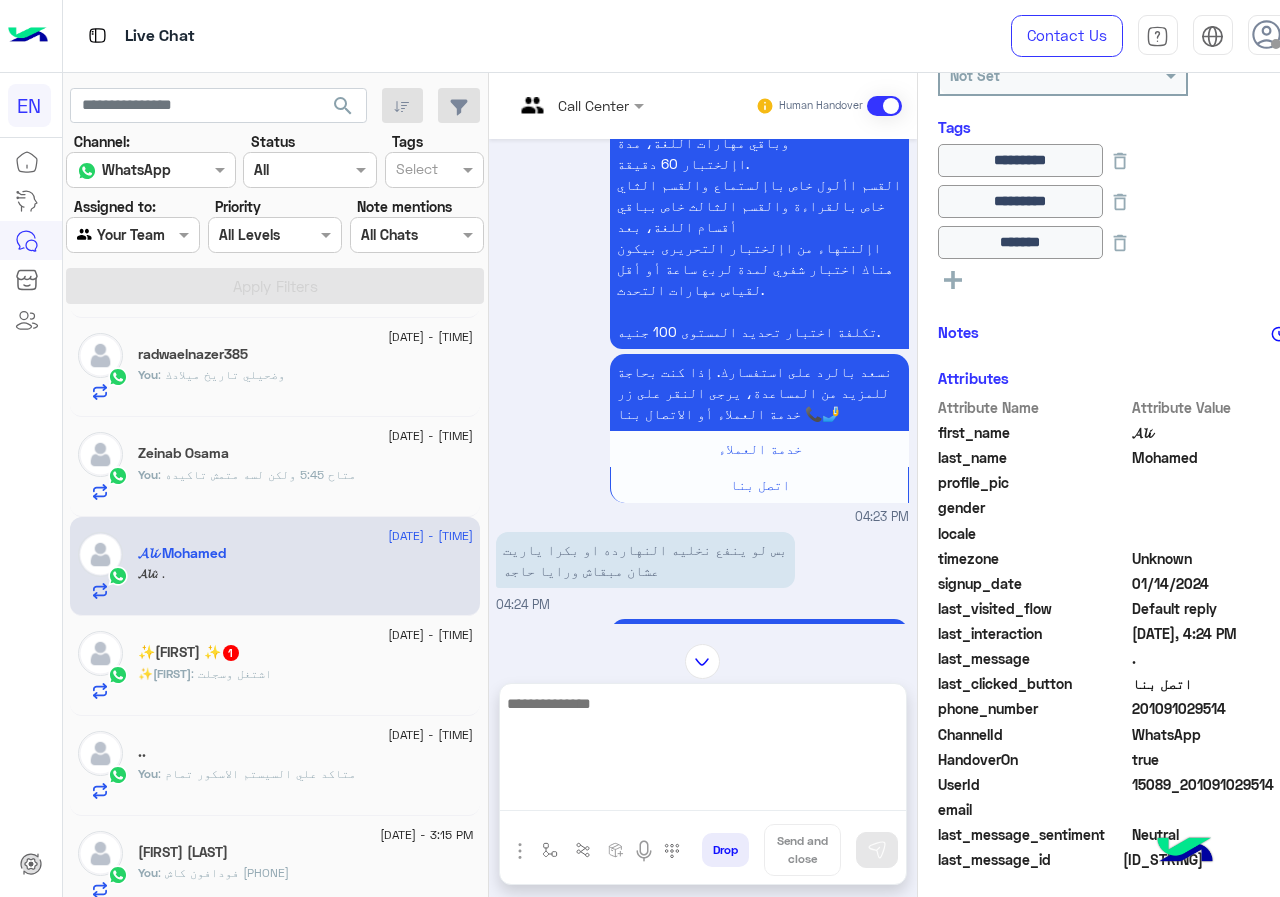 click at bounding box center [703, 751] 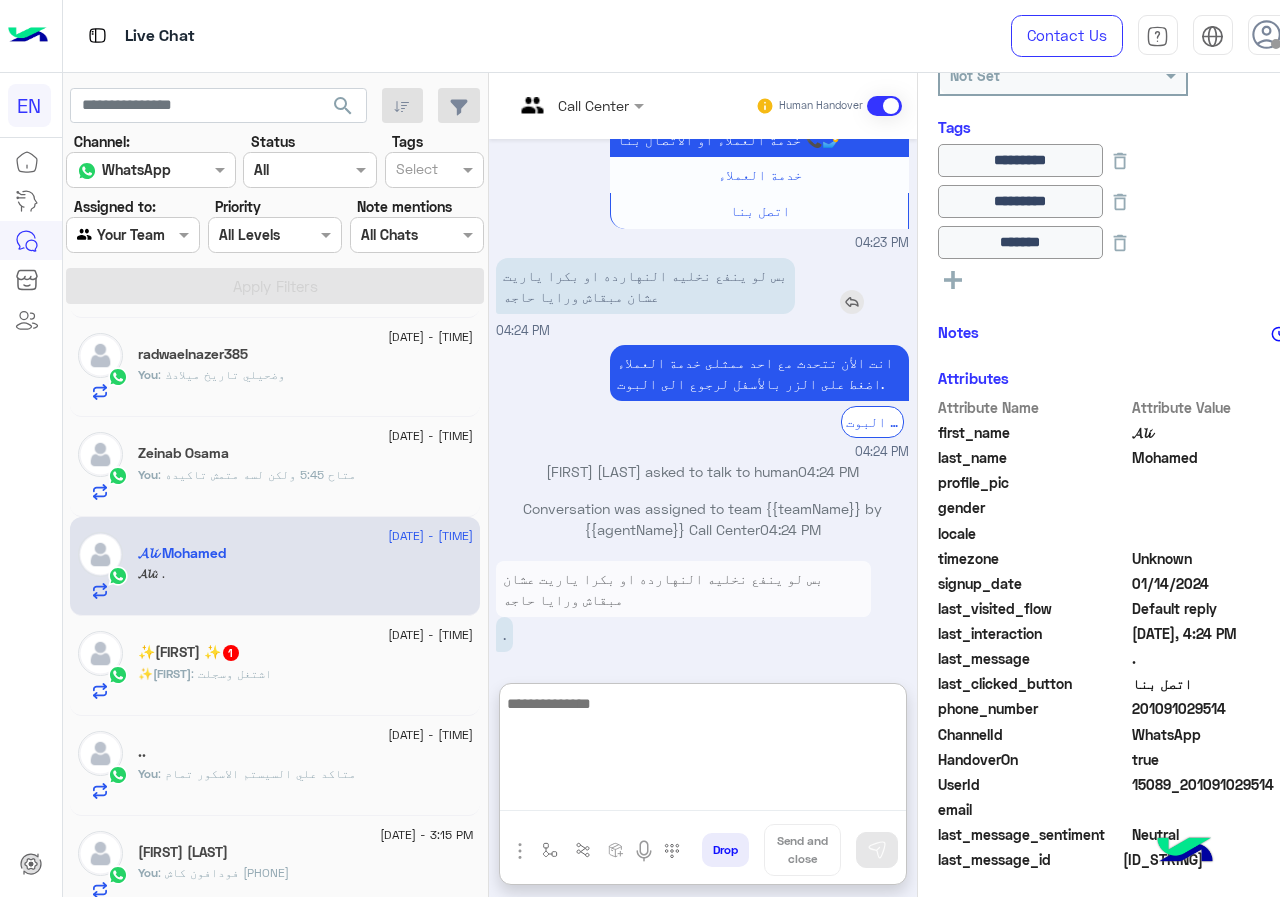 scroll, scrollTop: 2025, scrollLeft: 0, axis: vertical 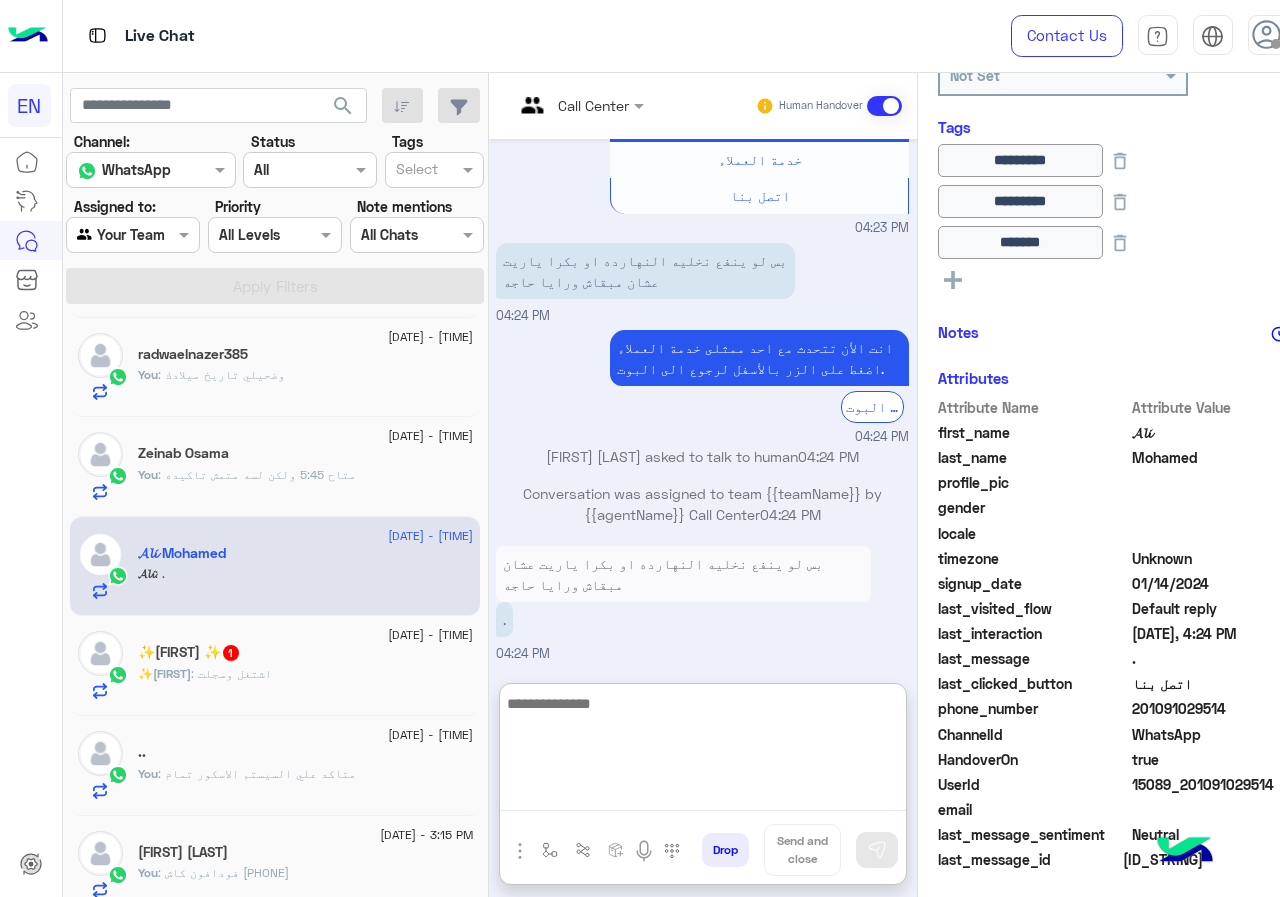 click at bounding box center [703, 751] 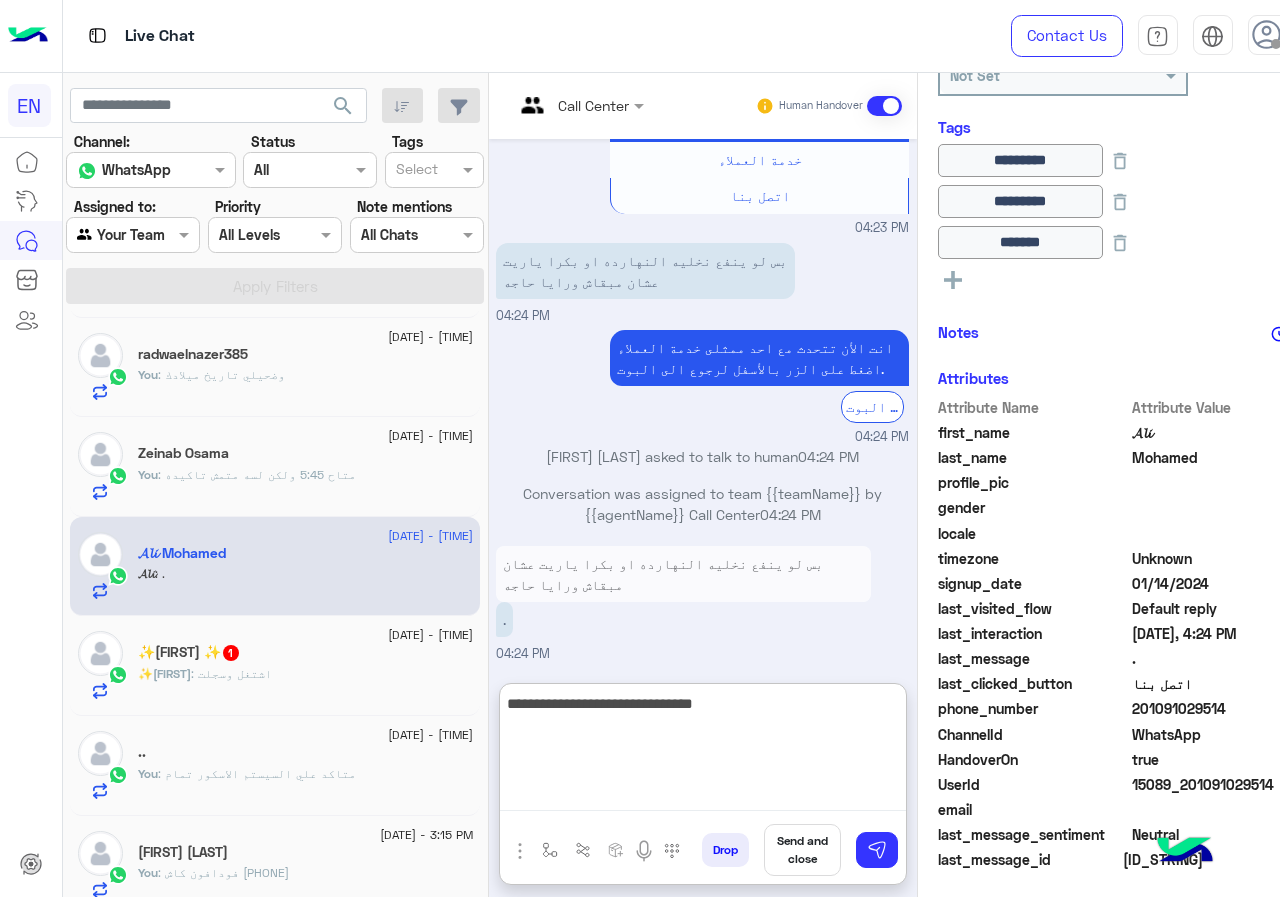 type on "**********" 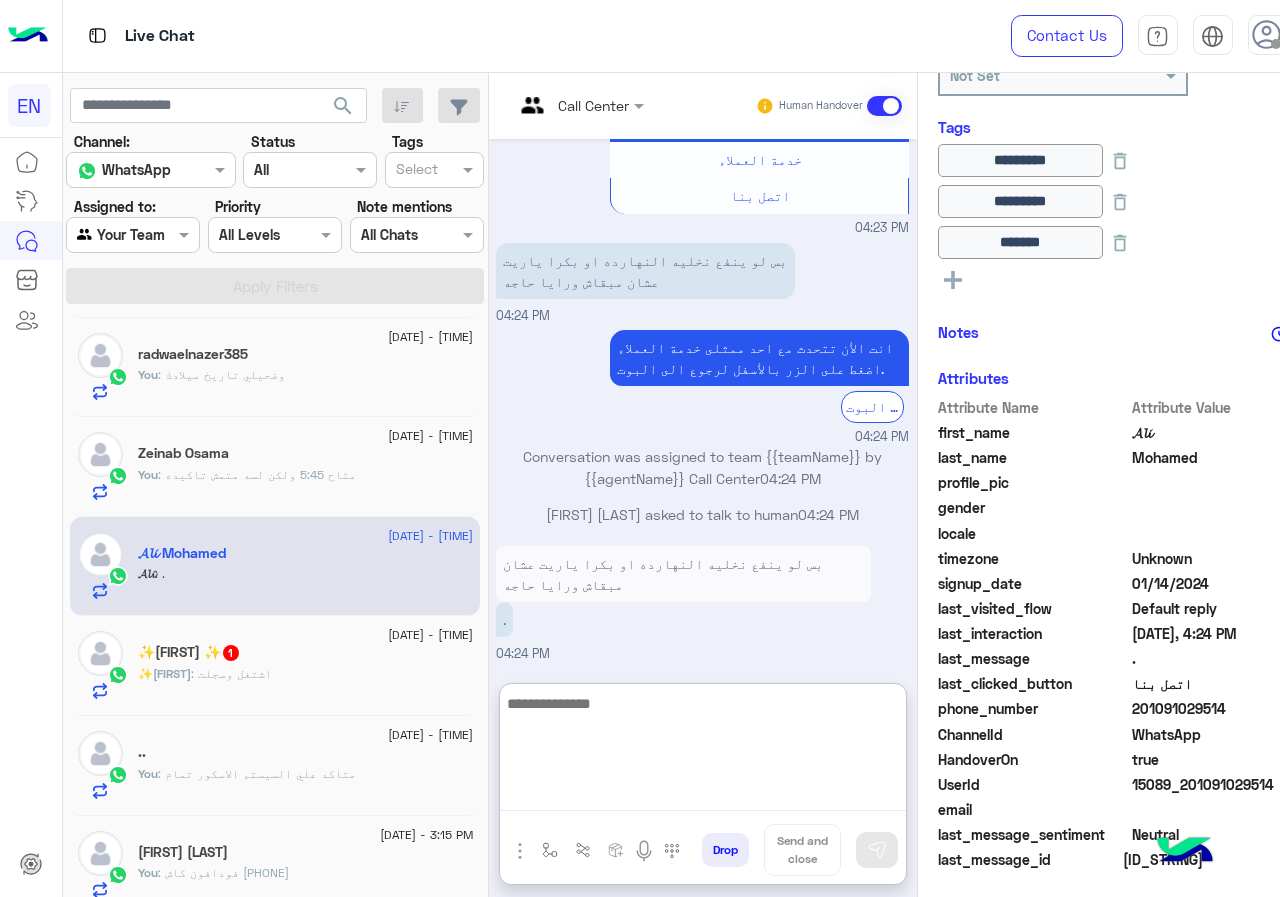 scroll, scrollTop: 2090, scrollLeft: 0, axis: vertical 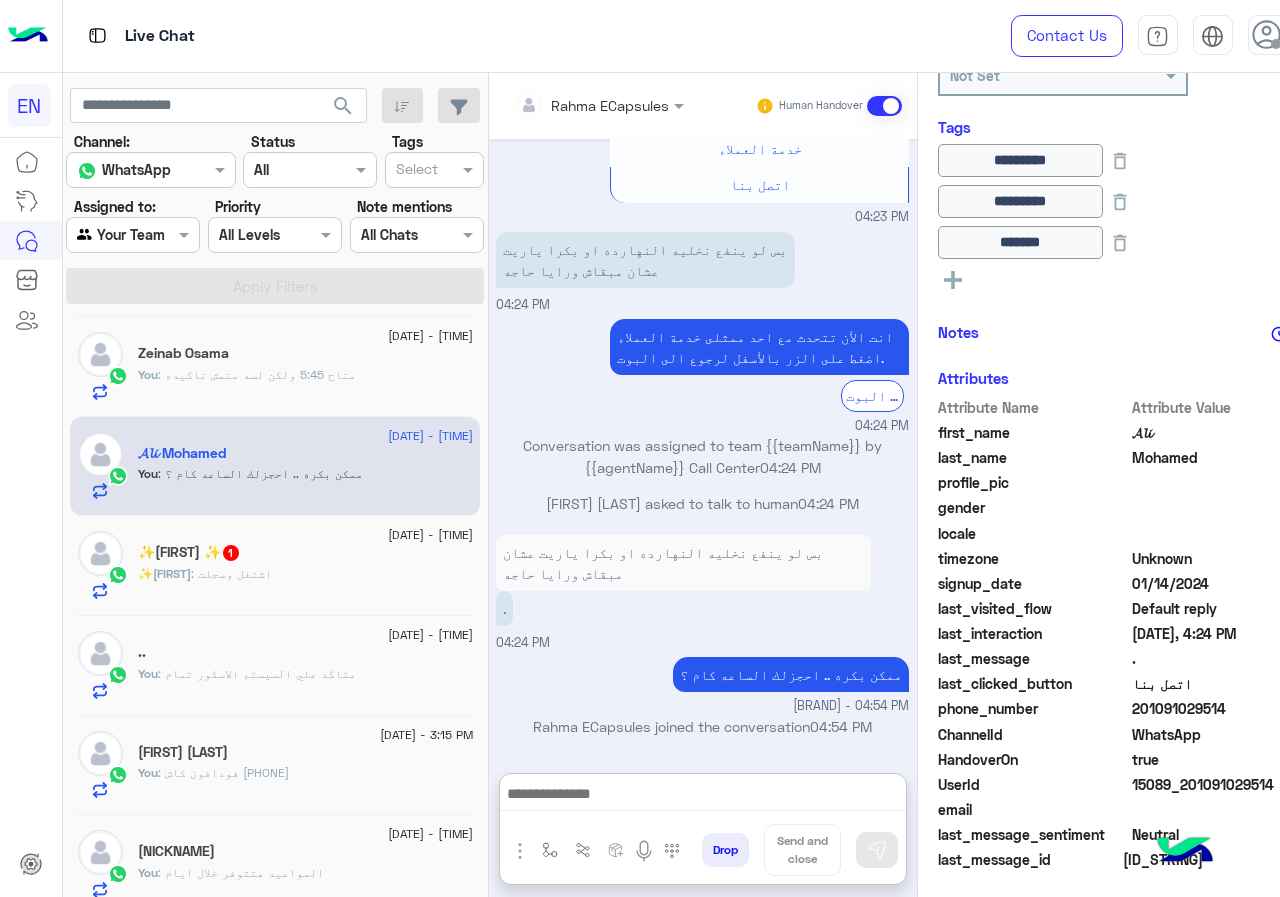 click on ": اشتغل وسجلت" 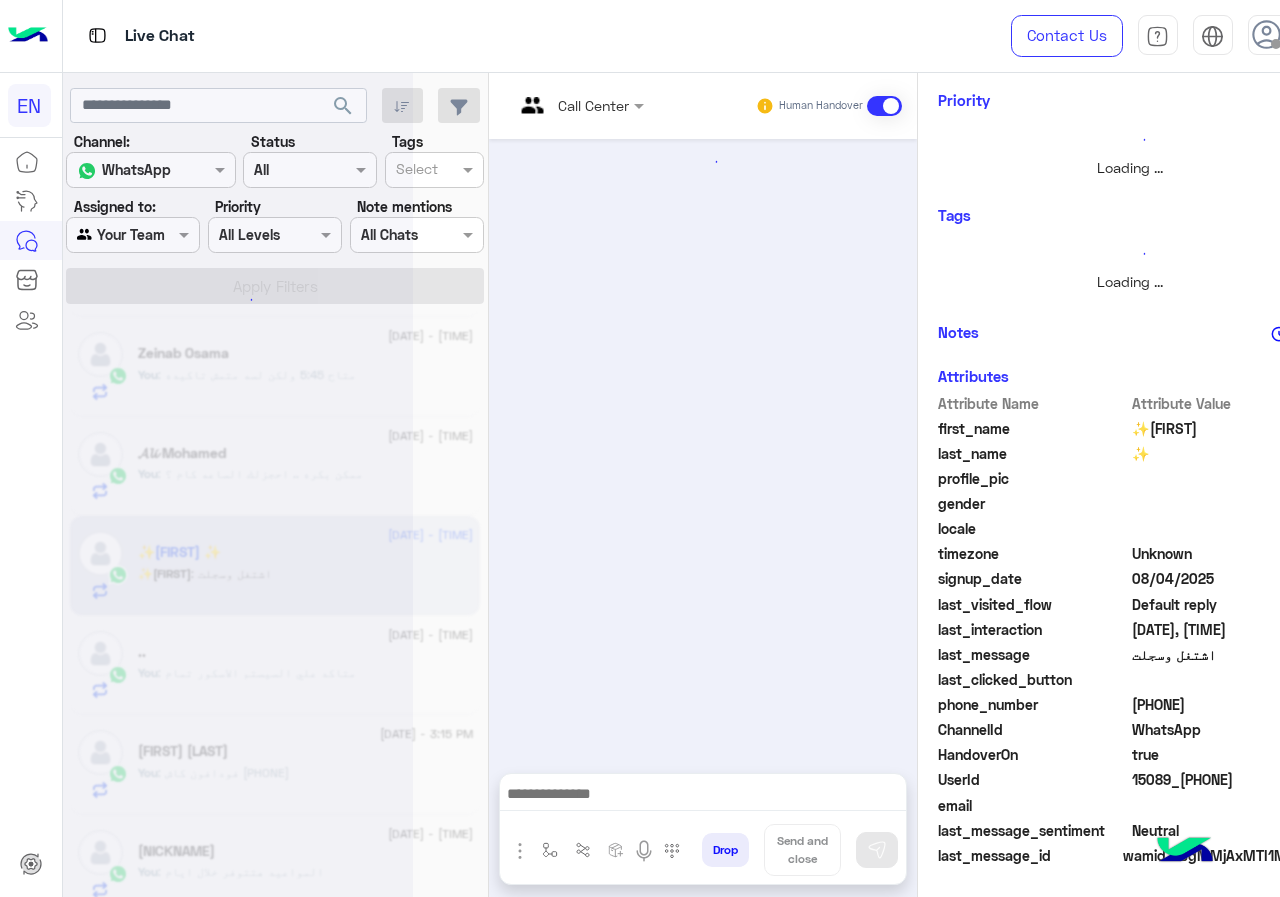 scroll, scrollTop: 0, scrollLeft: 0, axis: both 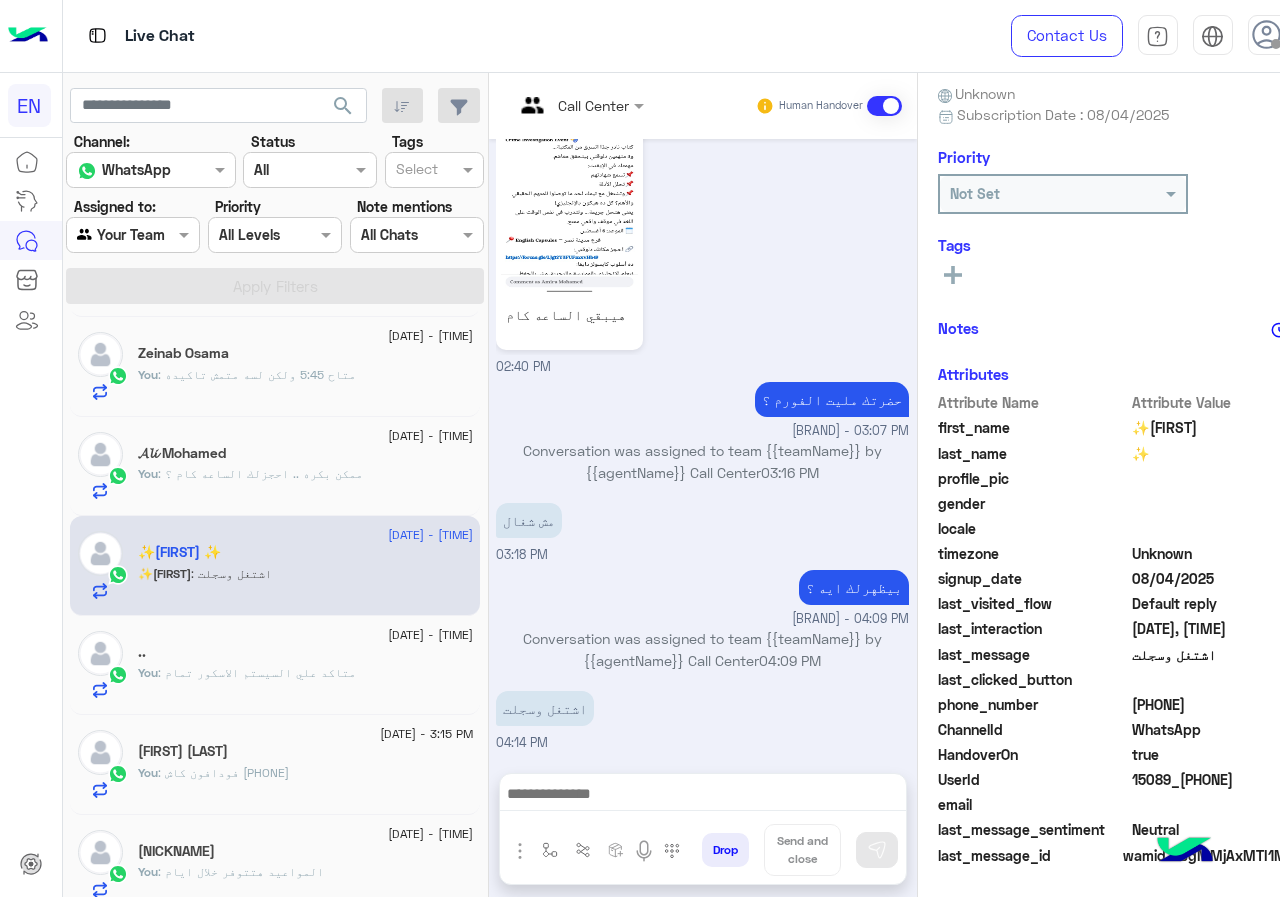 click at bounding box center [703, 799] 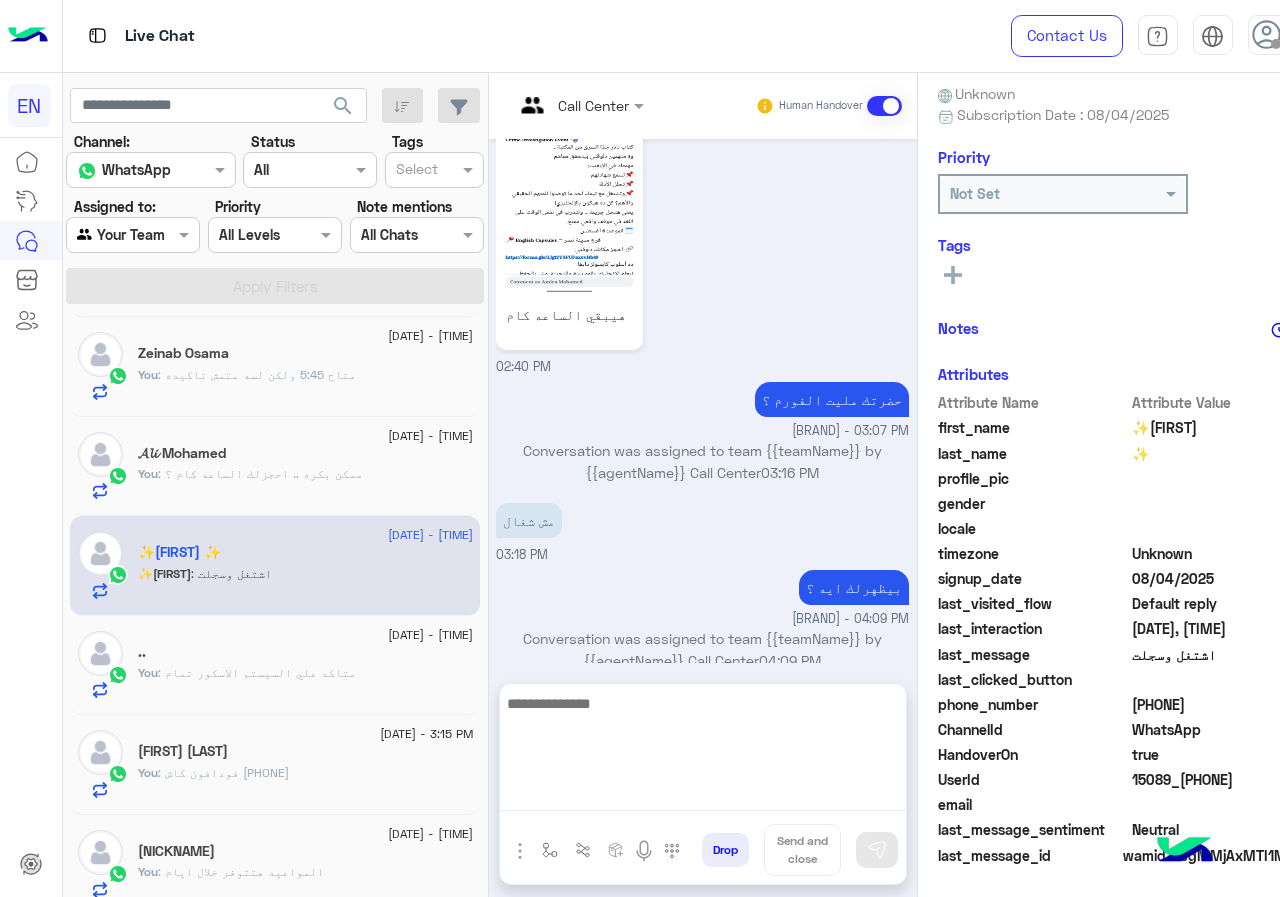 click at bounding box center [703, 751] 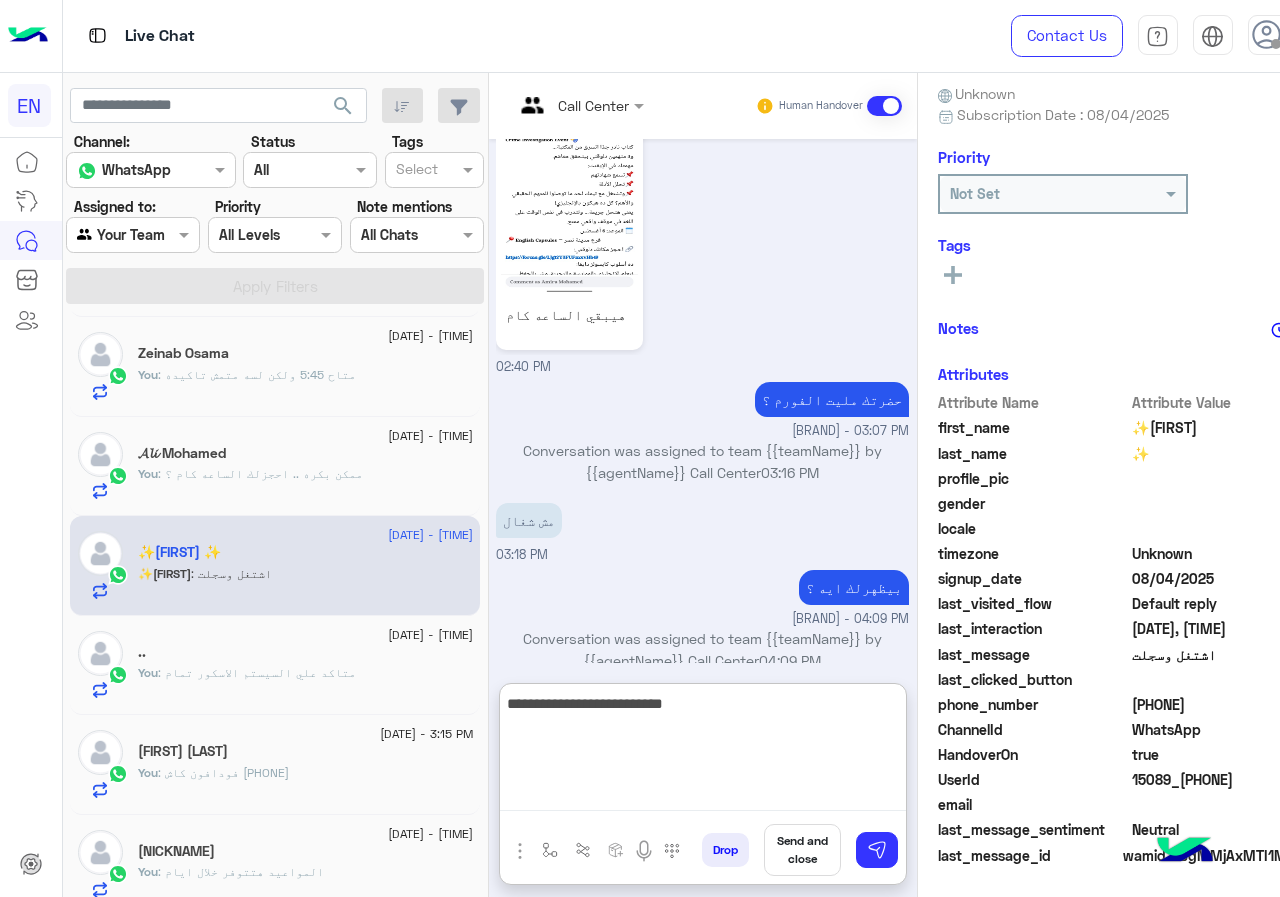 type on "**********" 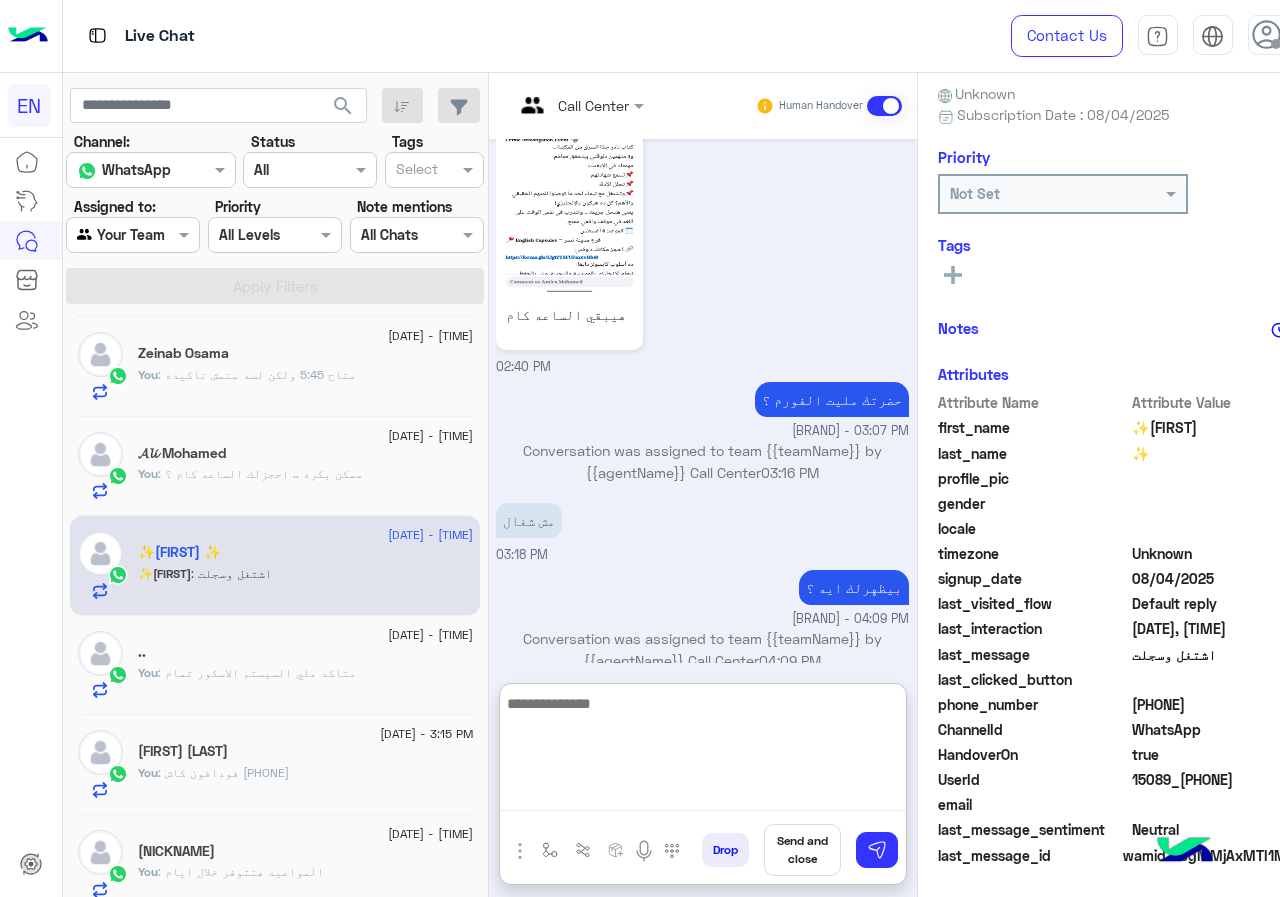 scroll, scrollTop: 1624, scrollLeft: 0, axis: vertical 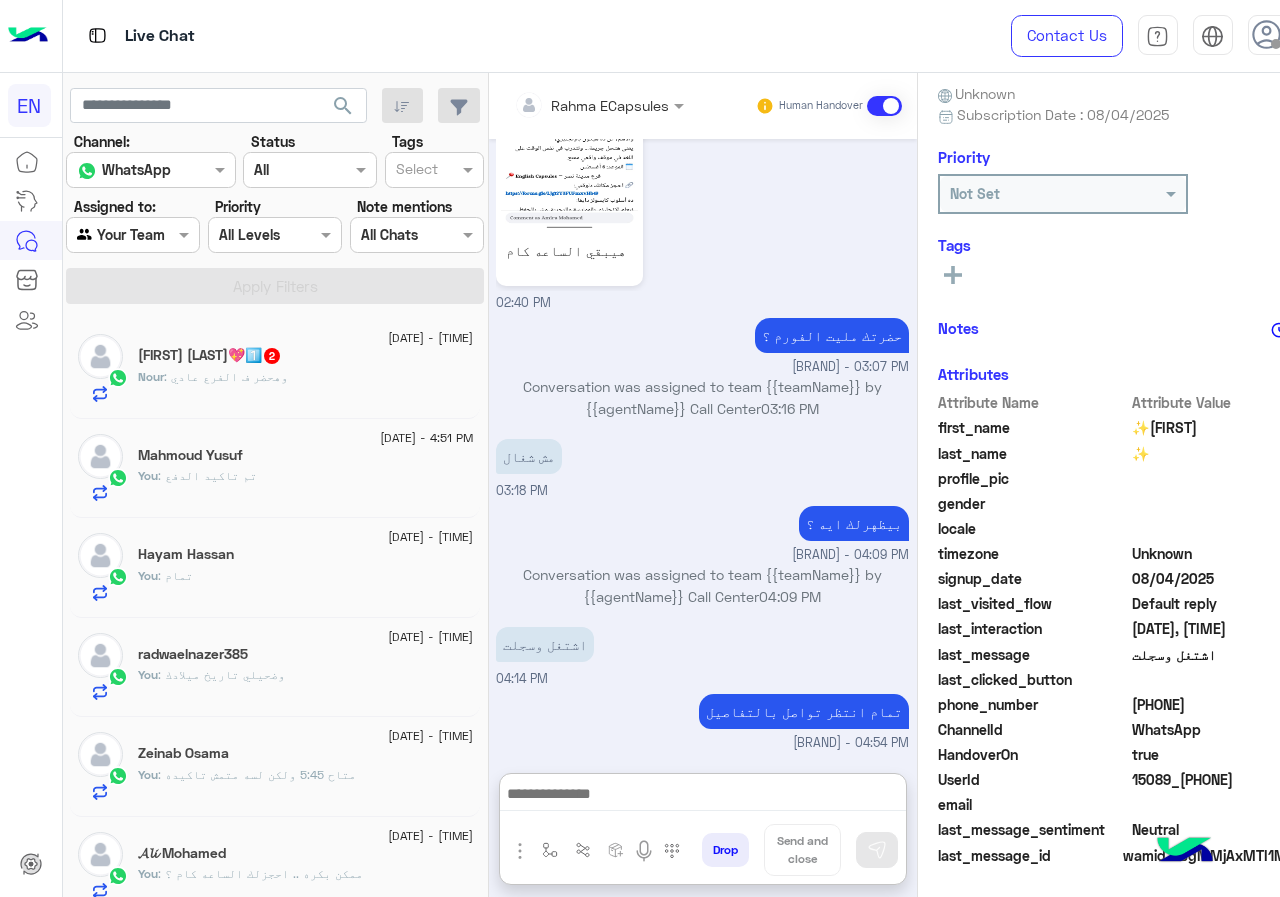 click on "Nour : وهحضر ف الفرع عادي" 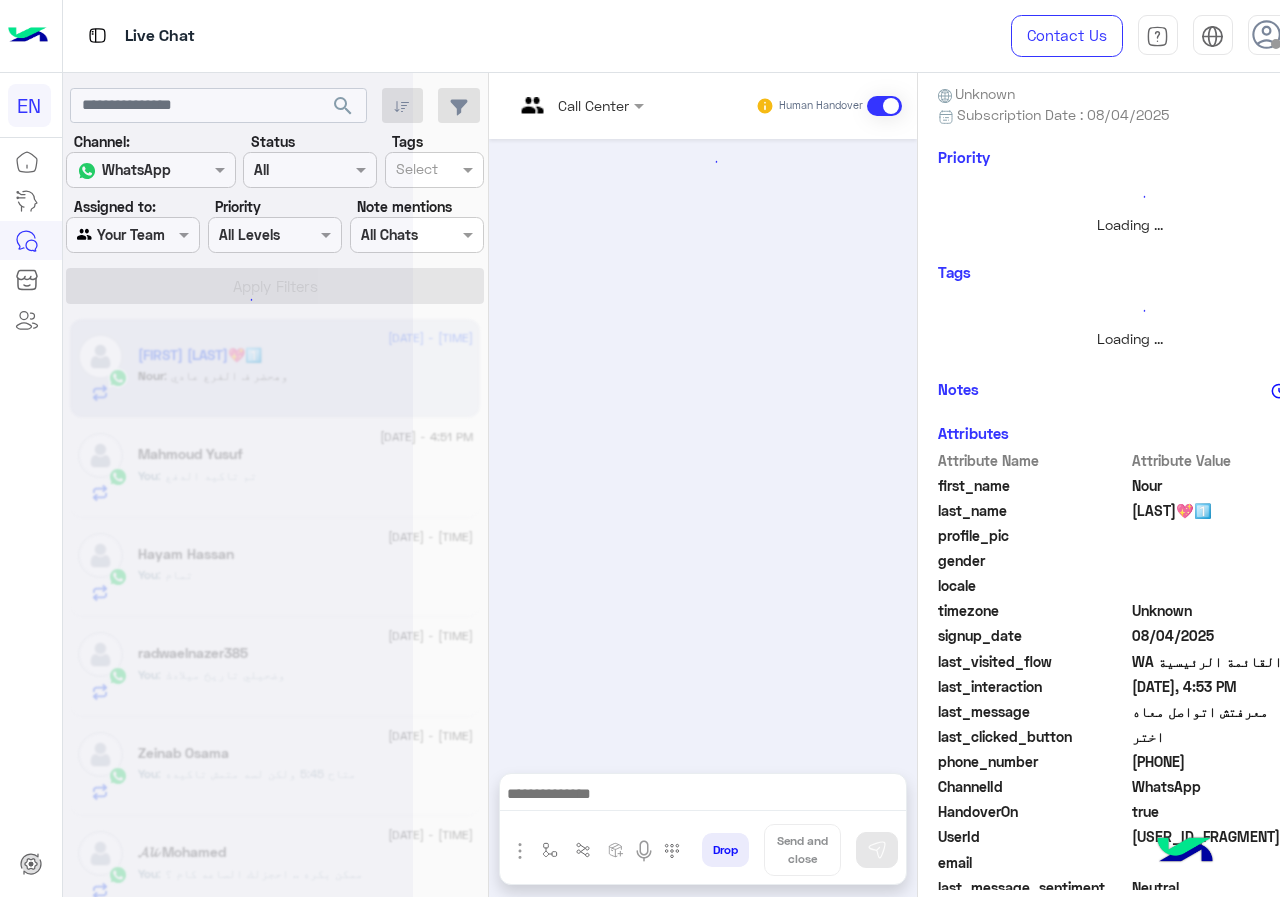 scroll, scrollTop: 0, scrollLeft: 0, axis: both 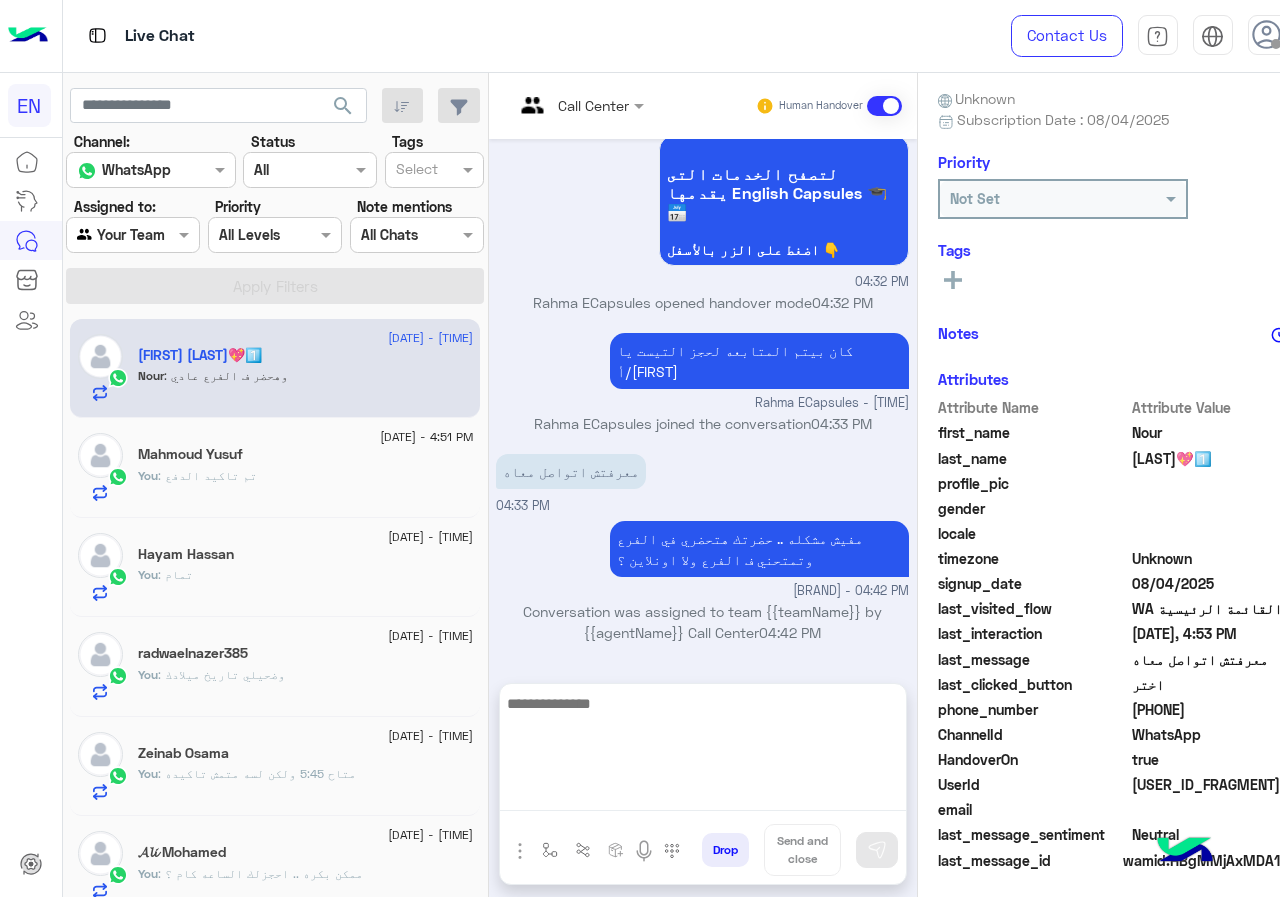 click at bounding box center (703, 751) 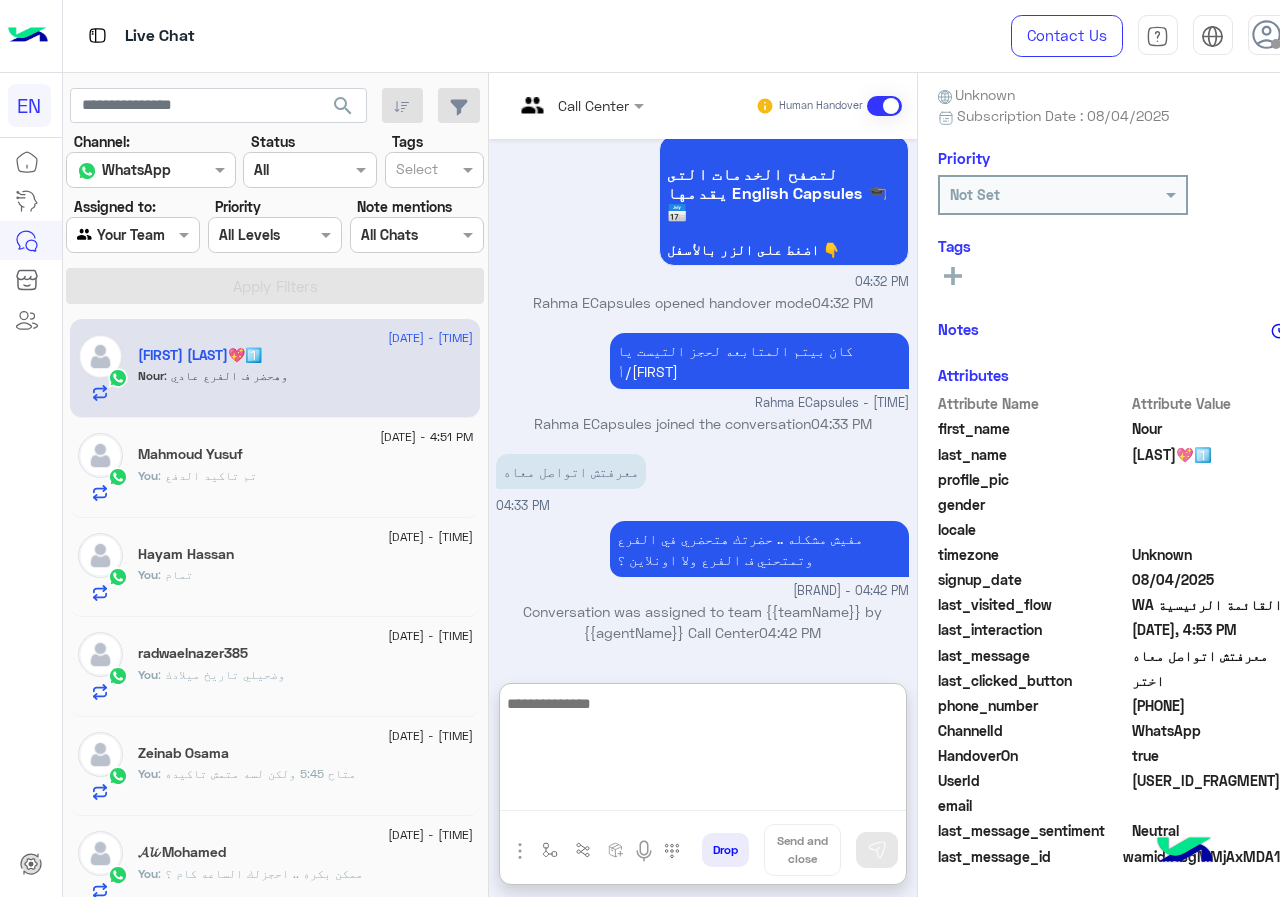 scroll, scrollTop: 180, scrollLeft: 0, axis: vertical 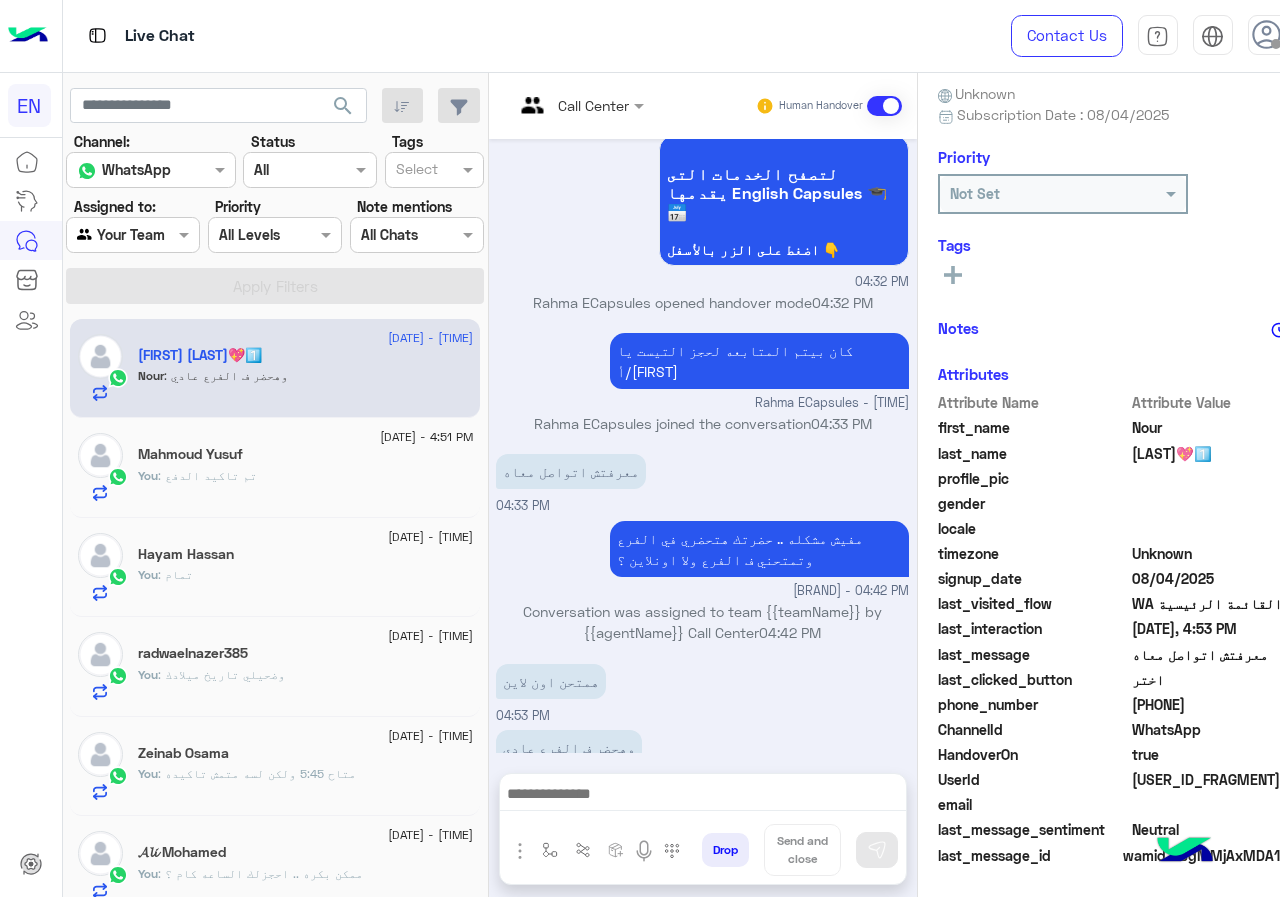 drag, startPoint x: 1137, startPoint y: 700, endPoint x: 1279, endPoint y: 702, distance: 142.01408 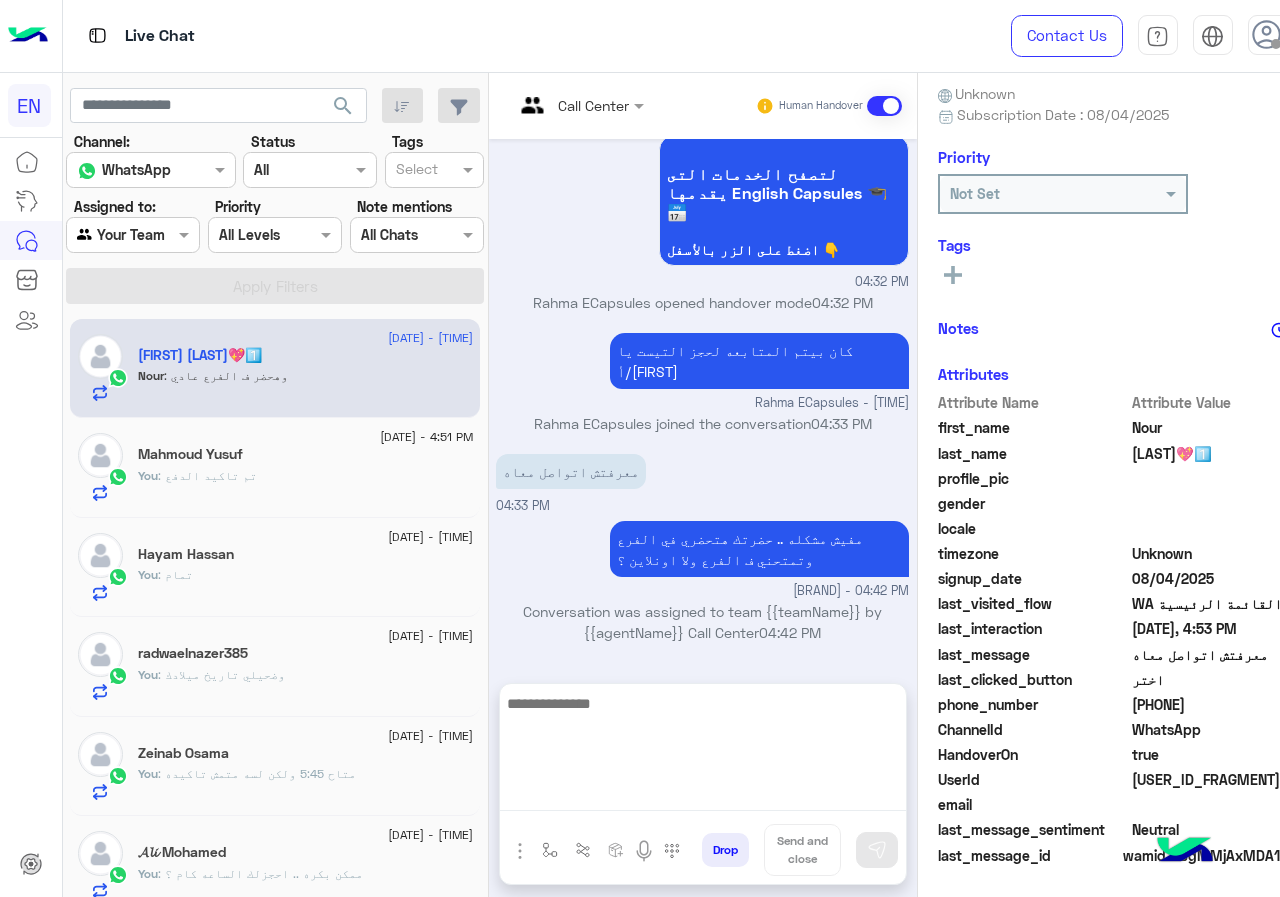 click at bounding box center (703, 751) 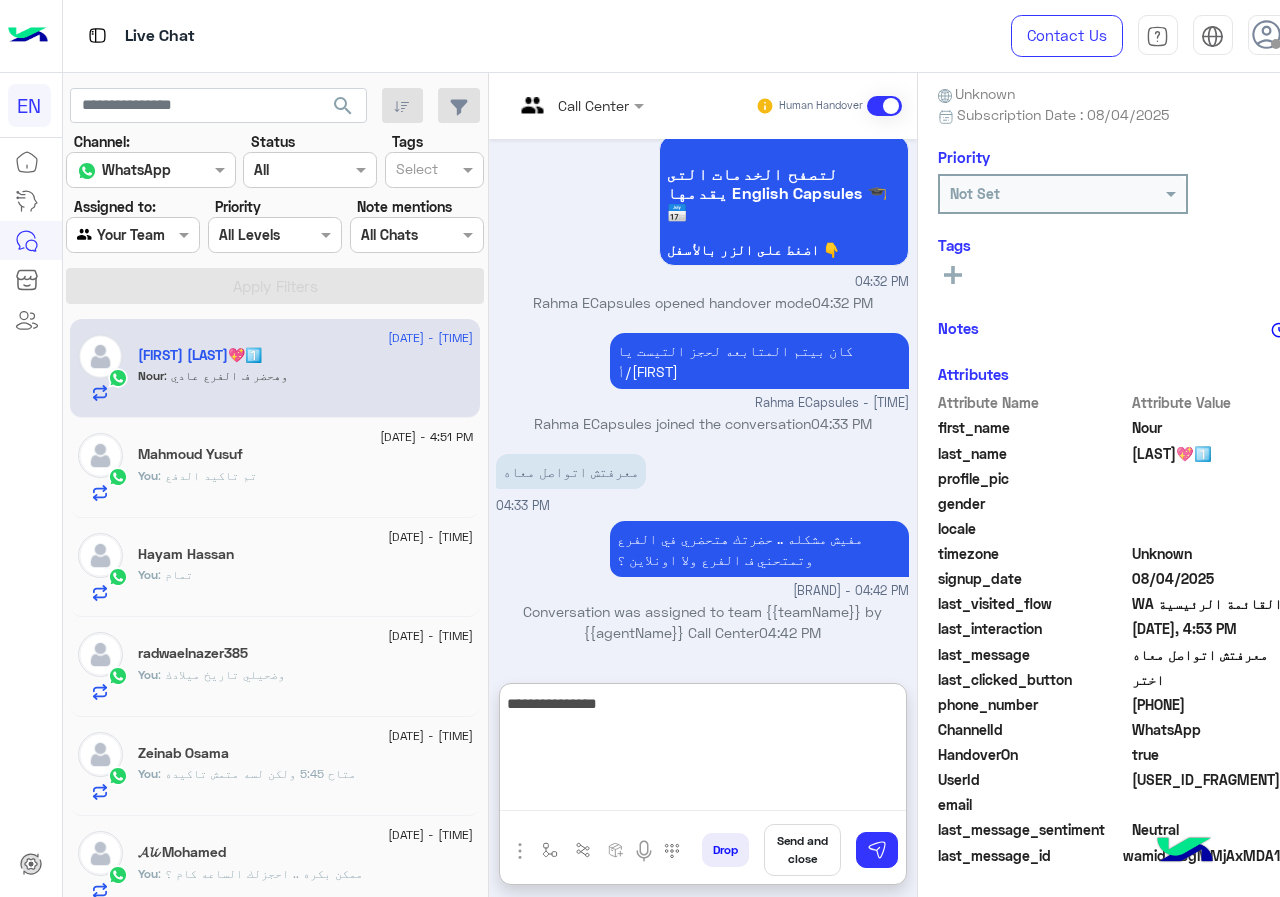 type on "**********" 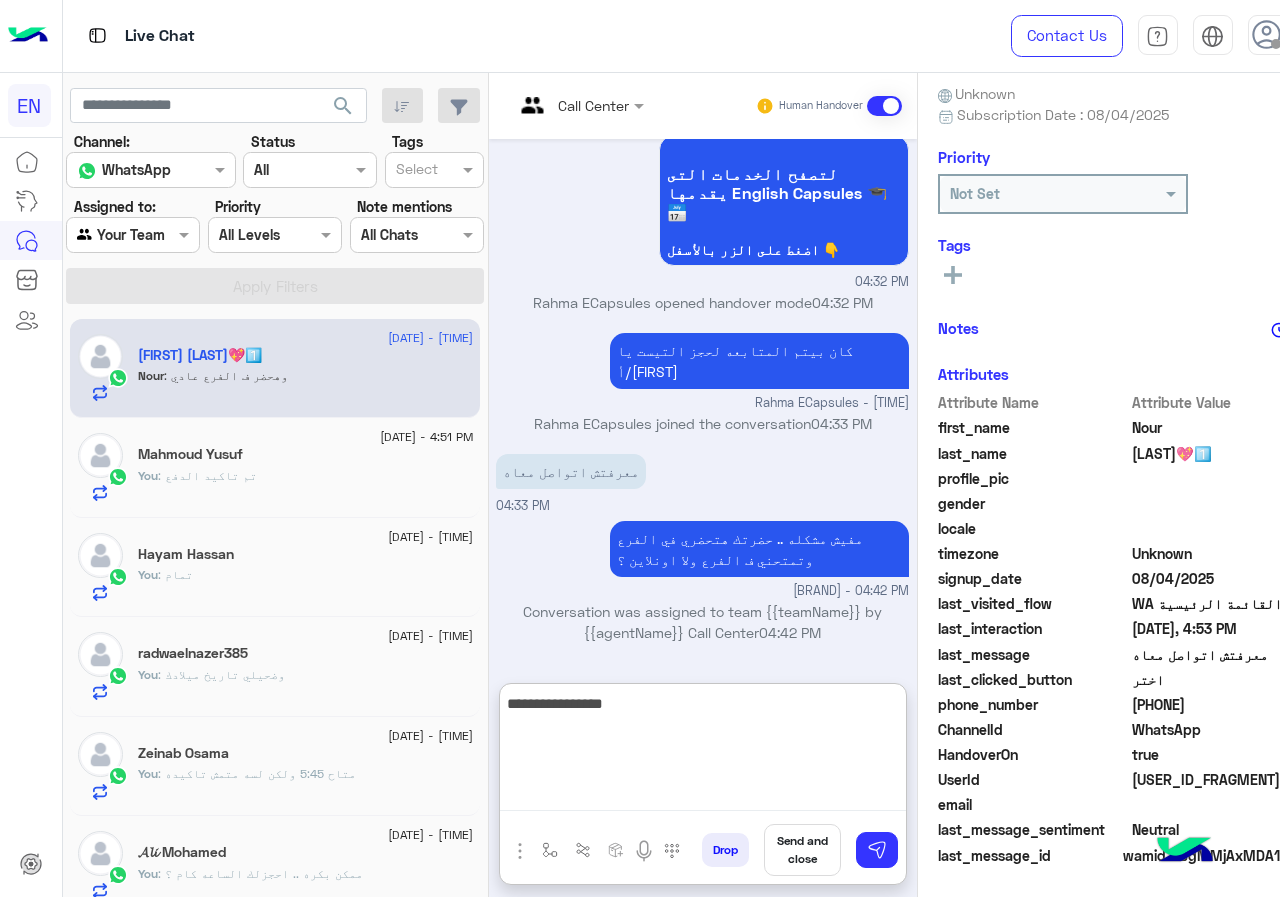 type 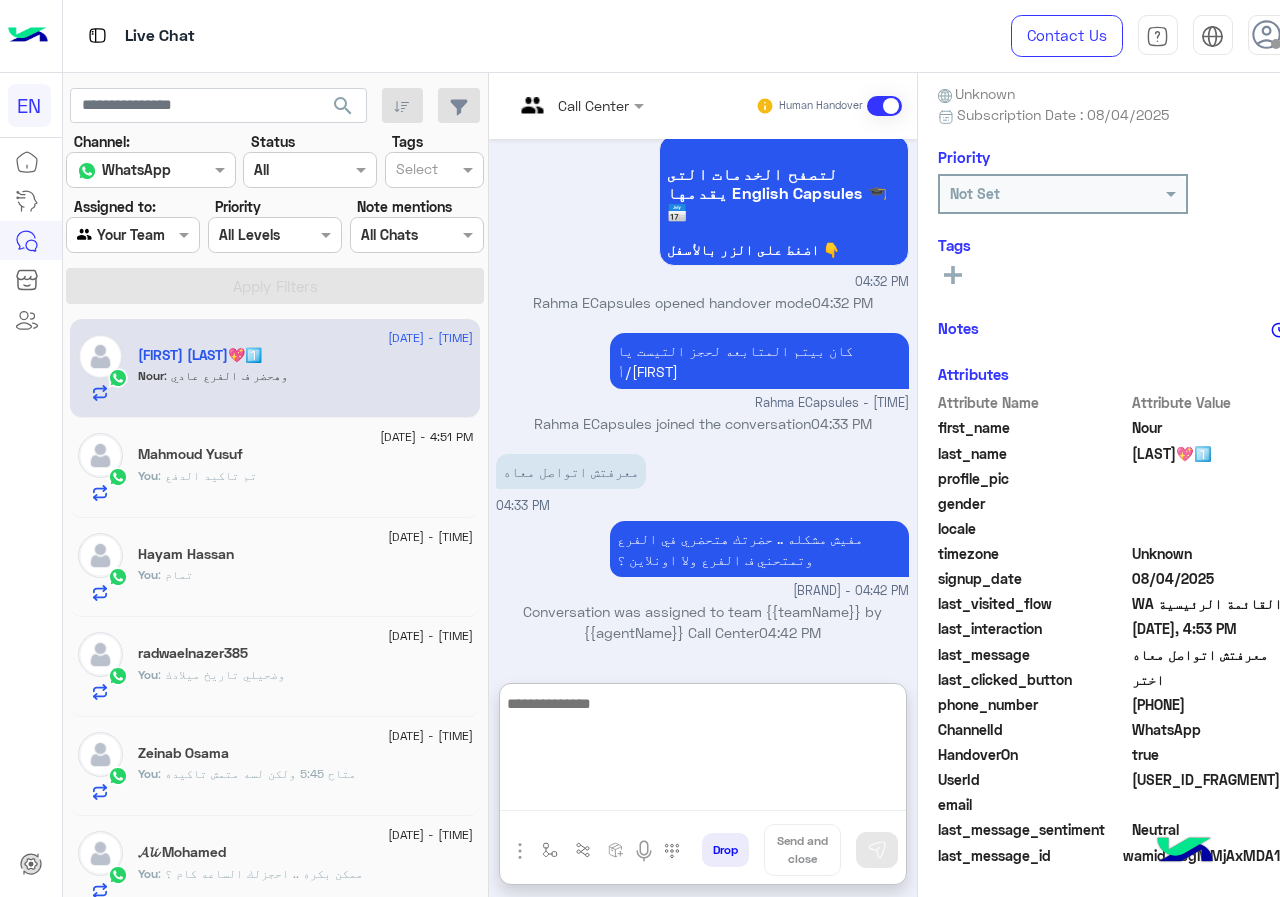 scroll, scrollTop: 813, scrollLeft: 0, axis: vertical 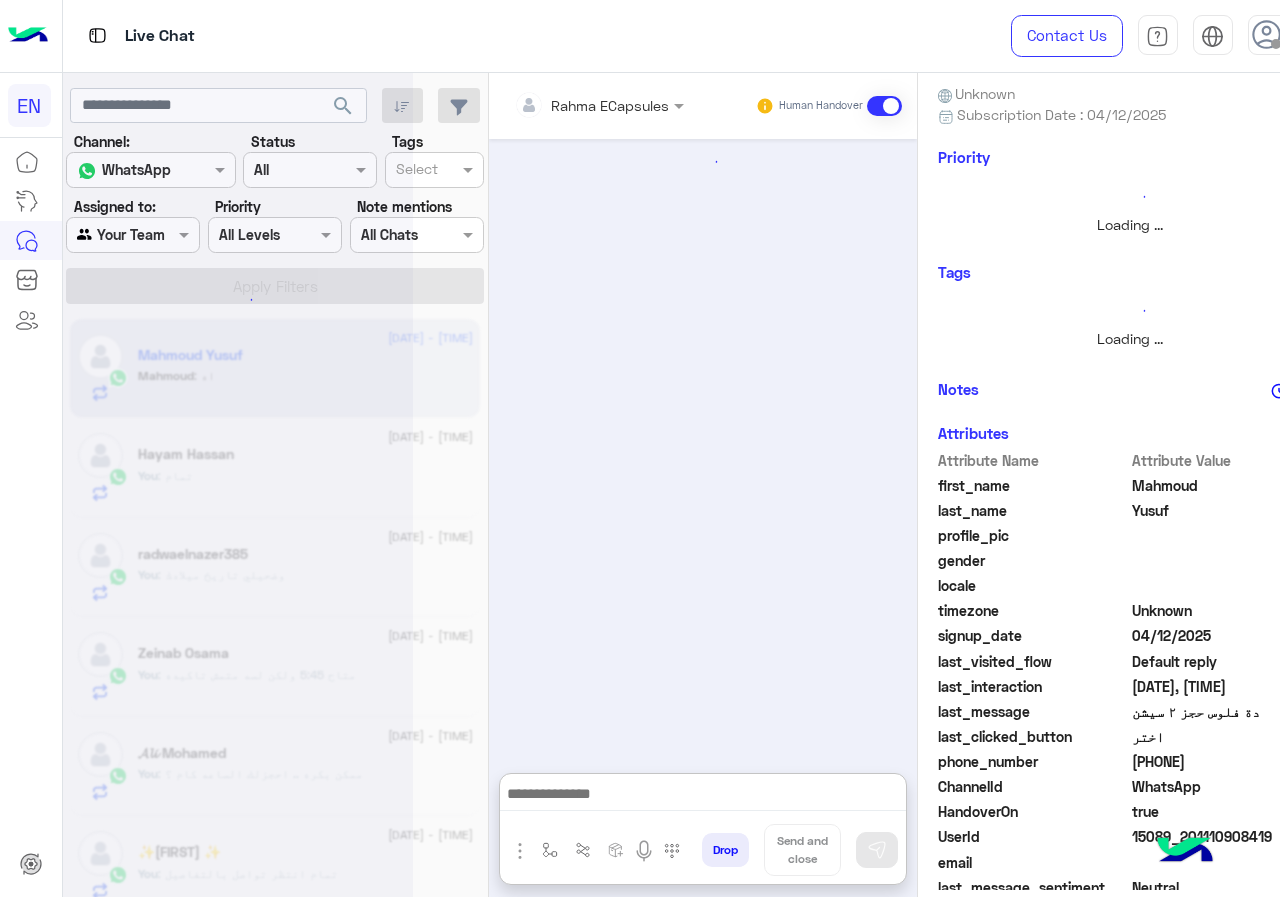 click 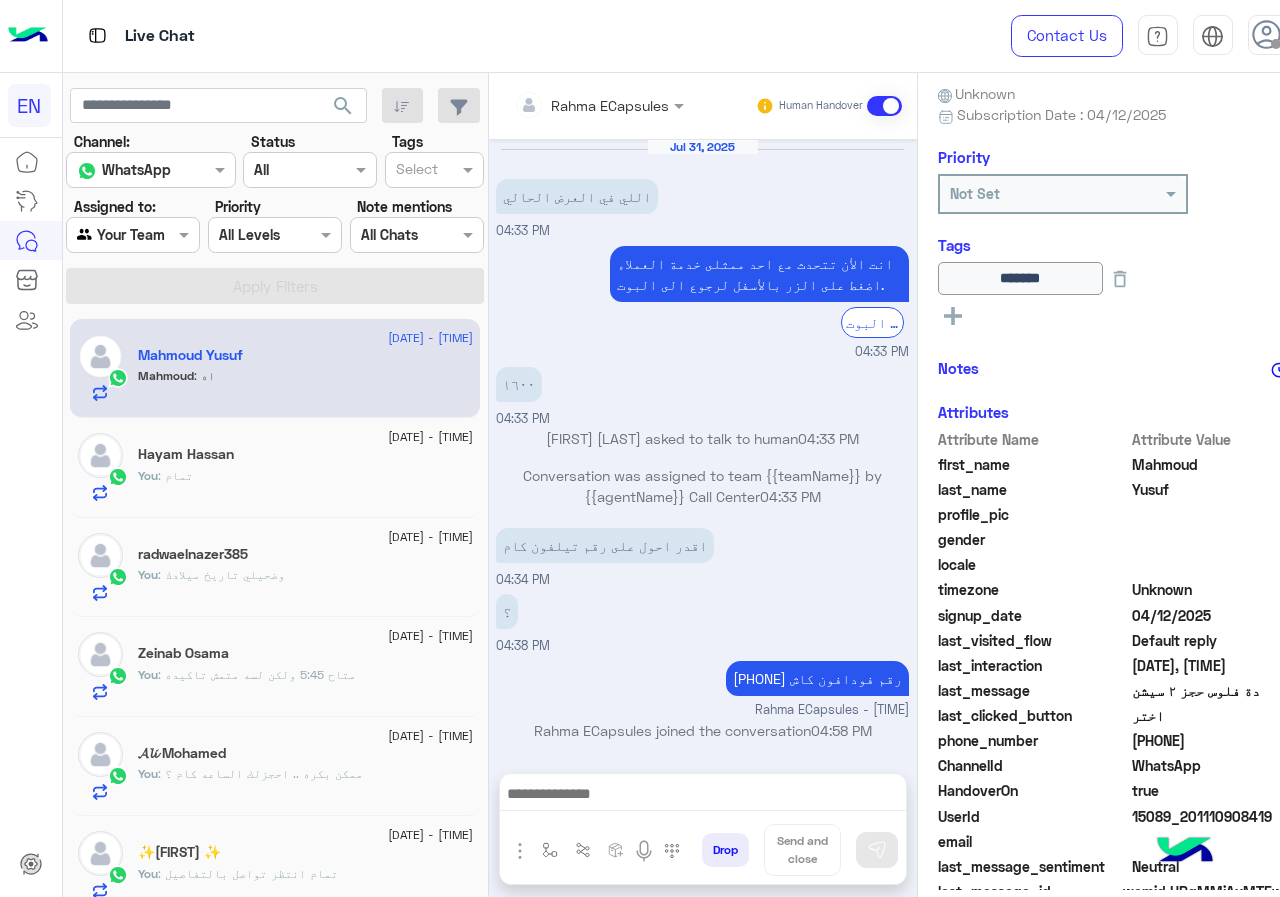 scroll, scrollTop: 1379, scrollLeft: 0, axis: vertical 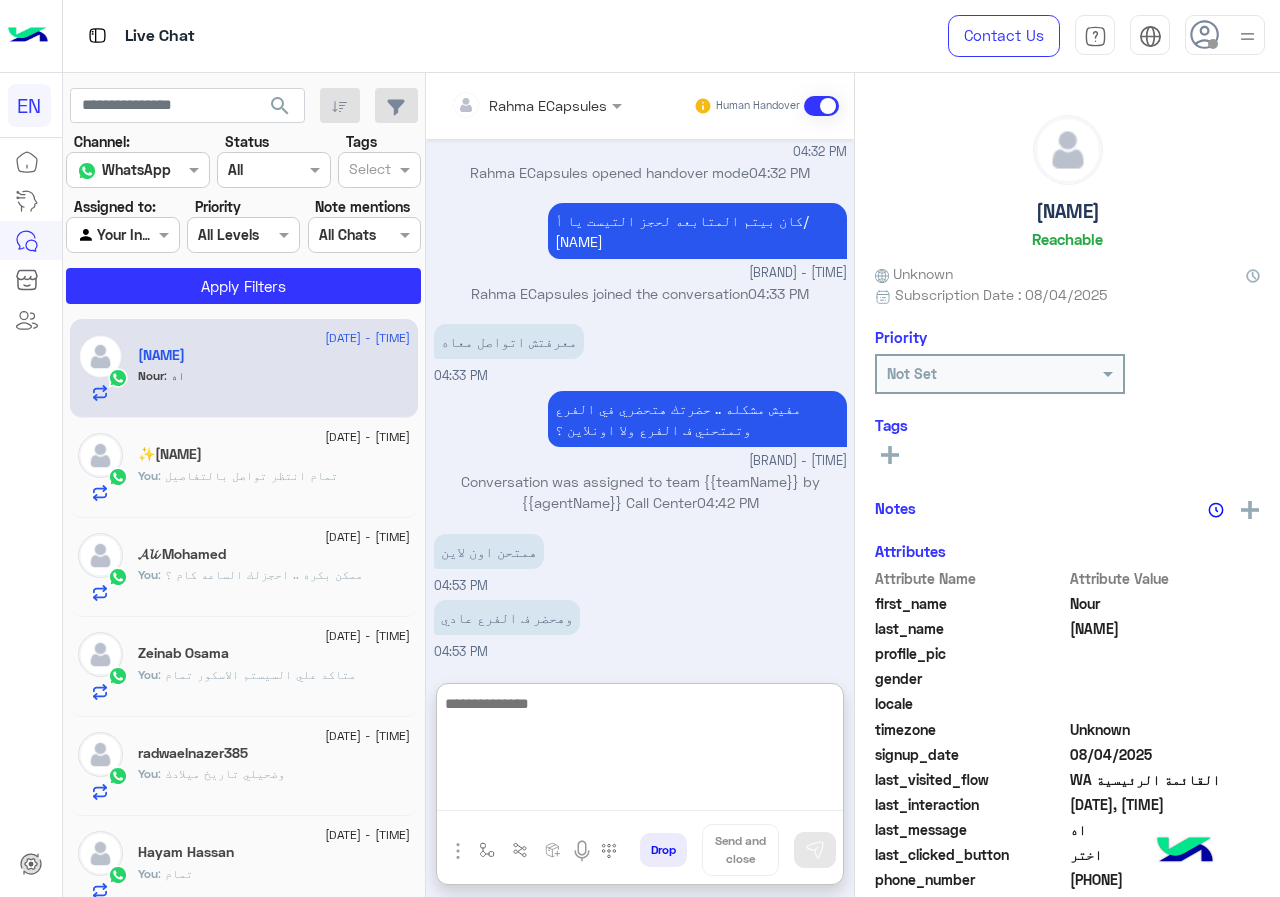click at bounding box center [640, 751] 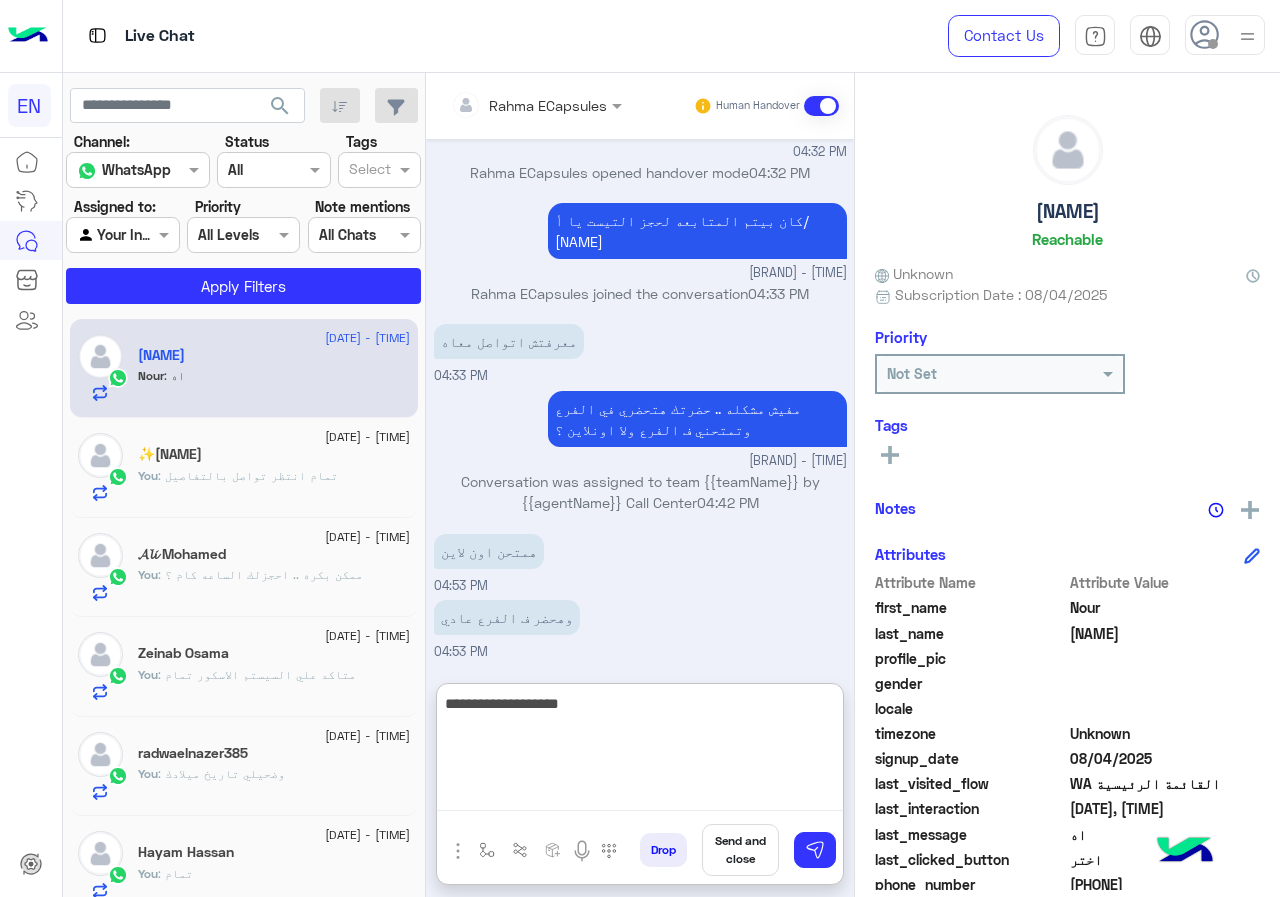 type on "**********" 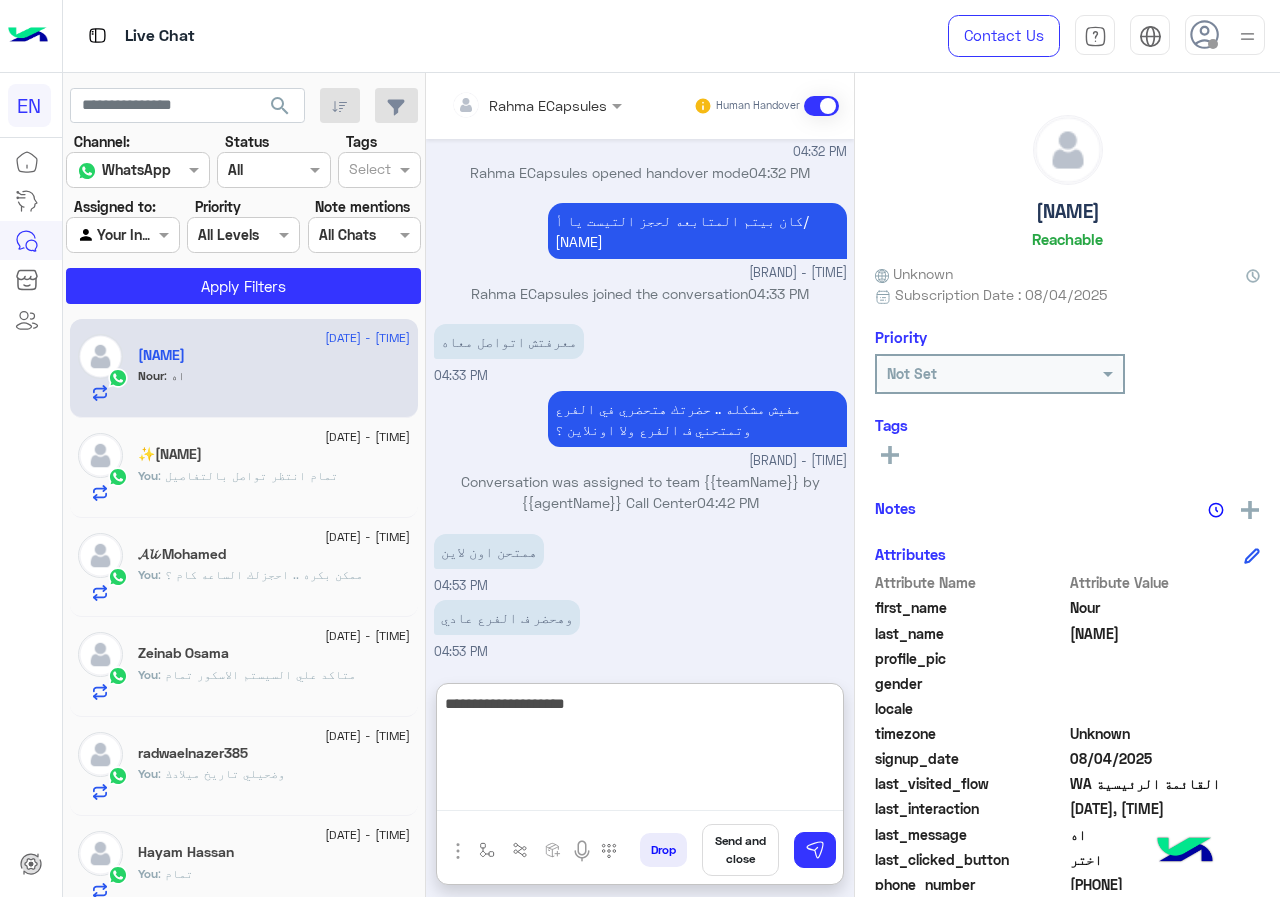 type 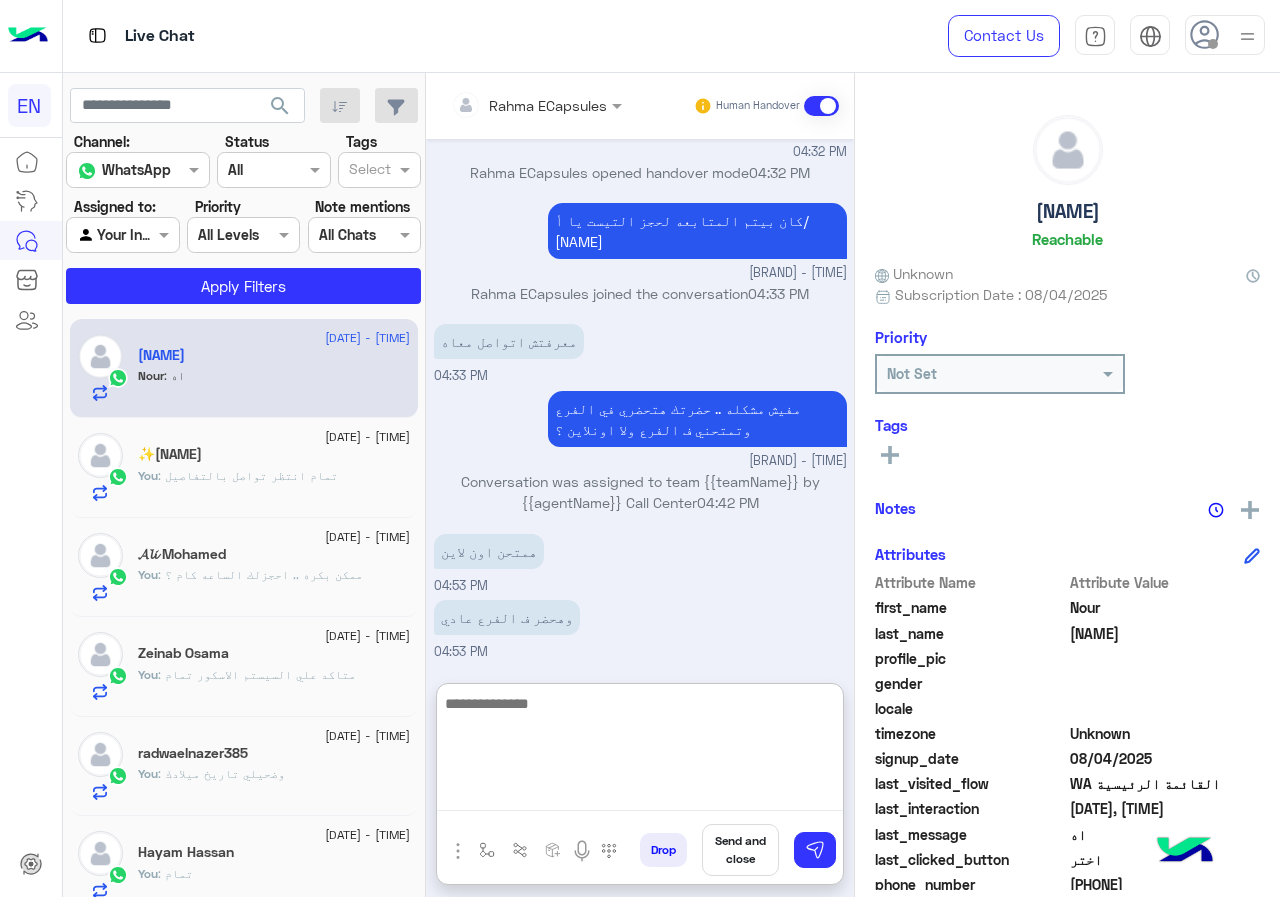 scroll, scrollTop: 944, scrollLeft: 0, axis: vertical 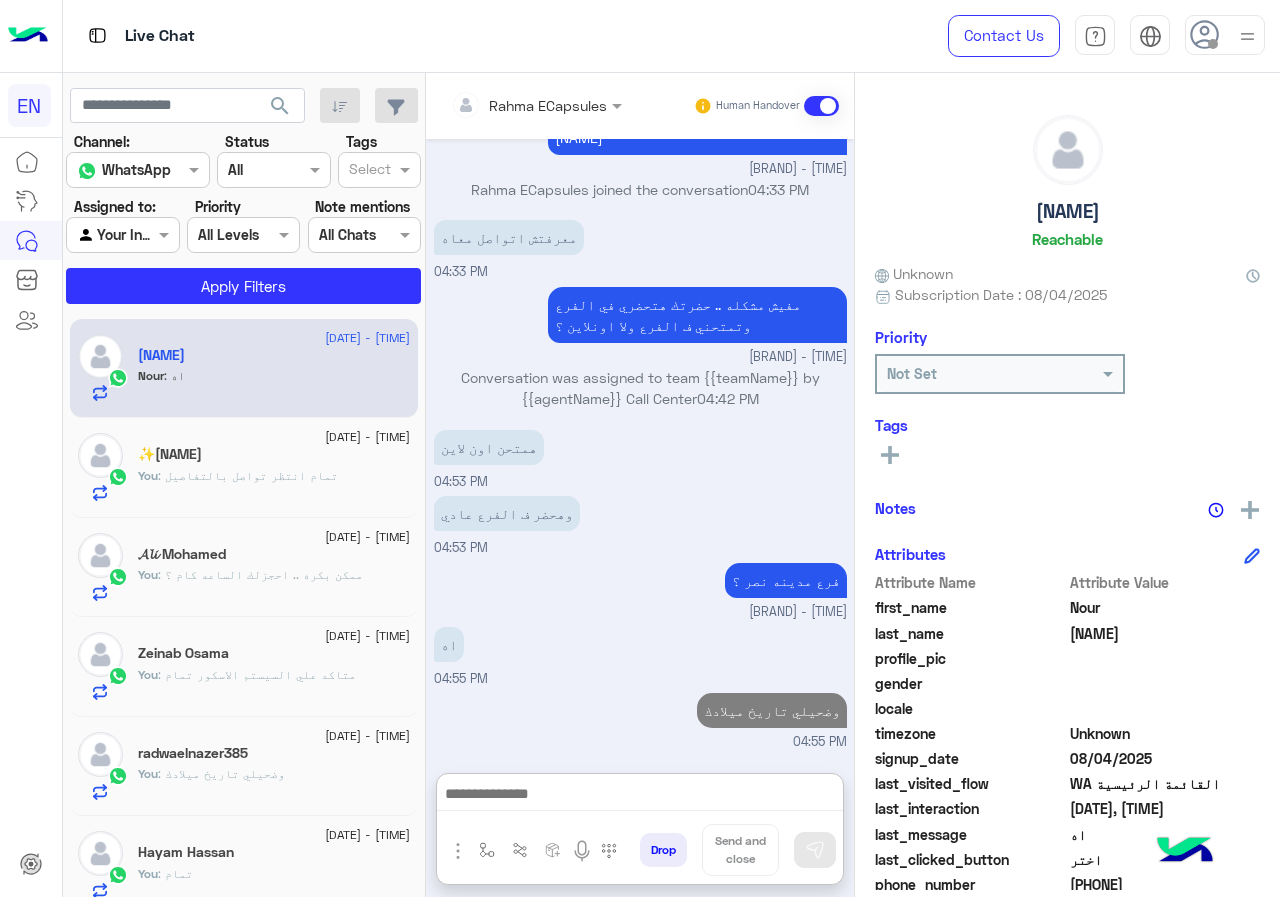 click on "𝓐𝓵𝓲 Mohamed" 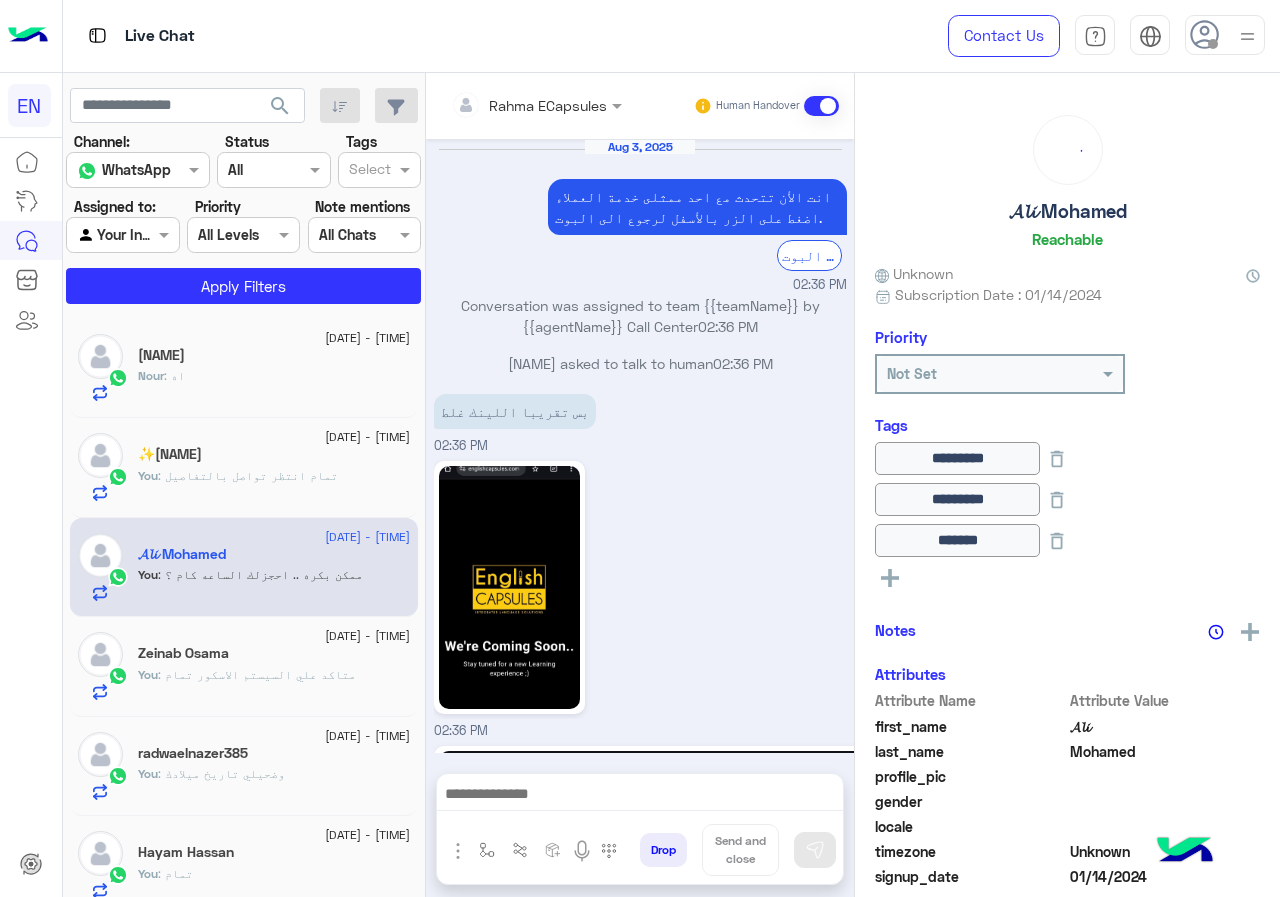 scroll, scrollTop: 1766, scrollLeft: 0, axis: vertical 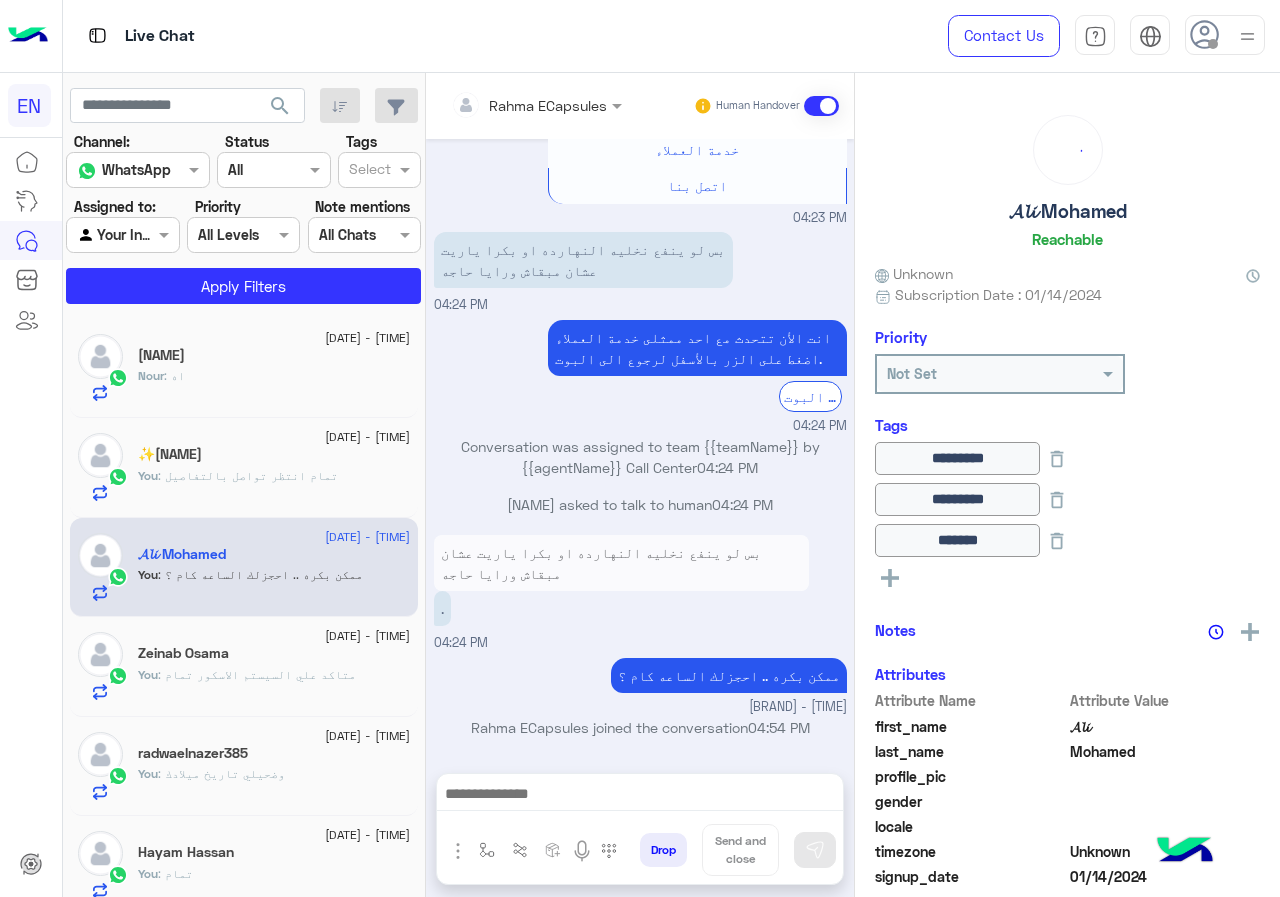 click on "[NAME] : اه" 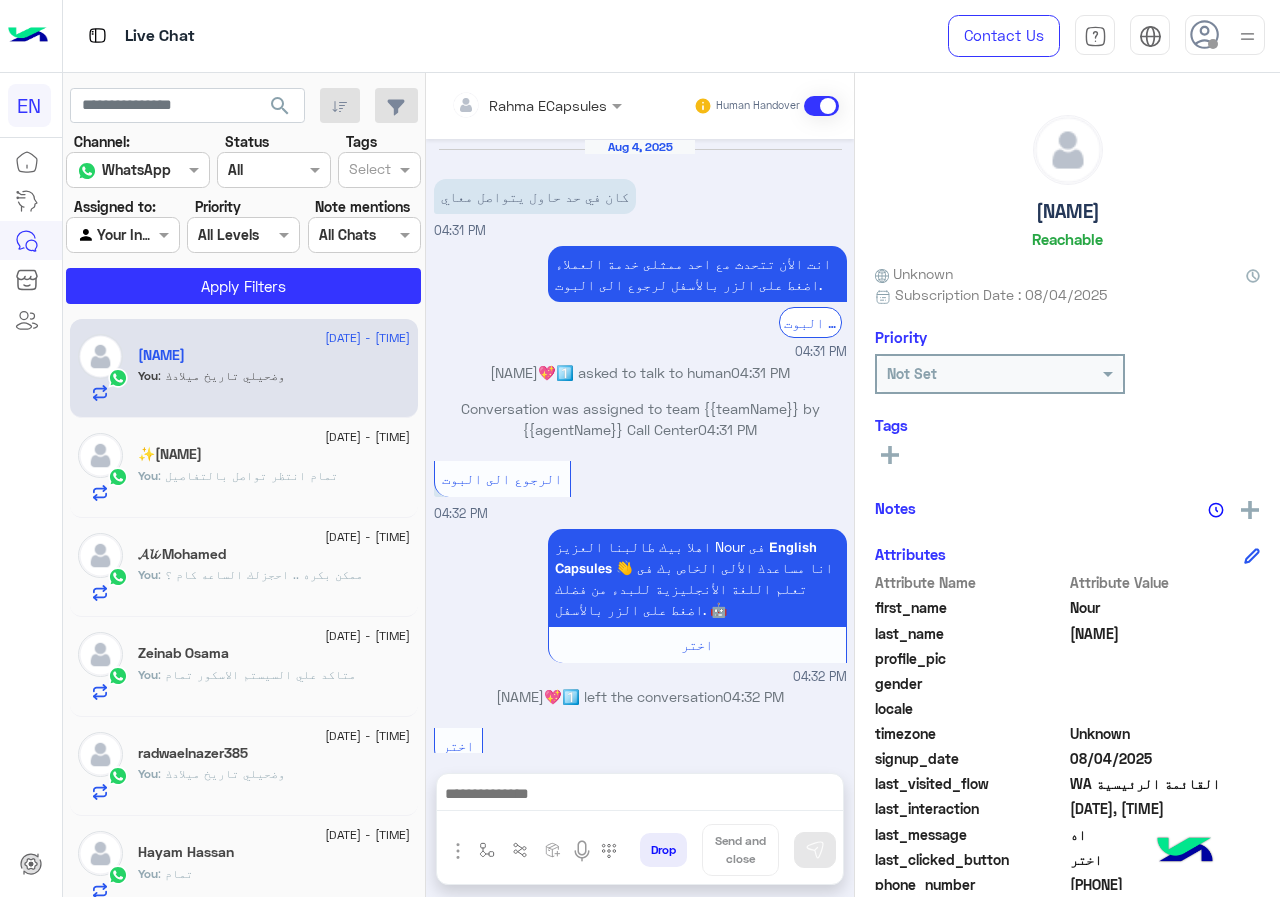 scroll, scrollTop: 917, scrollLeft: 0, axis: vertical 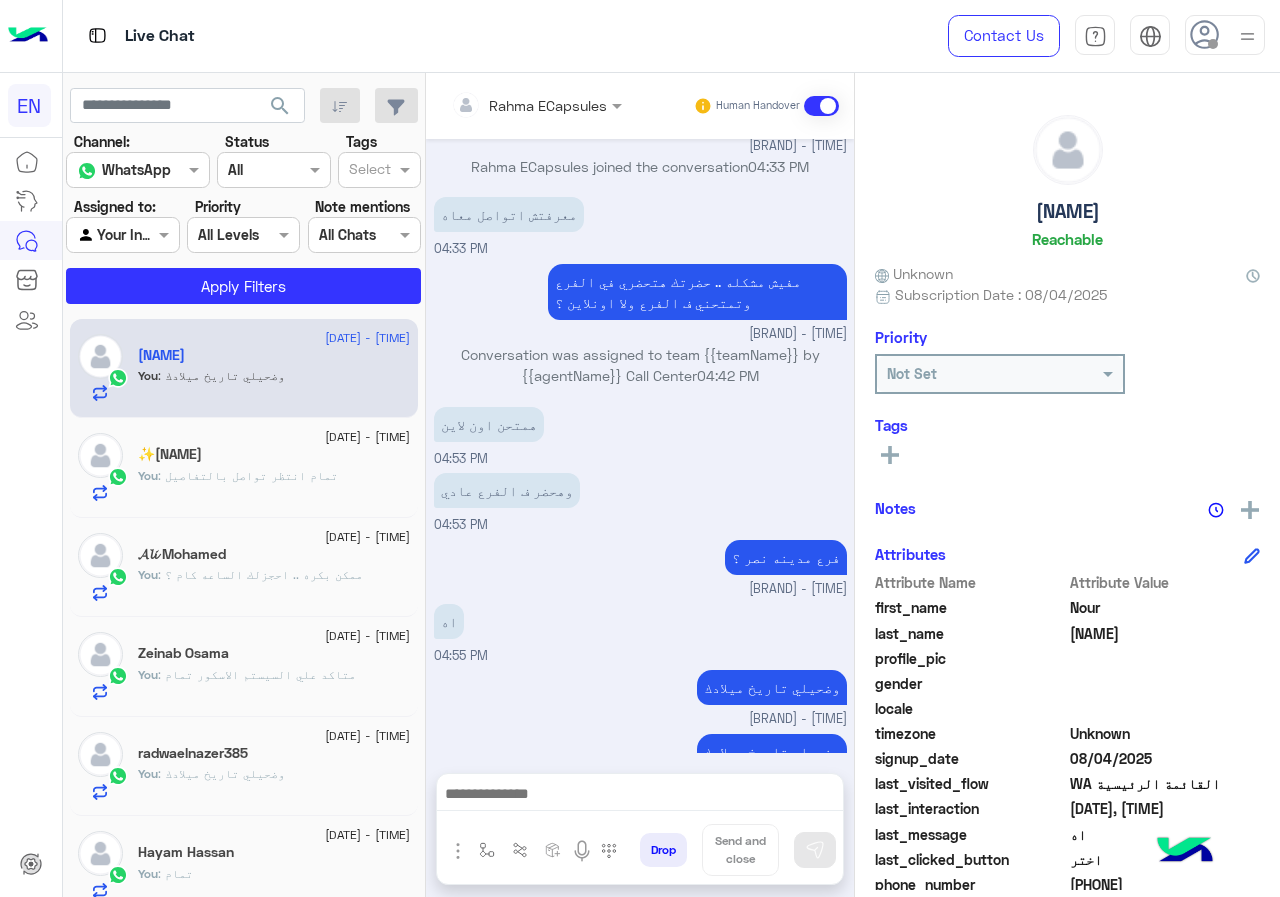 click on "[DATE] - [TIME] [NAME] You : [TEXT]" 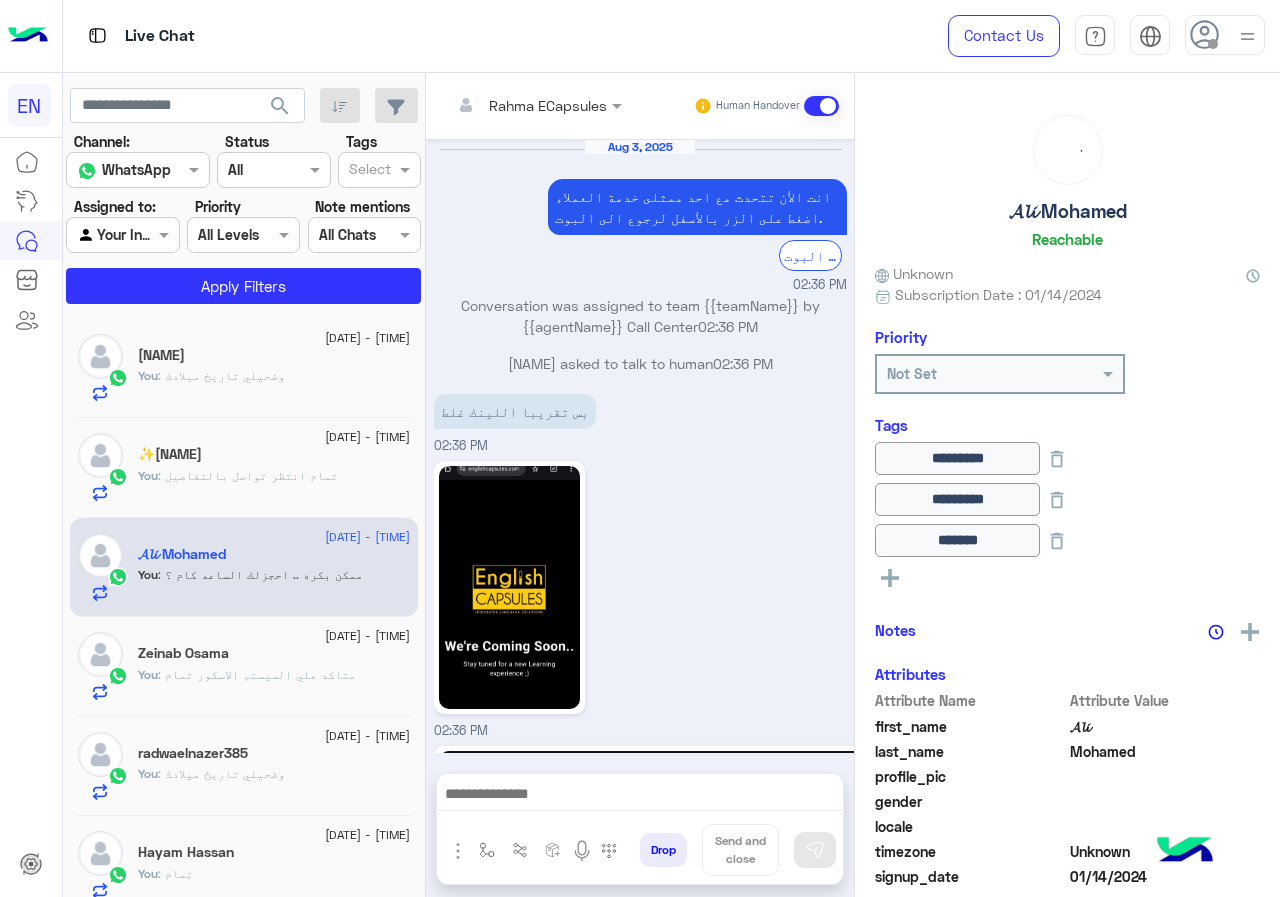 scroll, scrollTop: 1766, scrollLeft: 0, axis: vertical 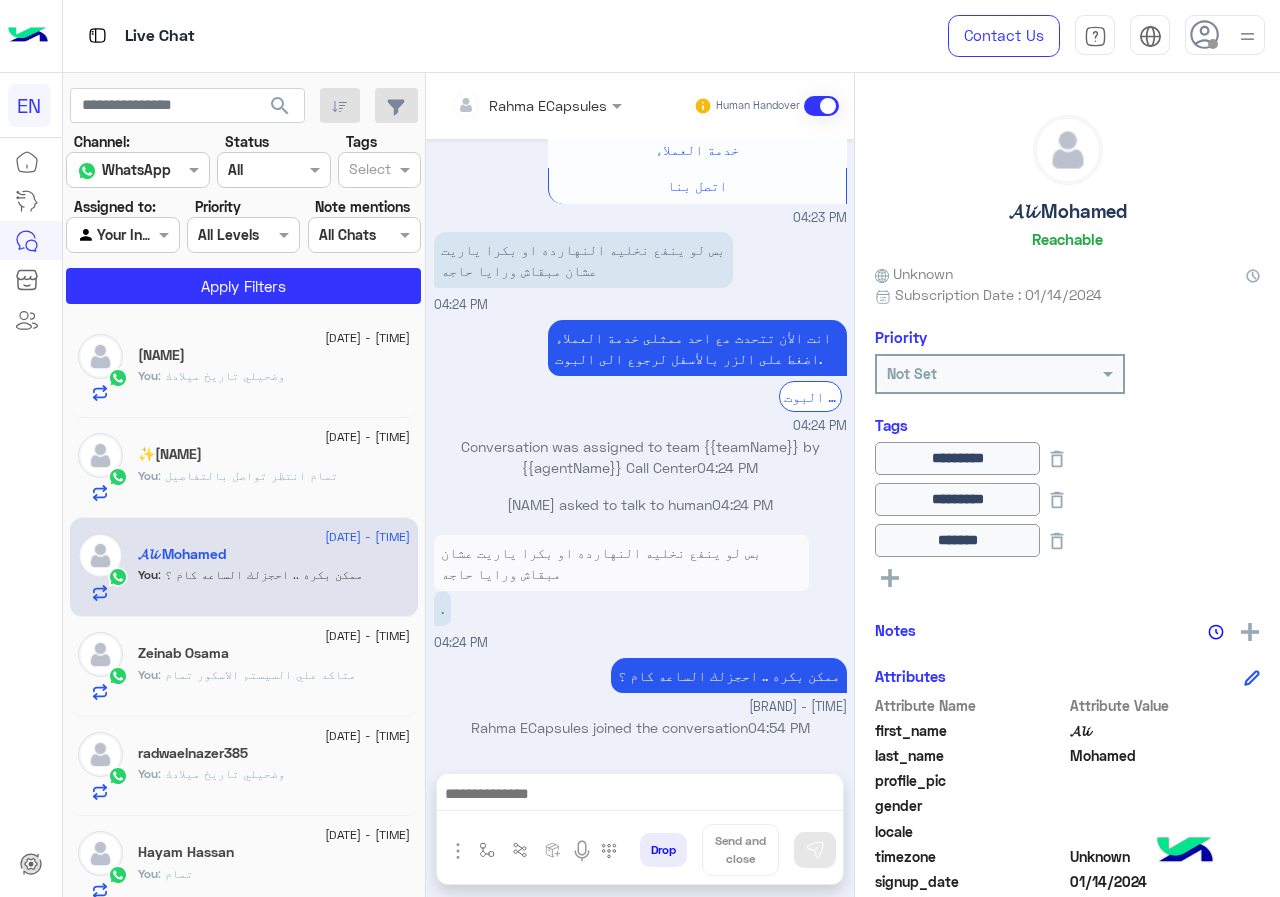 click at bounding box center (509, 105) 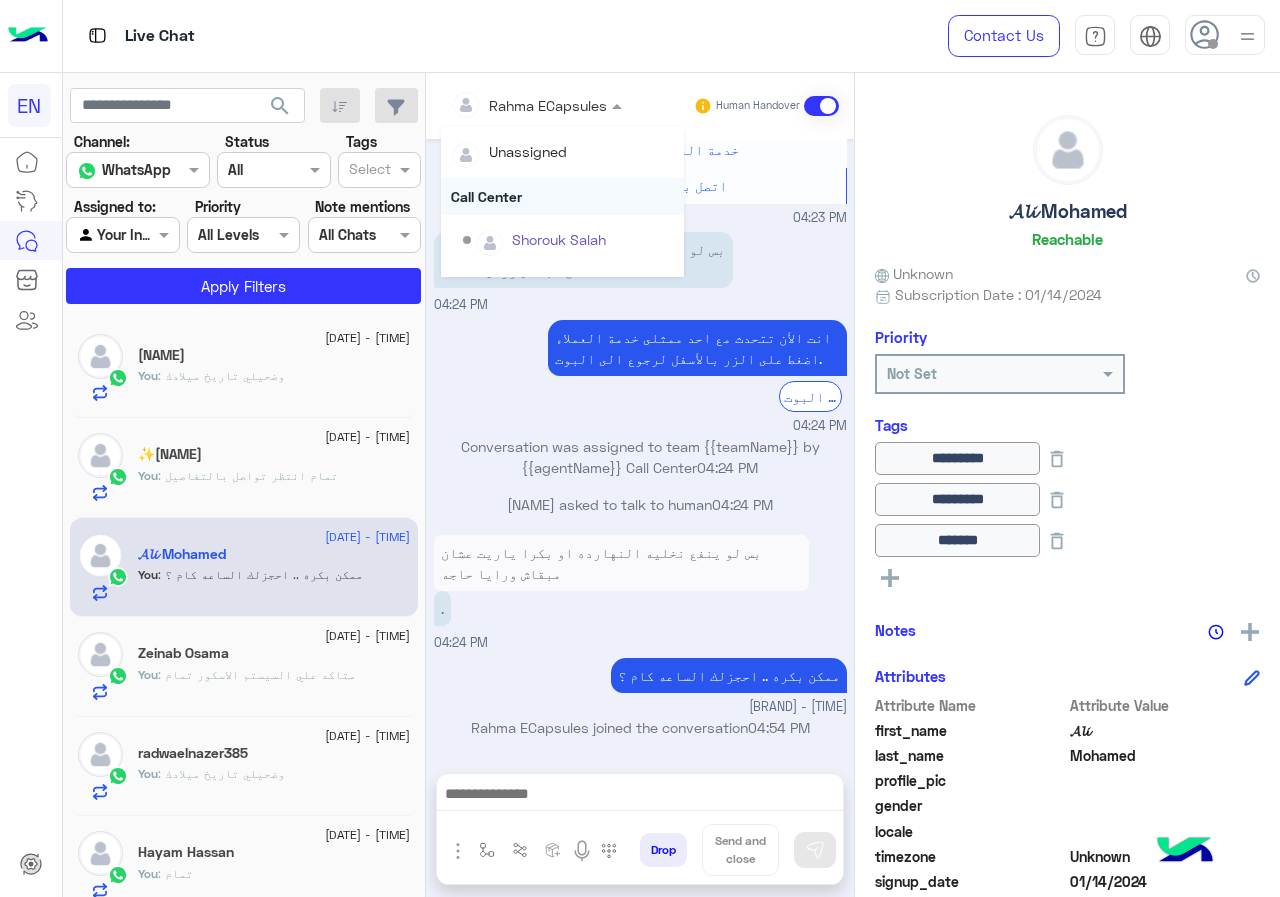 click on "Call Center" at bounding box center [562, 196] 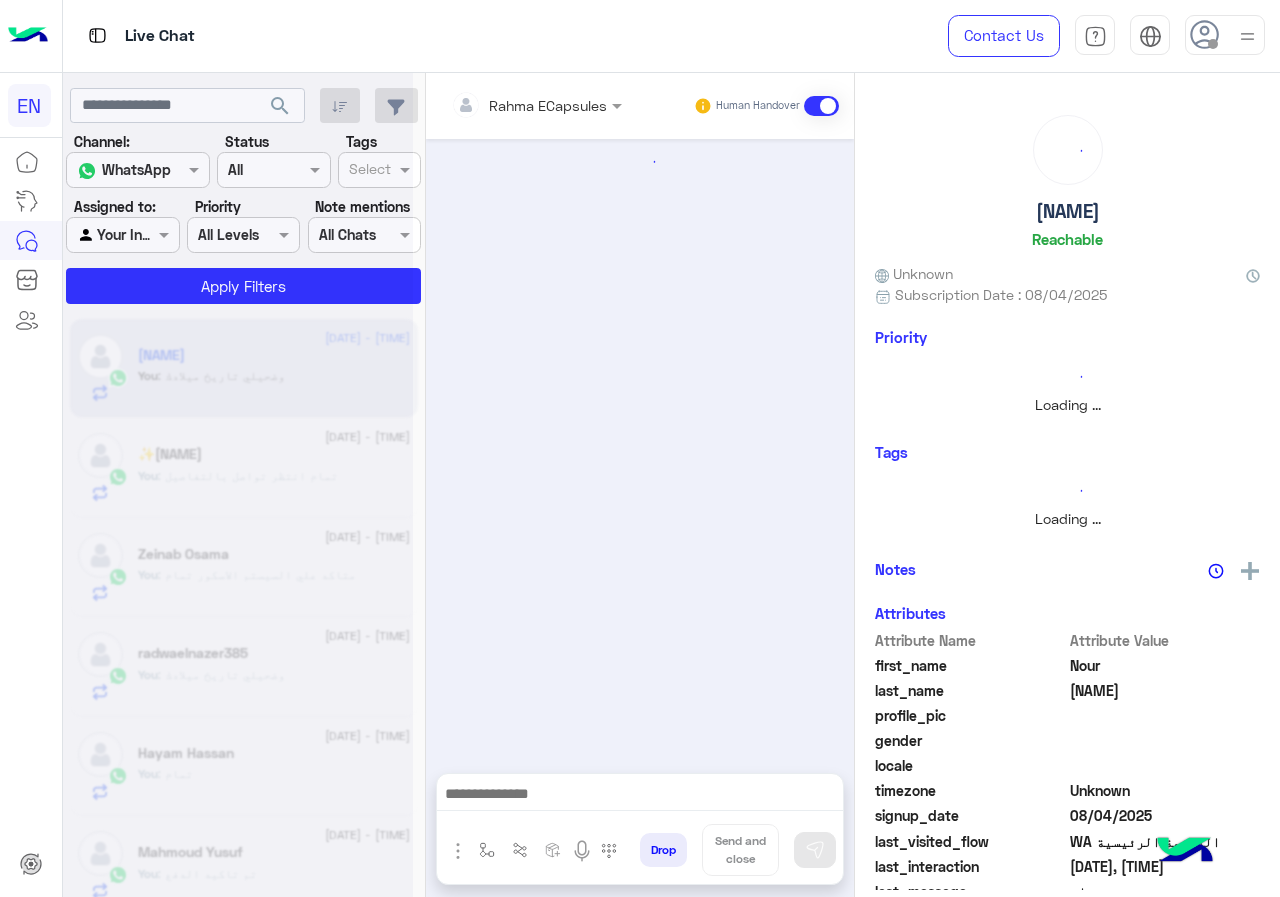 scroll, scrollTop: 0, scrollLeft: 0, axis: both 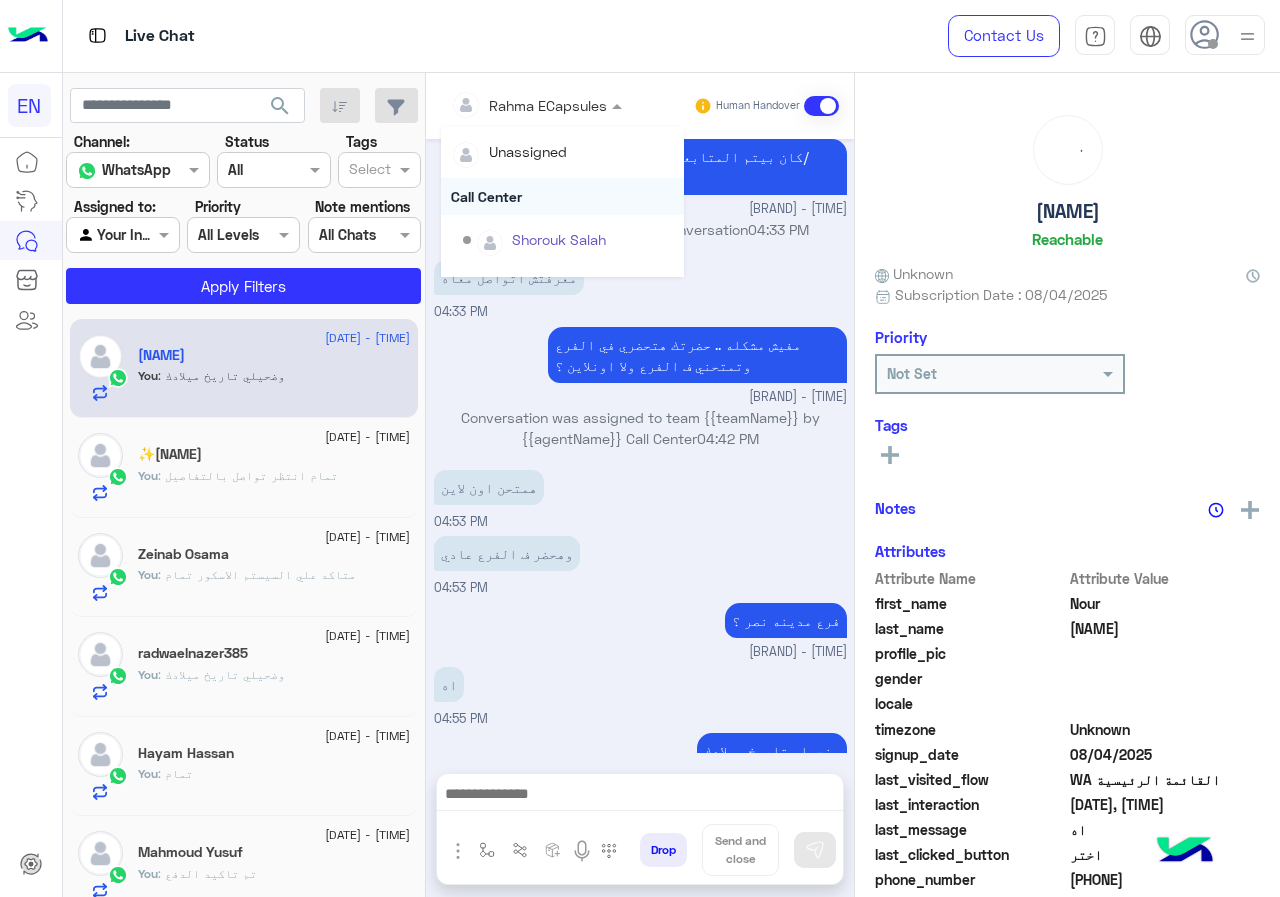 click on "Call Center" at bounding box center (562, 196) 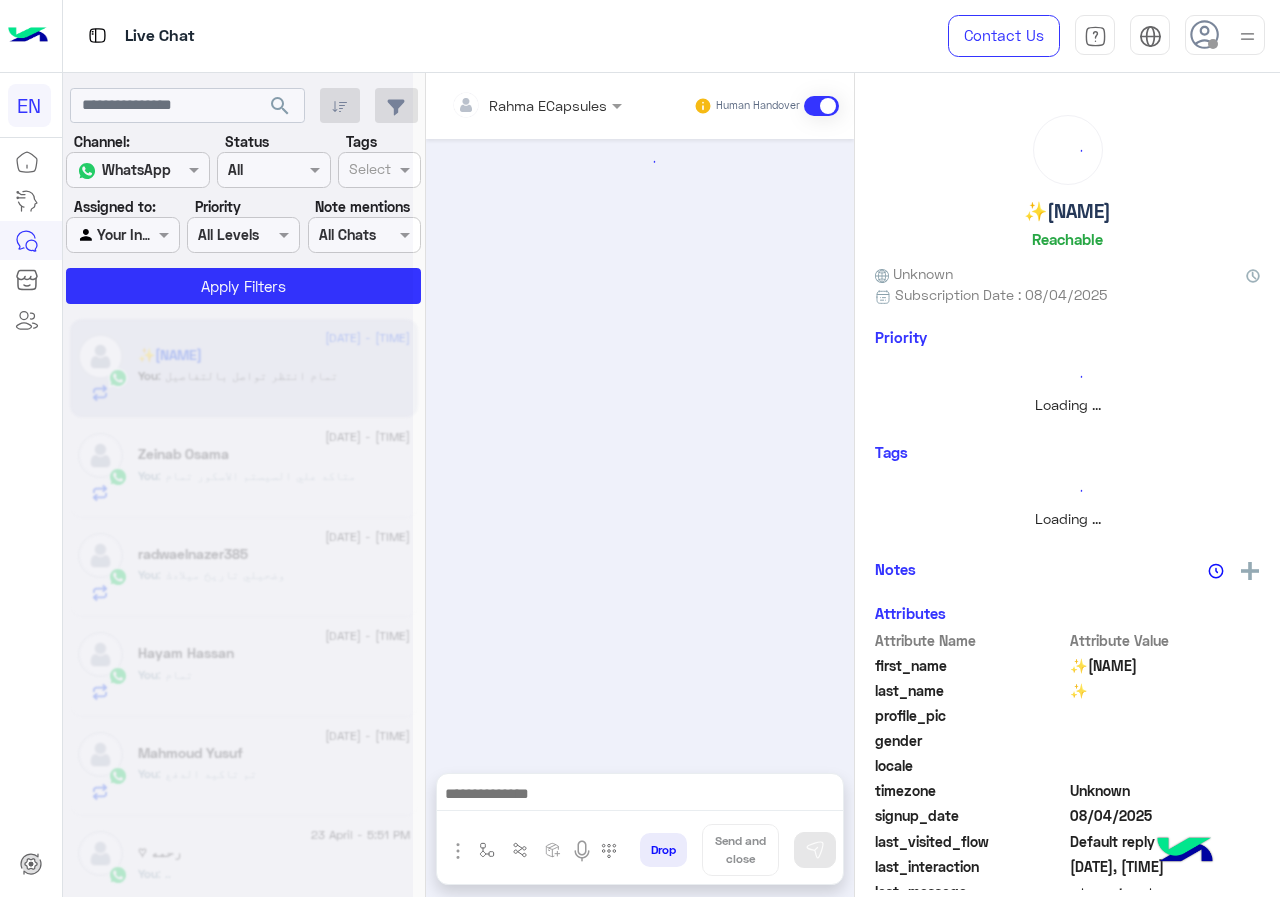 scroll, scrollTop: 0, scrollLeft: 0, axis: both 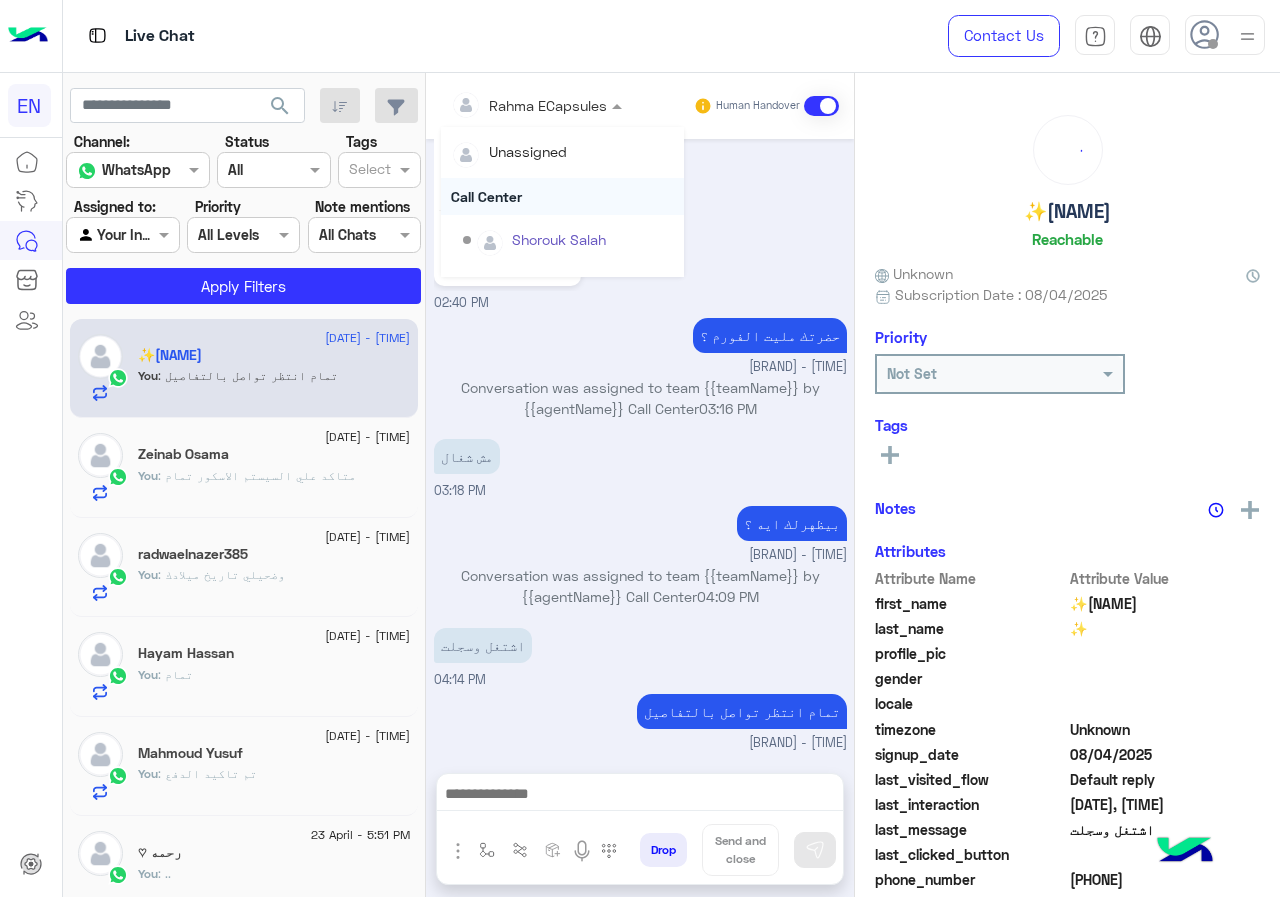 click on "Call Center" at bounding box center [562, 196] 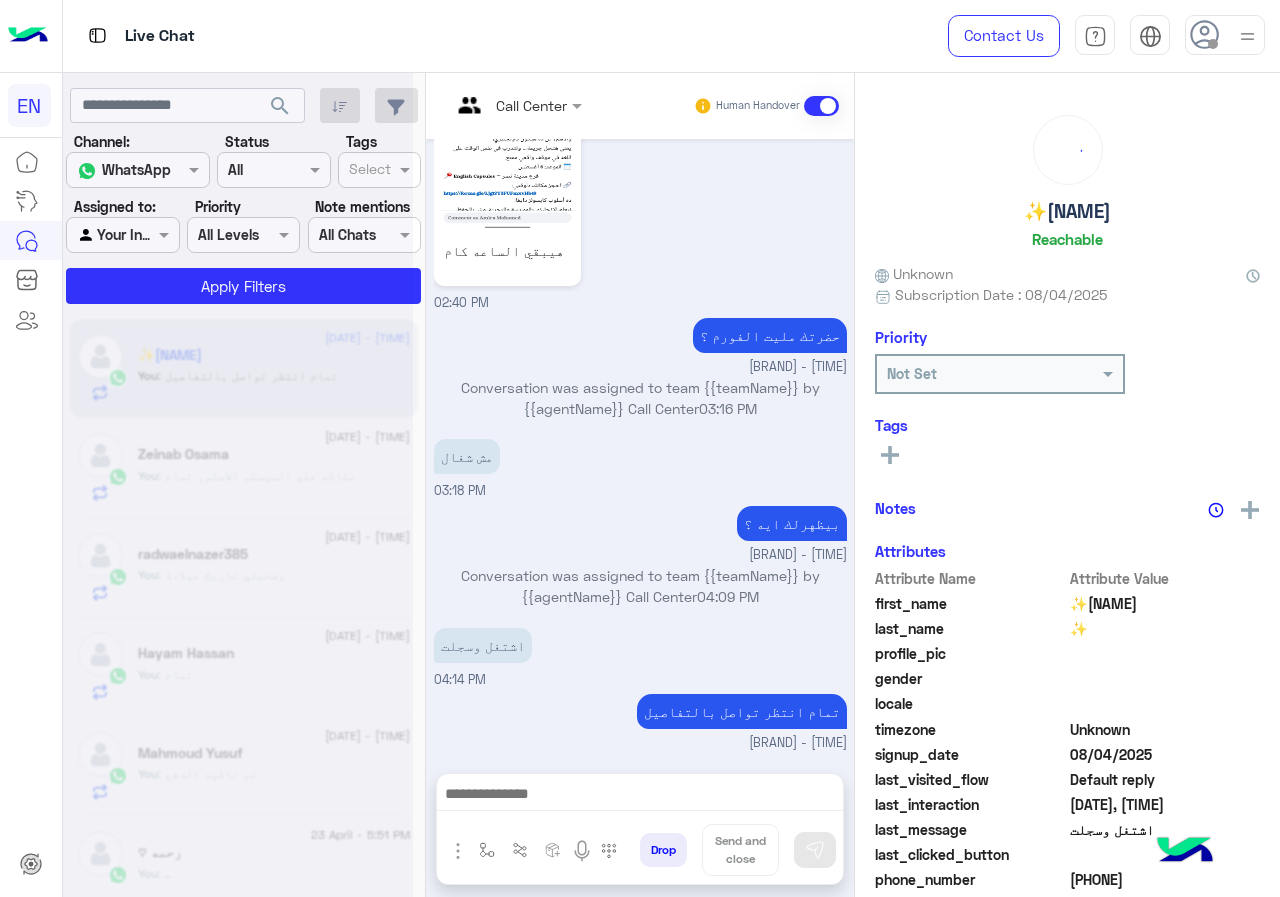 scroll, scrollTop: 0, scrollLeft: 0, axis: both 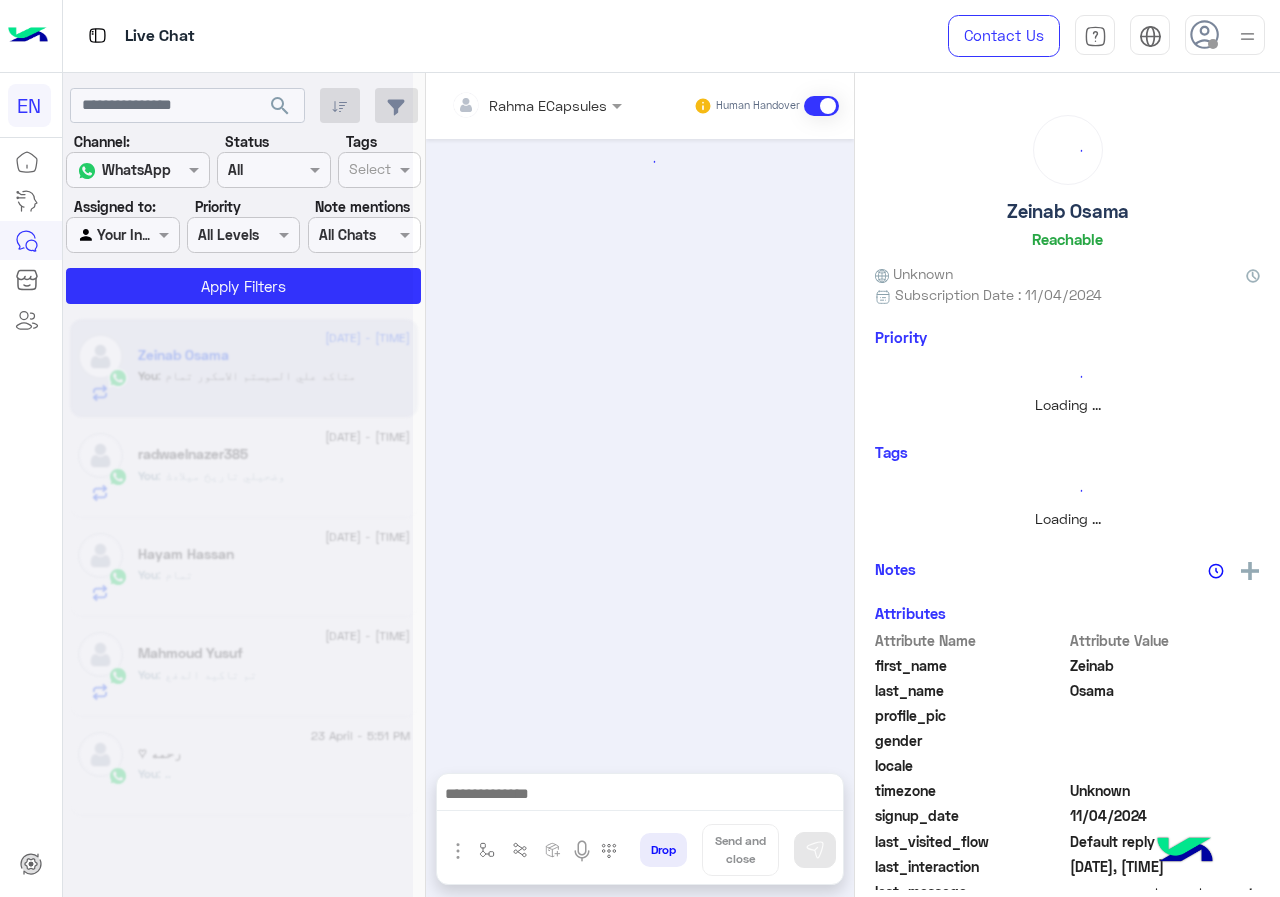 click at bounding box center [509, 105] 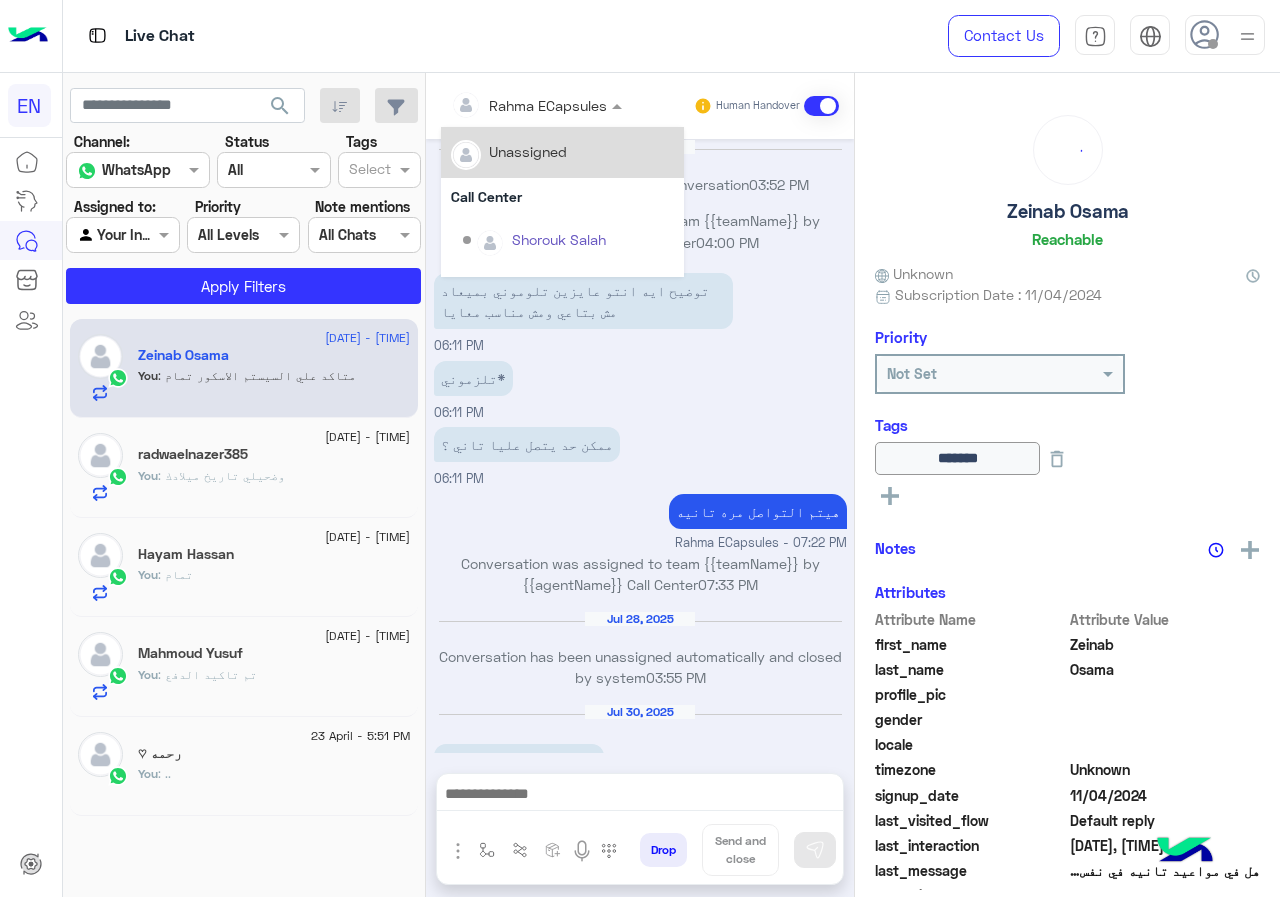 scroll, scrollTop: 1026, scrollLeft: 0, axis: vertical 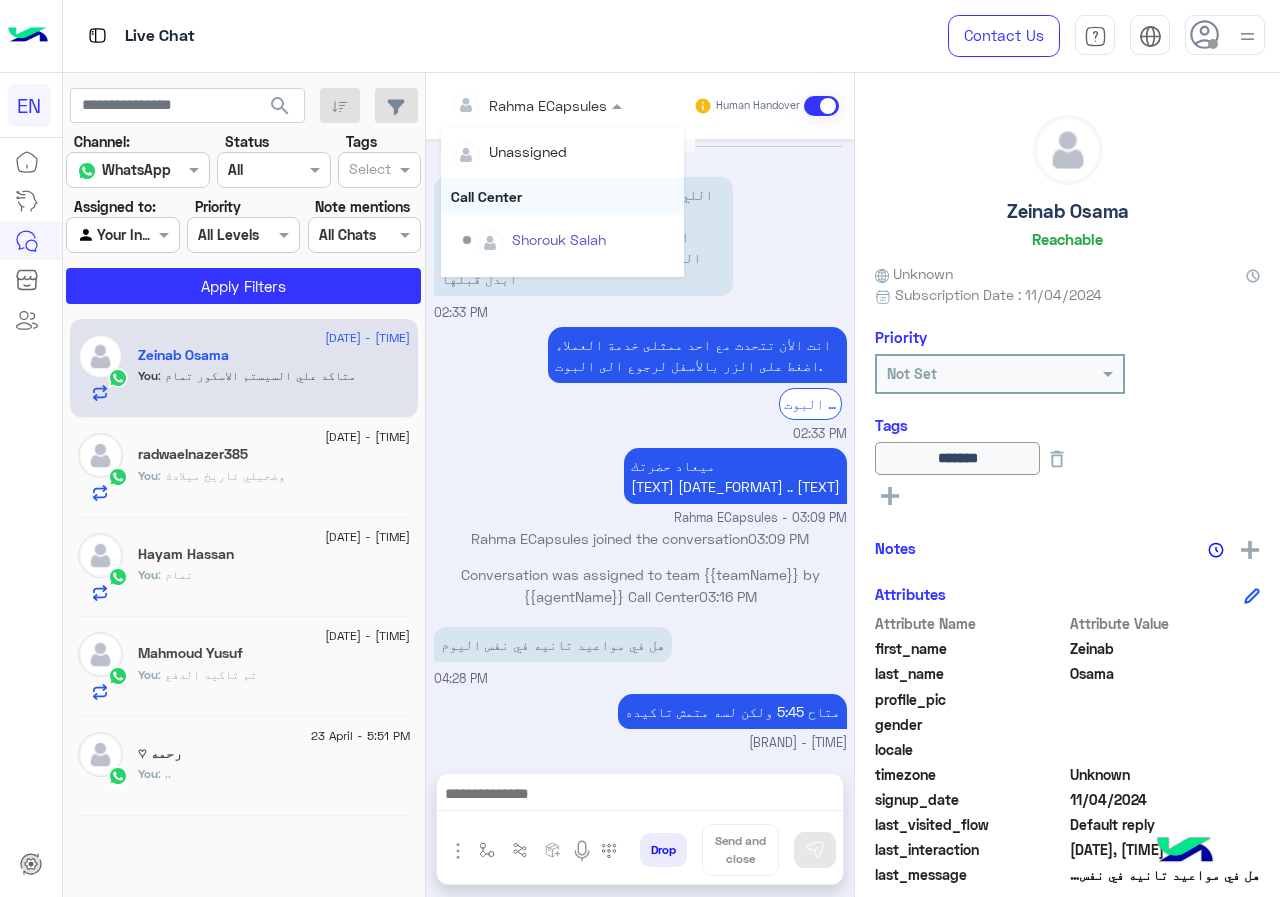 click on "Call Center" at bounding box center (562, 196) 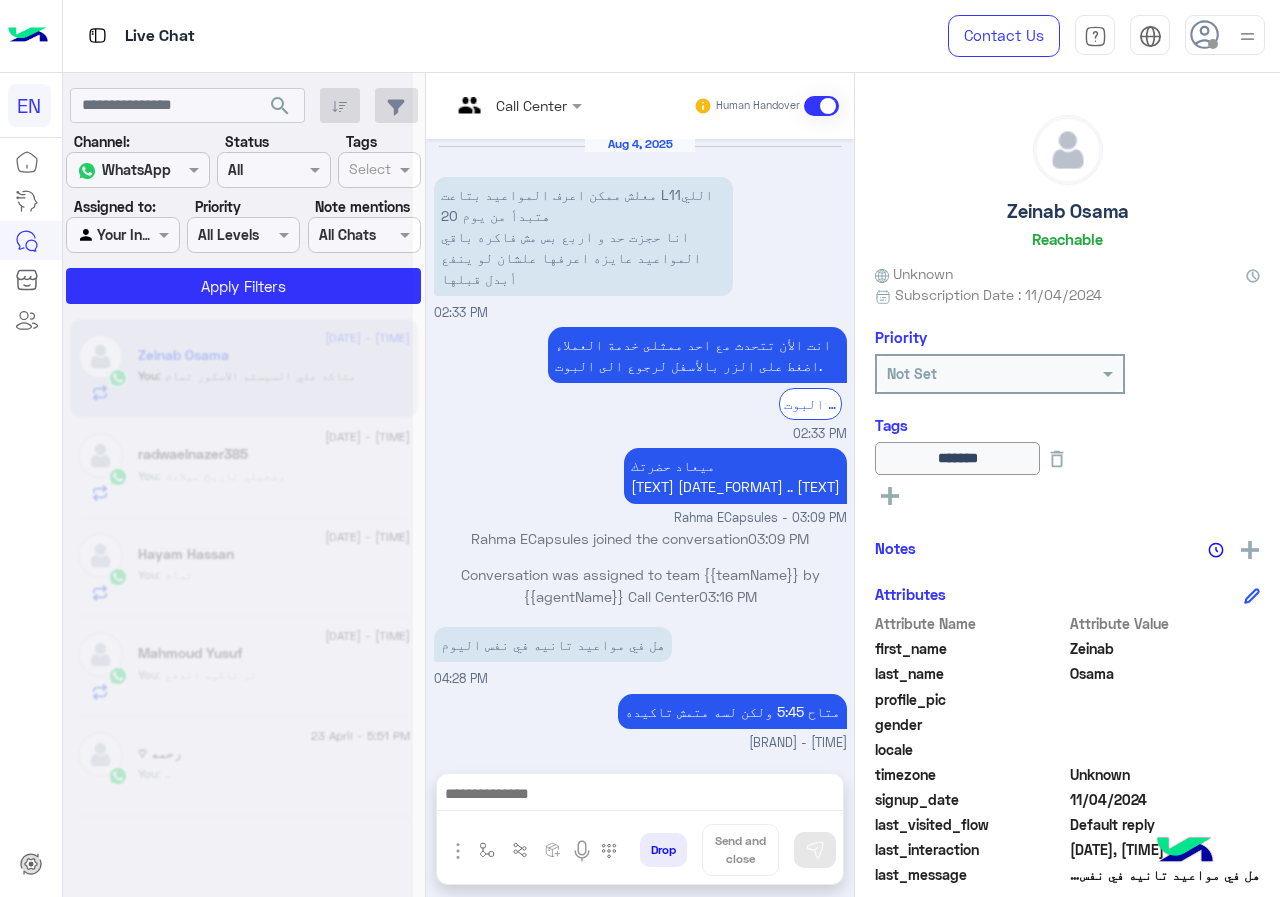 scroll, scrollTop: 0, scrollLeft: 0, axis: both 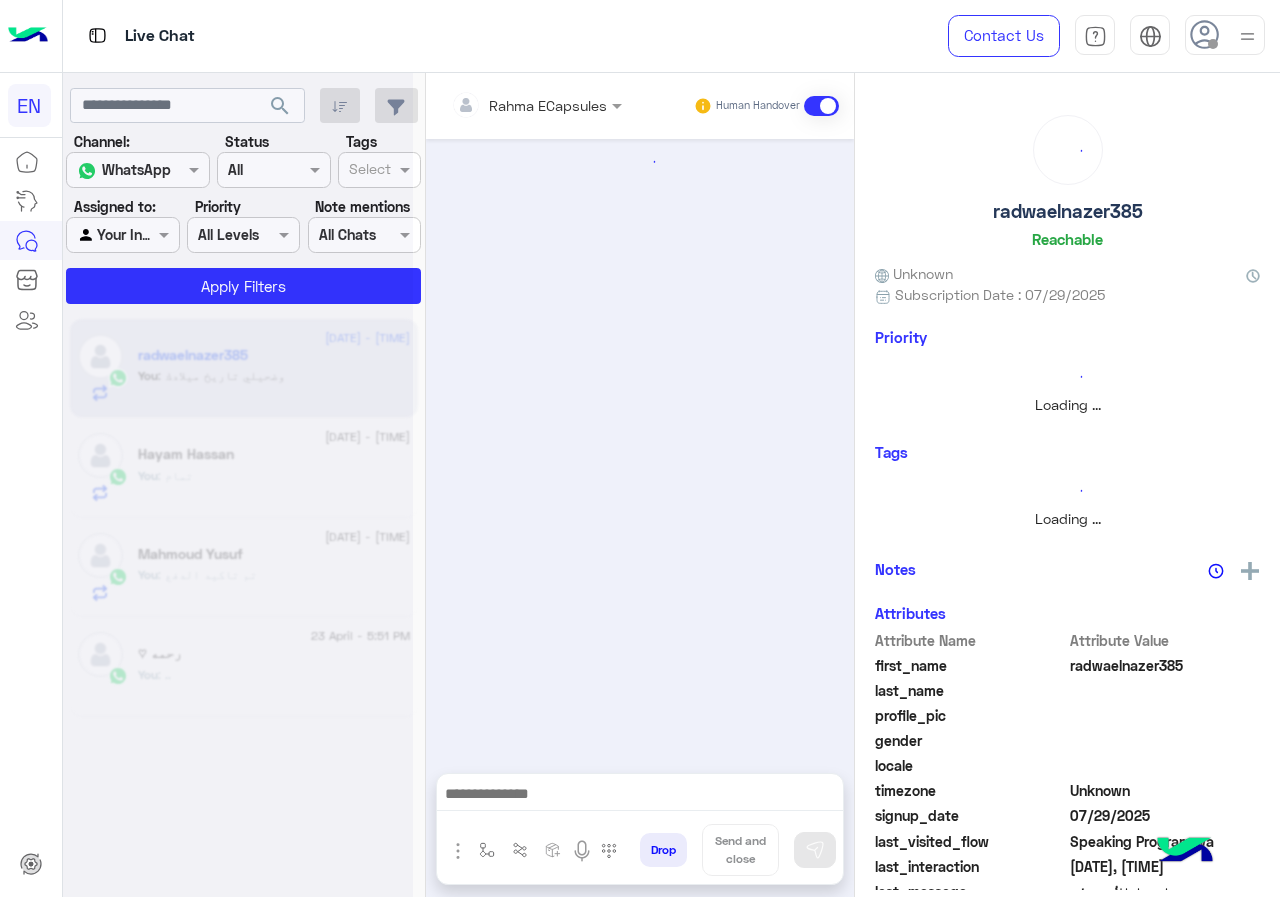 click on "Rahma ECapsules" at bounding box center [529, 105] 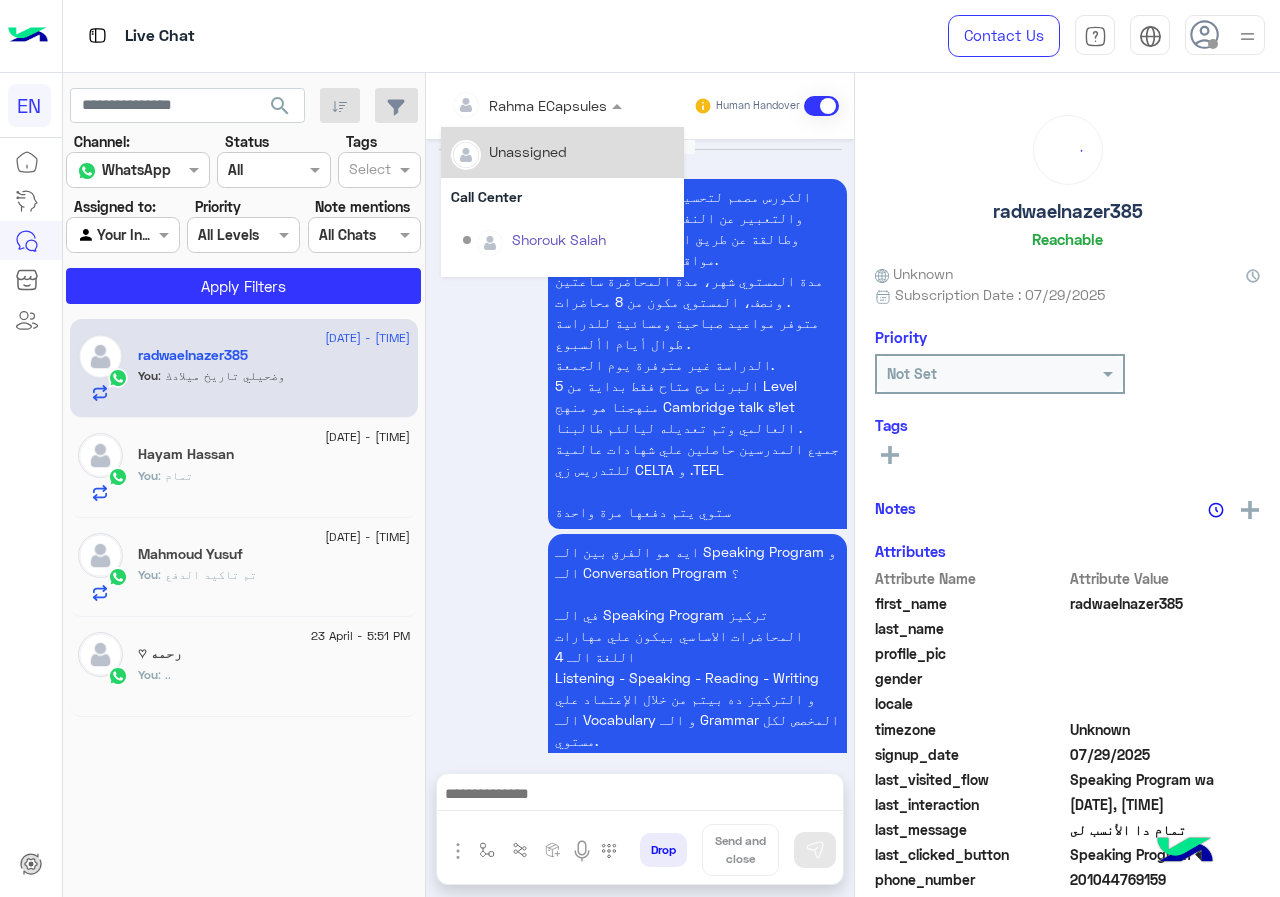 scroll, scrollTop: 2904, scrollLeft: 0, axis: vertical 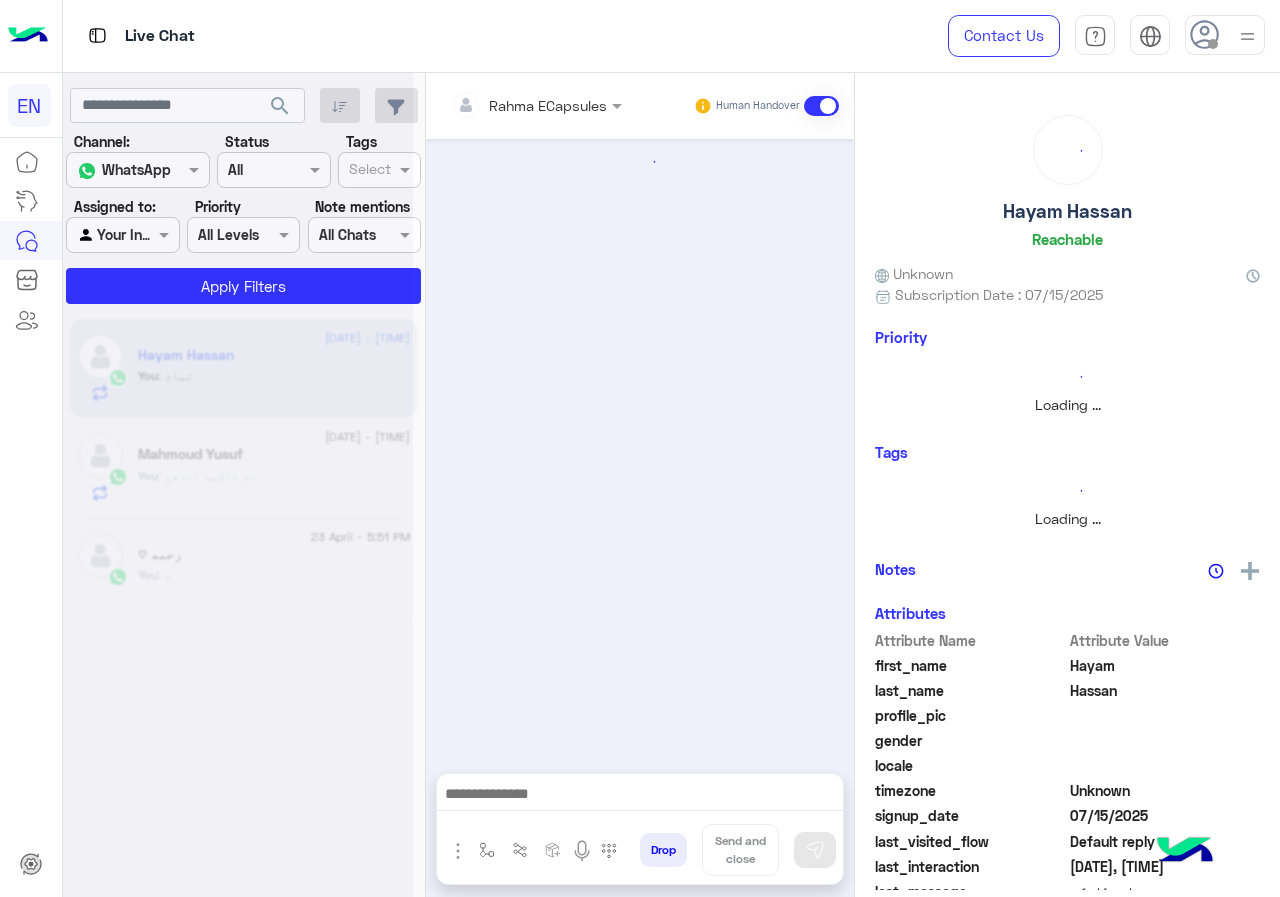 click at bounding box center (509, 105) 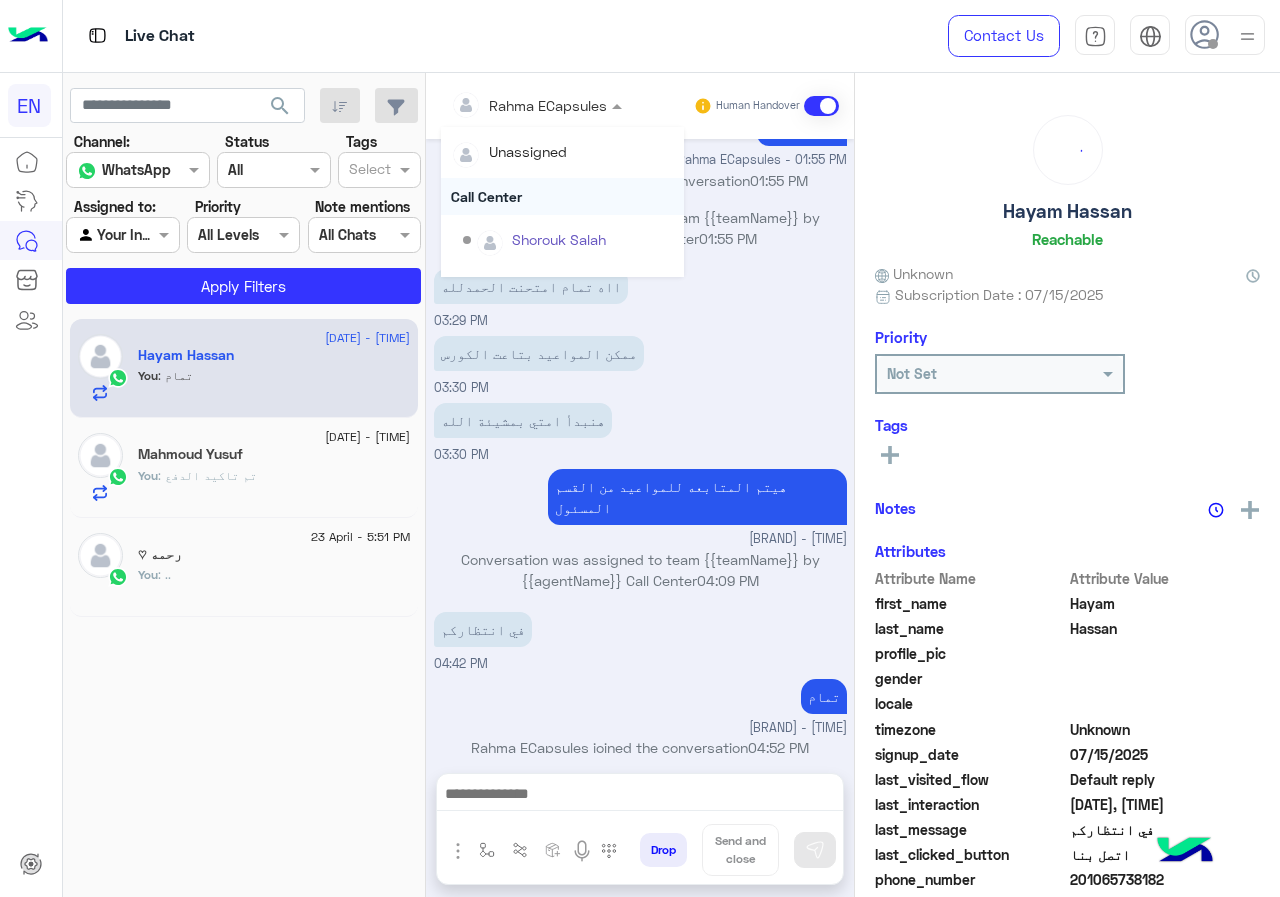 click on "Call Center" at bounding box center (562, 196) 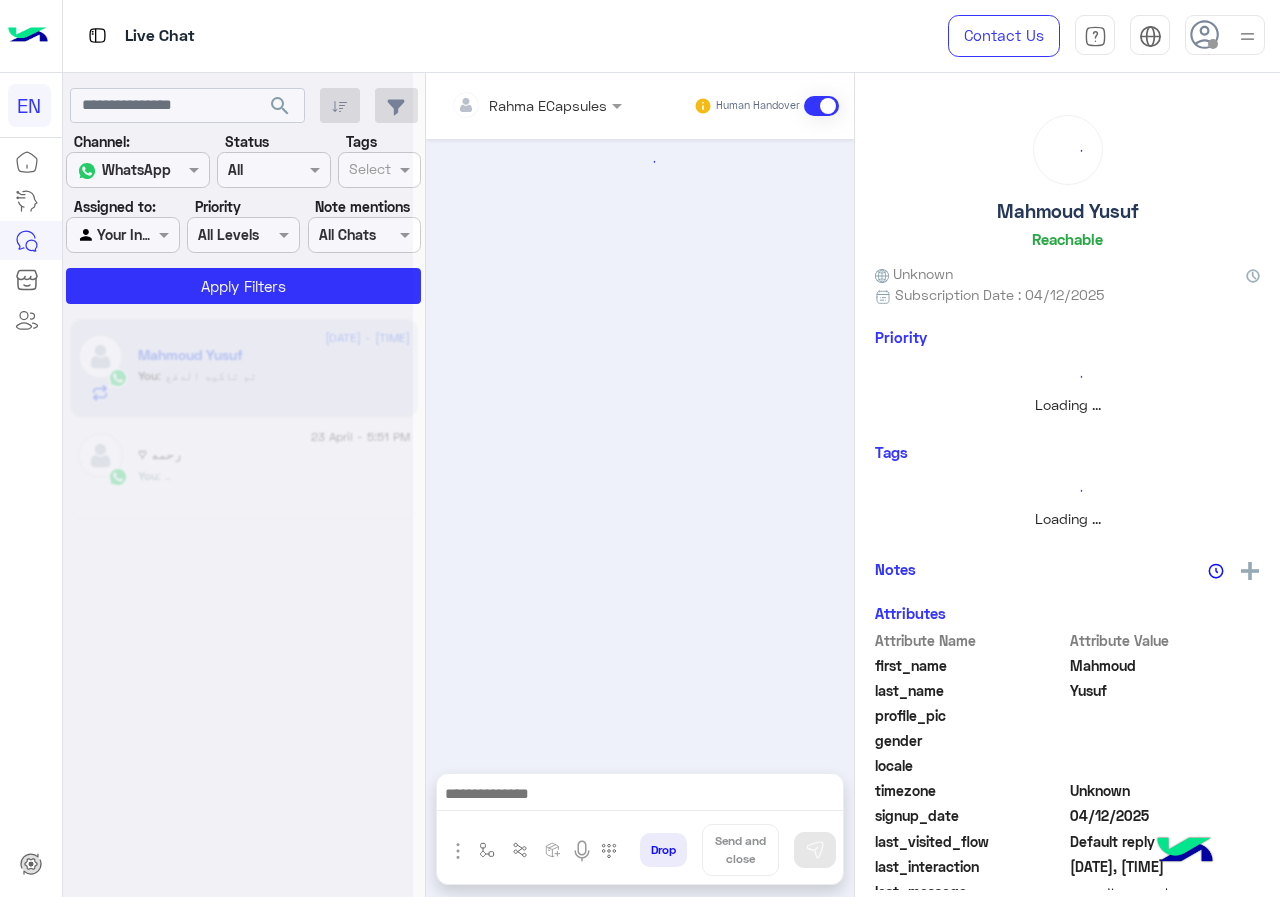 scroll, scrollTop: 0, scrollLeft: 0, axis: both 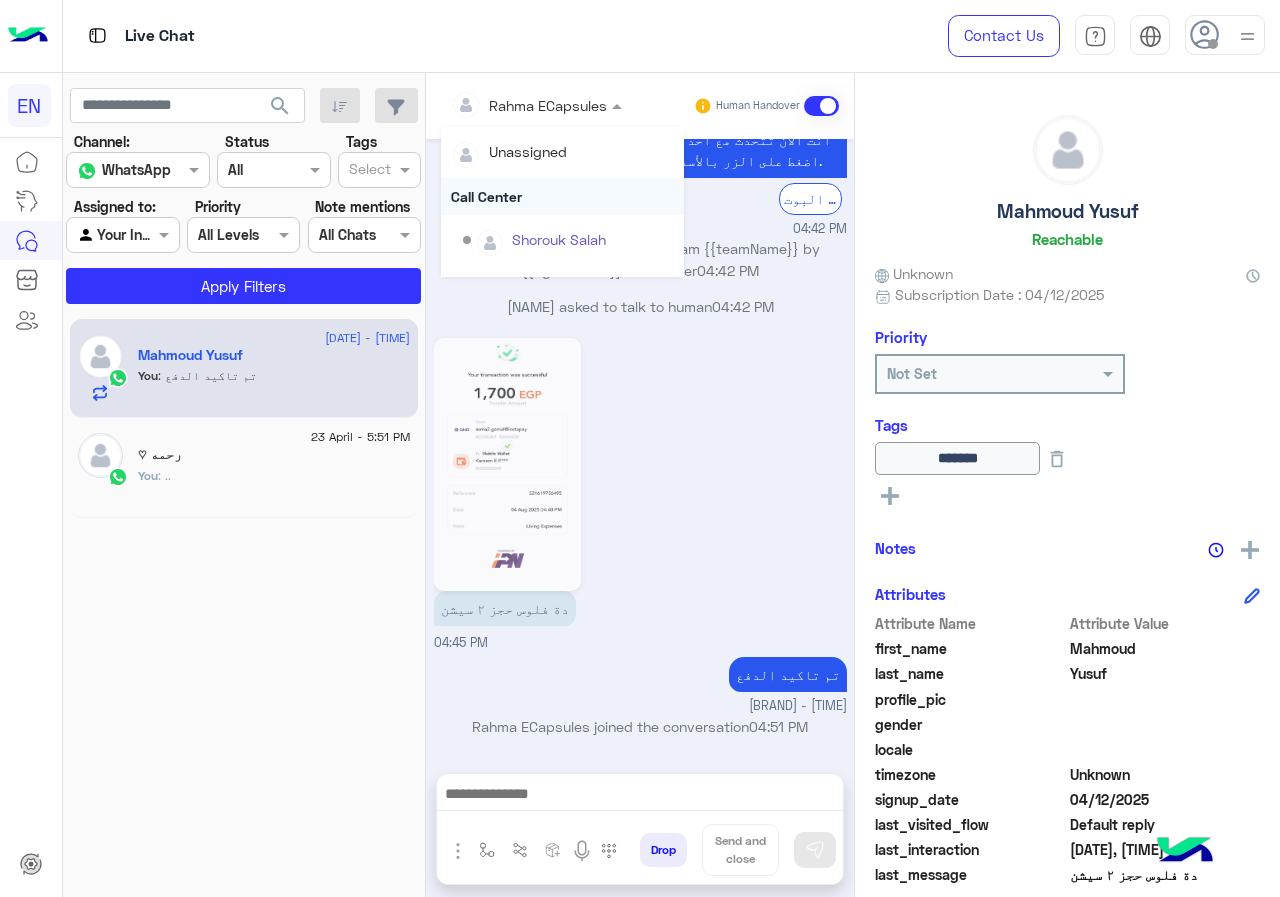 click on "Call Center" at bounding box center (562, 196) 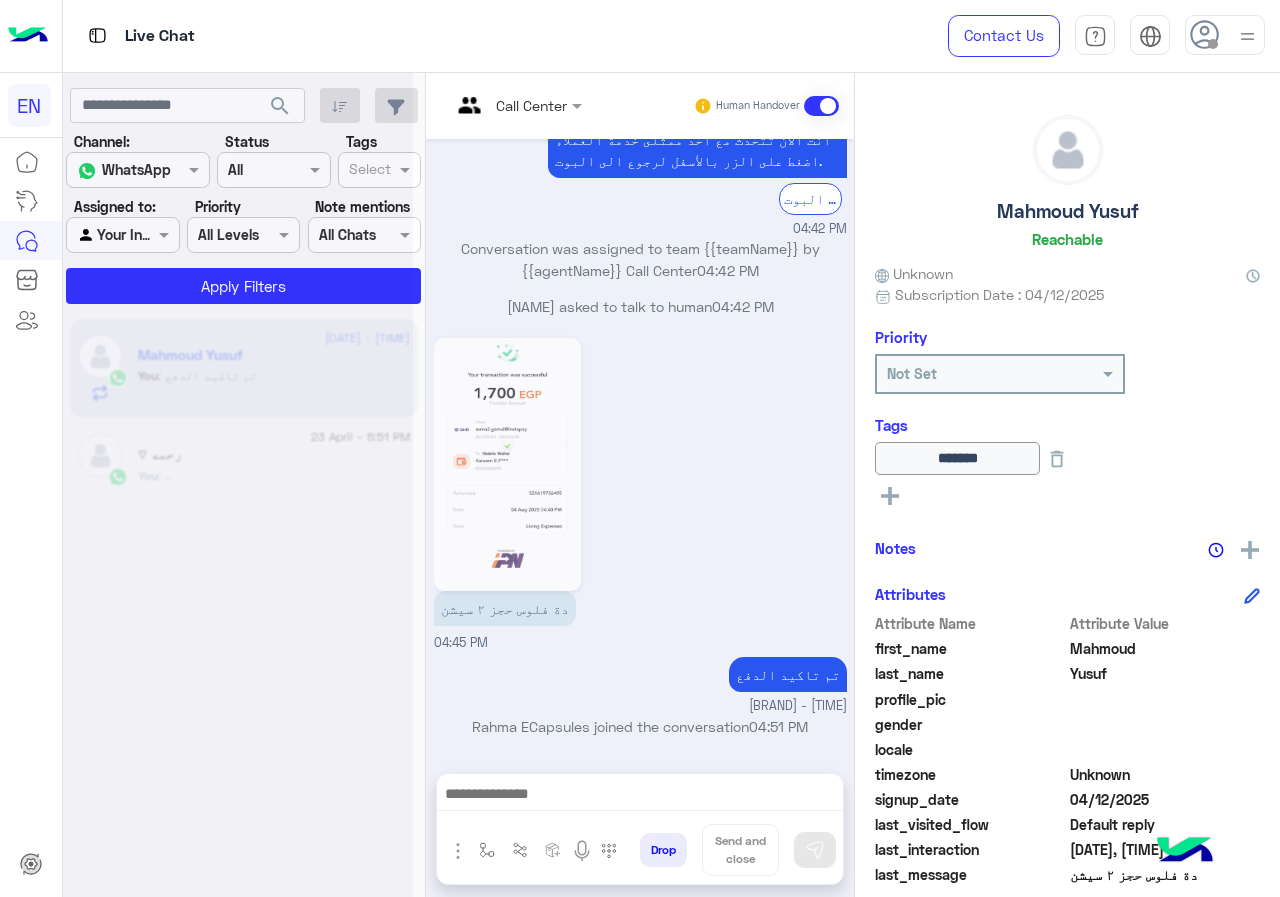 scroll, scrollTop: 0, scrollLeft: 0, axis: both 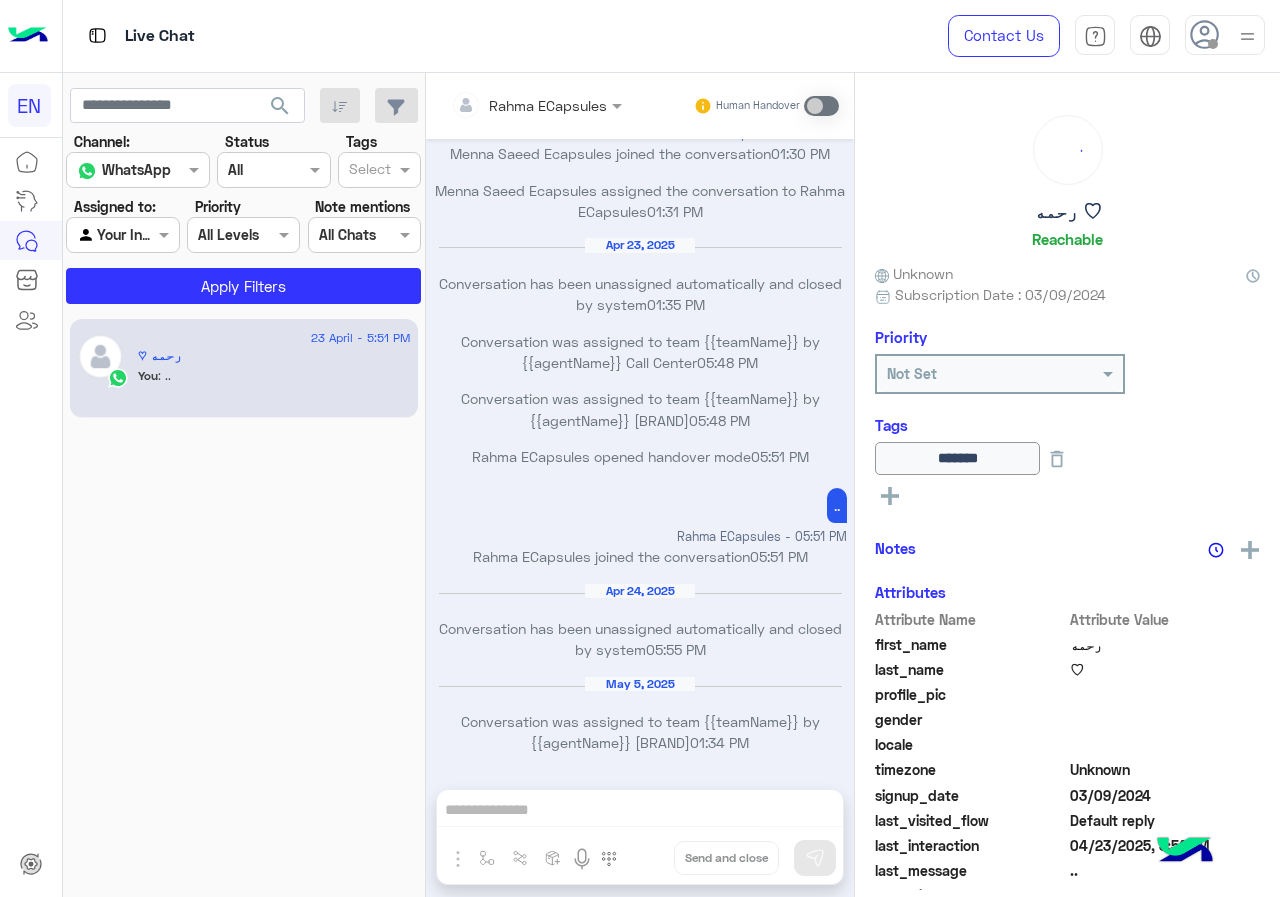 click at bounding box center [100, 235] 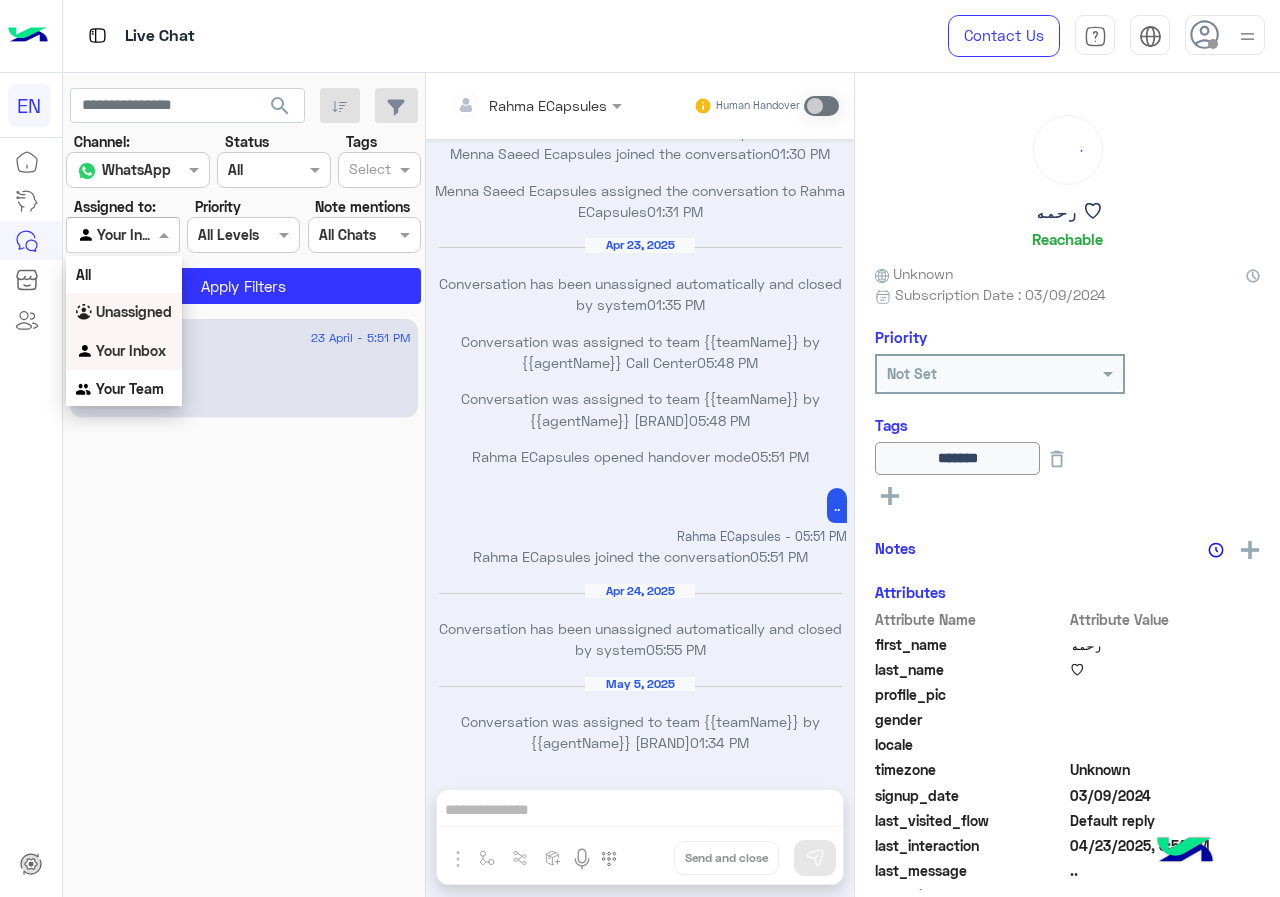 click on "Unassigned" at bounding box center (124, 312) 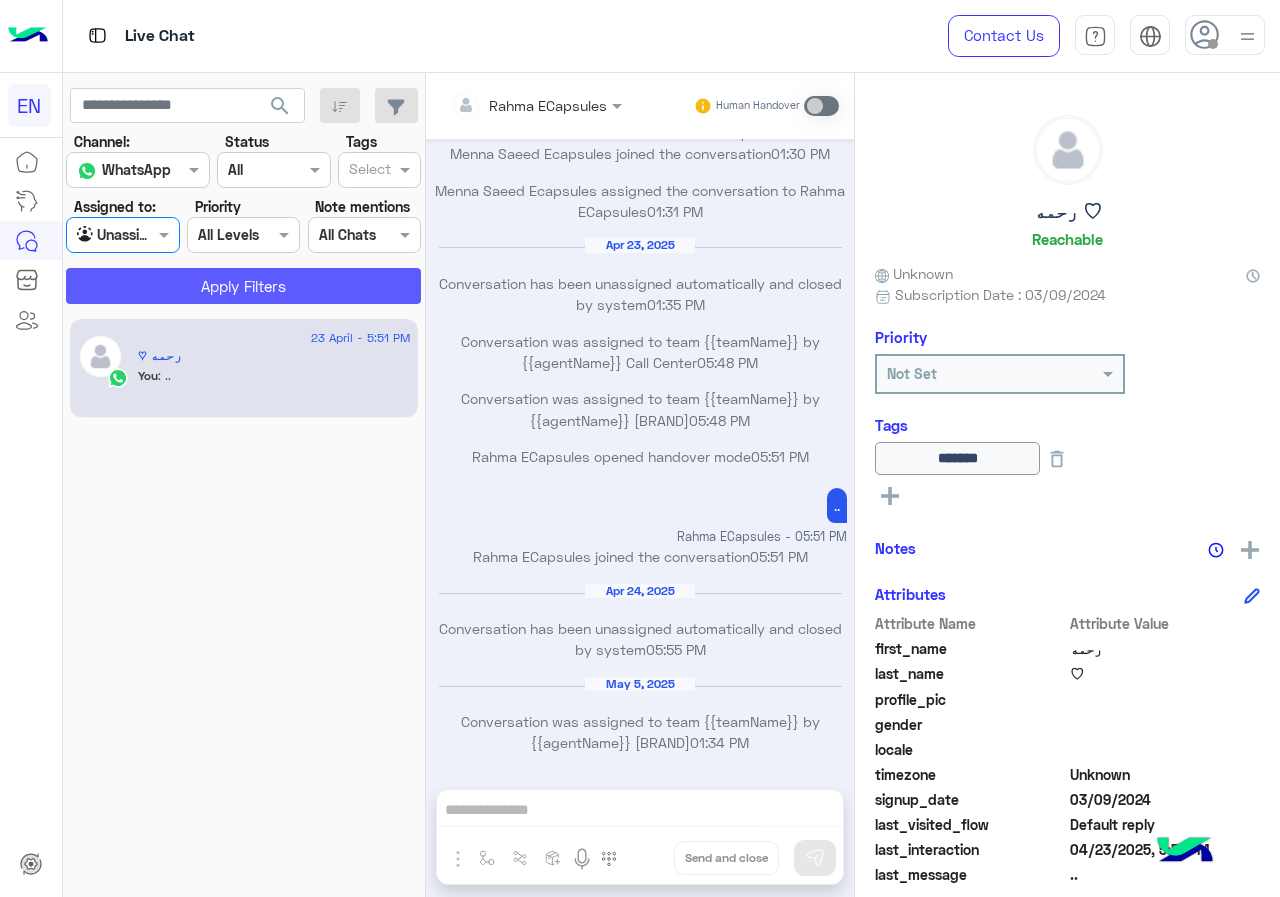 click on "Apply Filters" 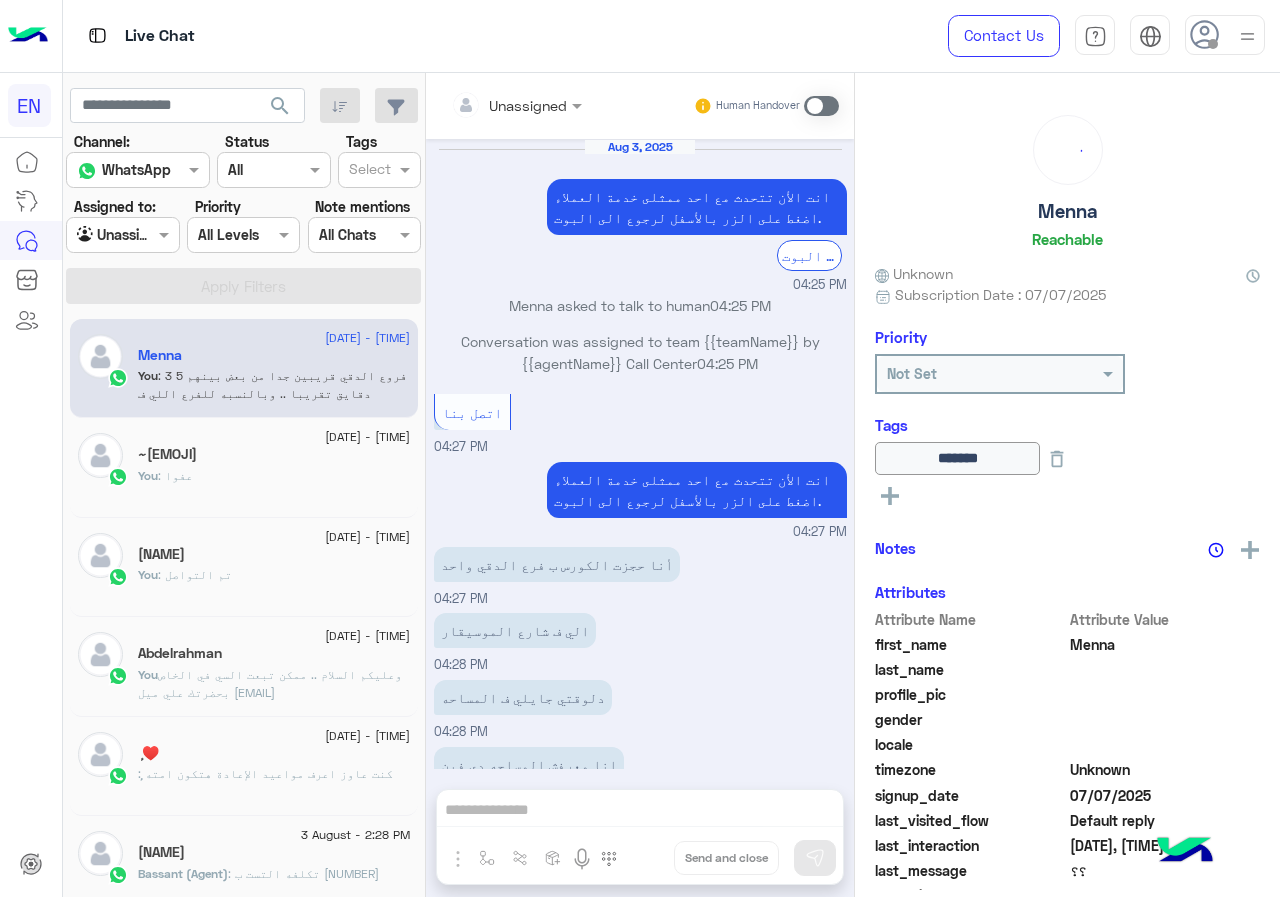 scroll, scrollTop: 840, scrollLeft: 0, axis: vertical 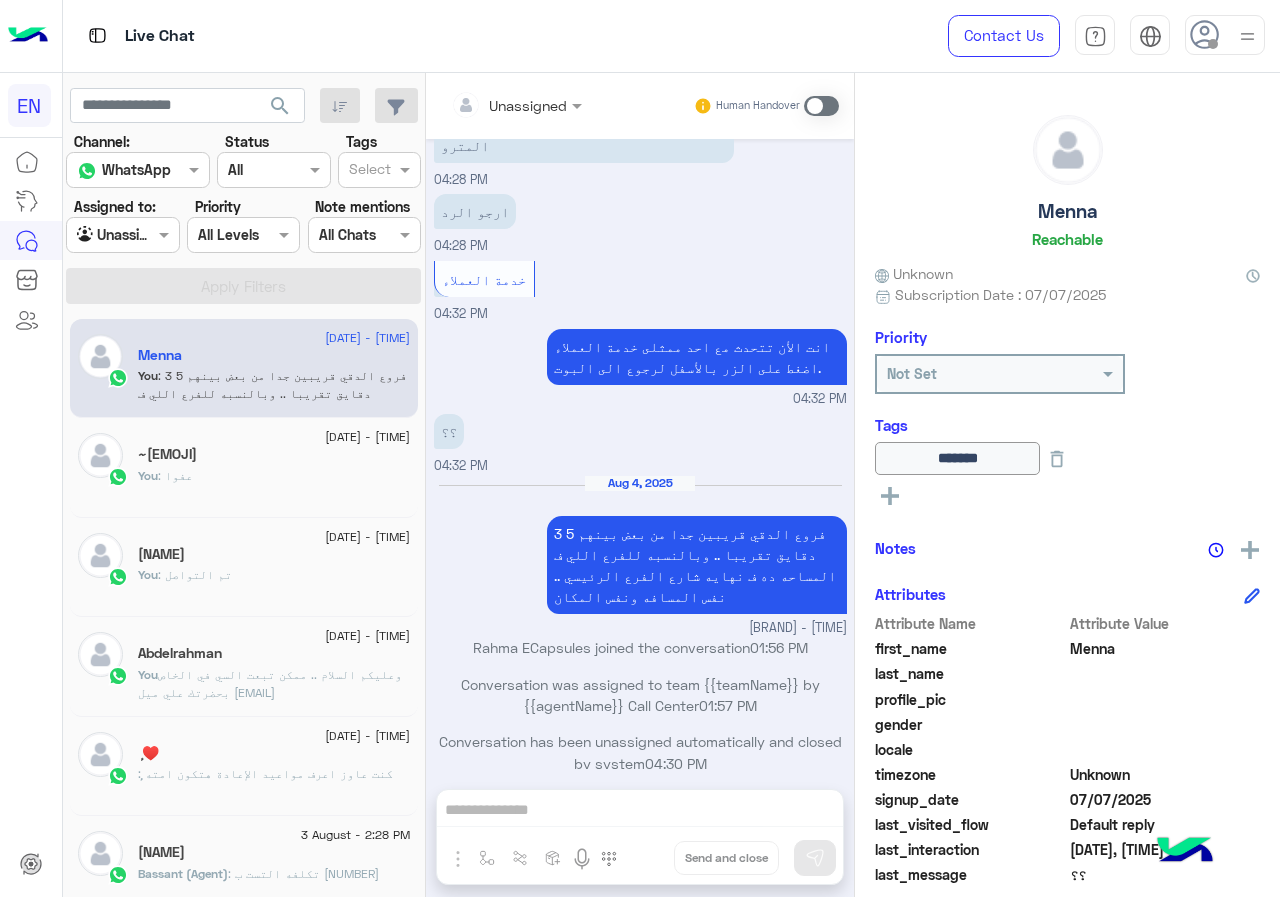 click at bounding box center [100, 235] 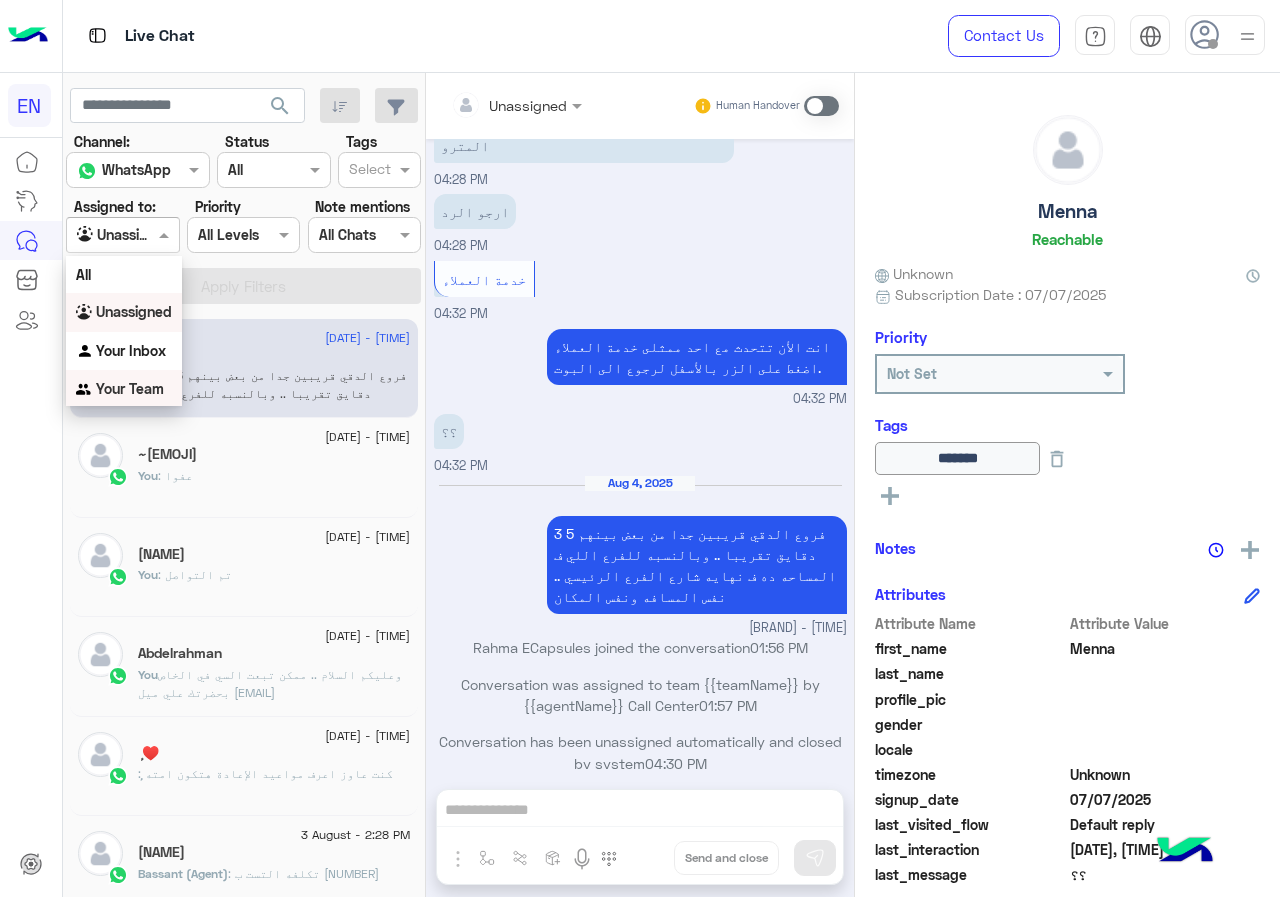 click on "Your Team" at bounding box center (130, 388) 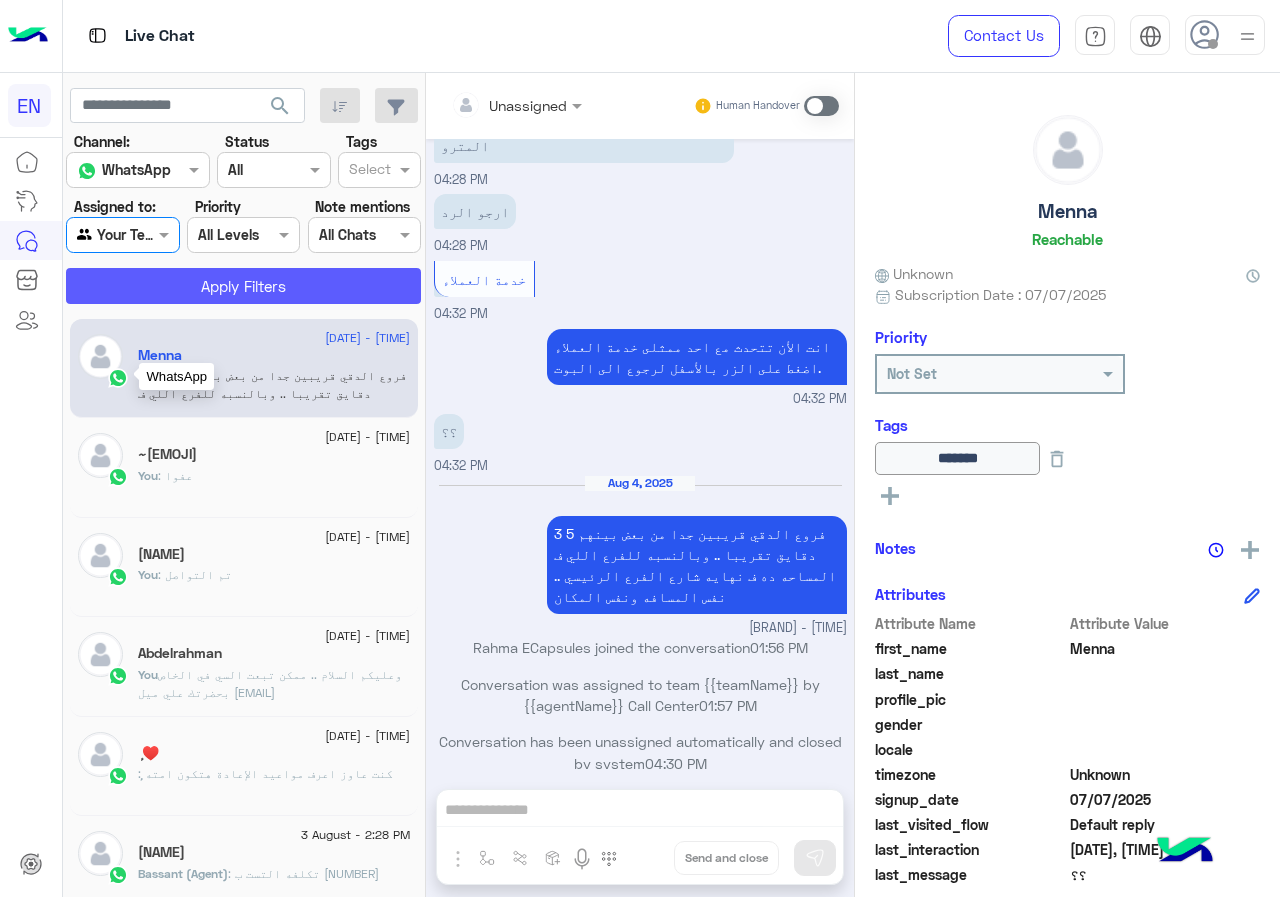 click on "Apply Filters" 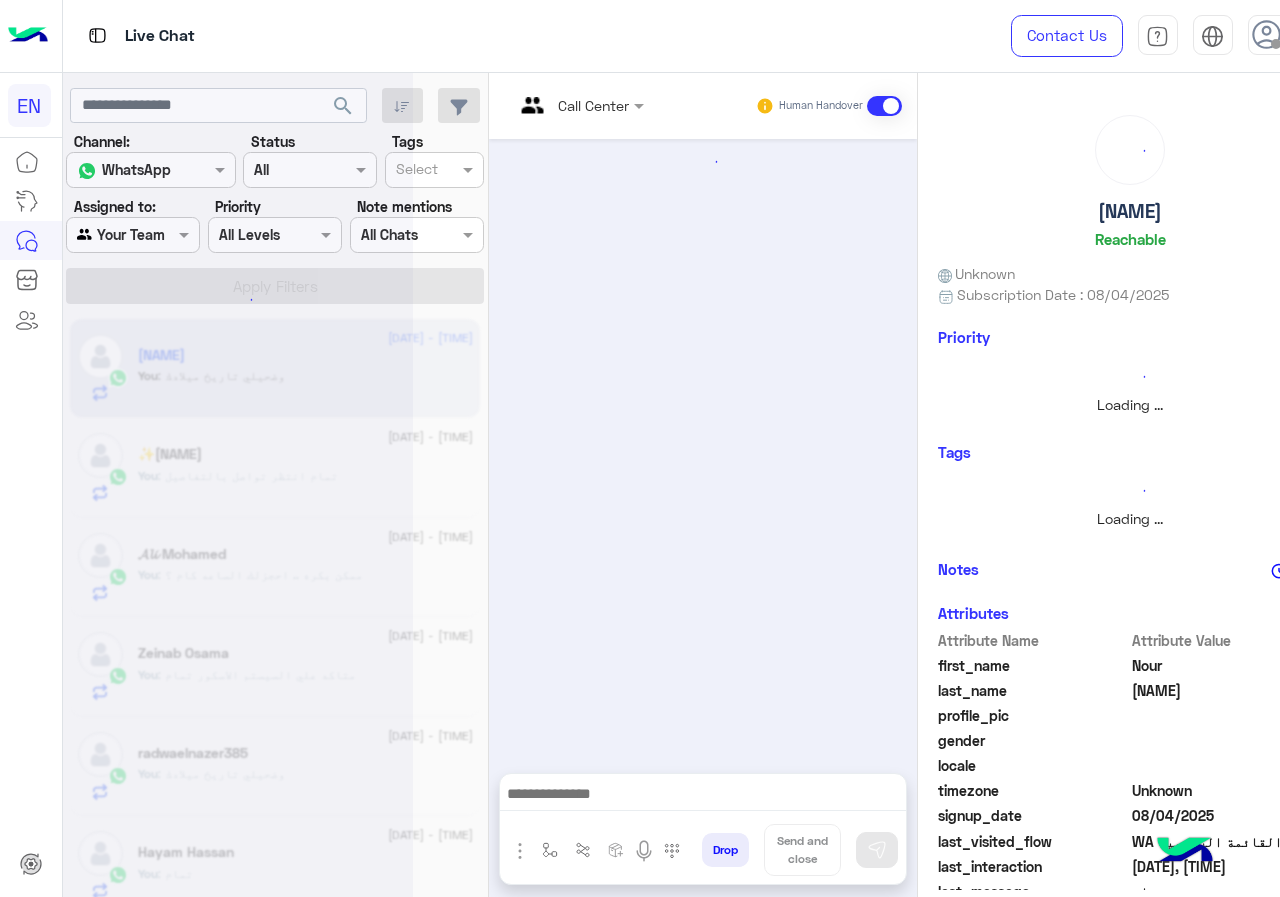 scroll, scrollTop: 845, scrollLeft: 0, axis: vertical 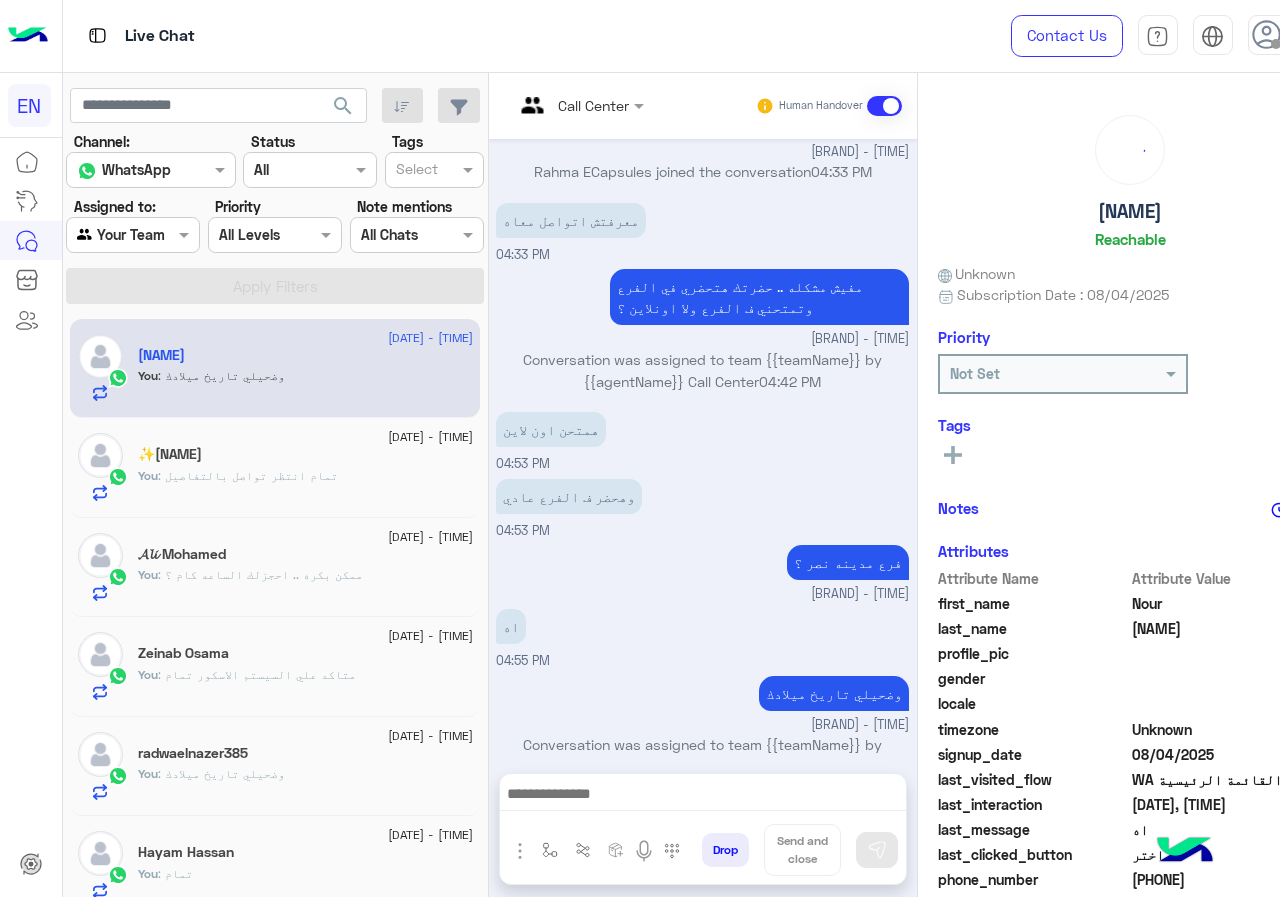 click on "[DATE] - [TIME] [NAME] You : [TEXT]" 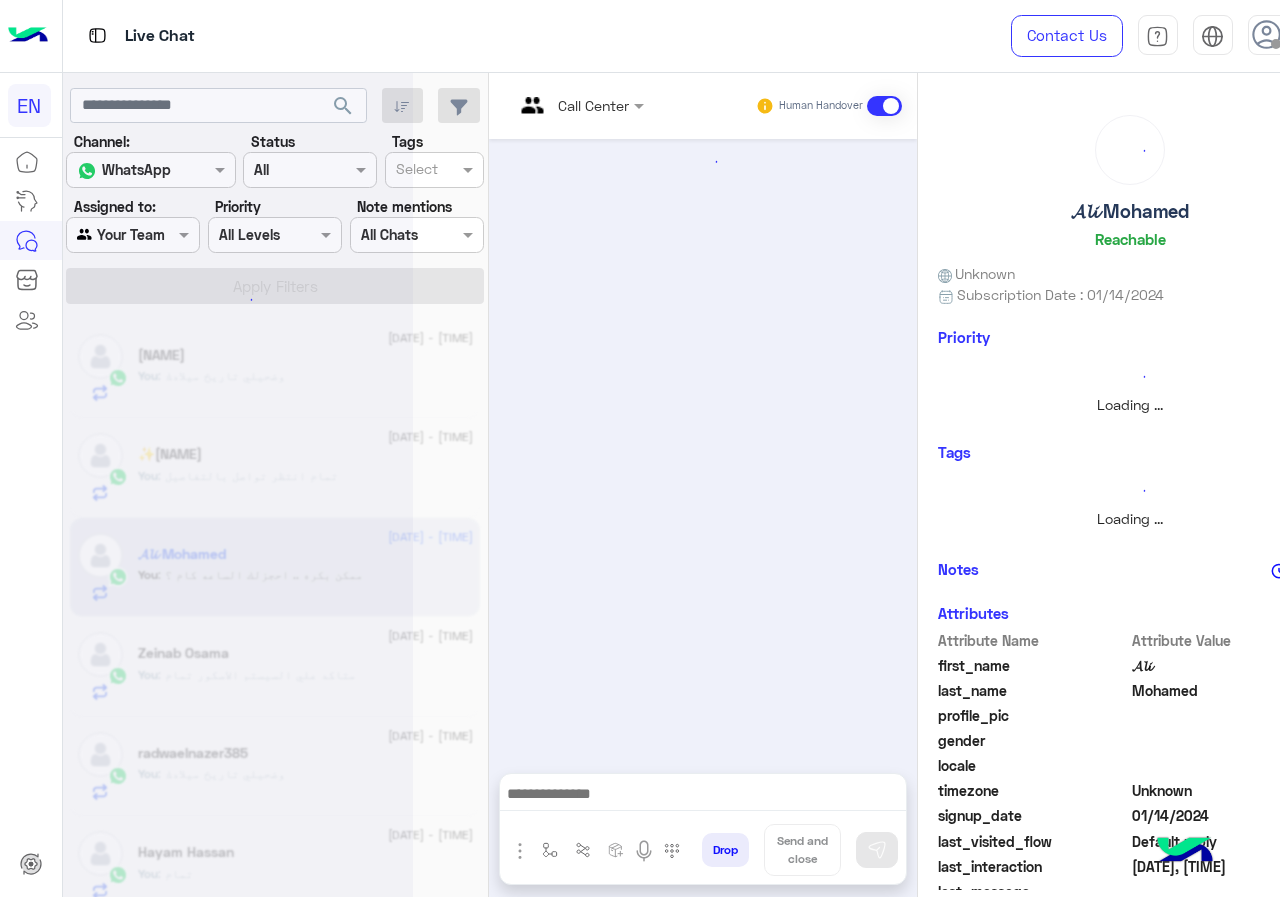 scroll 